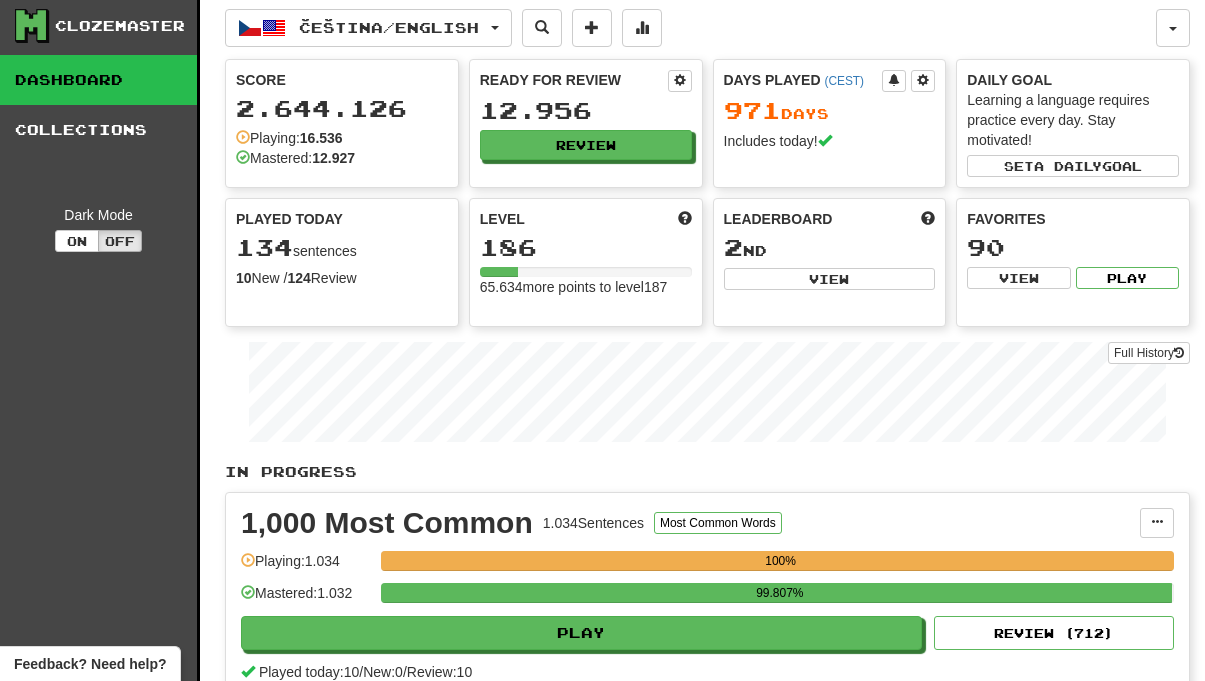 scroll, scrollTop: 8, scrollLeft: 0, axis: vertical 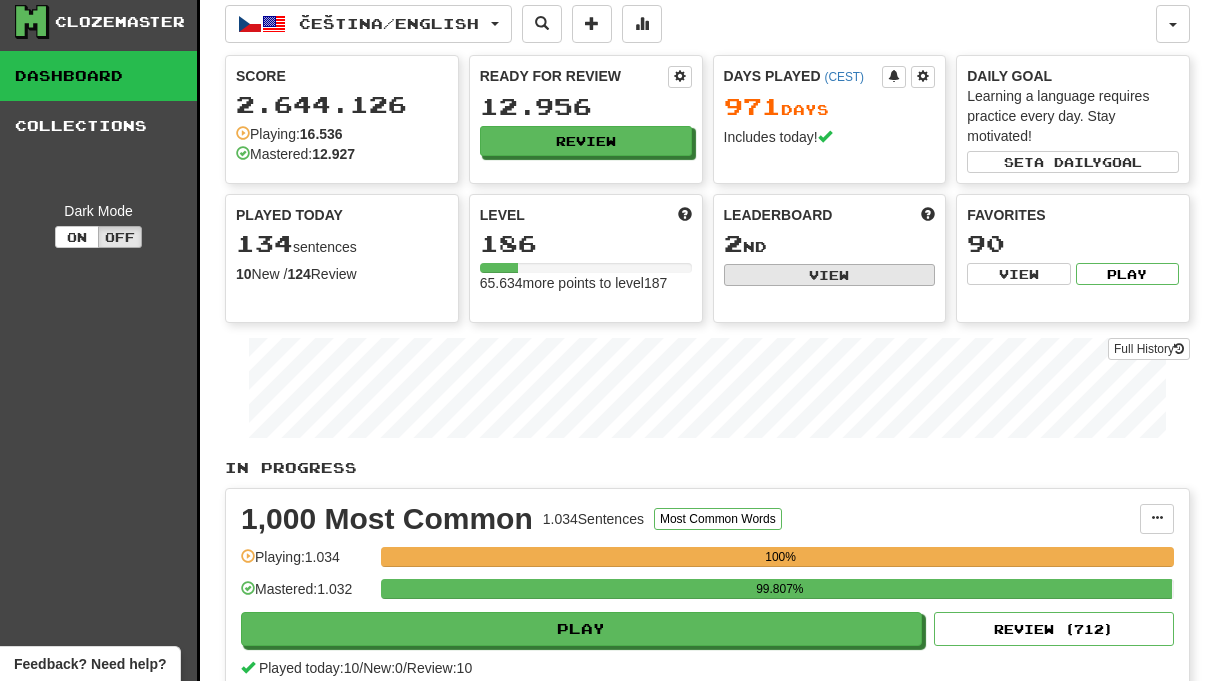 click on "View" at bounding box center (830, 275) 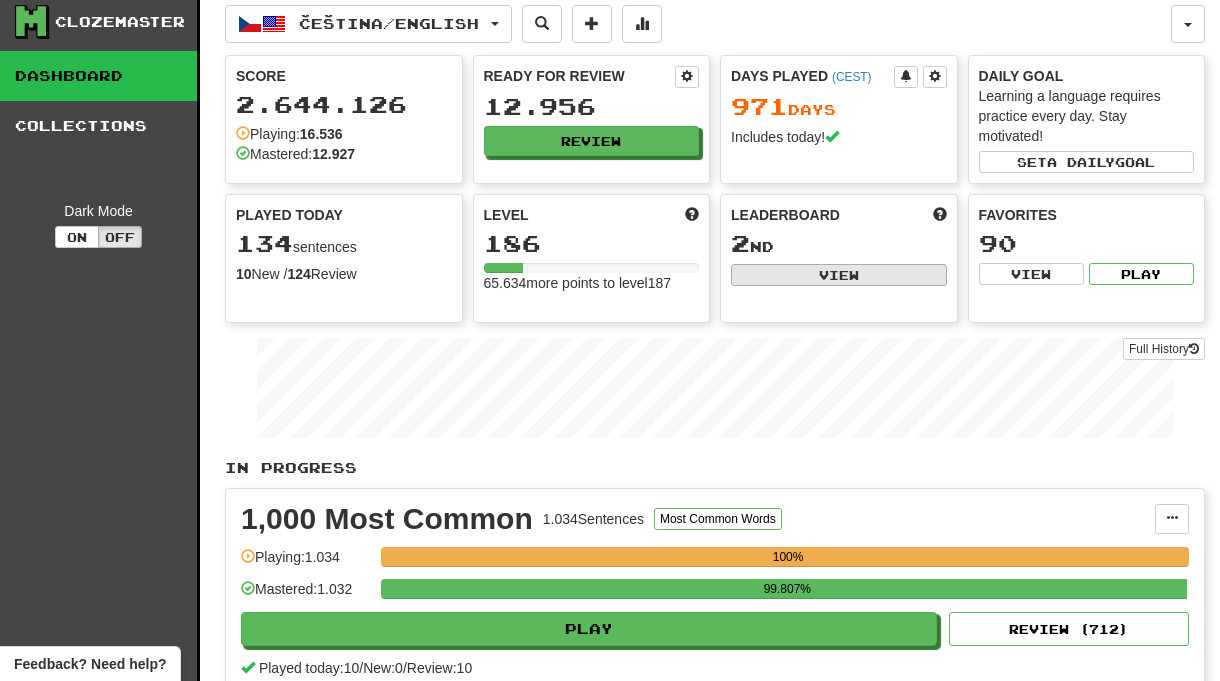 select on "**********" 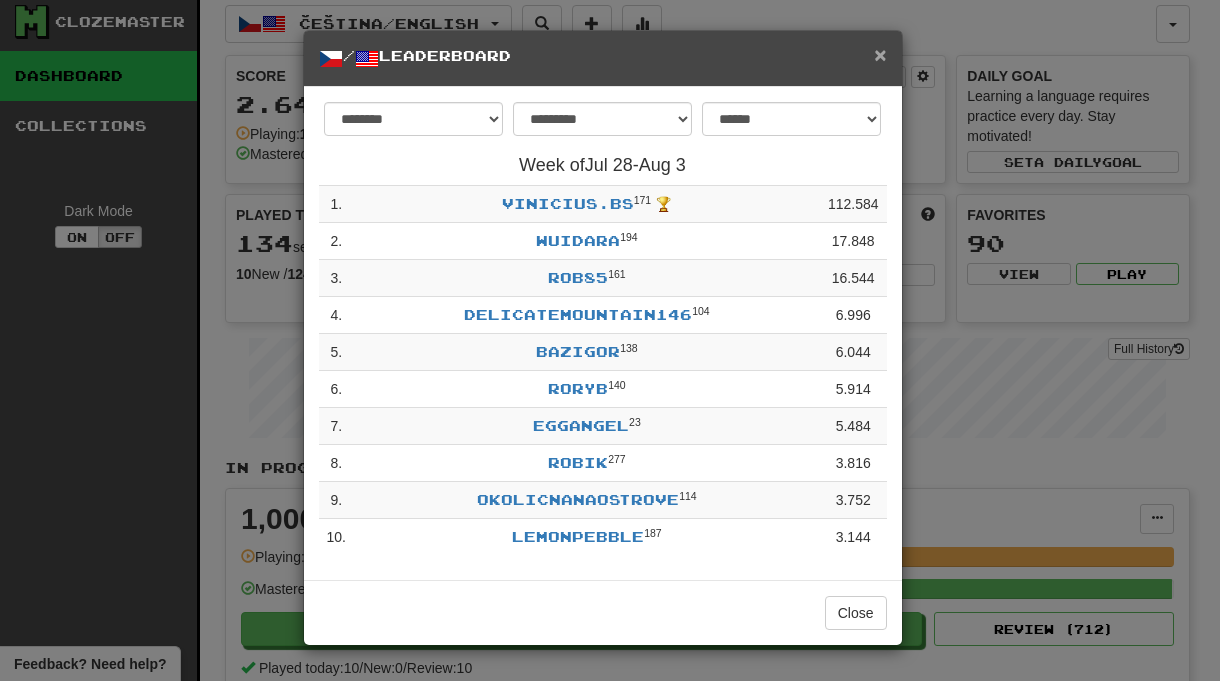click on "×" at bounding box center [880, 54] 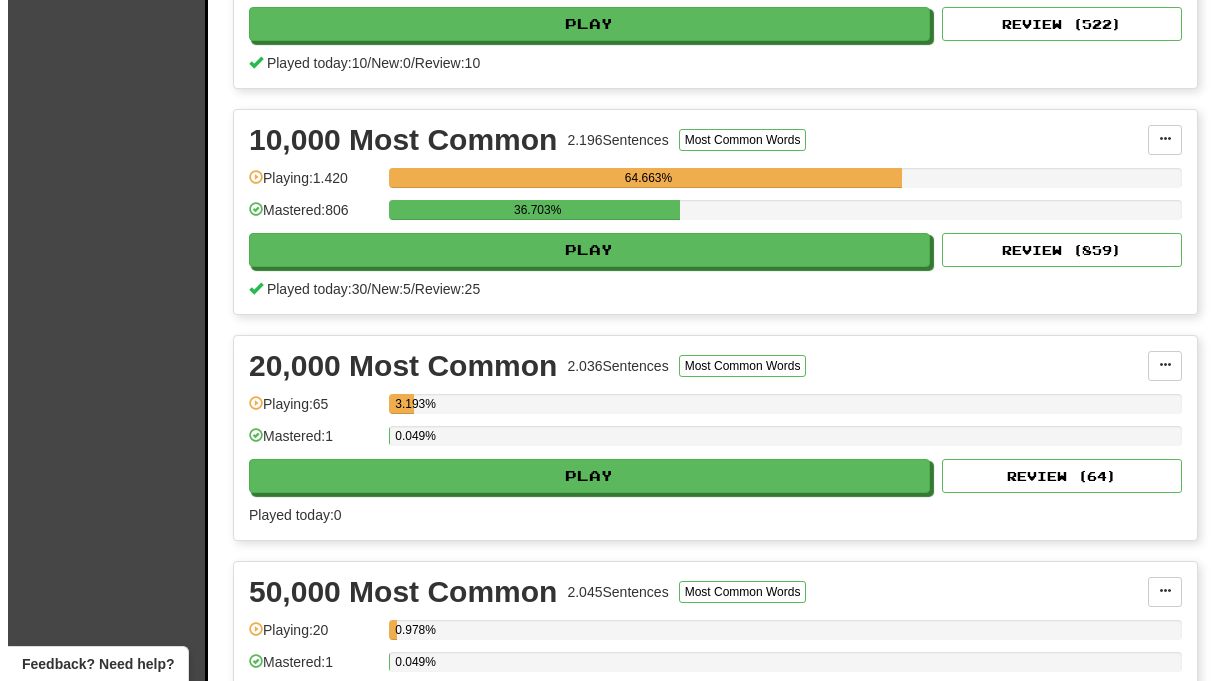 scroll, scrollTop: 1521, scrollLeft: 0, axis: vertical 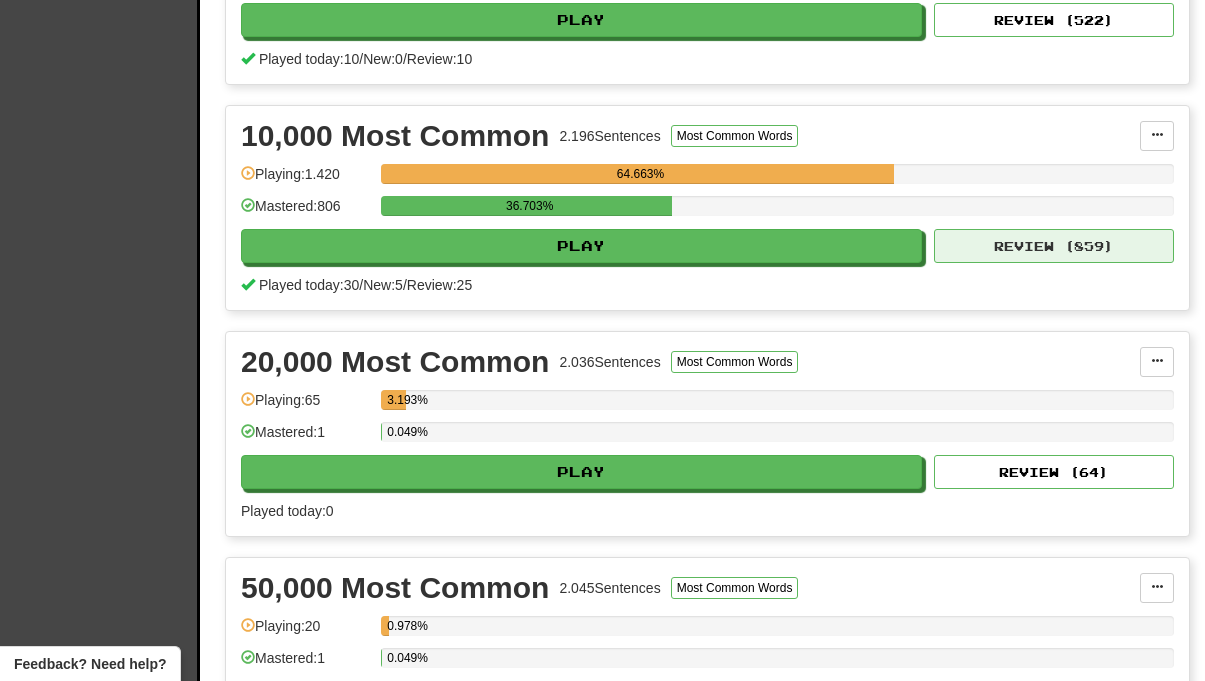 click on "Review ( 859 )" at bounding box center [1054, 246] 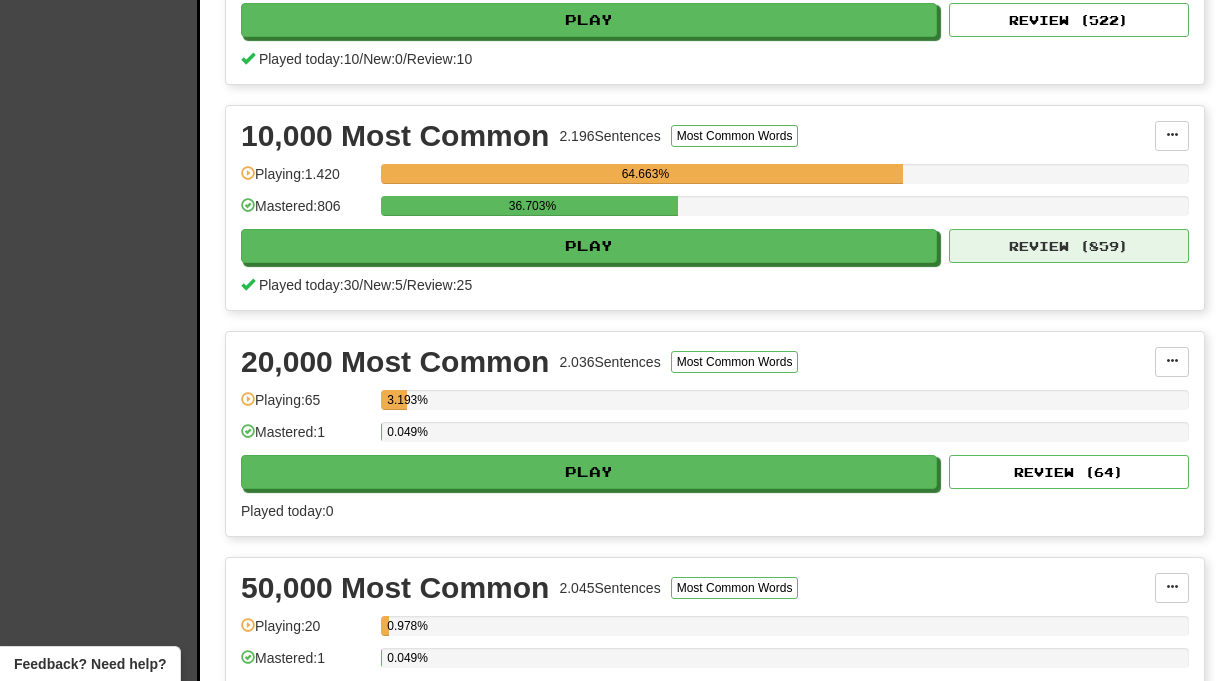 select on "**" 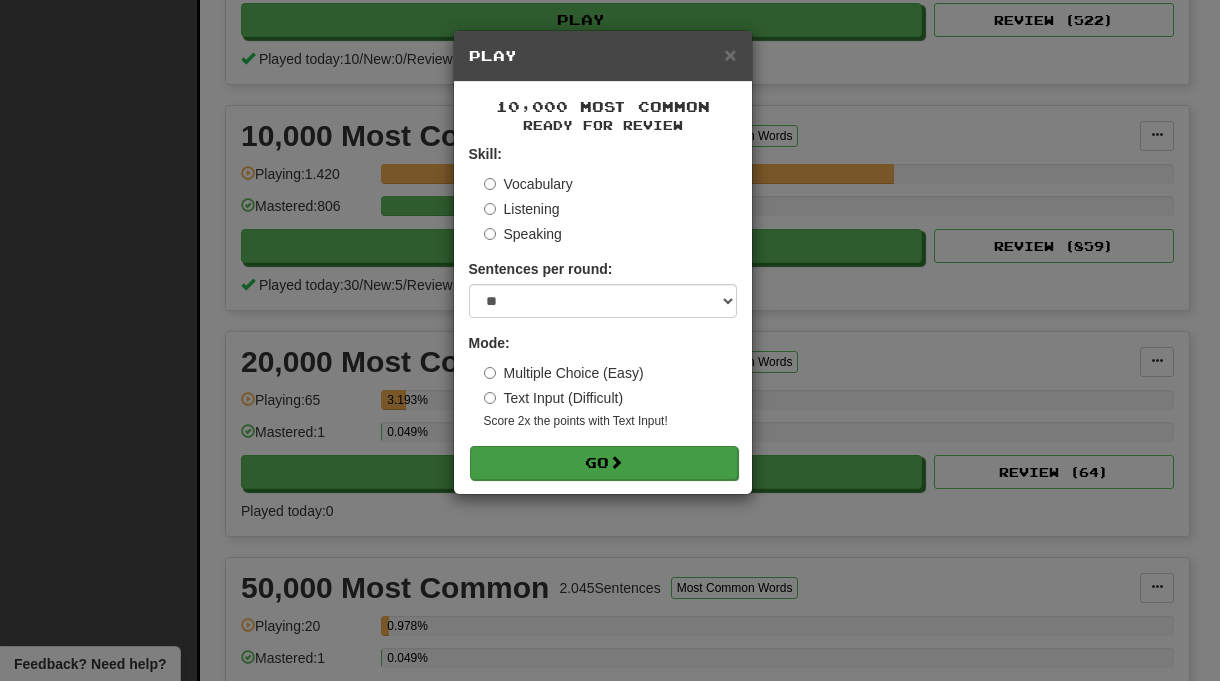 click on "Go" at bounding box center (604, 463) 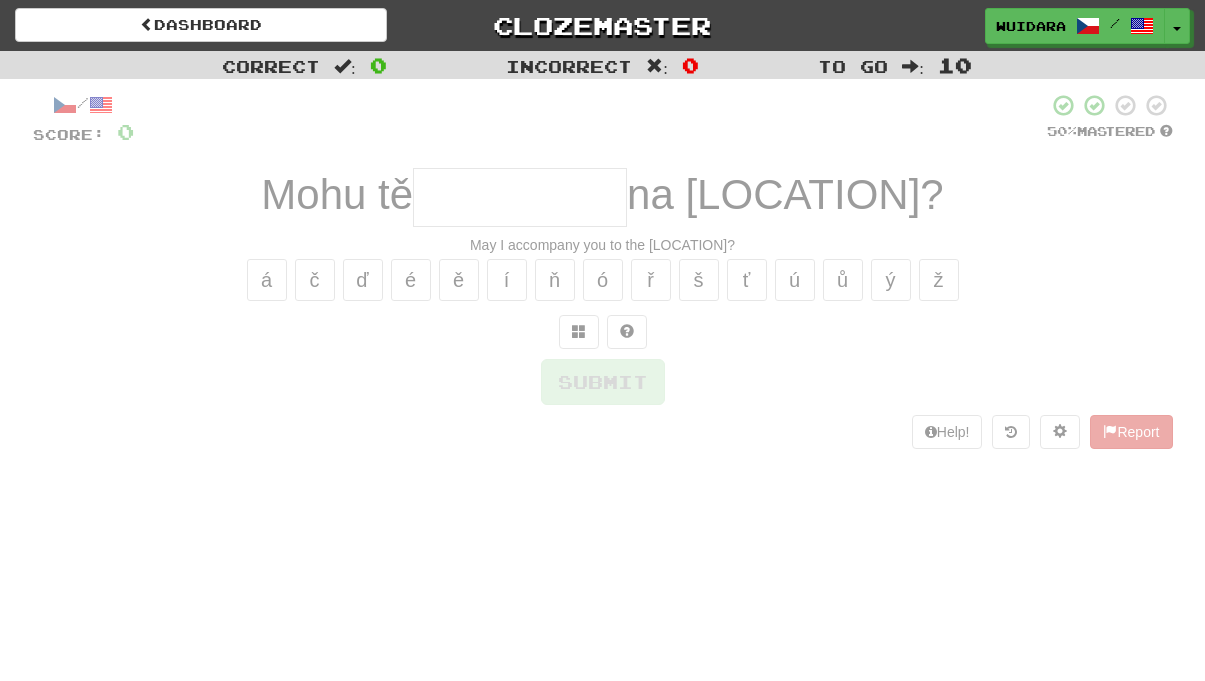 scroll, scrollTop: 0, scrollLeft: 0, axis: both 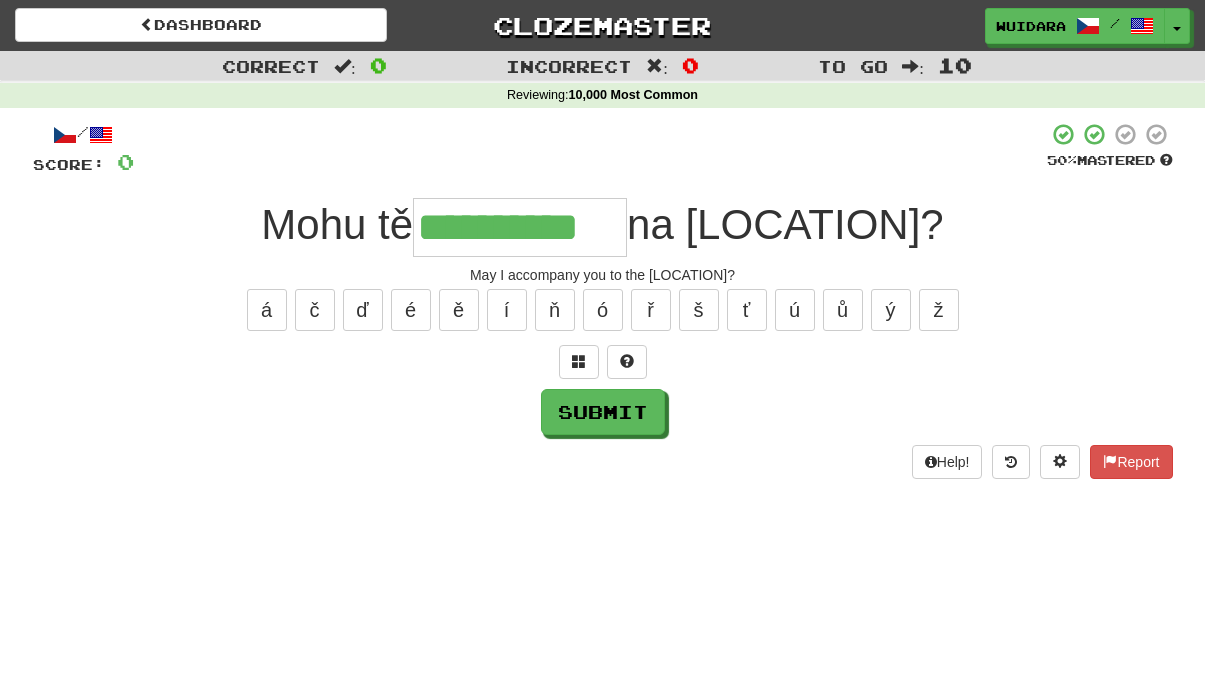 type on "**********" 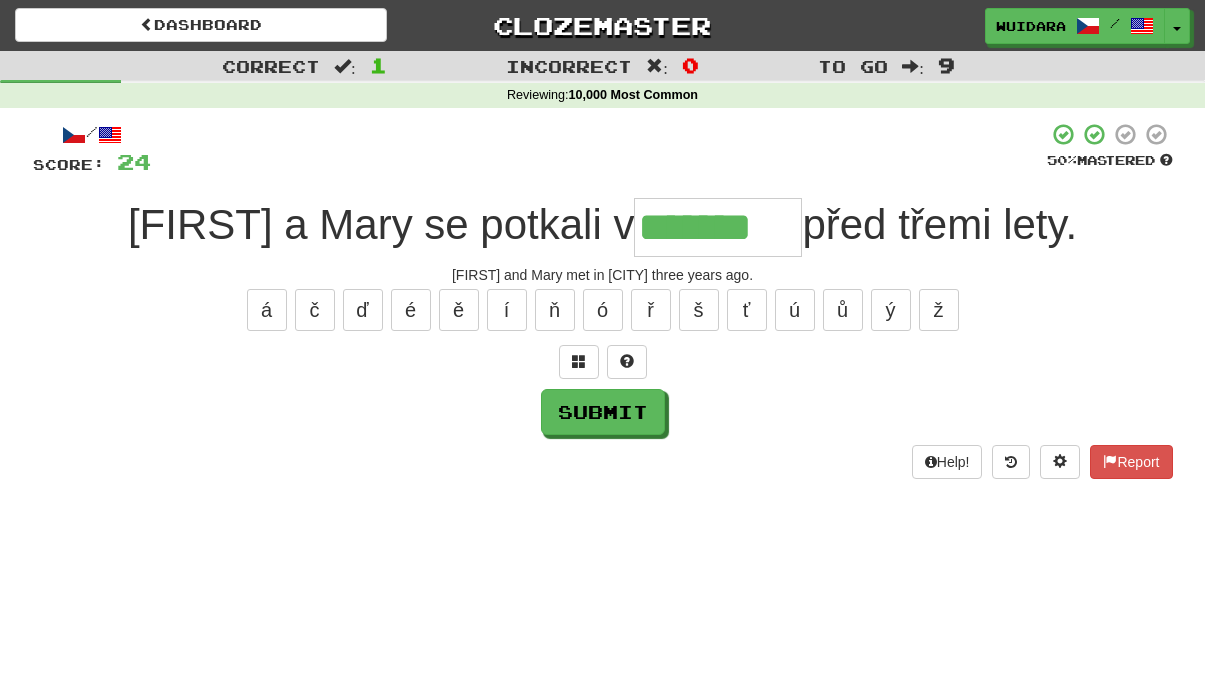 type on "*******" 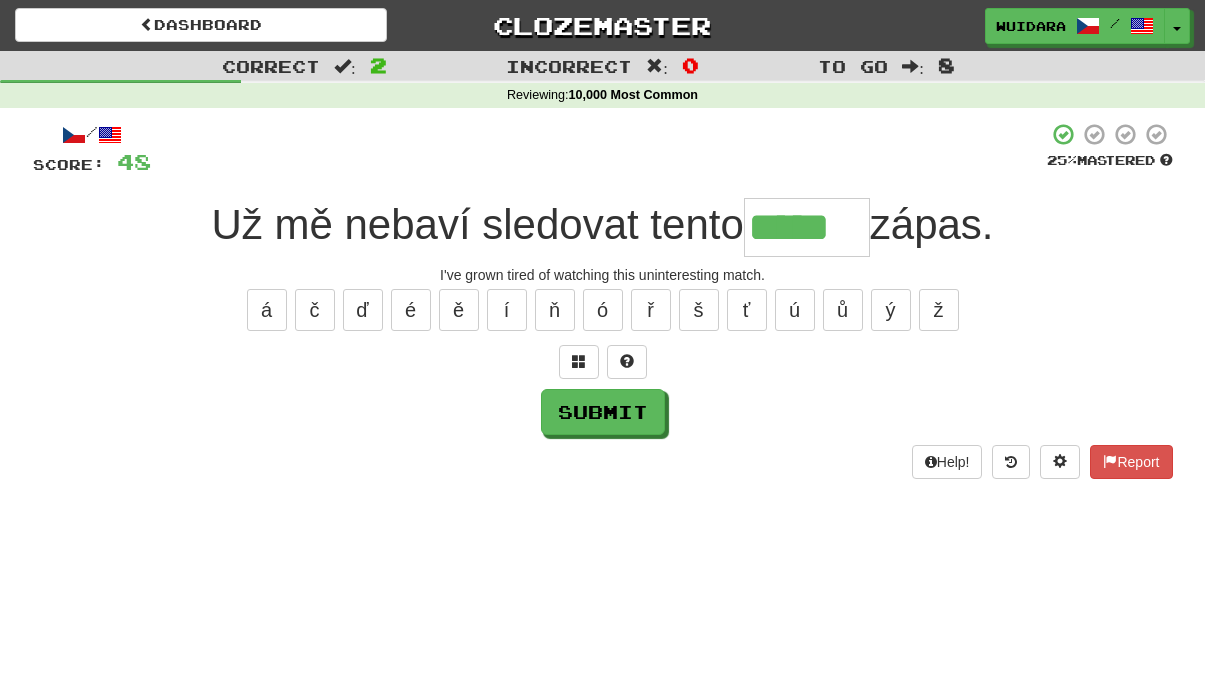 type on "*****" 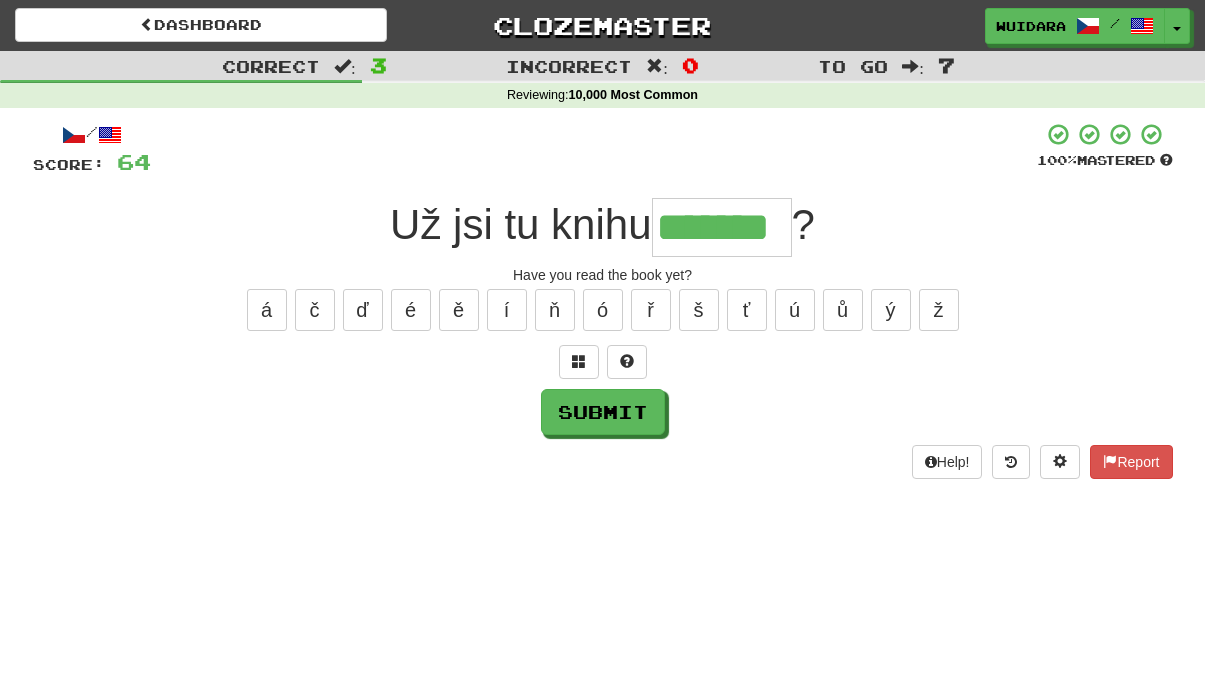 type on "*******" 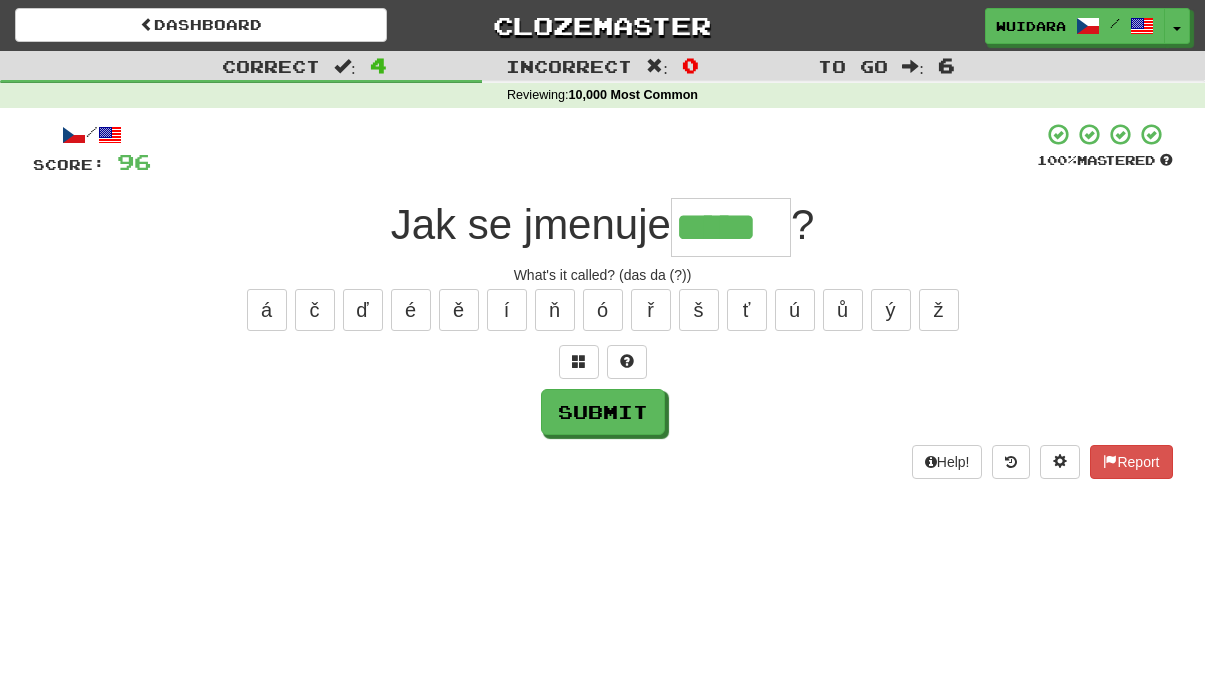 type on "*****" 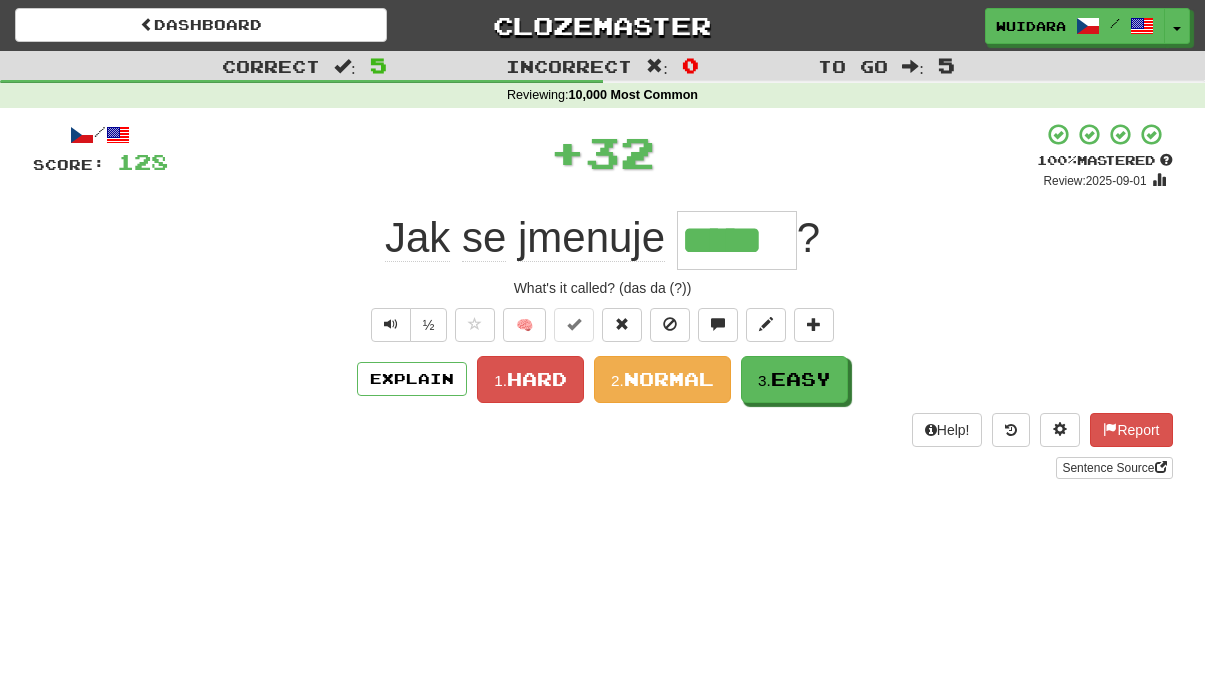 click on "Normal" at bounding box center [669, 379] 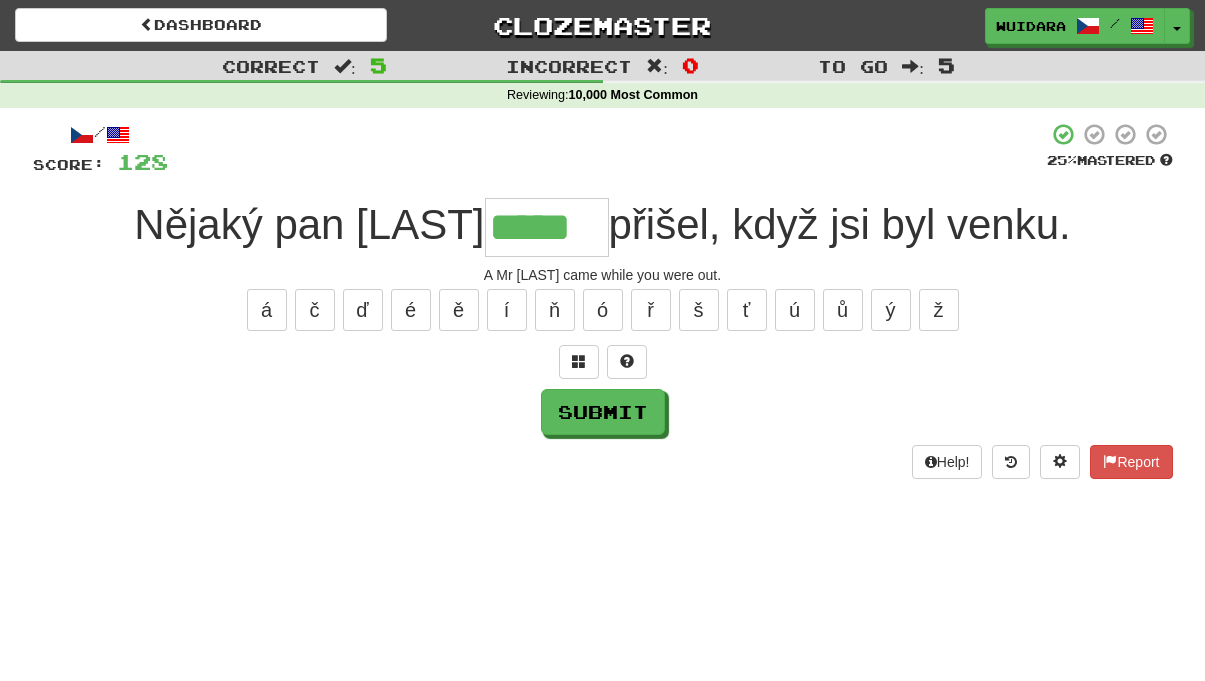 type on "*****" 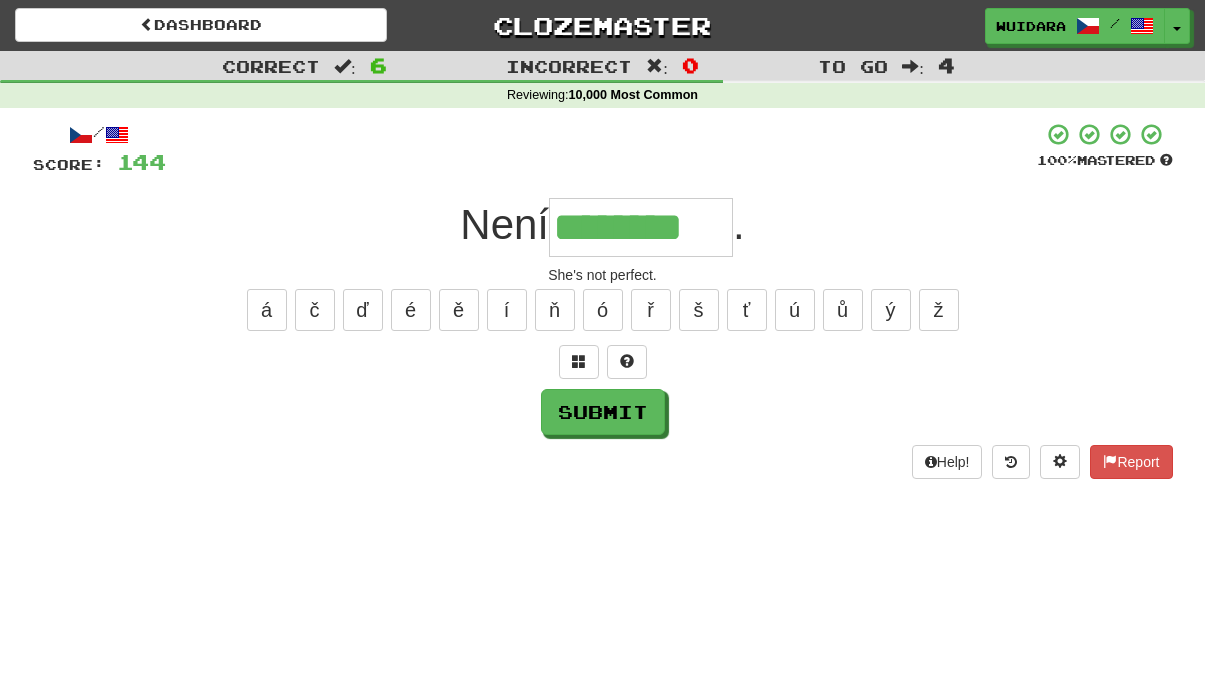 type on "********" 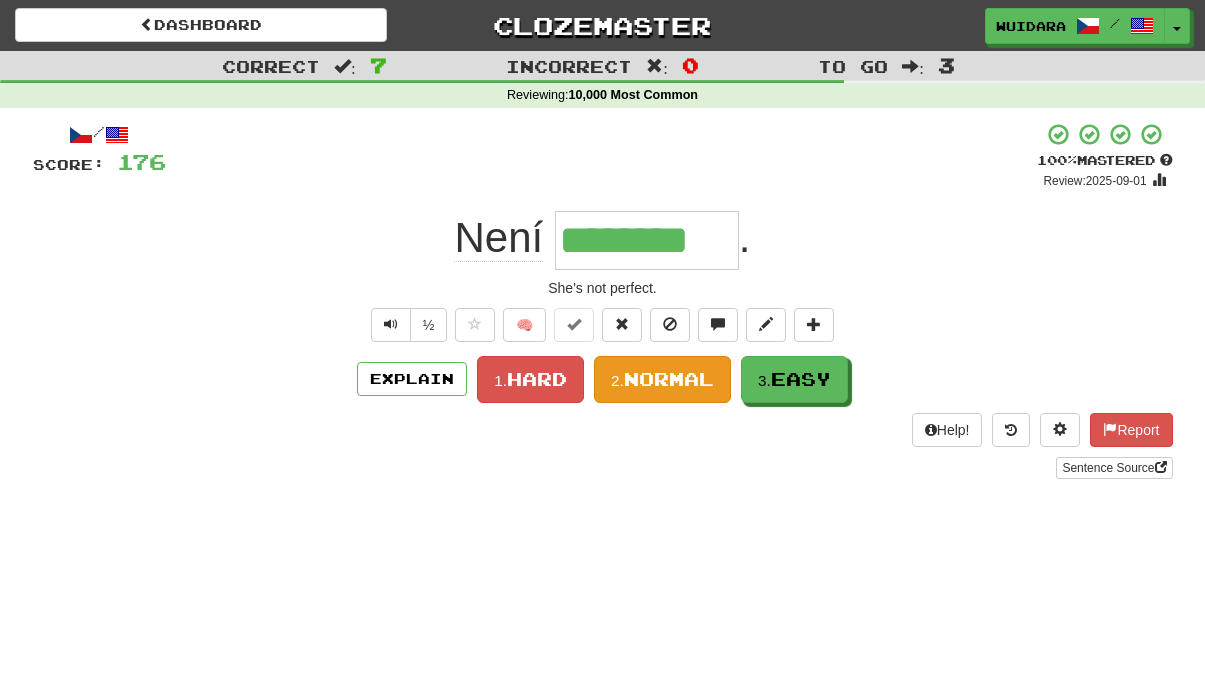 click on "Normal" at bounding box center (669, 379) 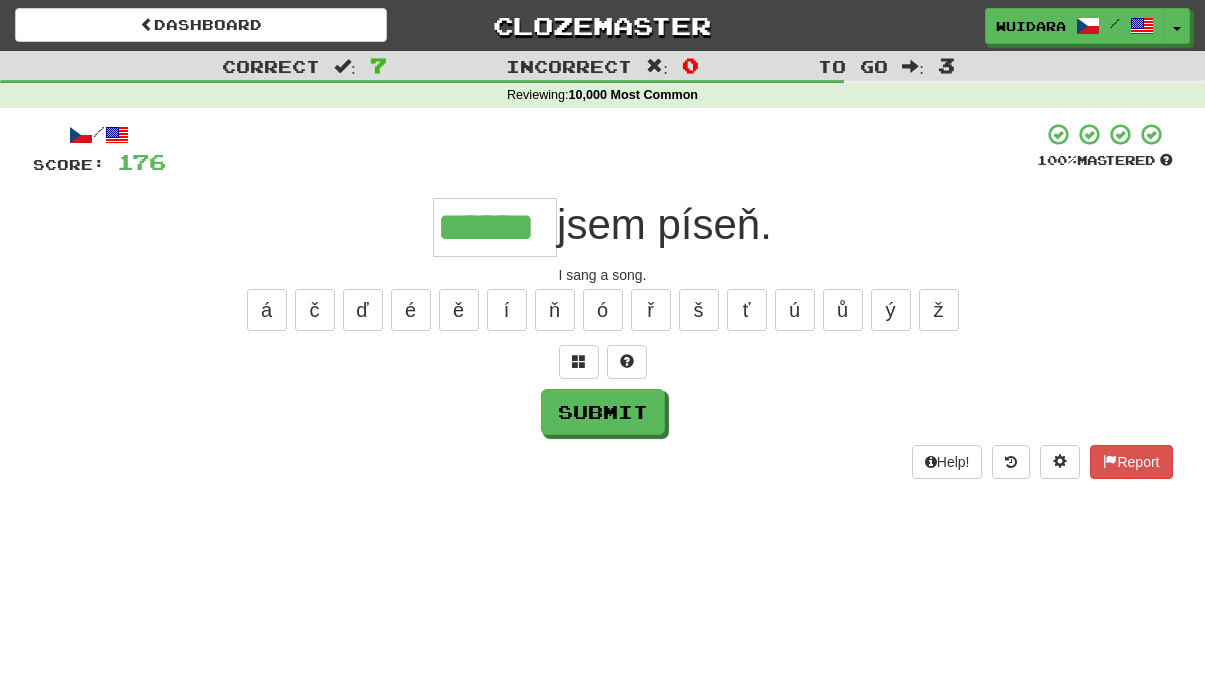 type on "******" 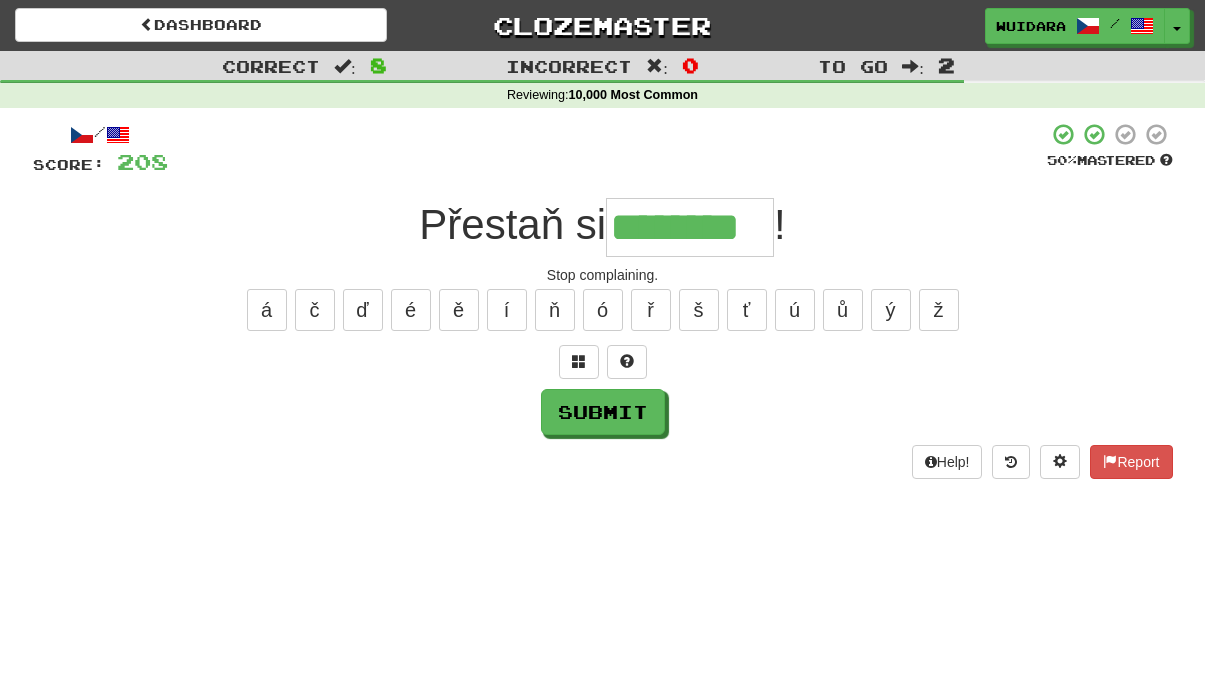 type on "********" 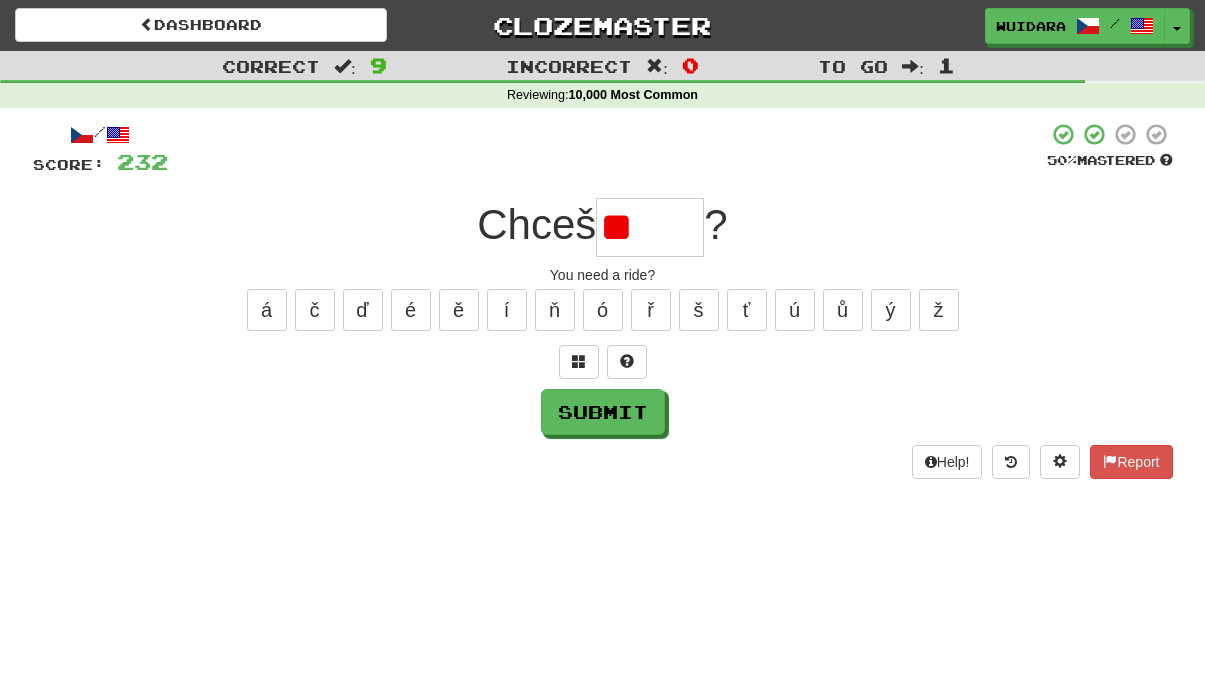 type on "*" 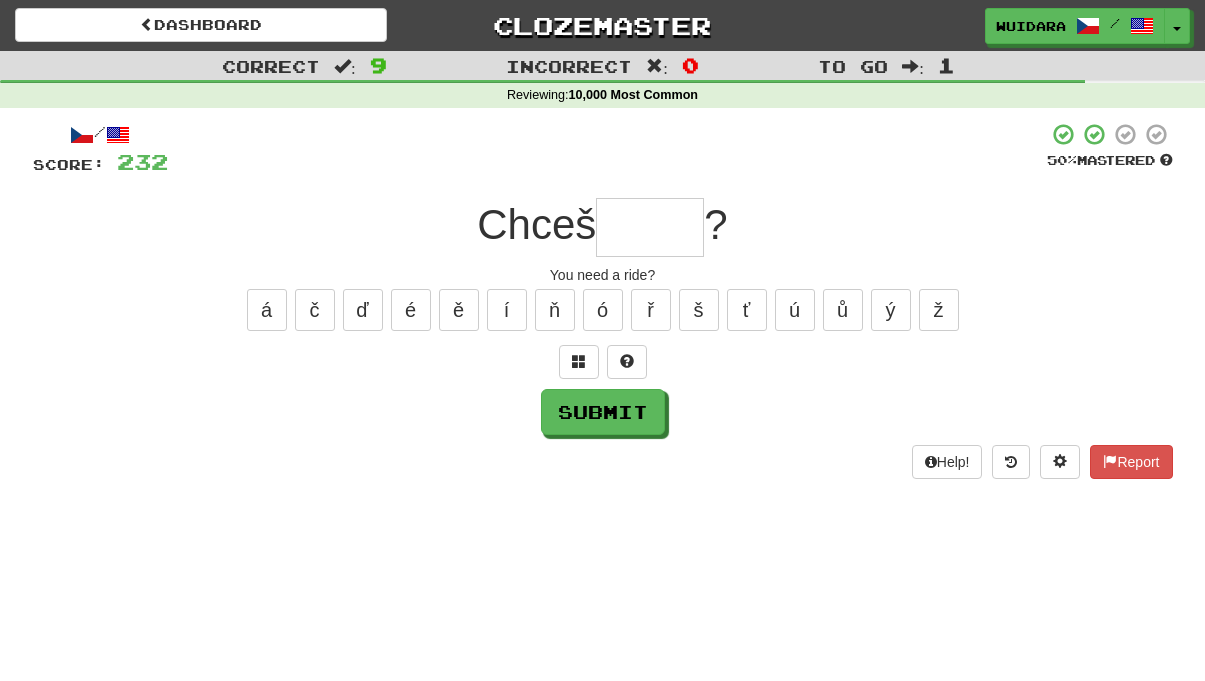 type on "*" 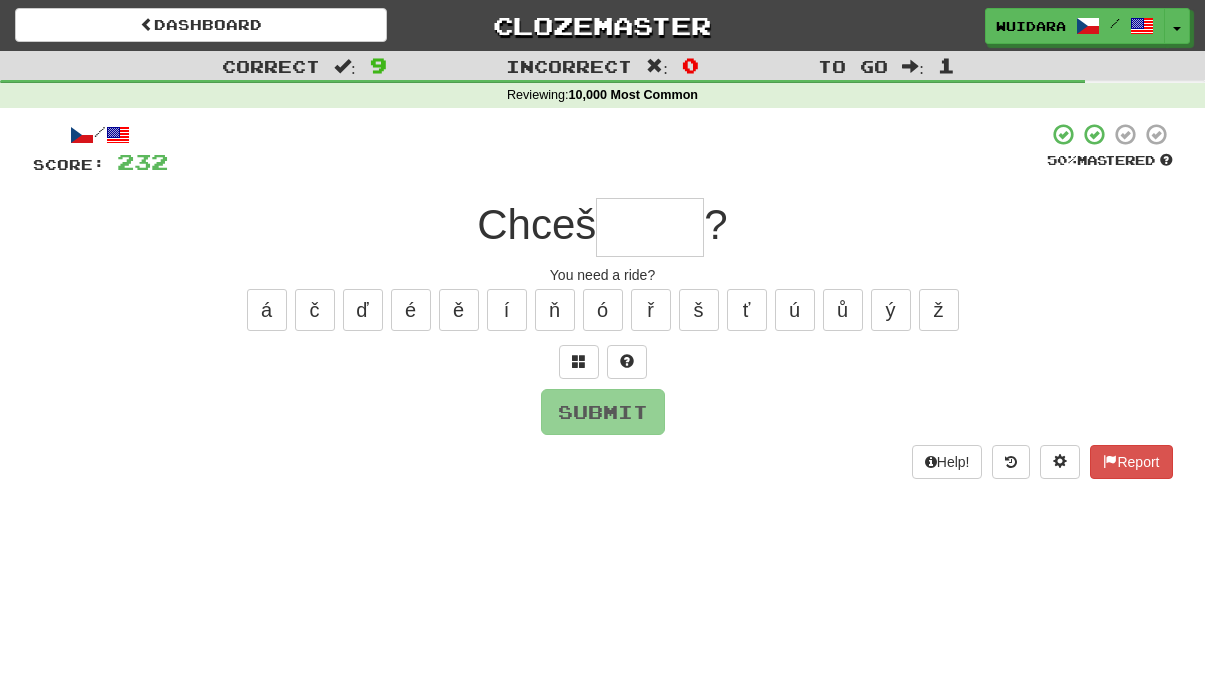 type on "*" 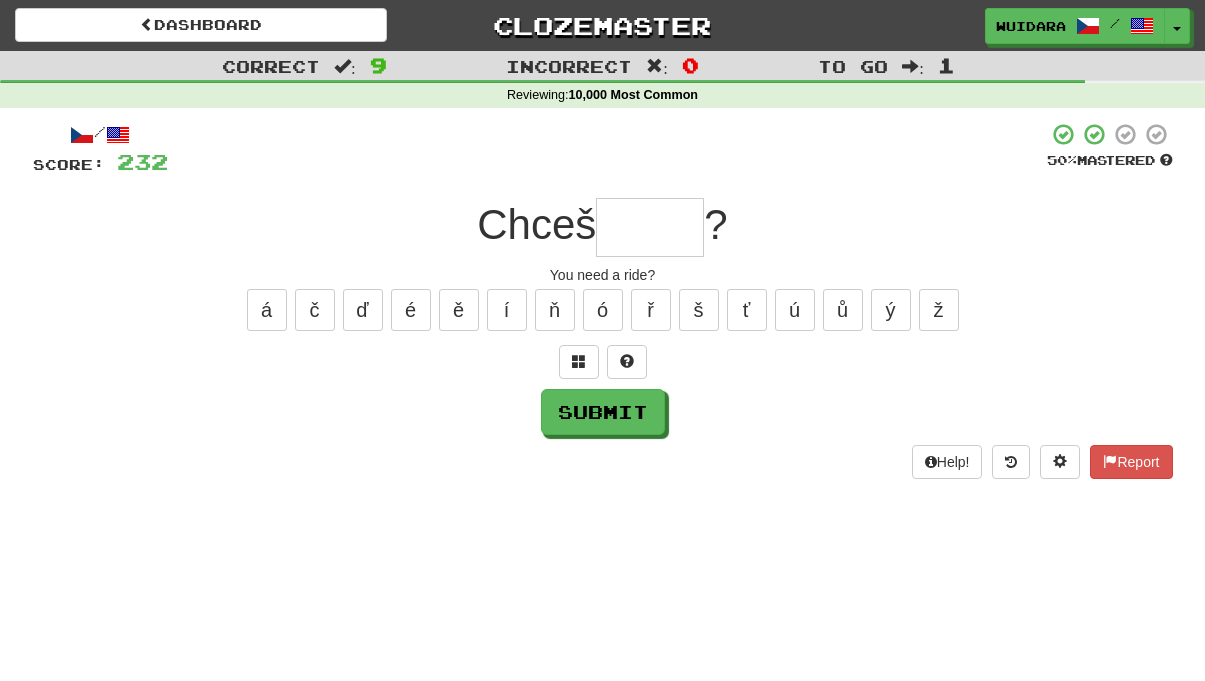type on "*" 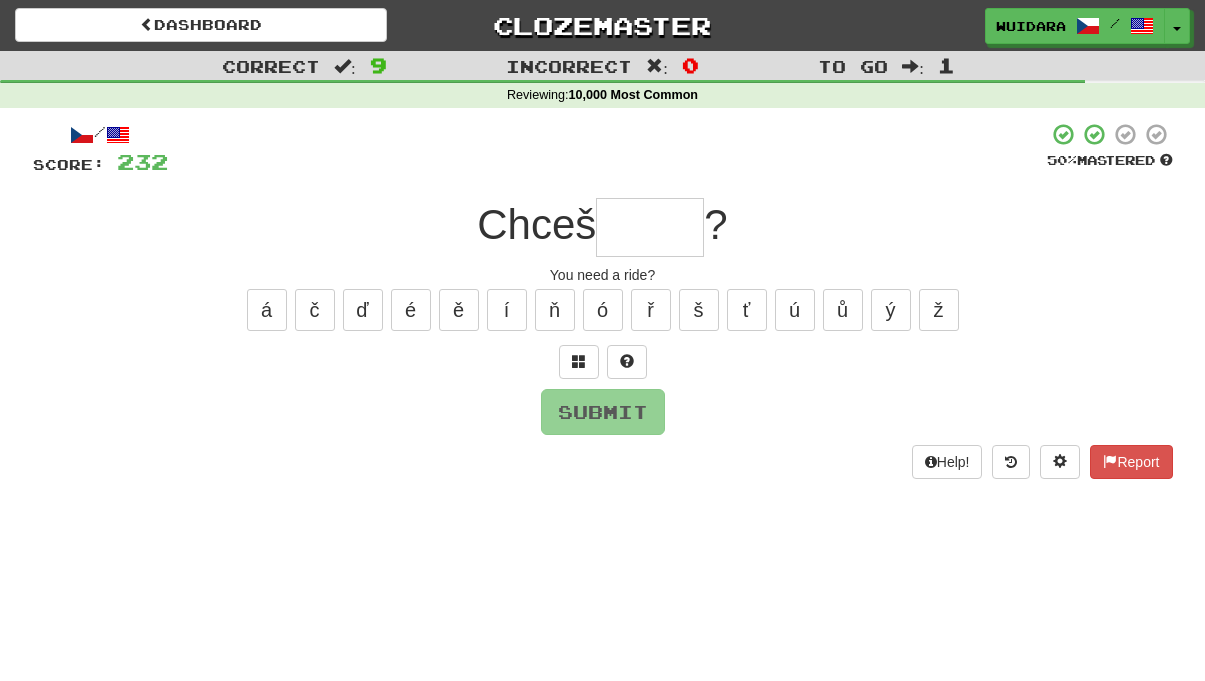 type on "*" 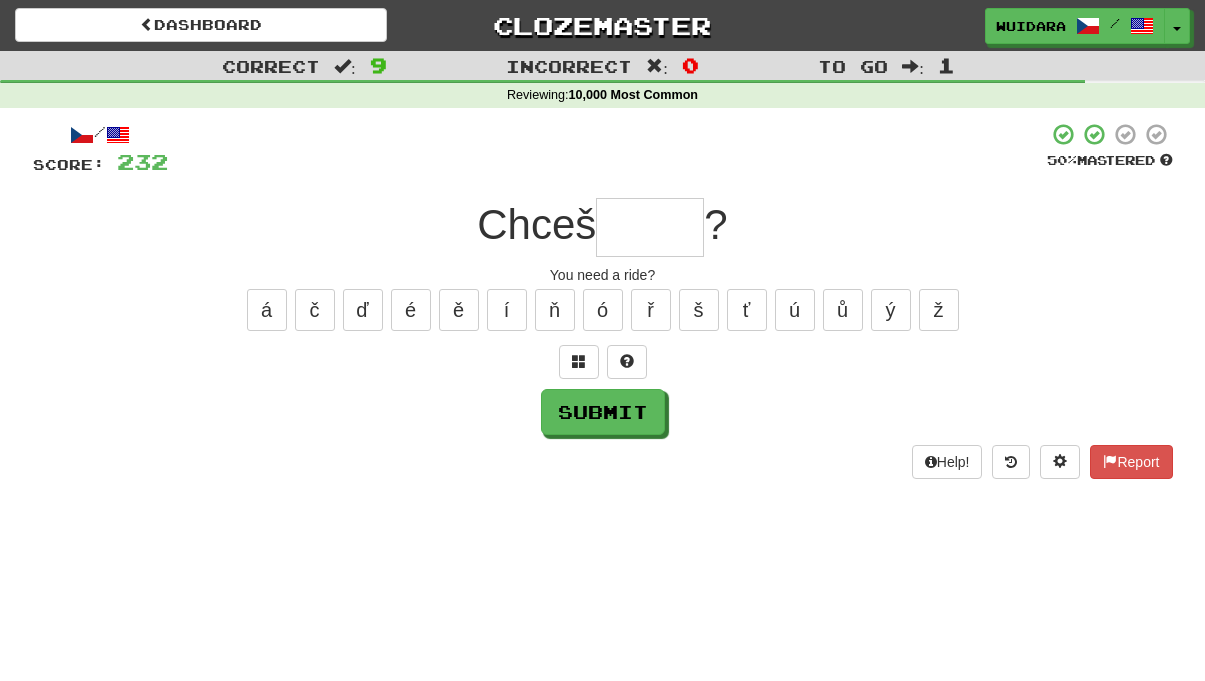 type on "*" 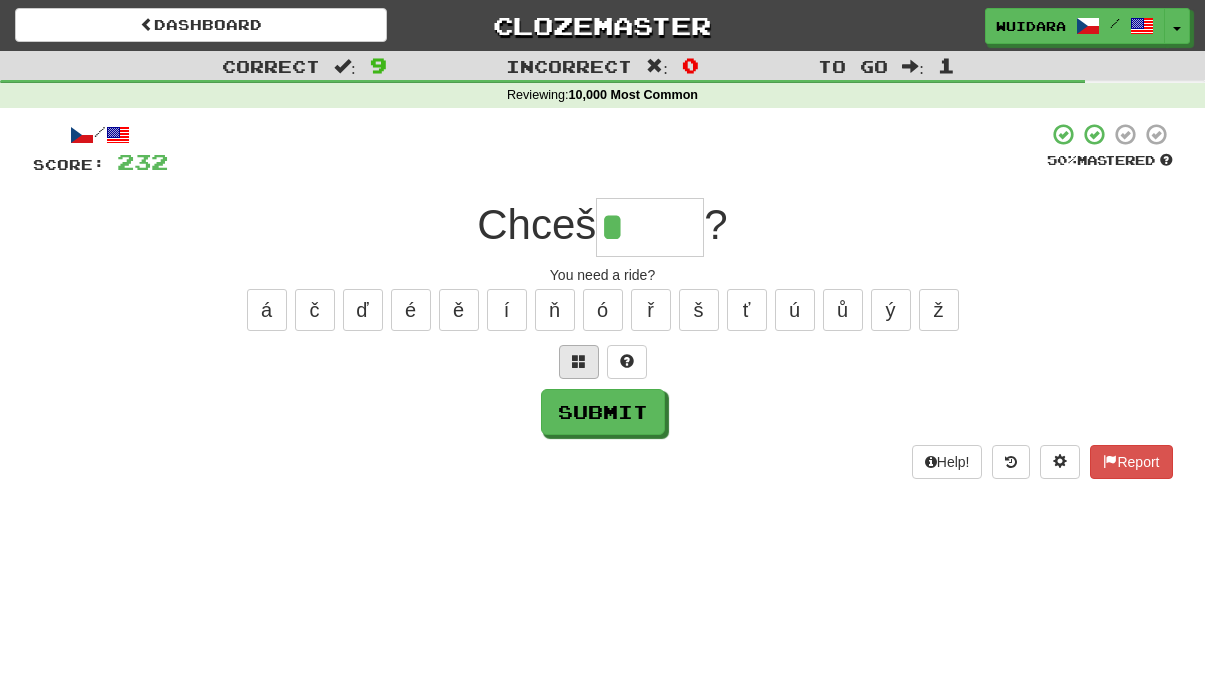 click at bounding box center (579, 361) 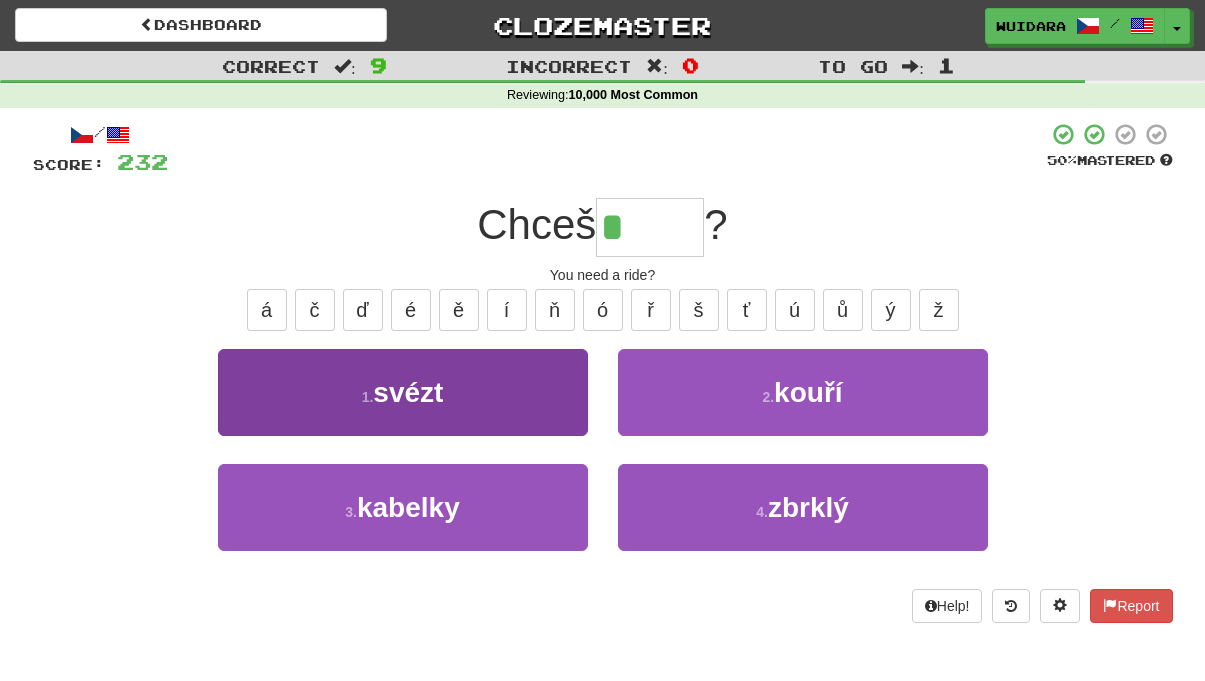 click on "1 .  svézt" at bounding box center (403, 392) 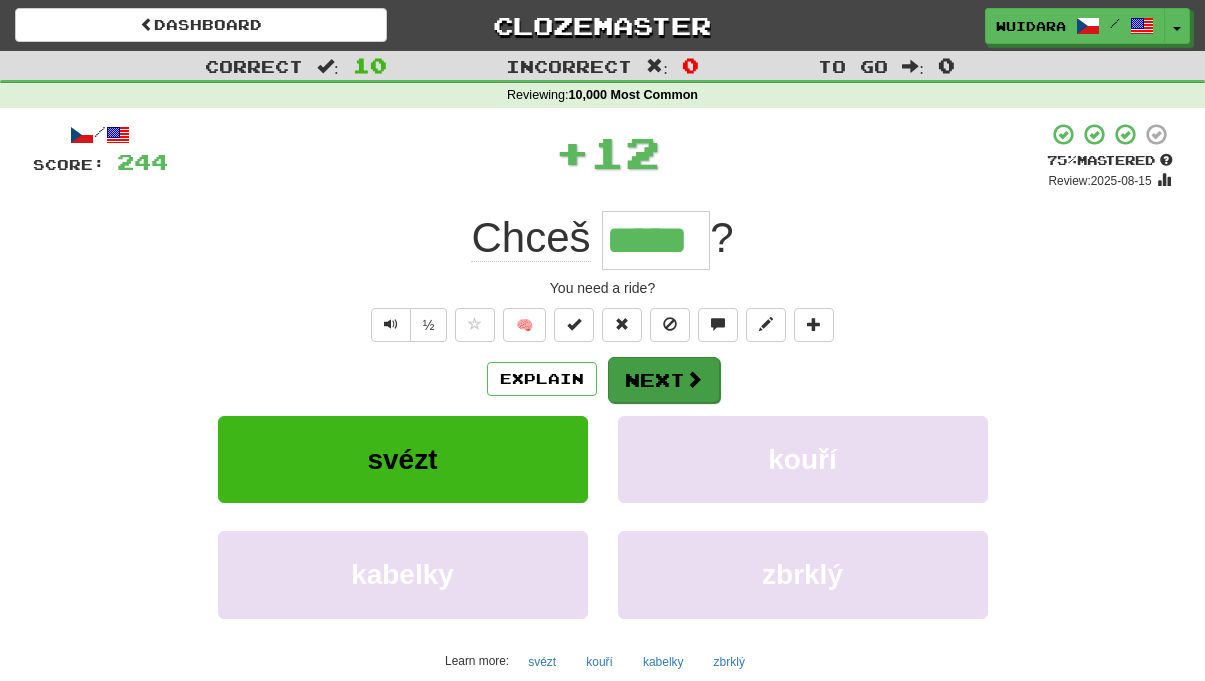 click on "Next" at bounding box center [664, 380] 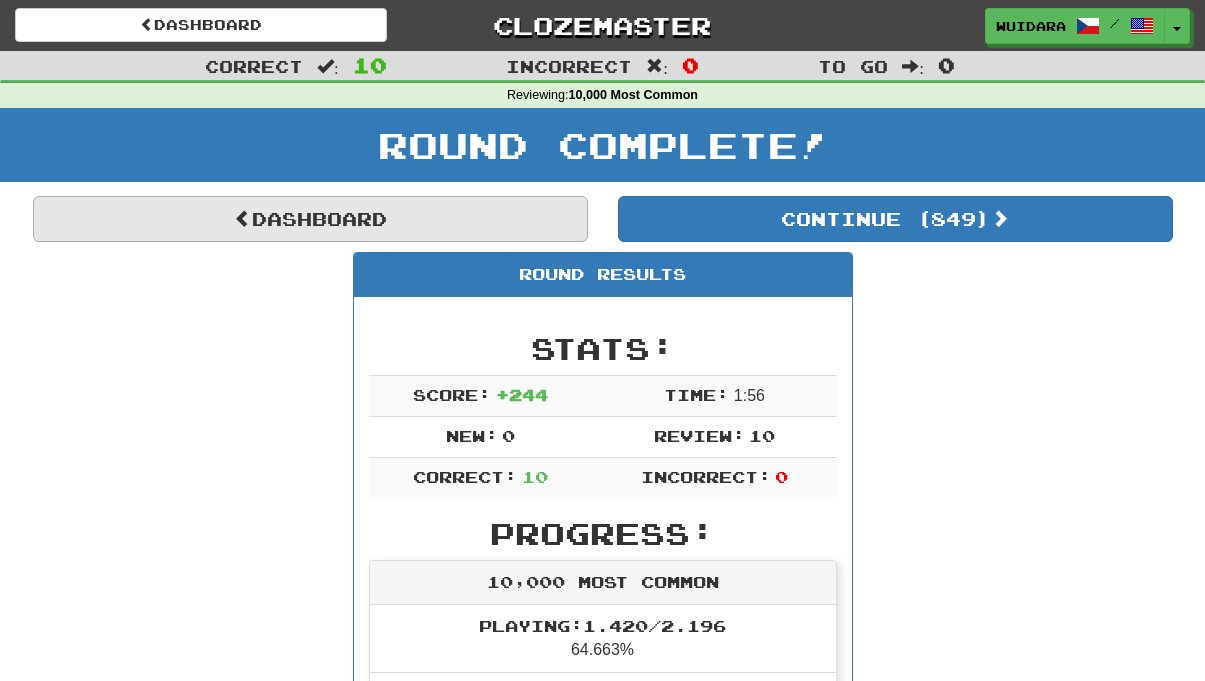click on "Dashboard" at bounding box center (310, 219) 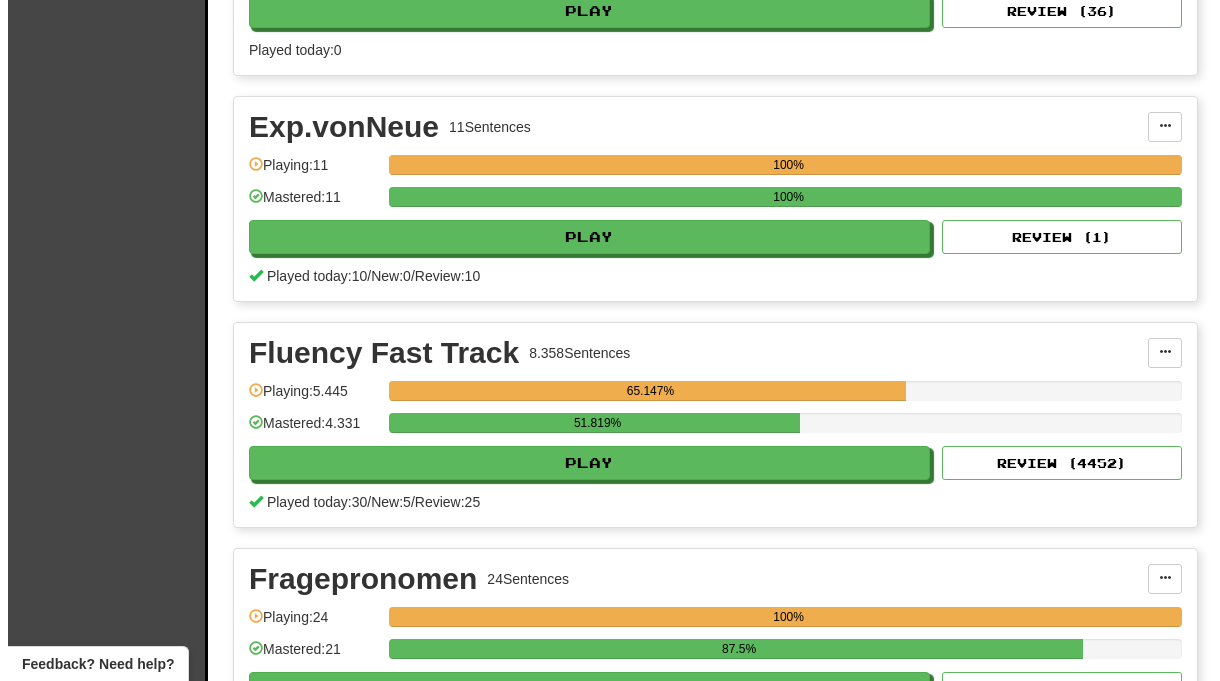 scroll, scrollTop: 3040, scrollLeft: 0, axis: vertical 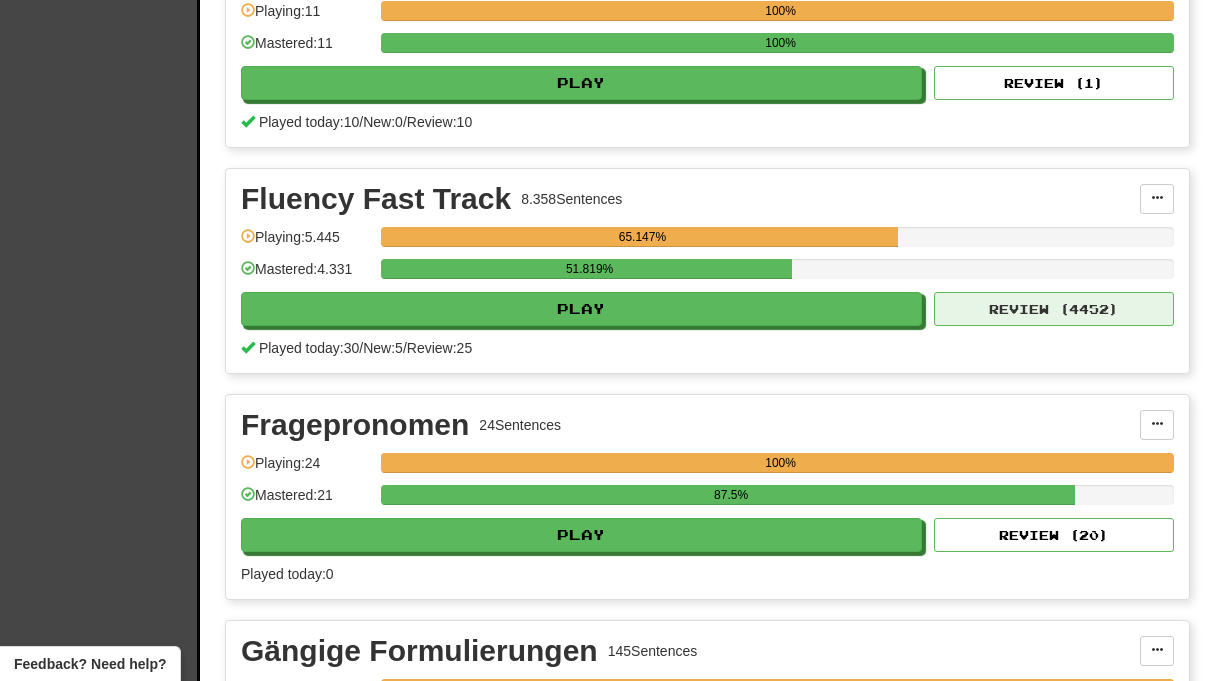 click on "Review ( 4452 )" at bounding box center (1054, 309) 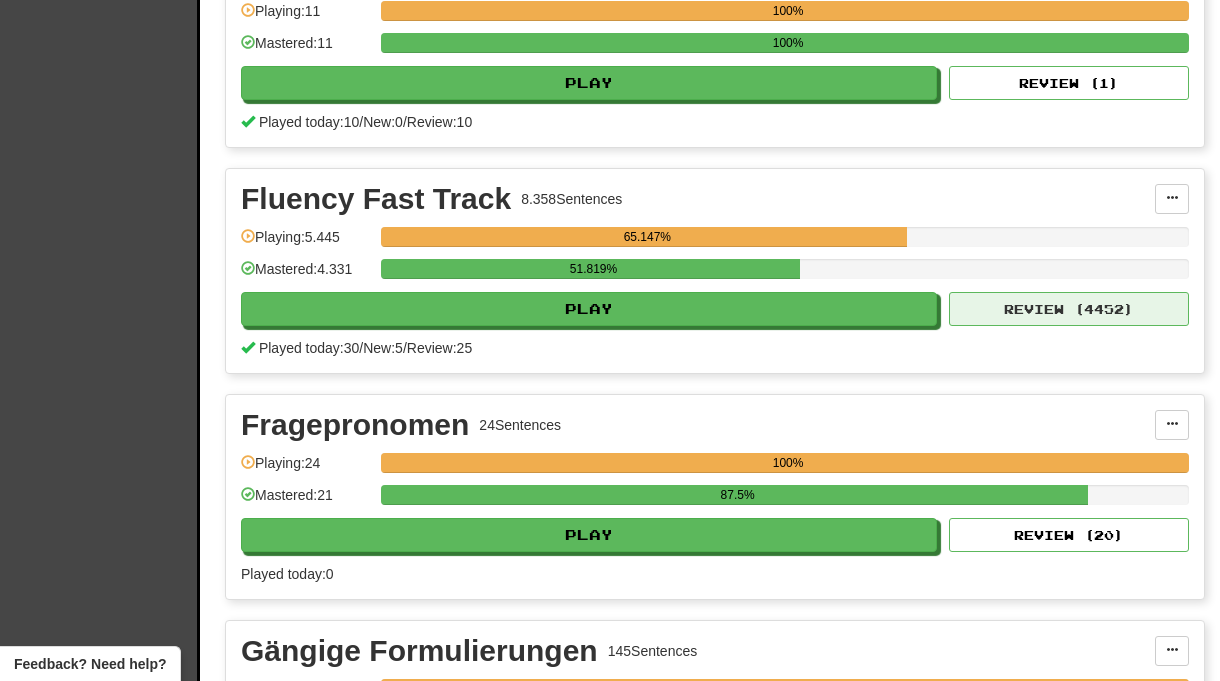 select on "**" 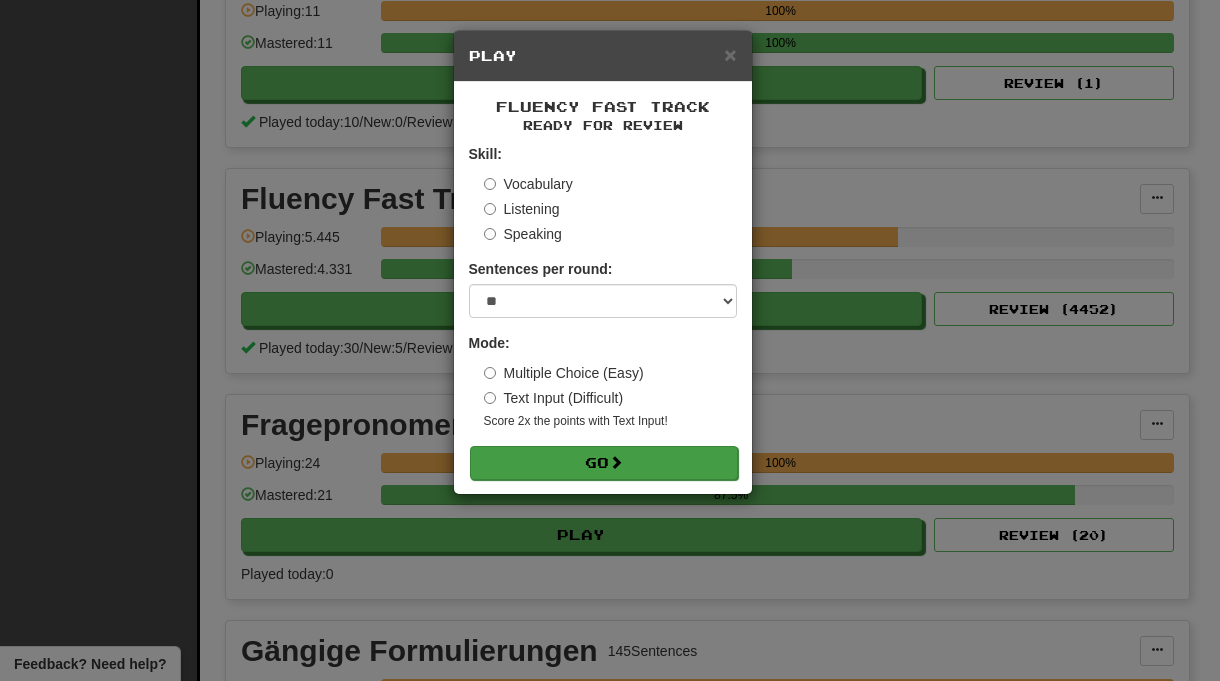 click on "Go" at bounding box center [604, 463] 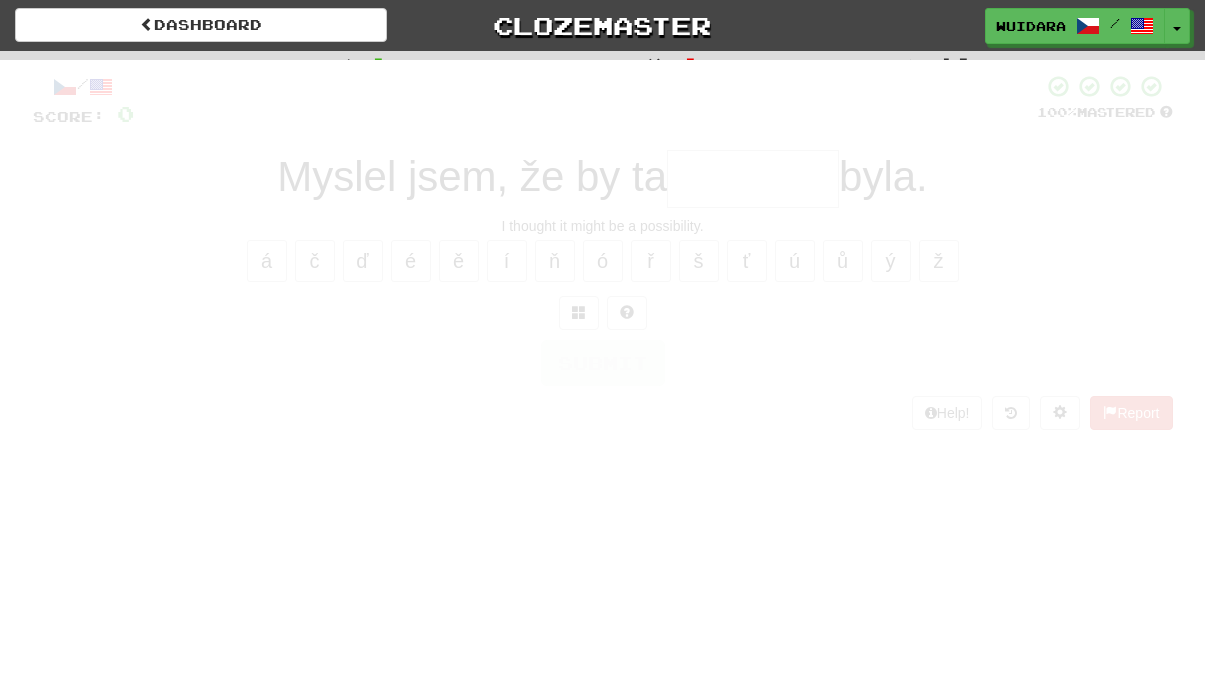 scroll, scrollTop: 0, scrollLeft: 0, axis: both 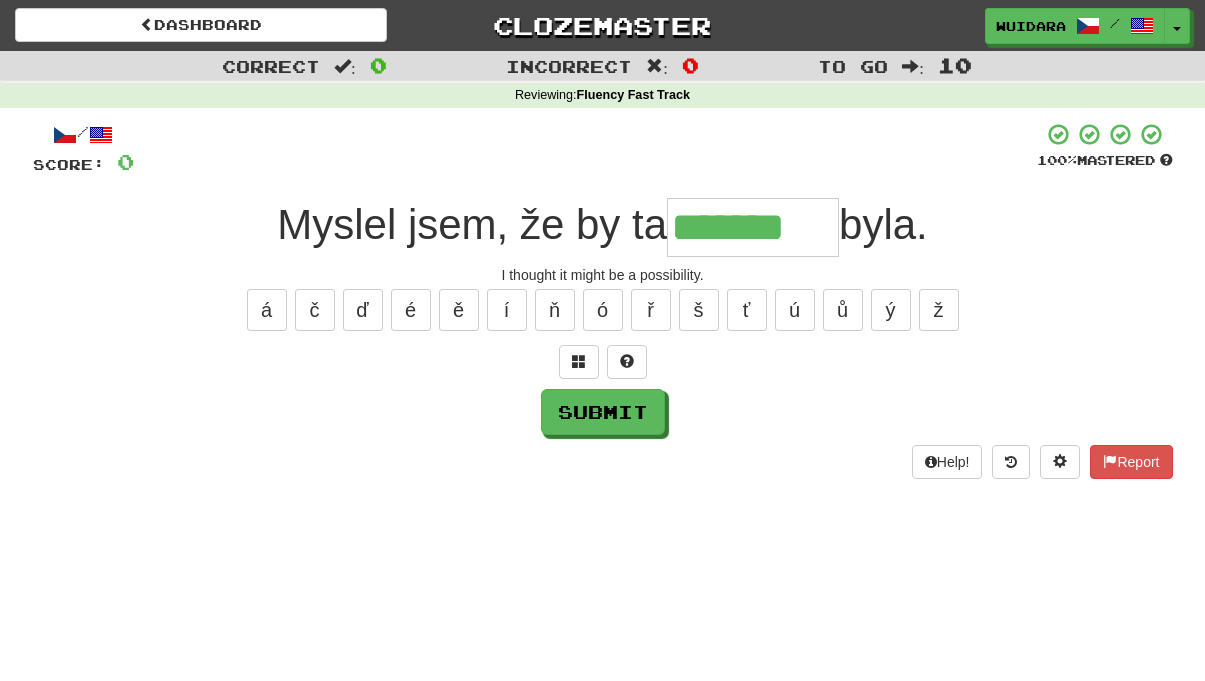 type on "*******" 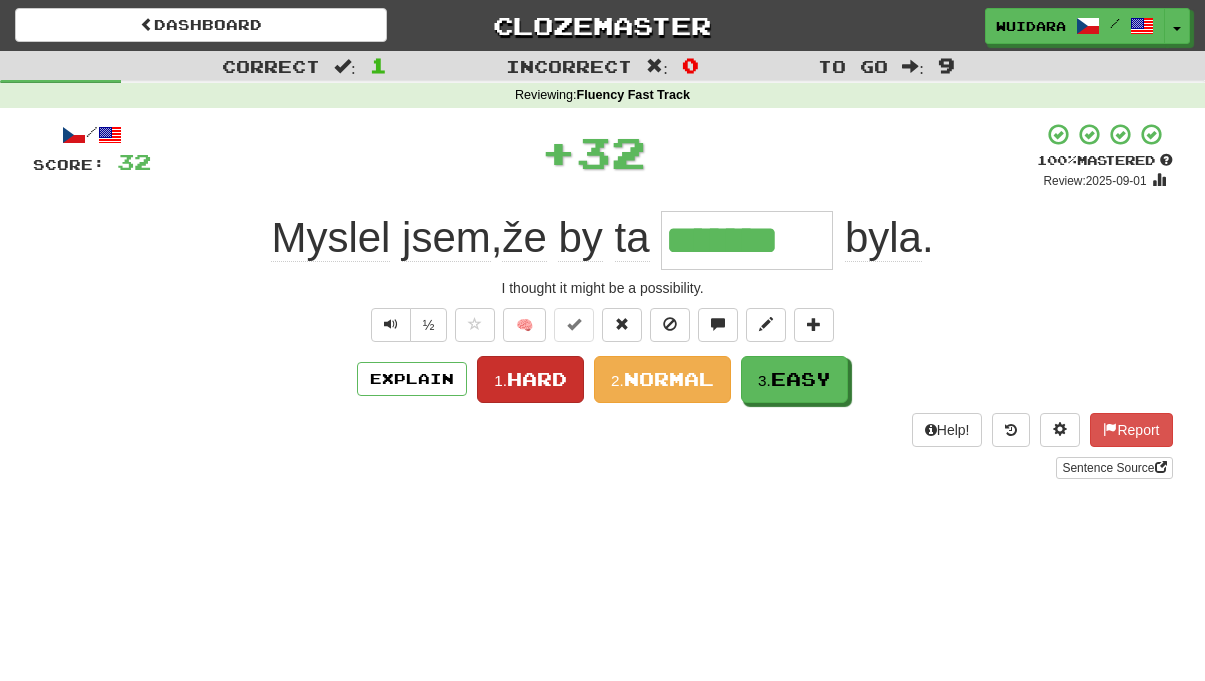 click on "1.  Hard" at bounding box center [530, 379] 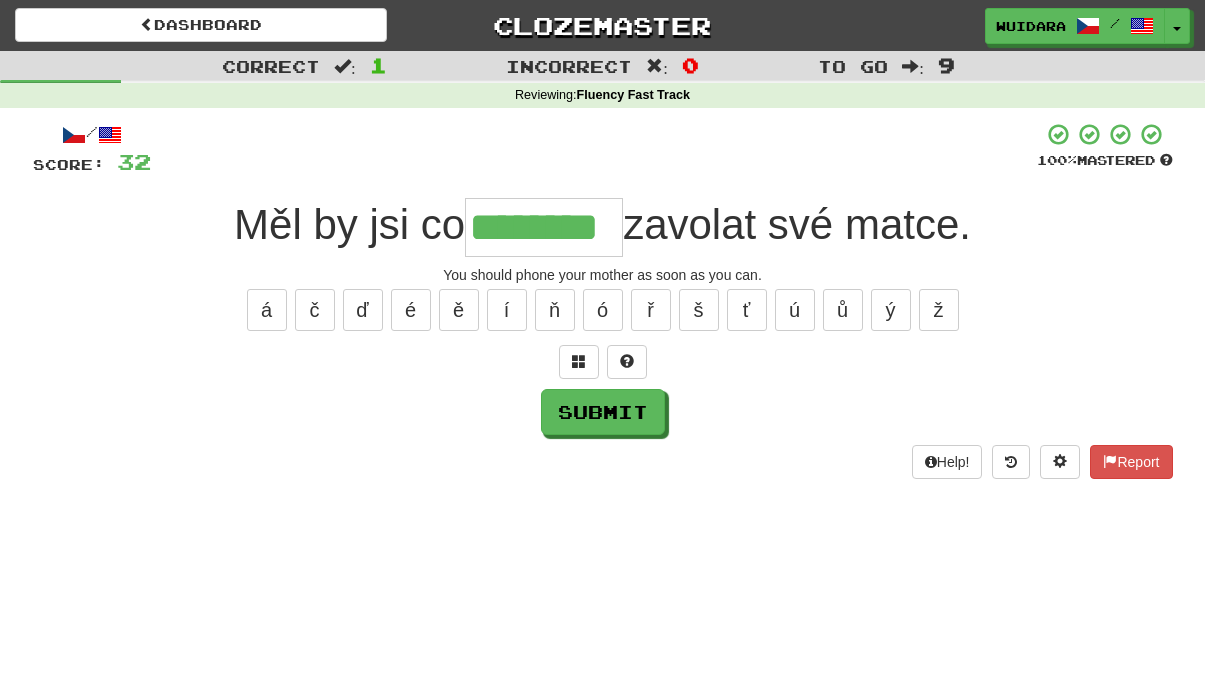 type on "********" 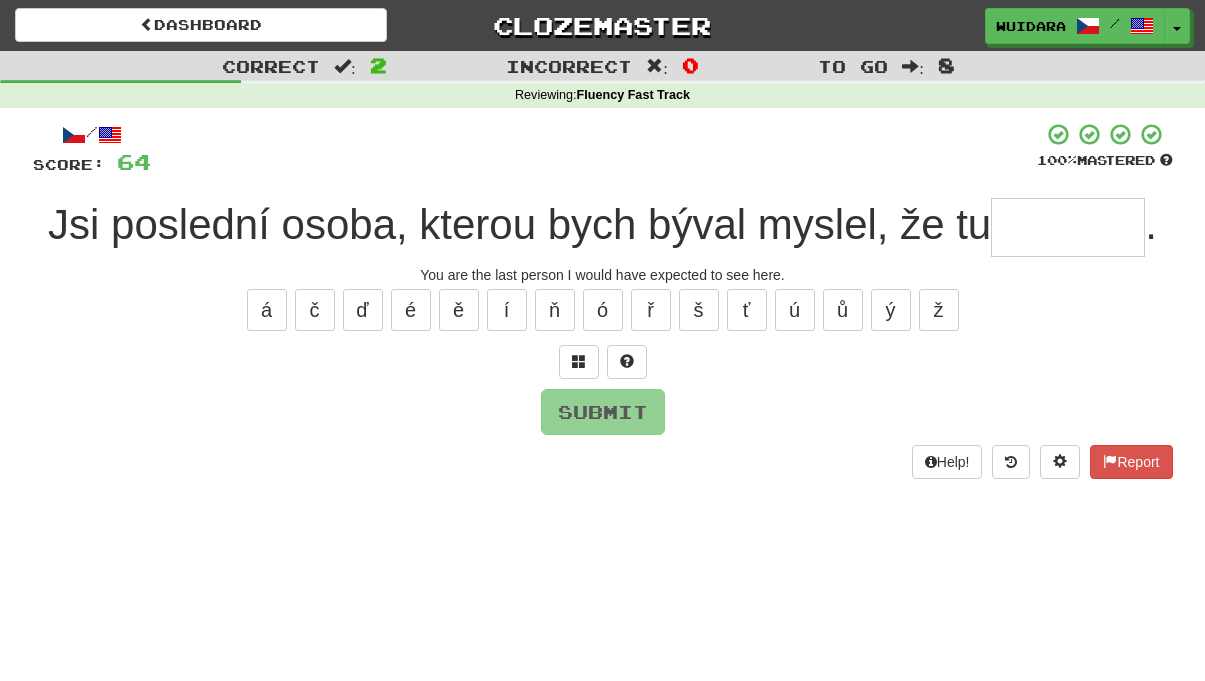 type on "*" 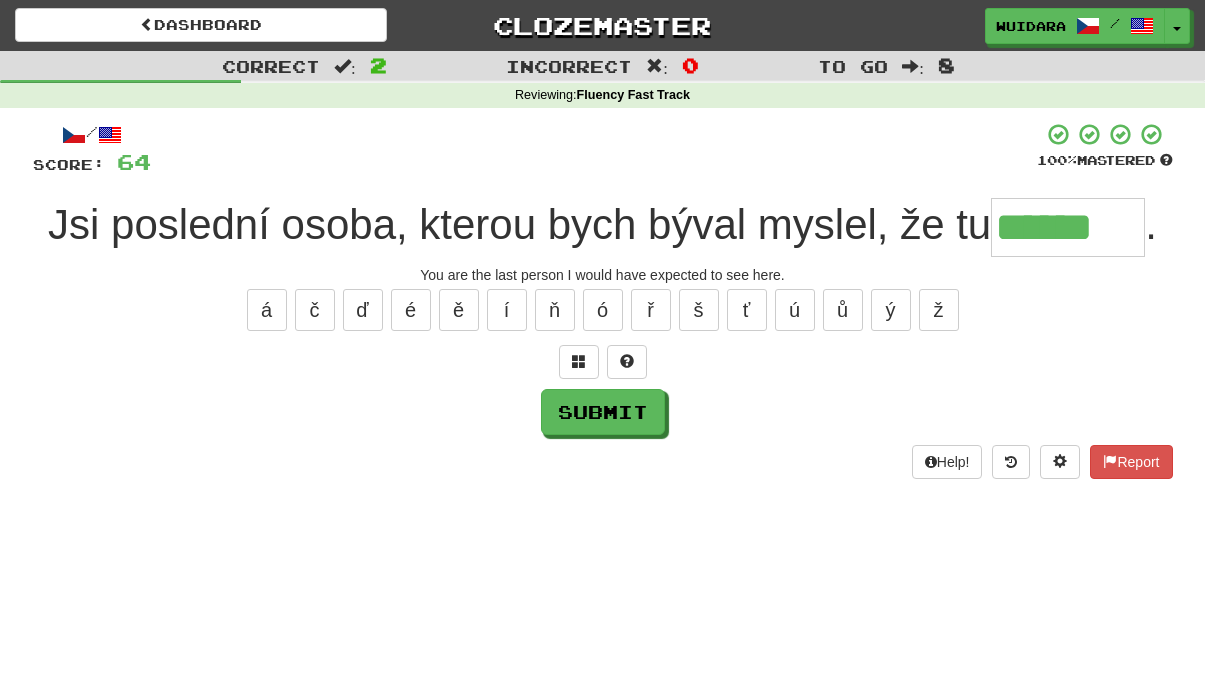 type on "******" 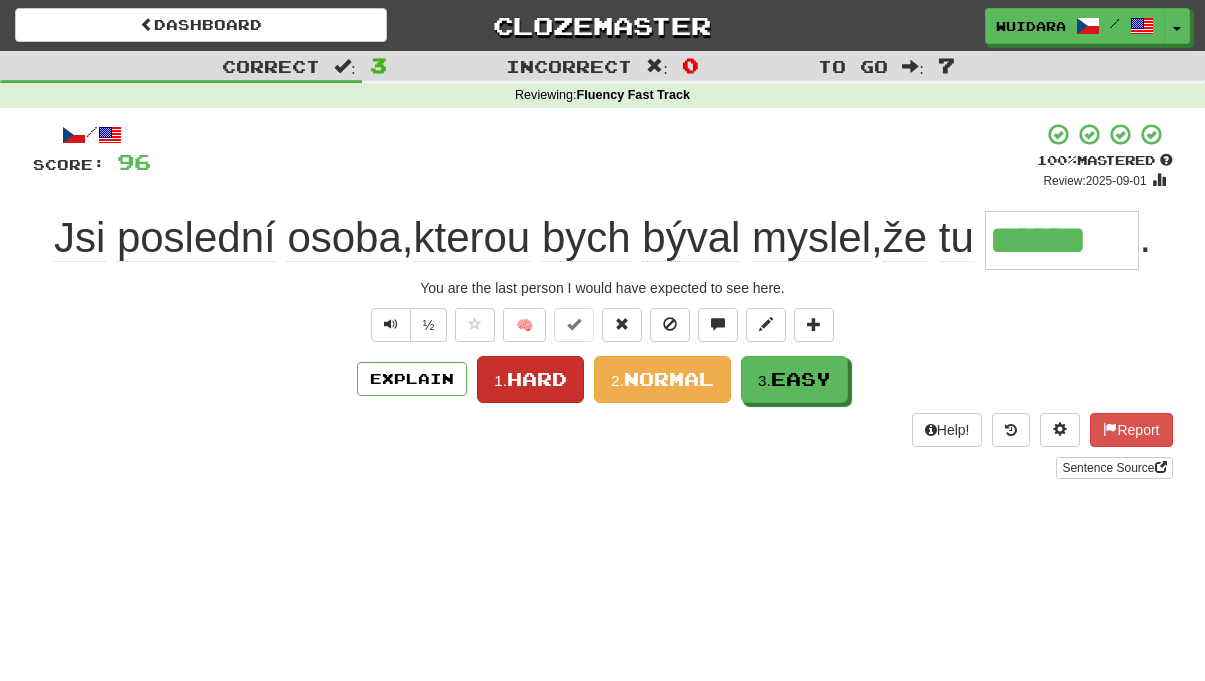 click on "Hard" at bounding box center [537, 379] 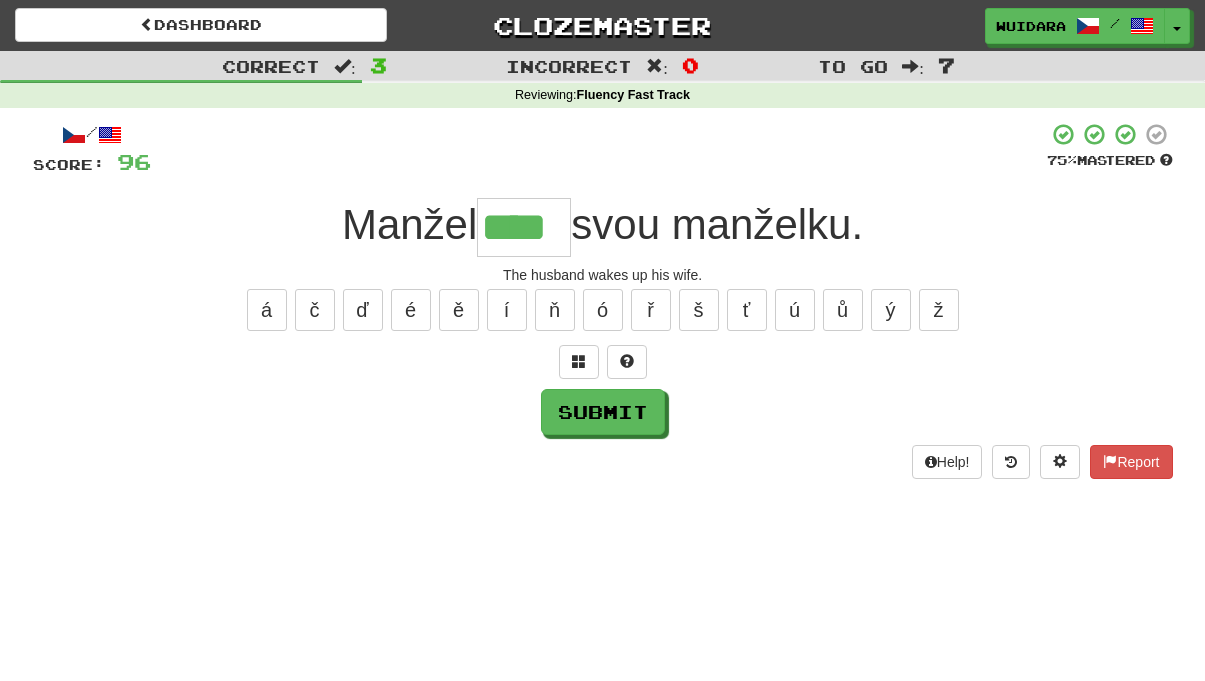 type on "****" 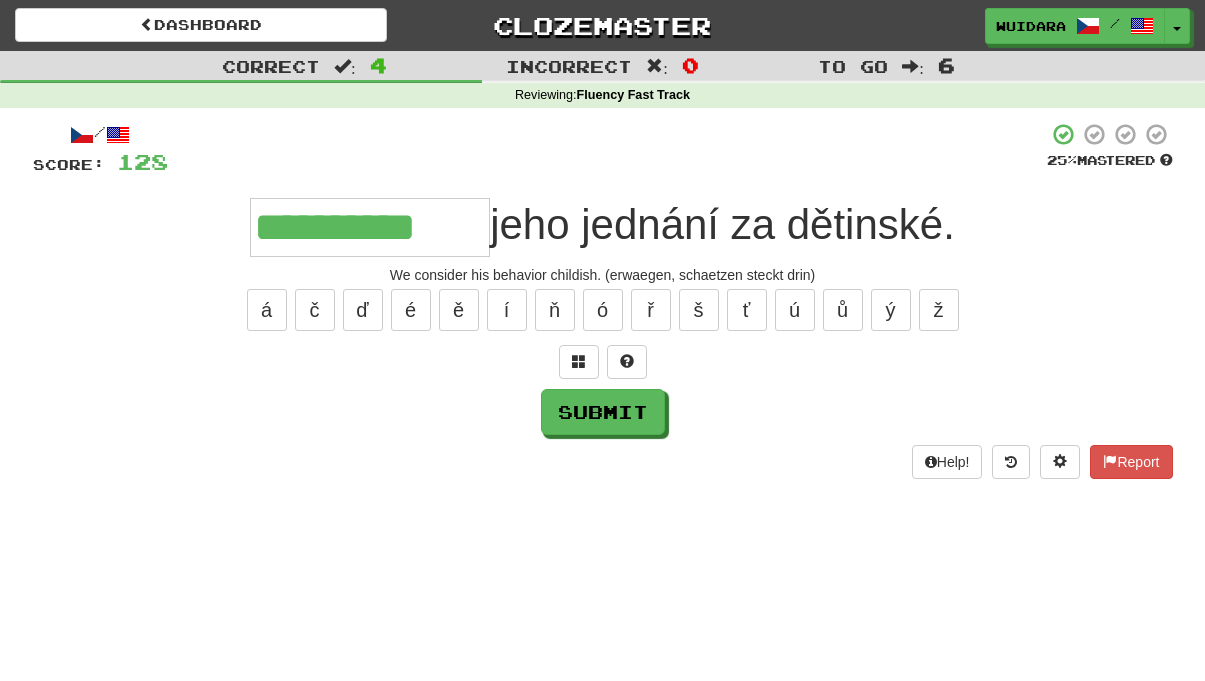 type on "**********" 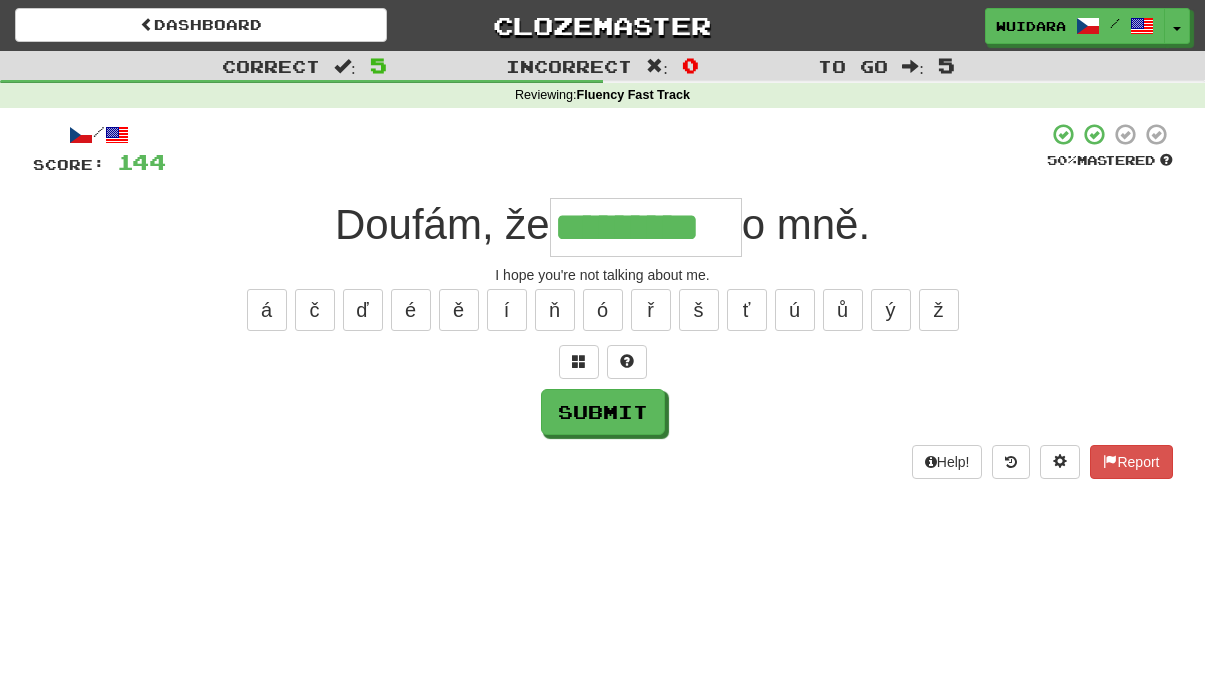 type on "*********" 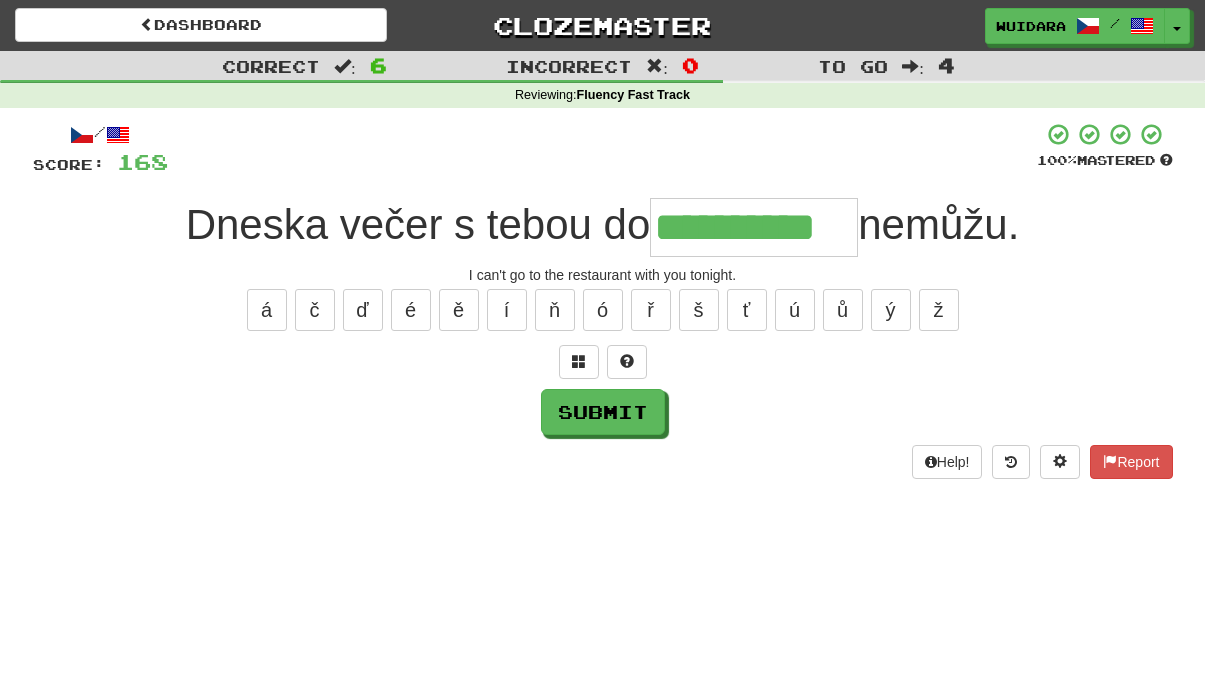 type on "**********" 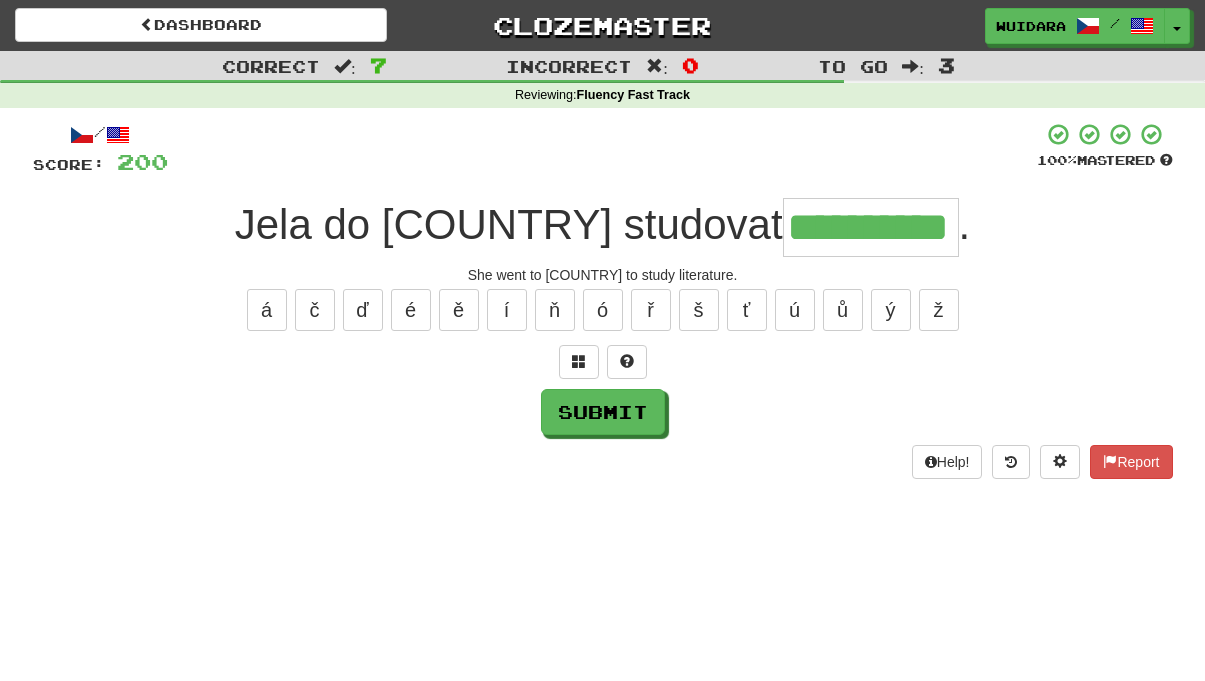 type on "**********" 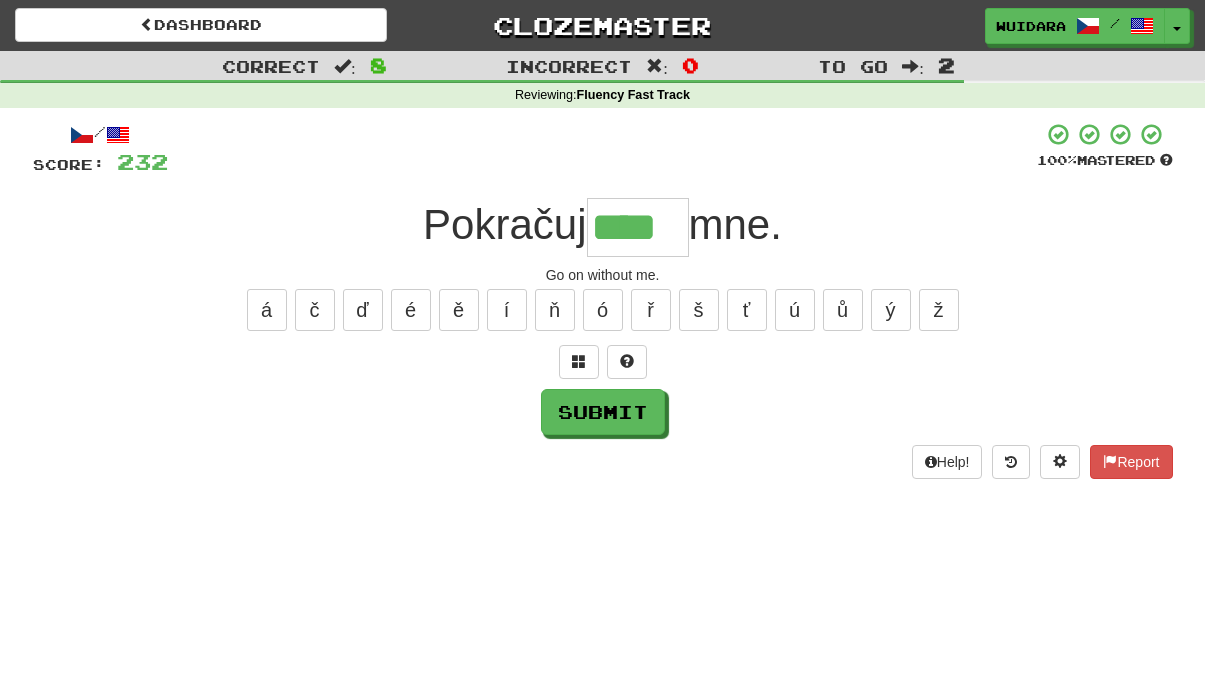 type on "****" 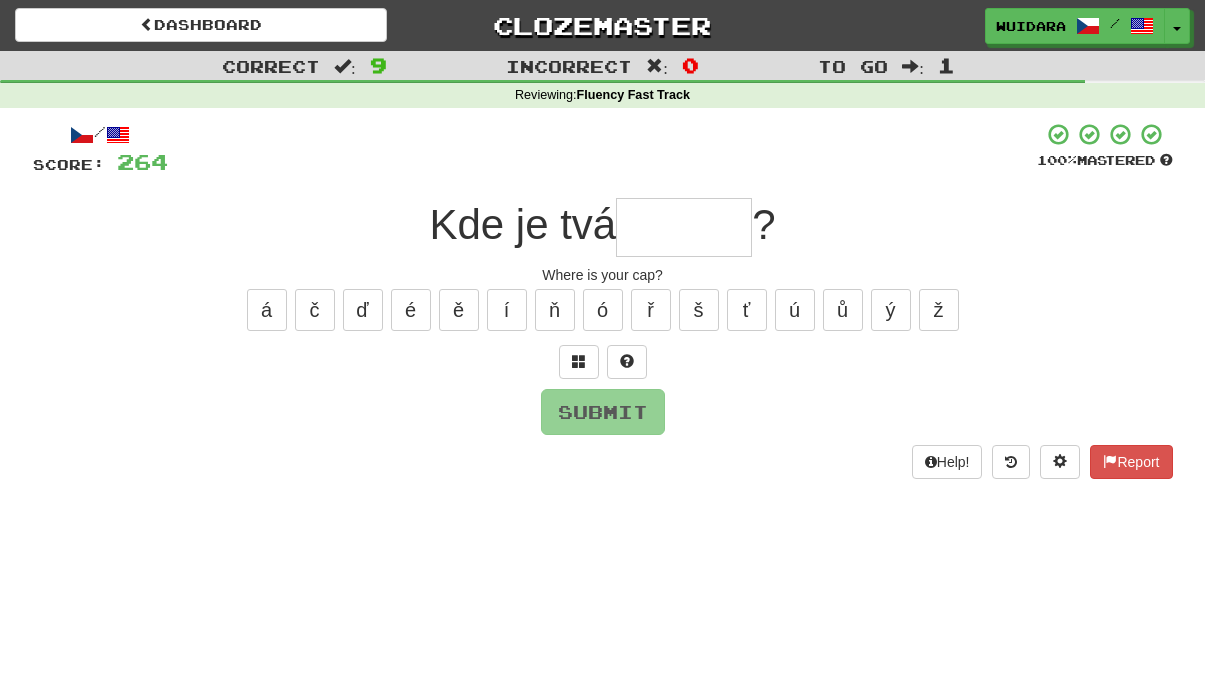 type on "*" 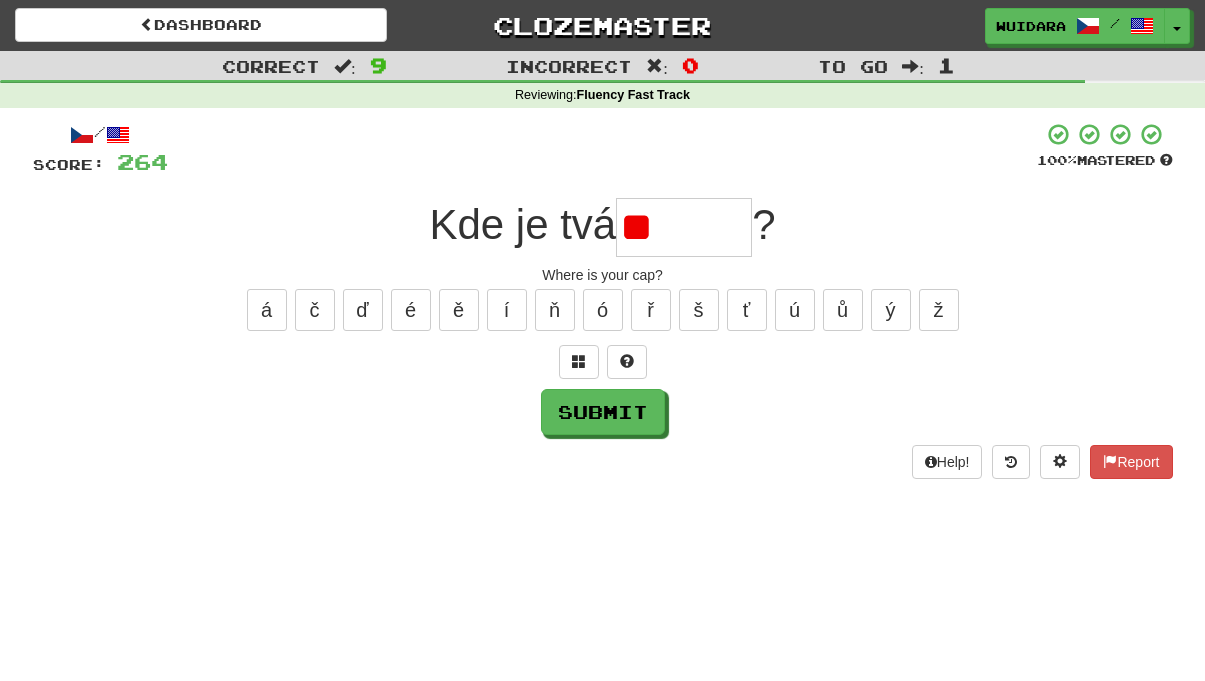 type on "*" 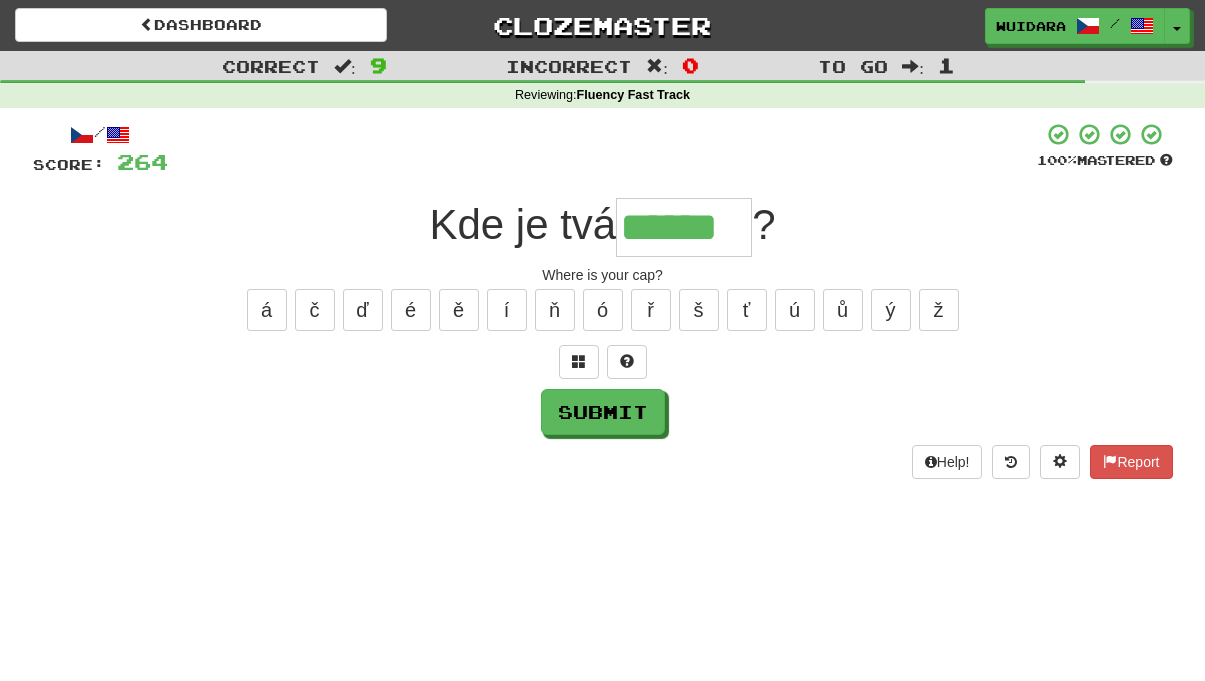 type on "******" 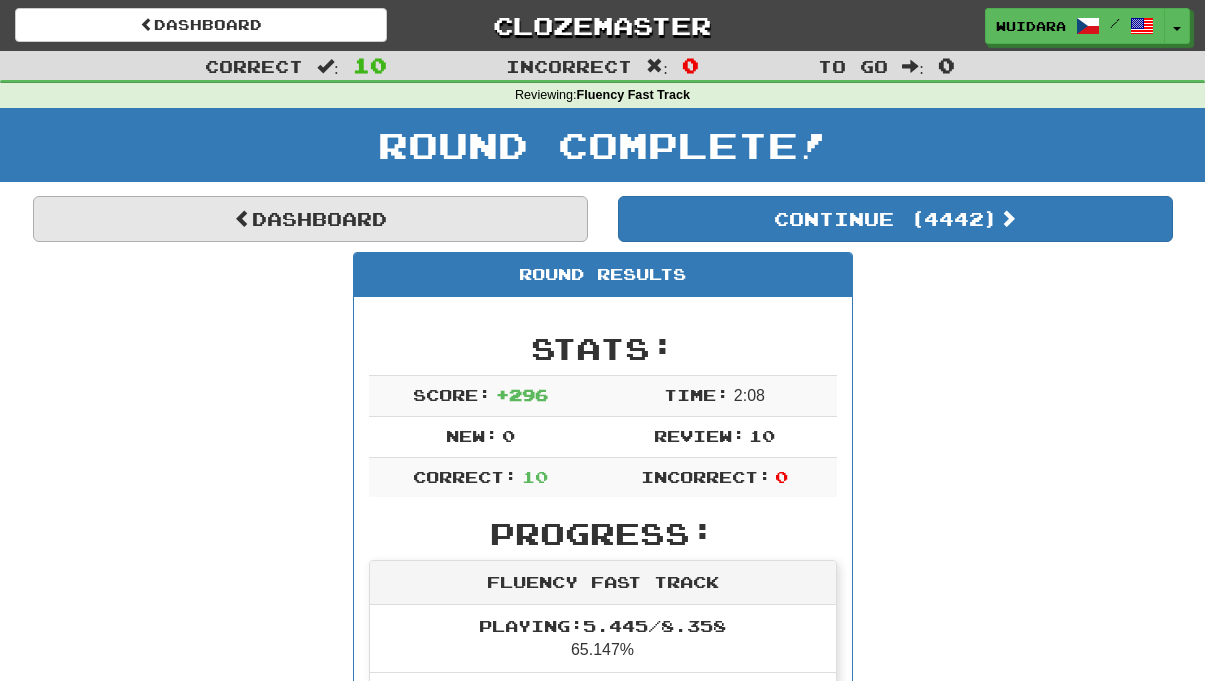 click on "Dashboard" at bounding box center [310, 219] 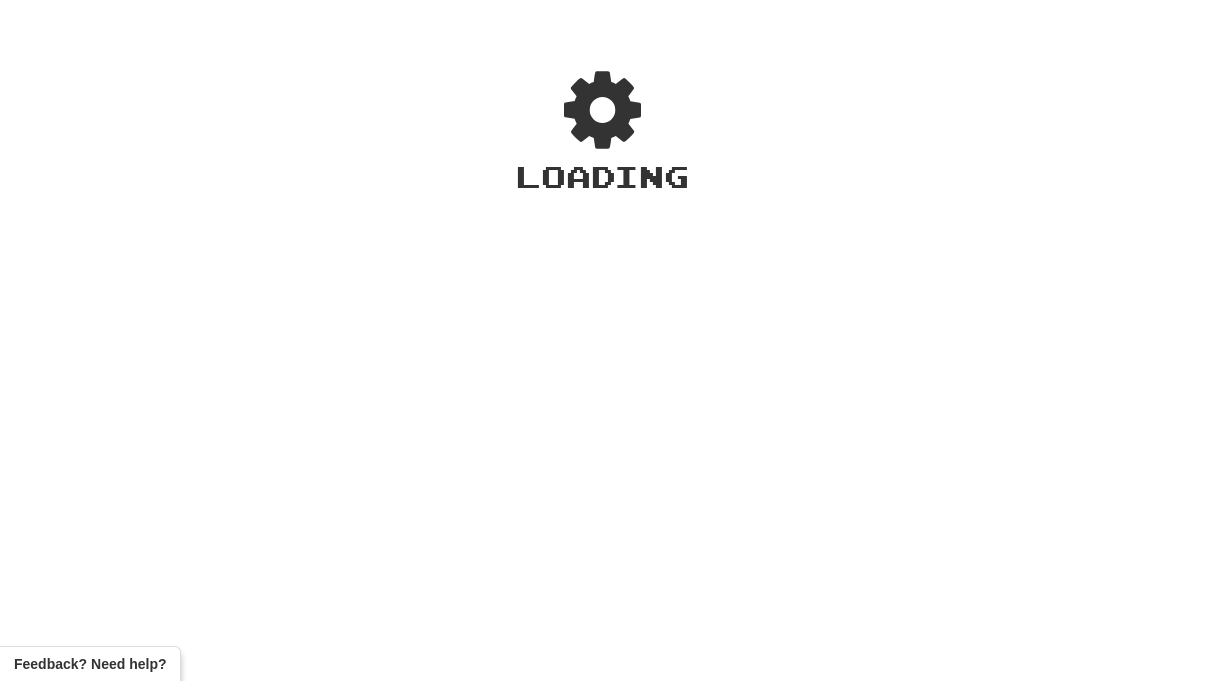 scroll, scrollTop: 0, scrollLeft: 0, axis: both 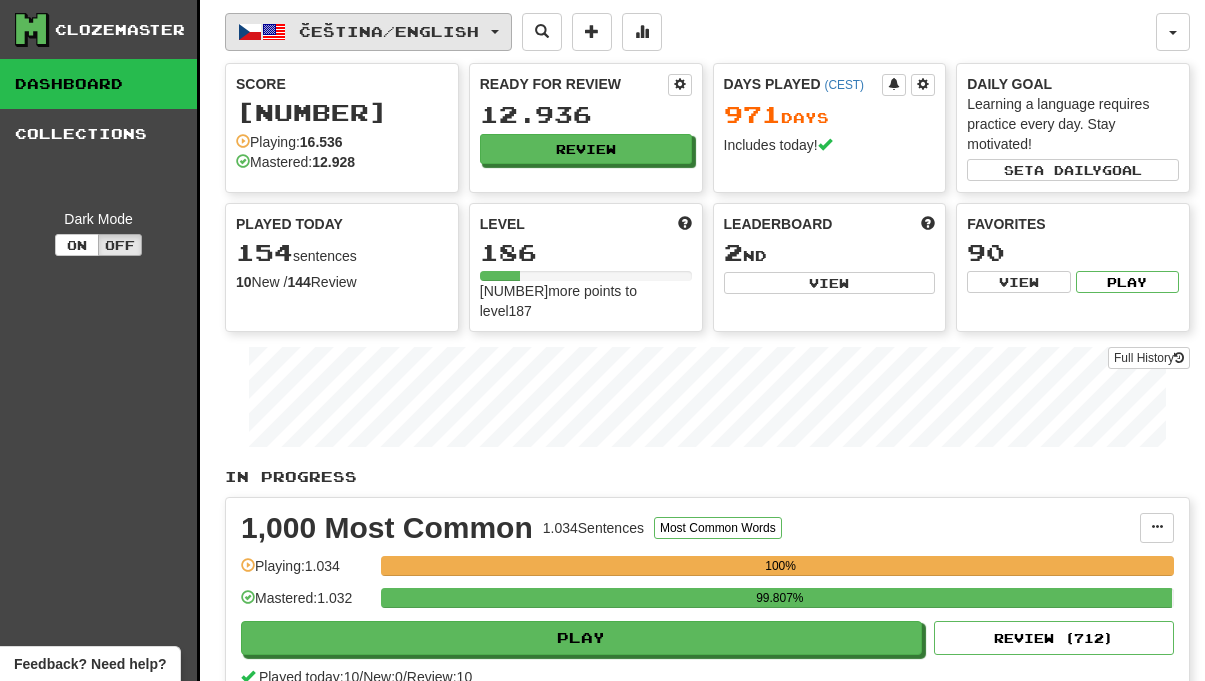 click on "Čeština  /  English" at bounding box center (389, 31) 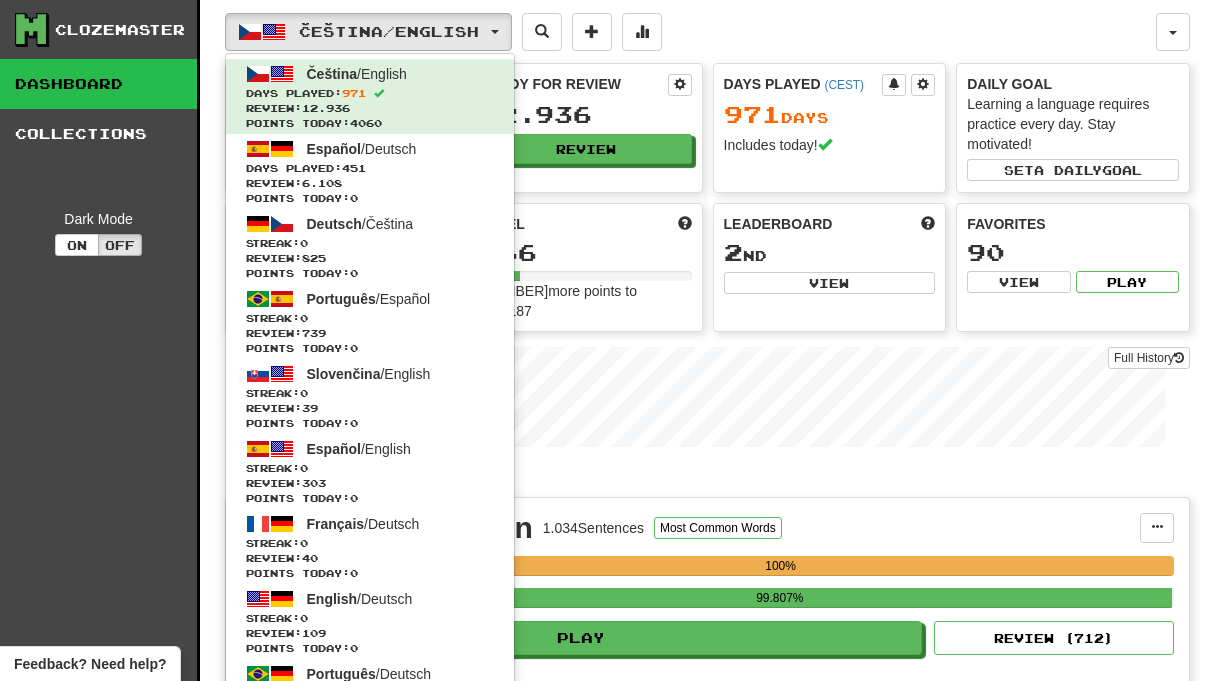 click on "Days Played:  [NUMBER]   Review:  [NUMBER] Points today:  [NUMBER] Days Played:  [NUMBER]   Review:  [NUMBER] Points today:  [NUMBER] Streak:  [NUMBER]   Review:  [NUMBER] Points today:  [NUMBER] Streak:  [NUMBER]   Review:  [NUMBER] Points today:  [NUMBER] Streak:  [NUMBER]   Review:  [NUMBER] Points today:  [NUMBER] Streak:  [NUMBER]   Review:  [NUMBER] Points today:  [NUMBER] Streak:  [NUMBER]   Review:  [NUMBER] Points today:  [NUMBER] Streak:  [NUMBER]   Review:  [NUMBER] Points today:  [NUMBER] Streak:  [NUMBER]   Review:  [NUMBER] Points today:  [NUMBER] Streak:  [NUMBER]   Review:  [NUMBER] Points today:  [NUMBER] Streak:  [NUMBER]   Review:  [NUMBER] Points today:  [NUMBER] Streak:  [NUMBER]   Review:  [NUMBER] Points today:  [NUMBER]" at bounding box center [690, 32] 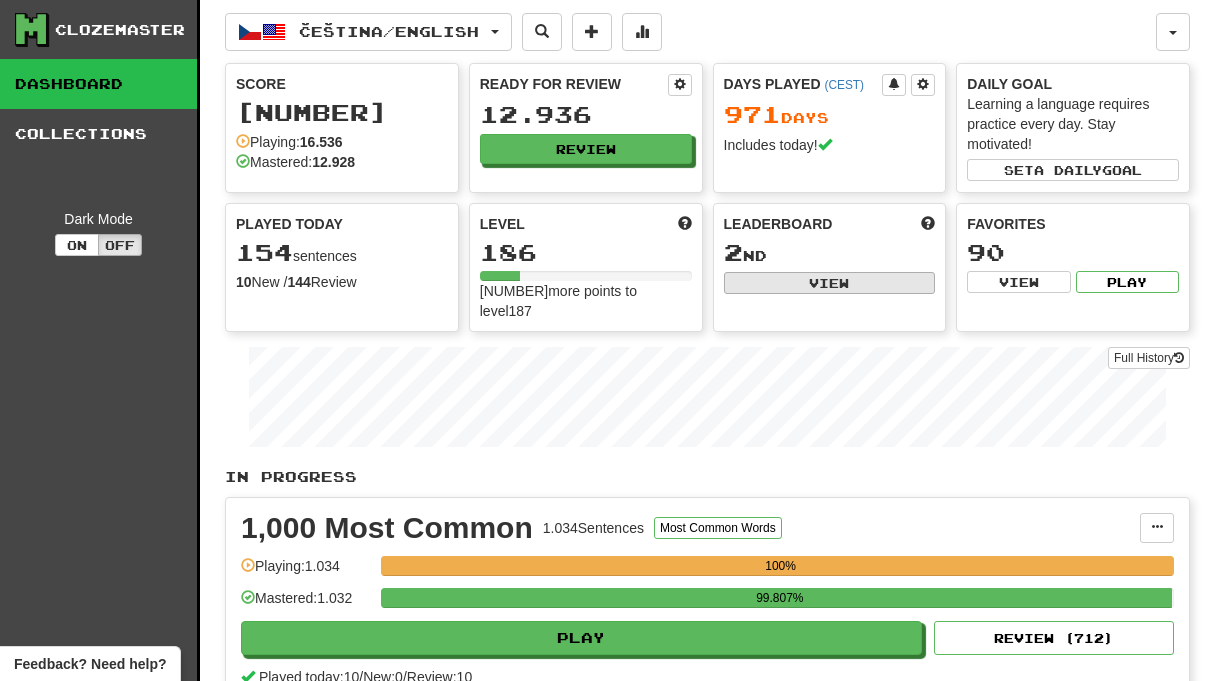 click on "View" at bounding box center [830, 283] 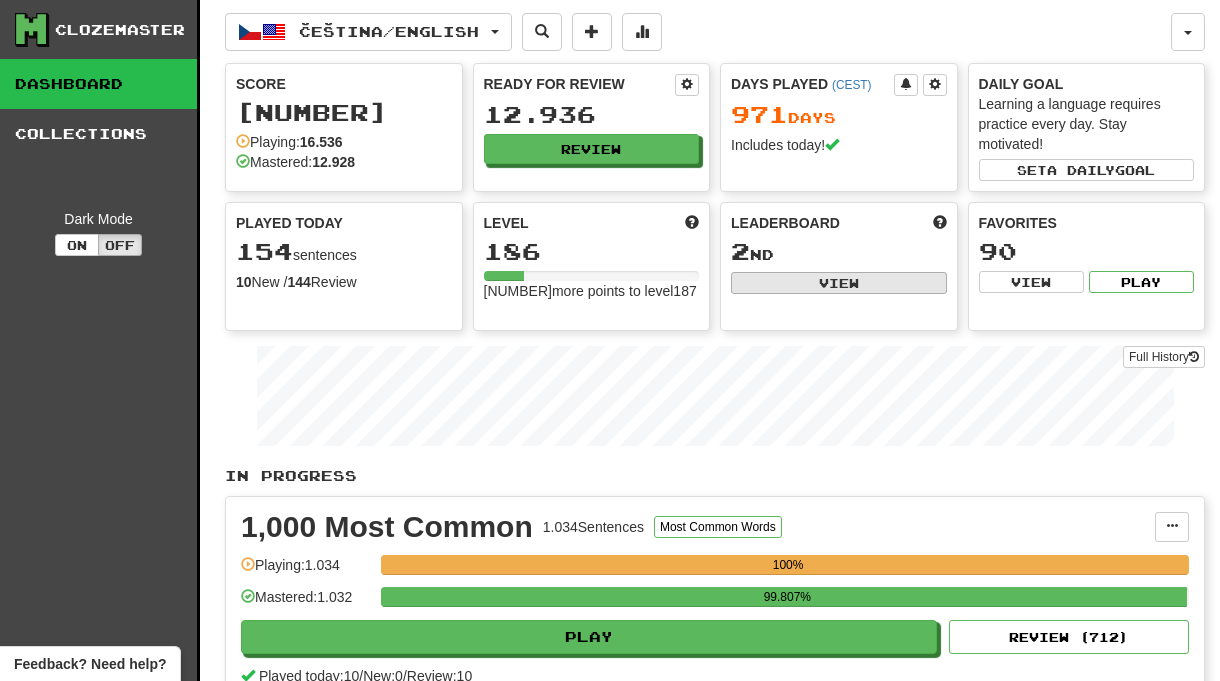 select on "**********" 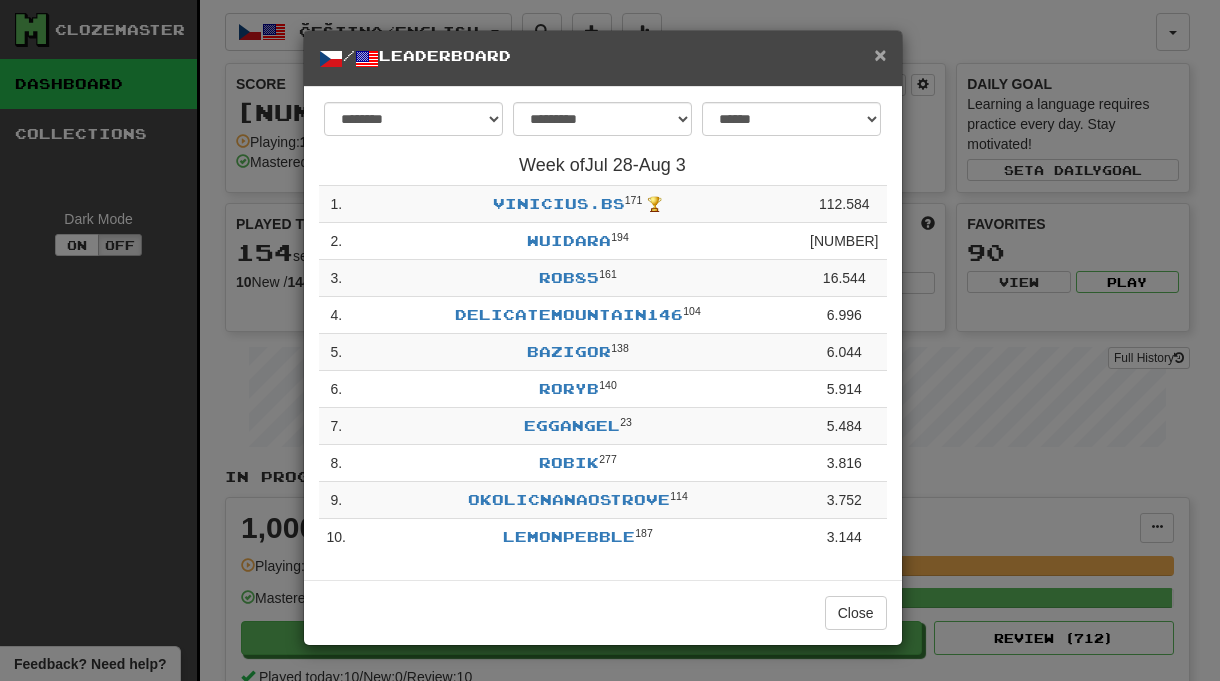 click on "×" at bounding box center [880, 54] 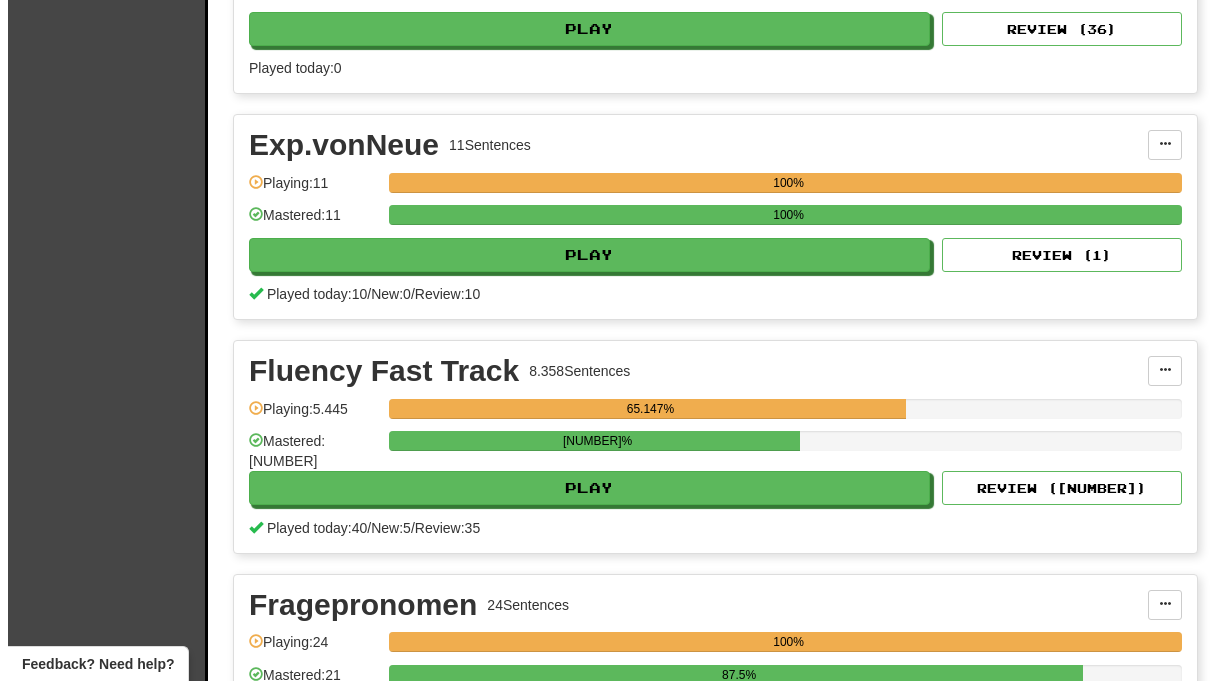 scroll, scrollTop: 2939, scrollLeft: 0, axis: vertical 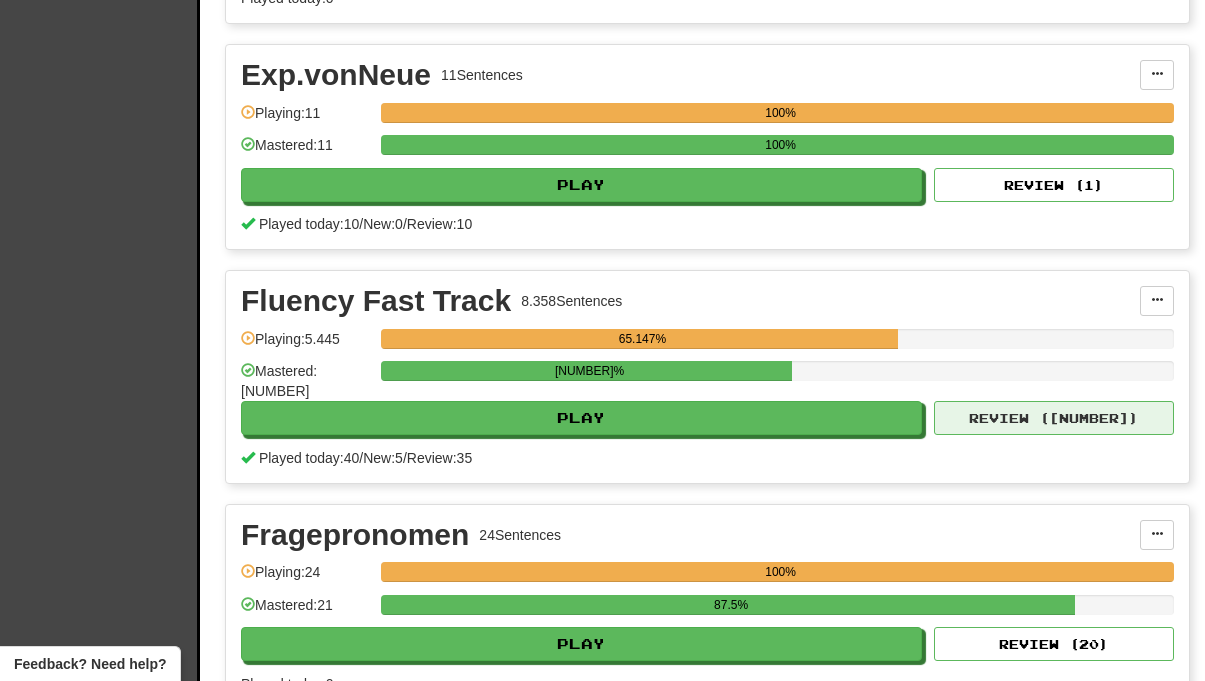 click on "Review ( 4442 )" at bounding box center (1054, 418) 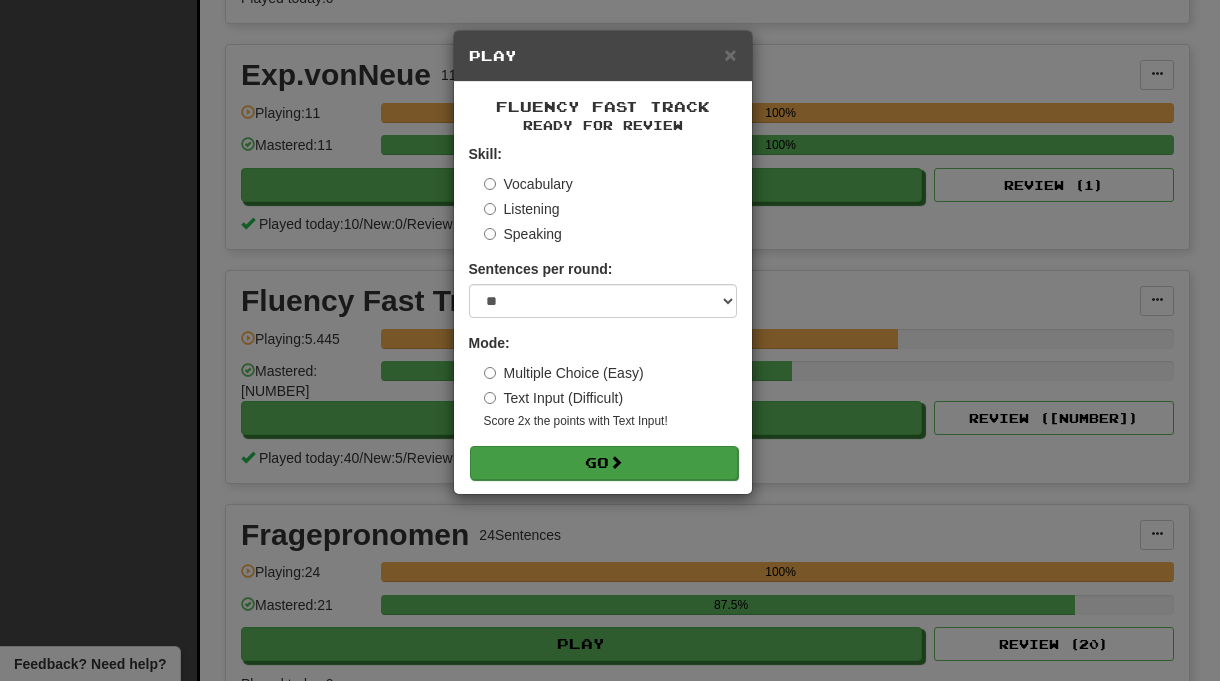 click on "Go" at bounding box center [604, 463] 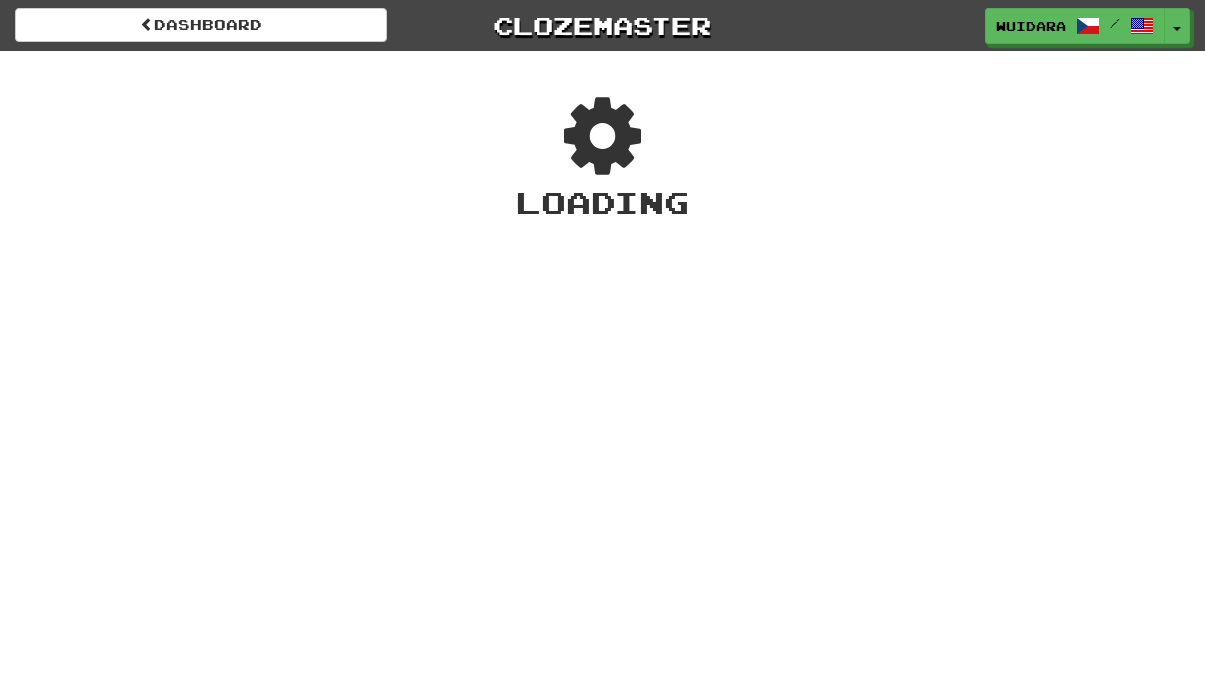 scroll, scrollTop: 0, scrollLeft: 0, axis: both 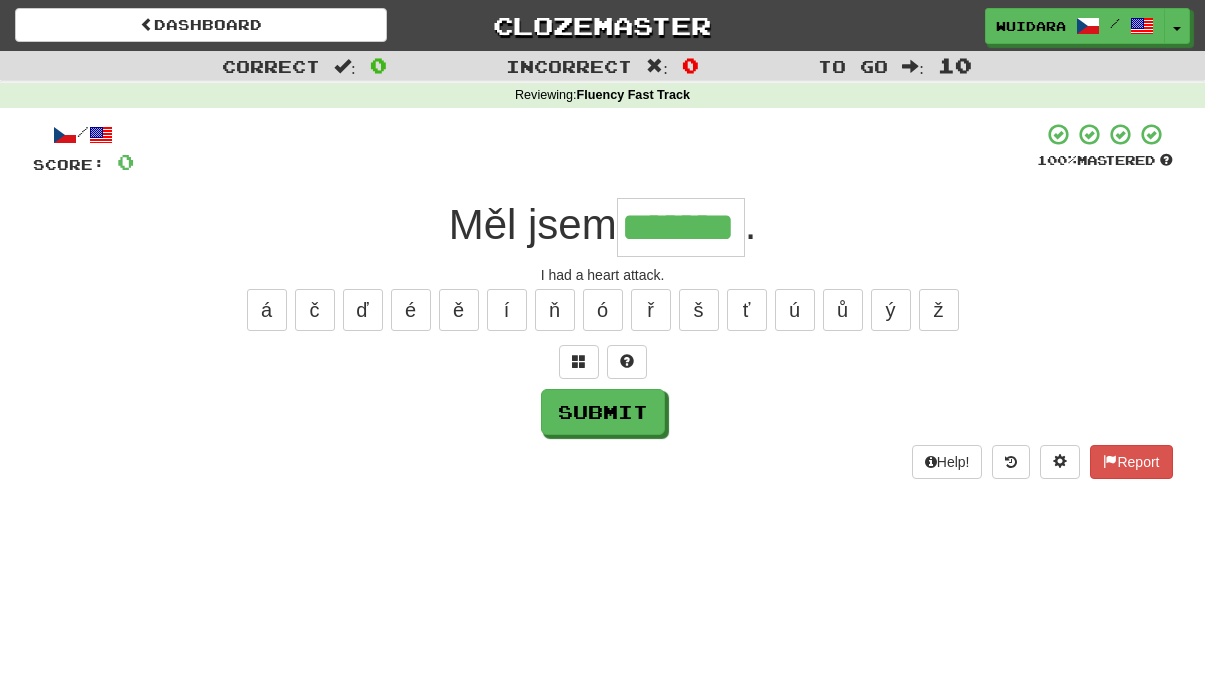 type on "*******" 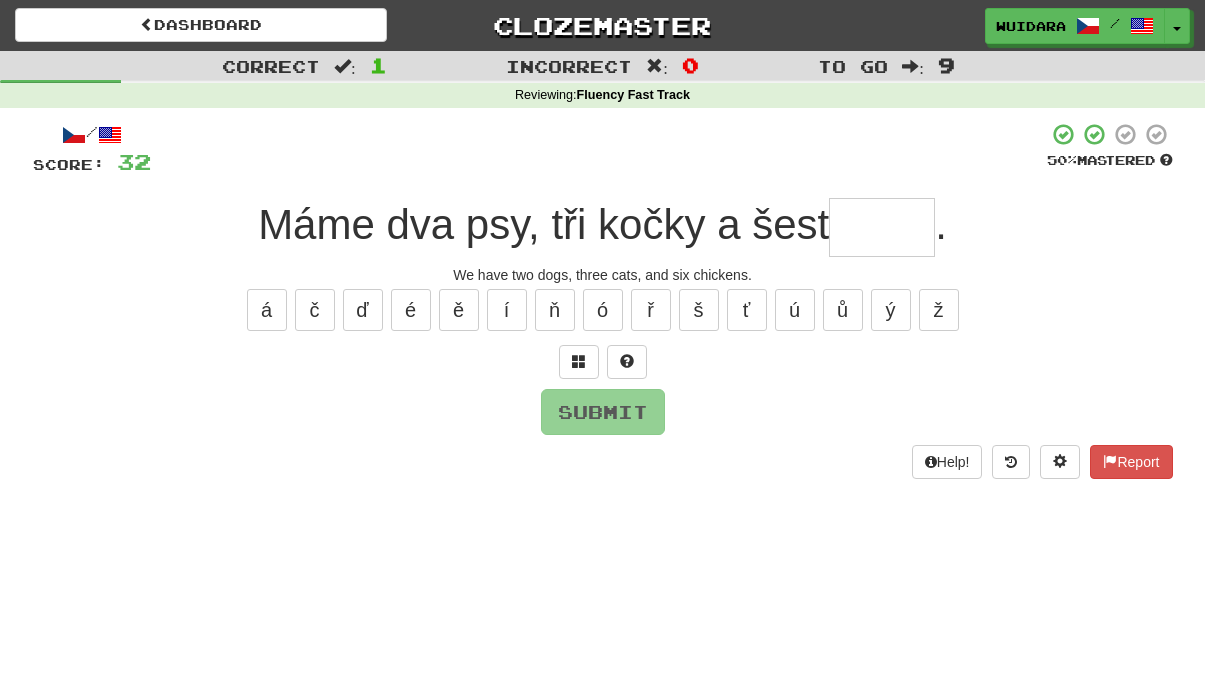 type on "*" 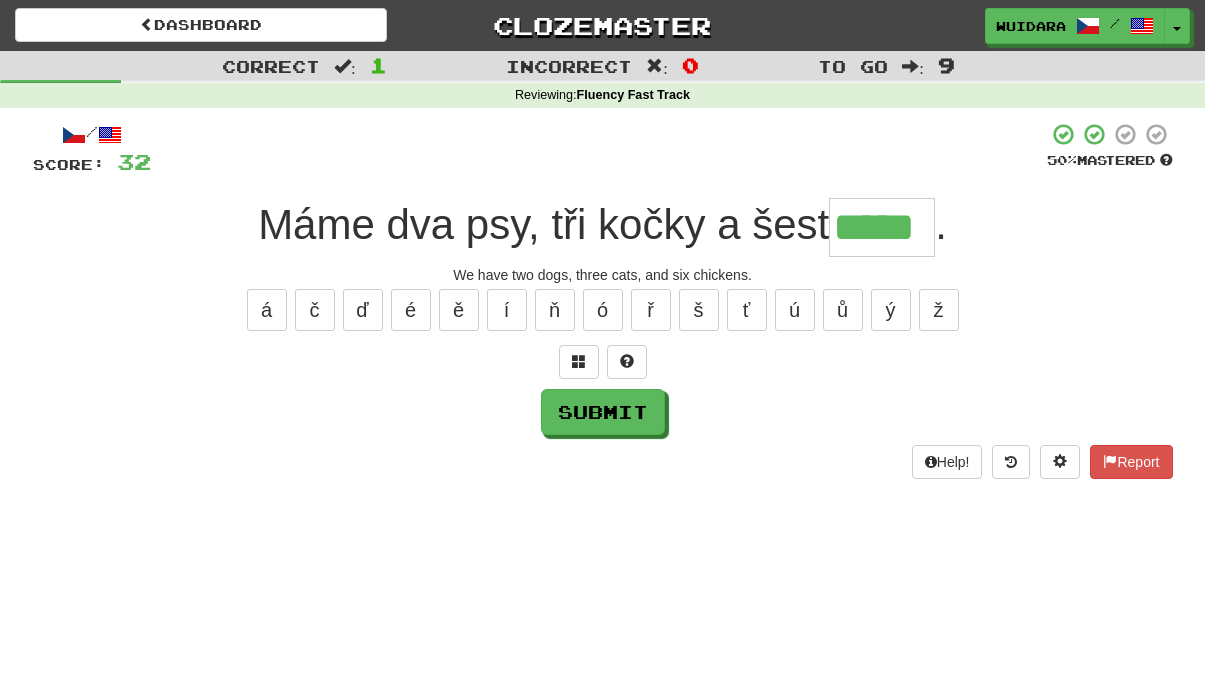 type on "*****" 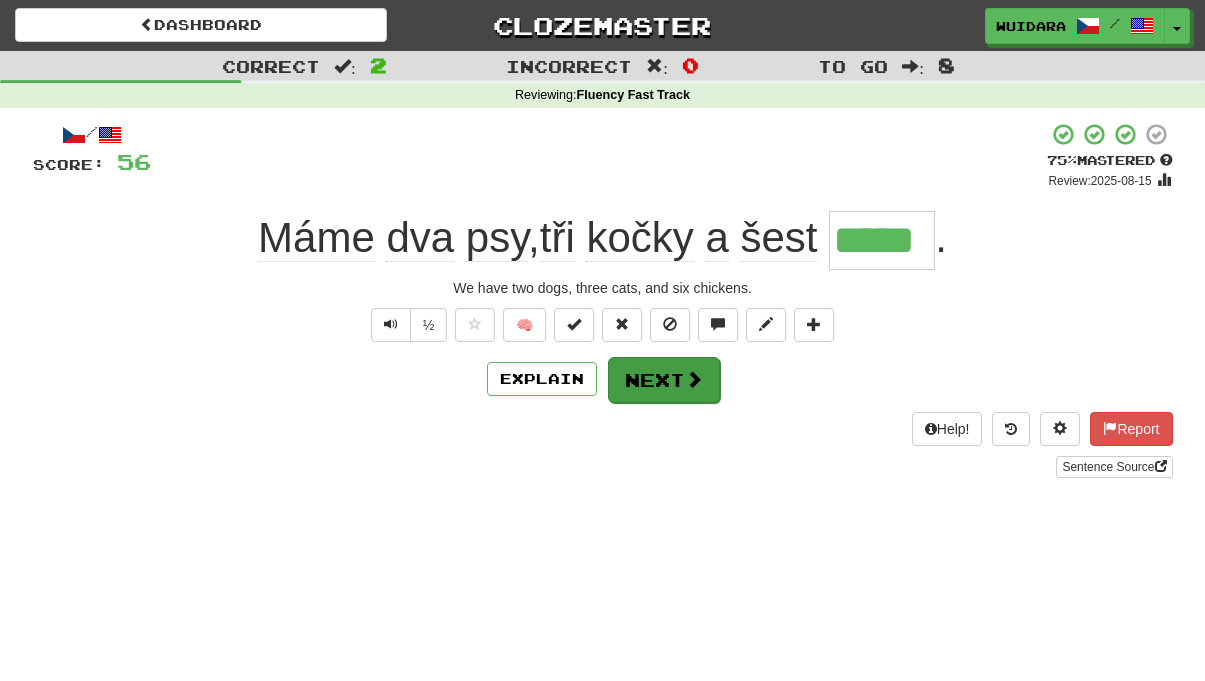 click on "Next" at bounding box center (664, 380) 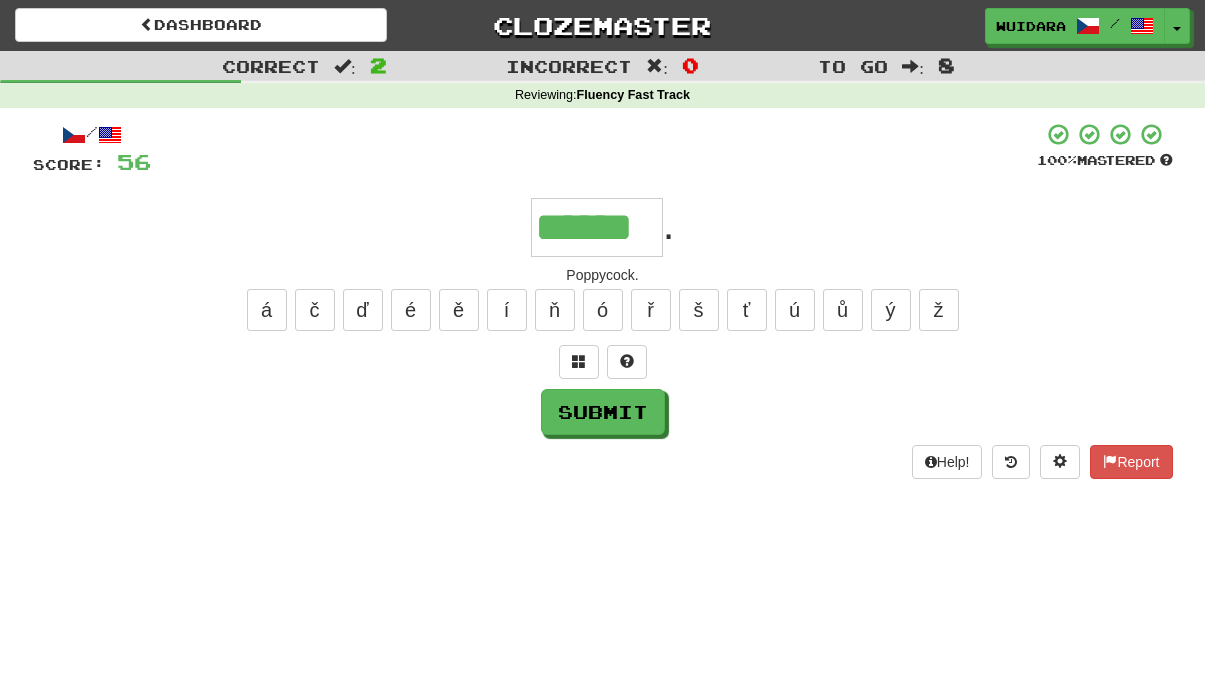type on "******" 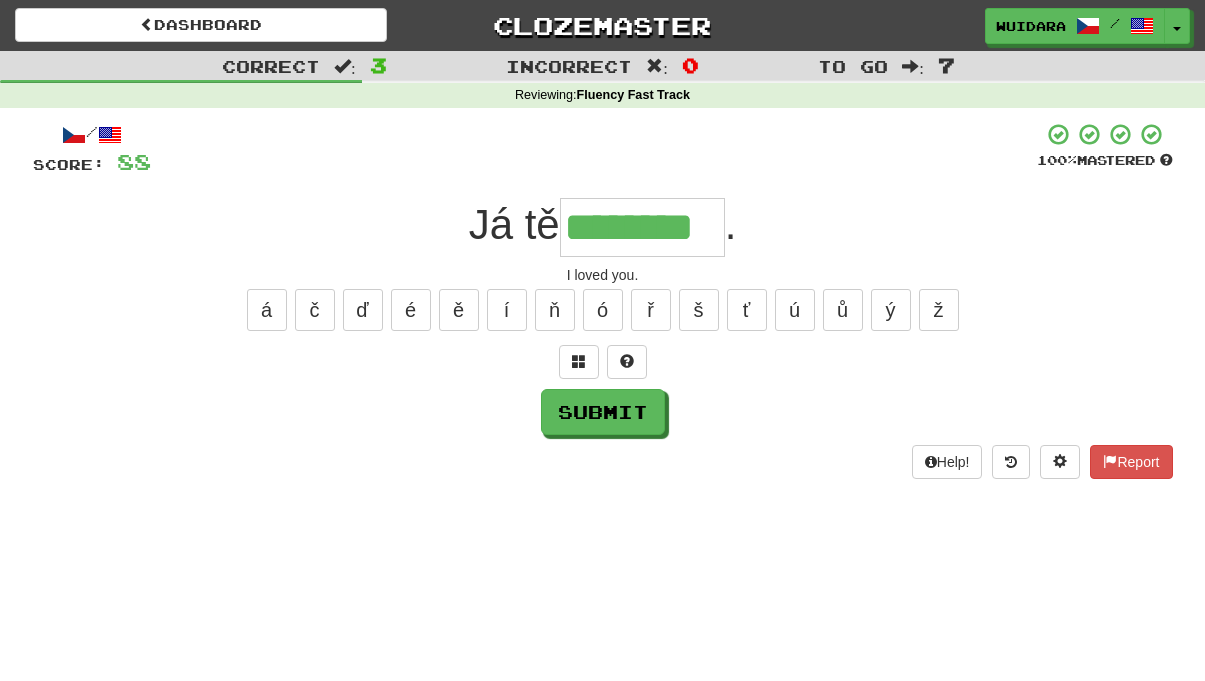 type on "********" 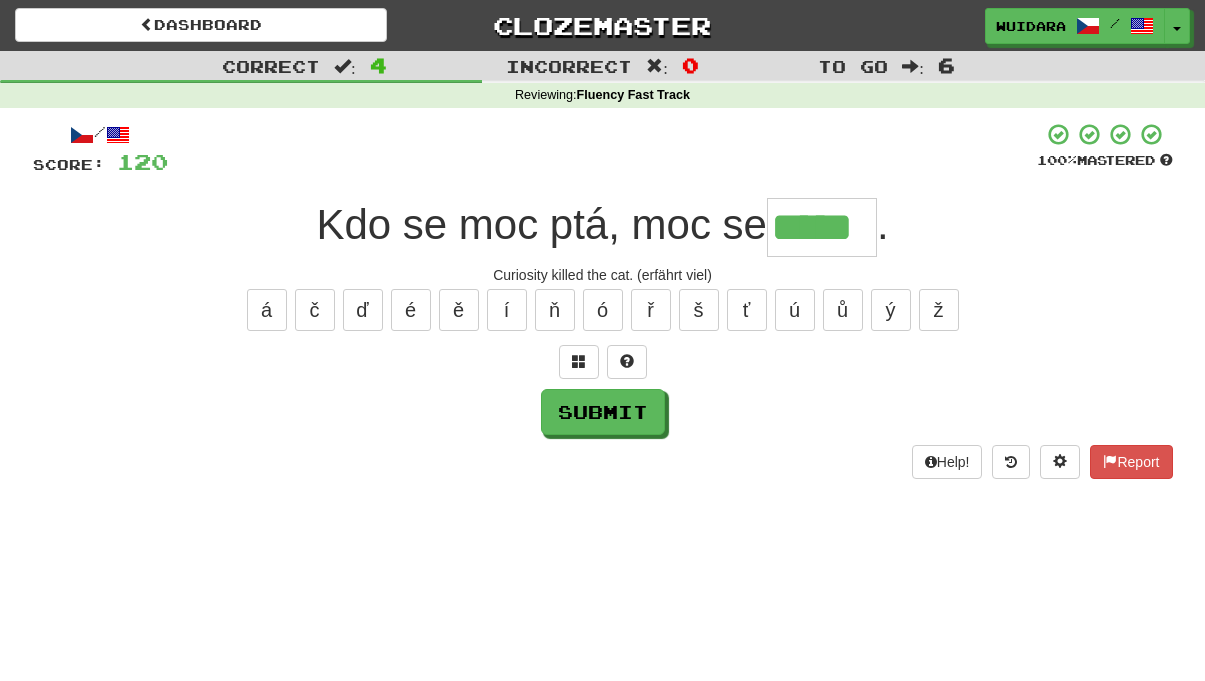 type on "*****" 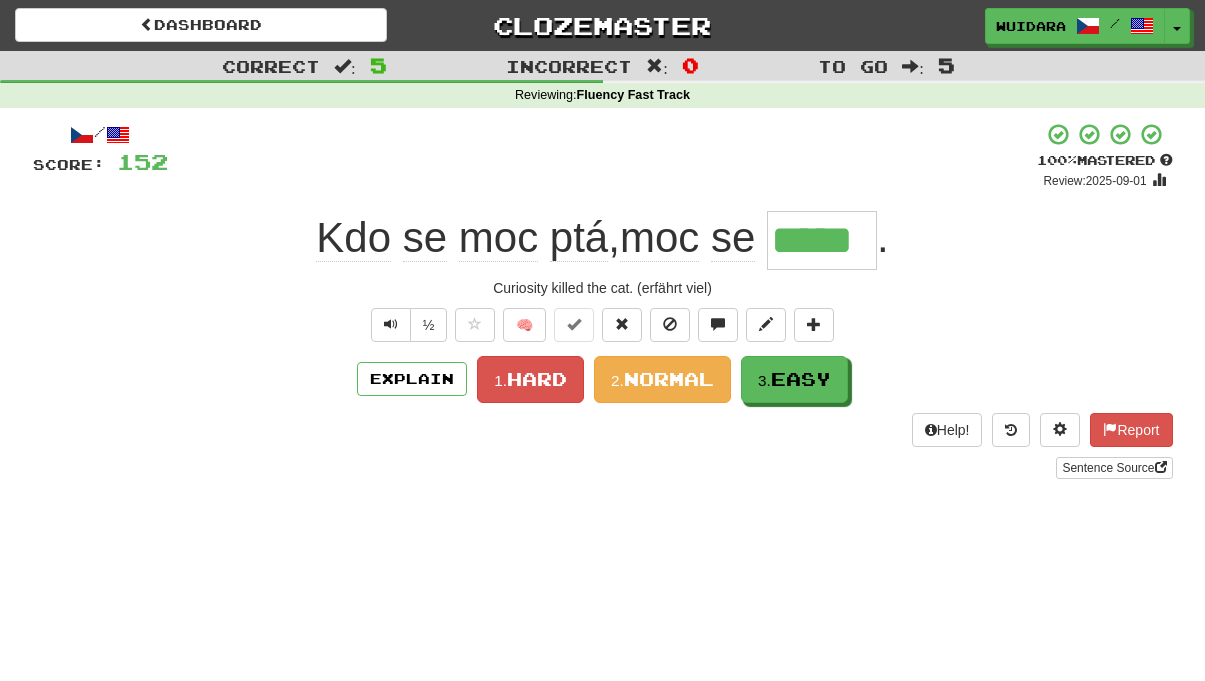 click on "Normal" at bounding box center (669, 379) 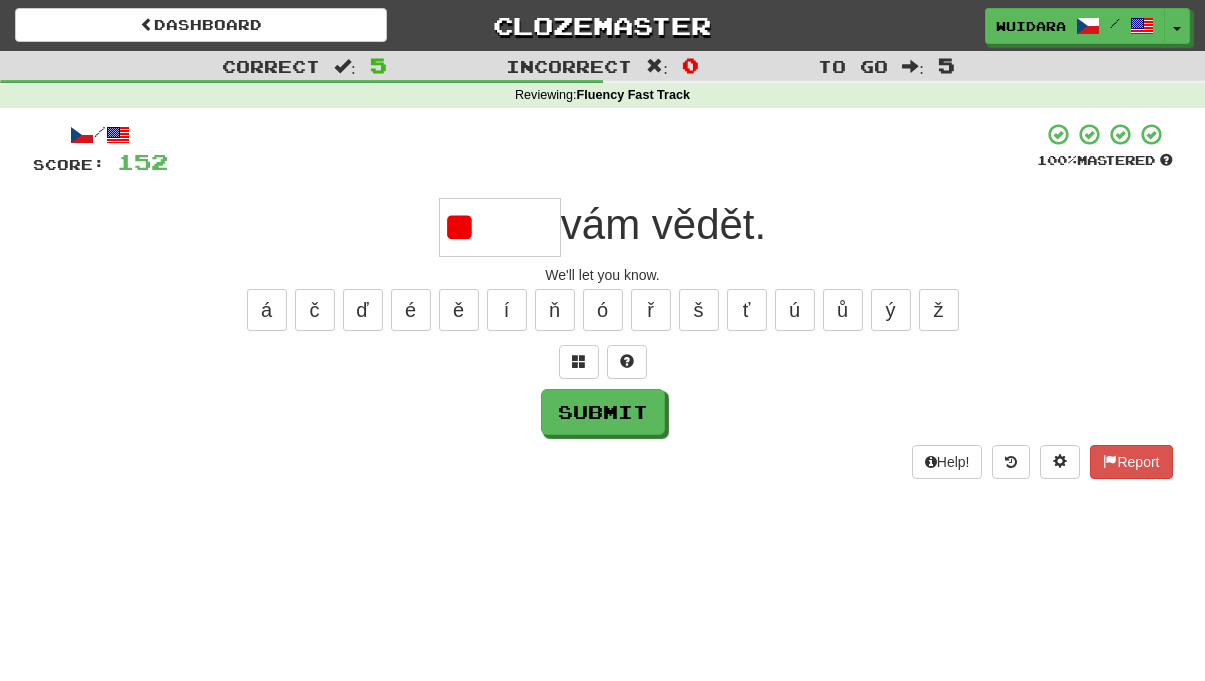 type on "*" 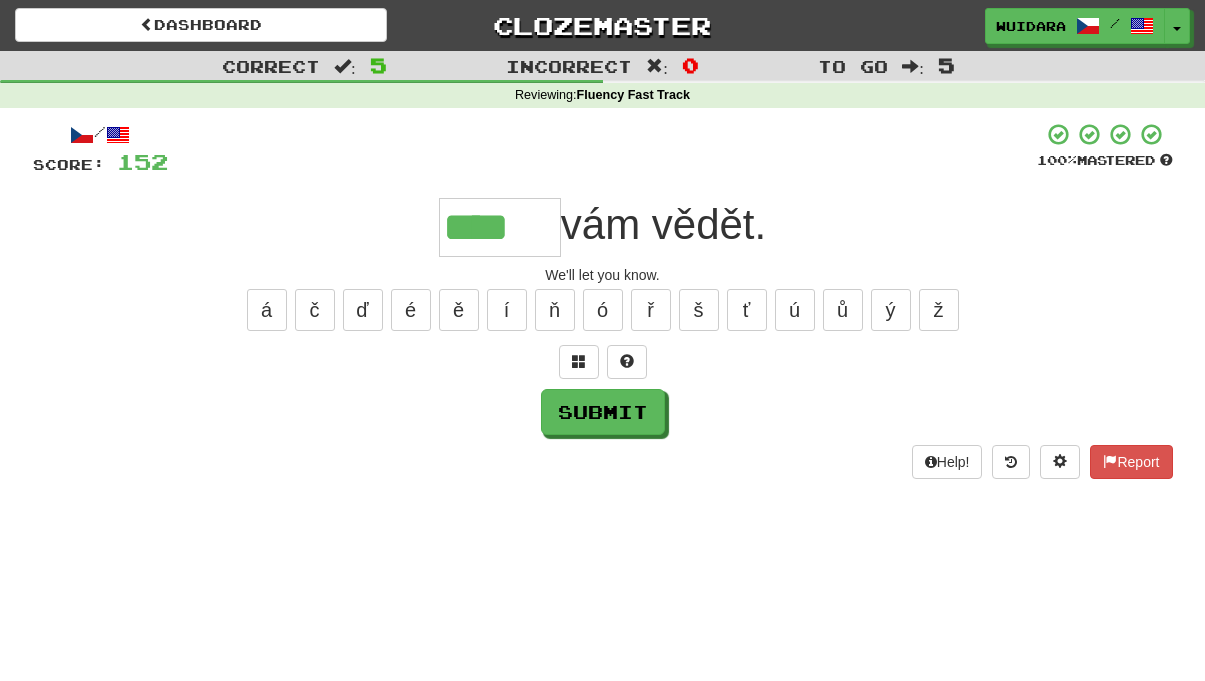 type on "****" 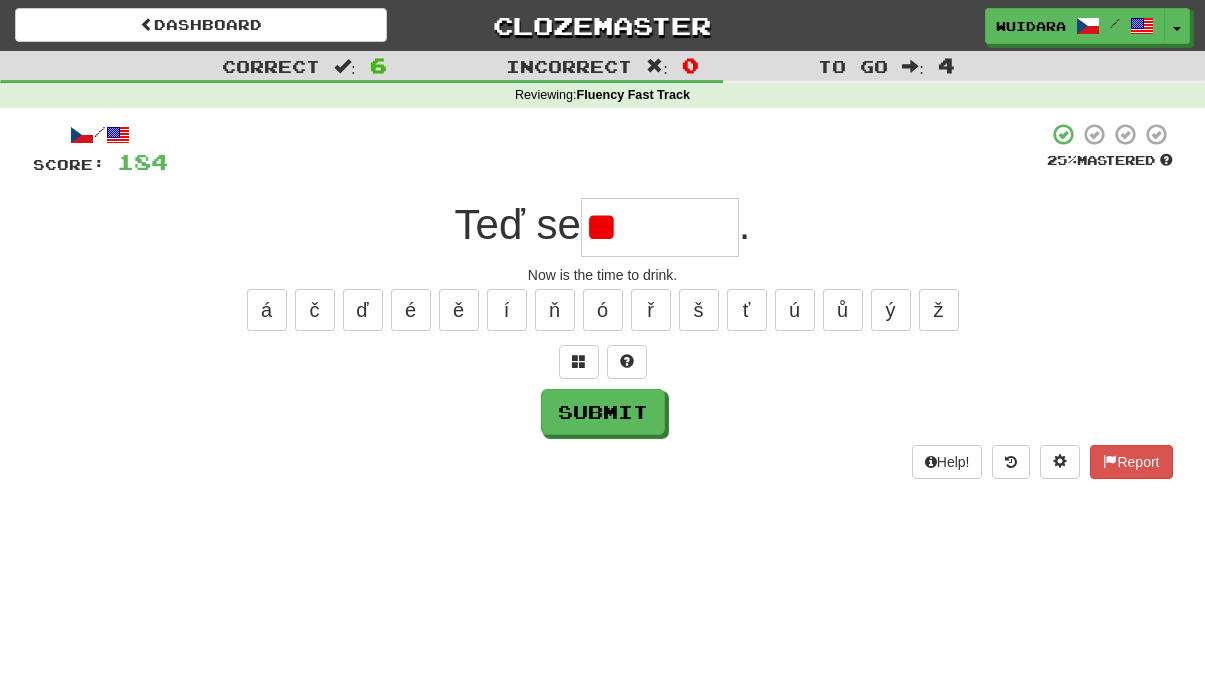 type on "*" 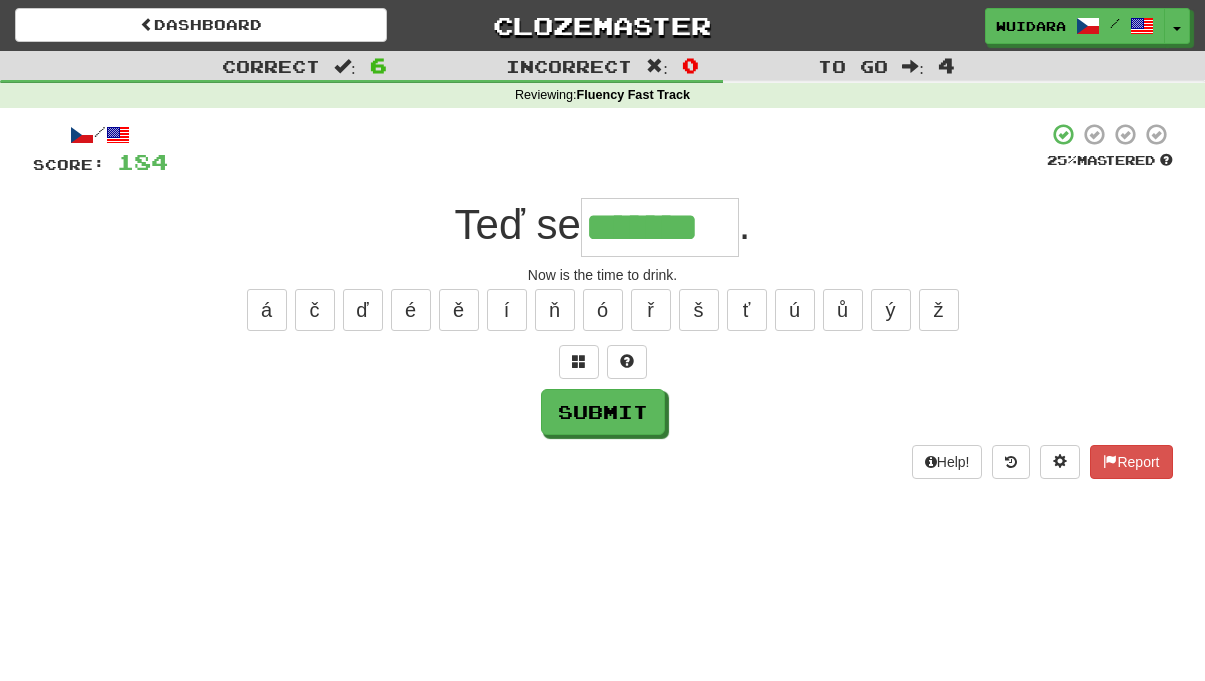 type on "*******" 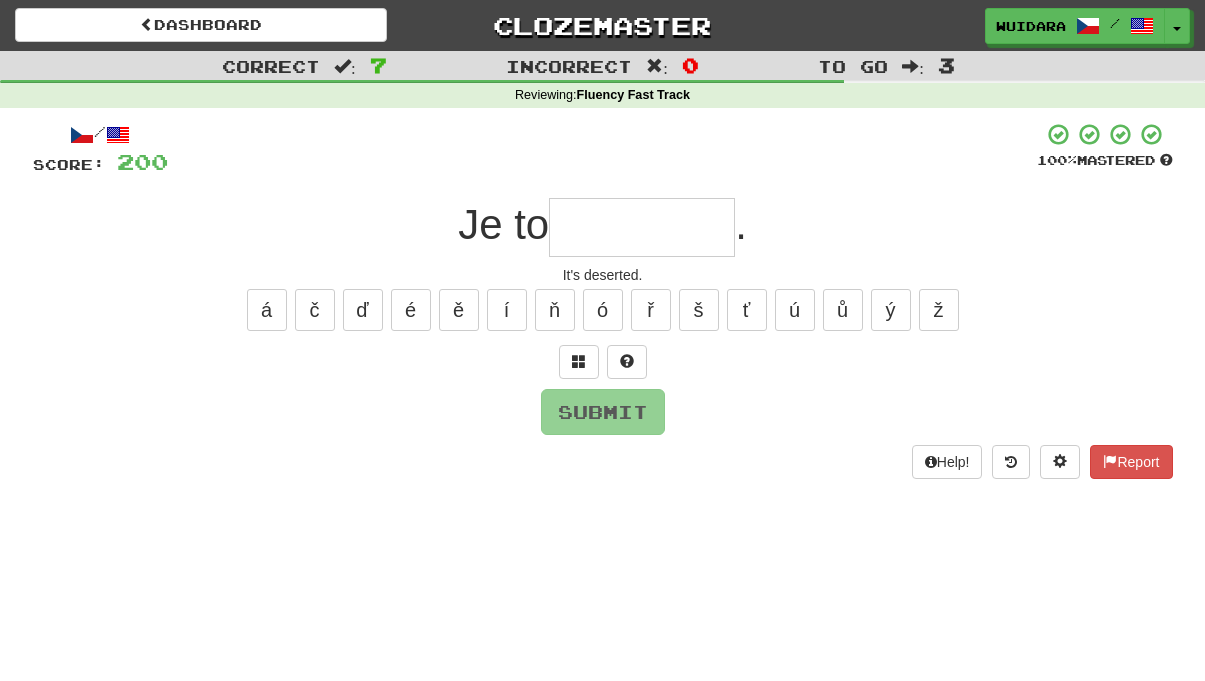 type on "*" 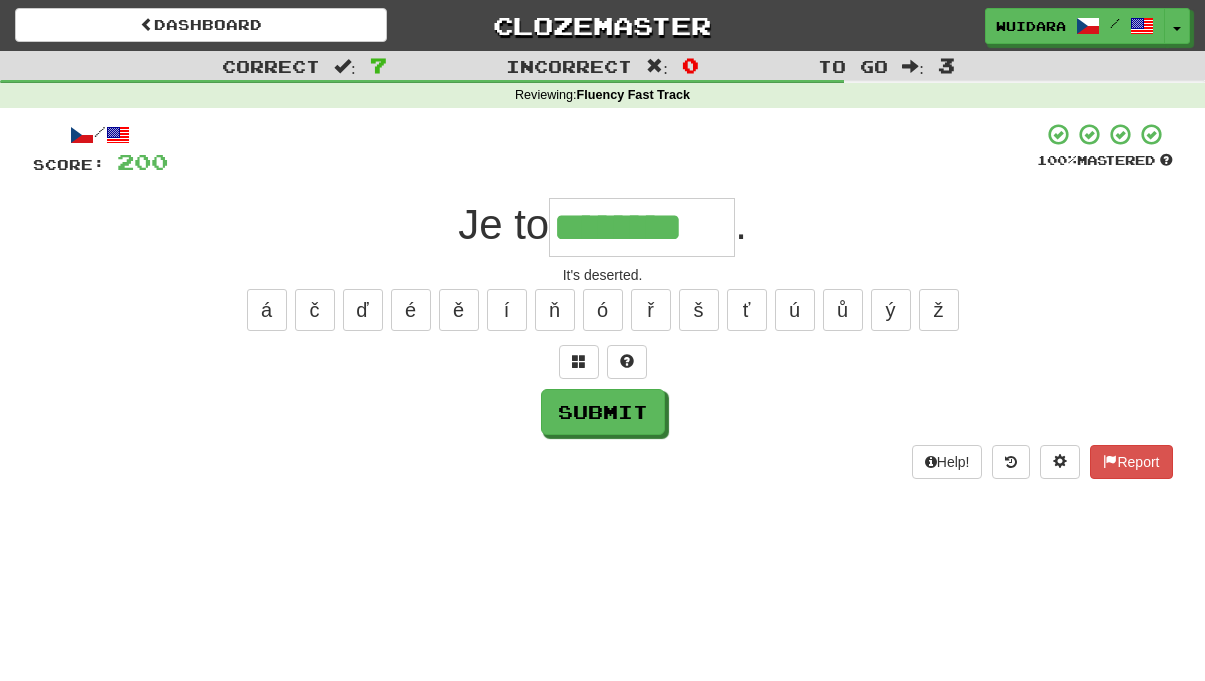 type on "********" 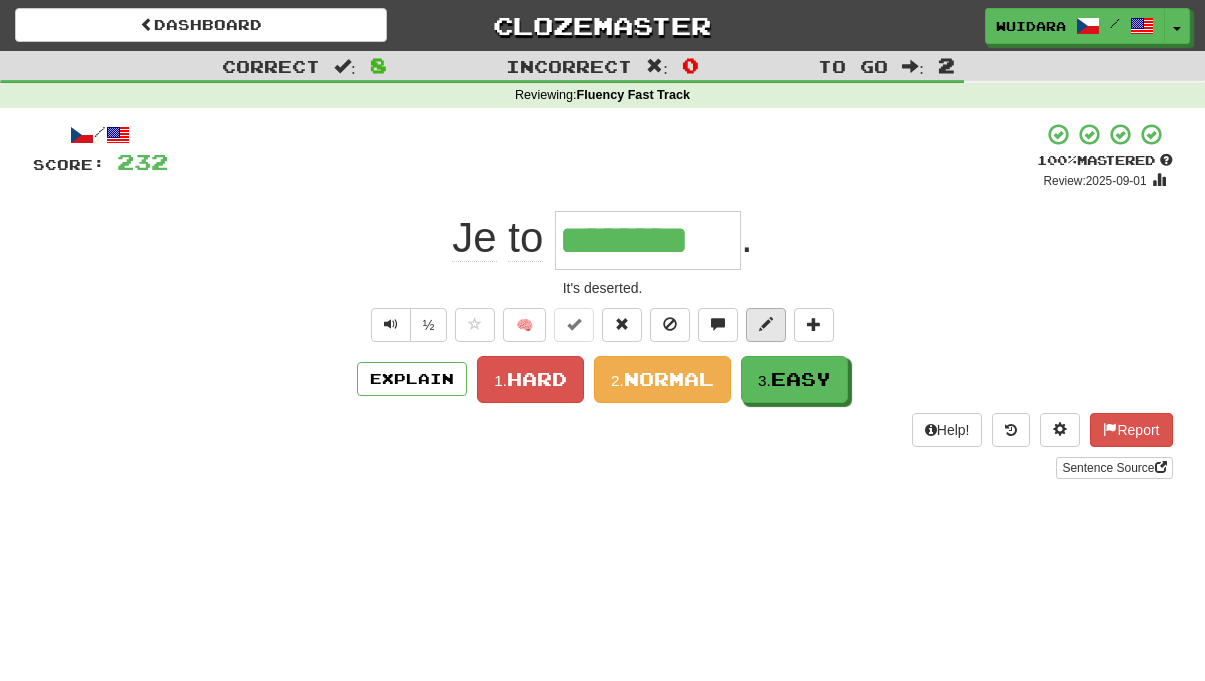 click at bounding box center (766, 324) 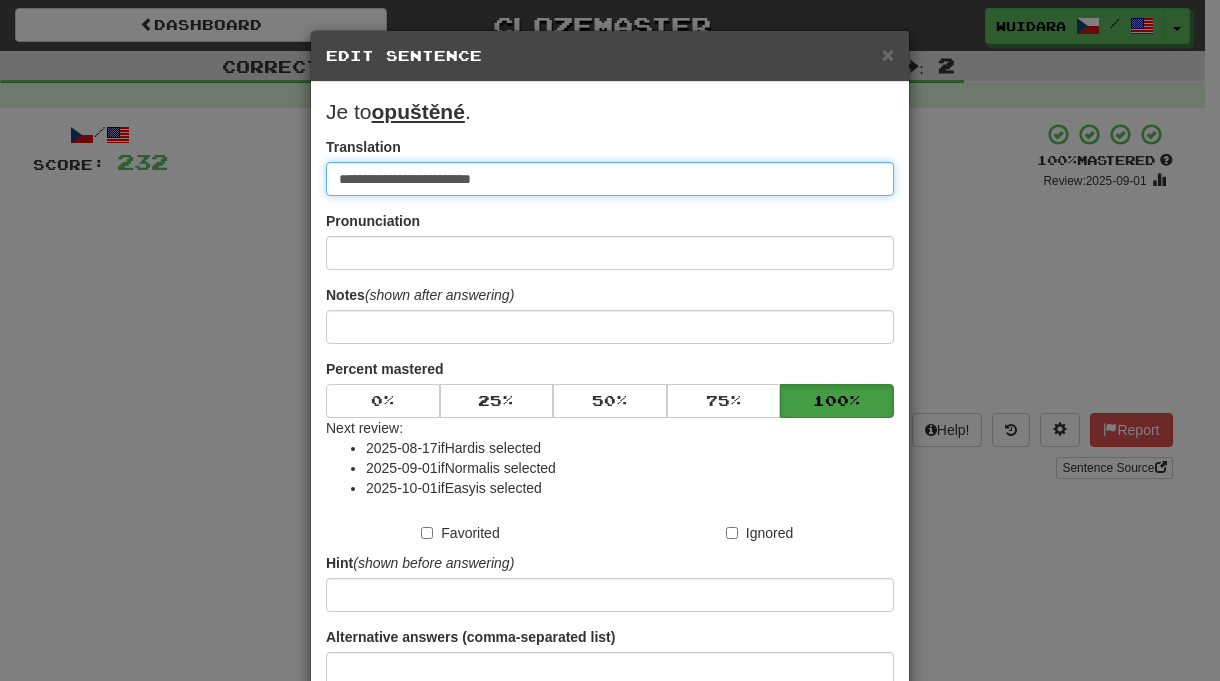 type on "**********" 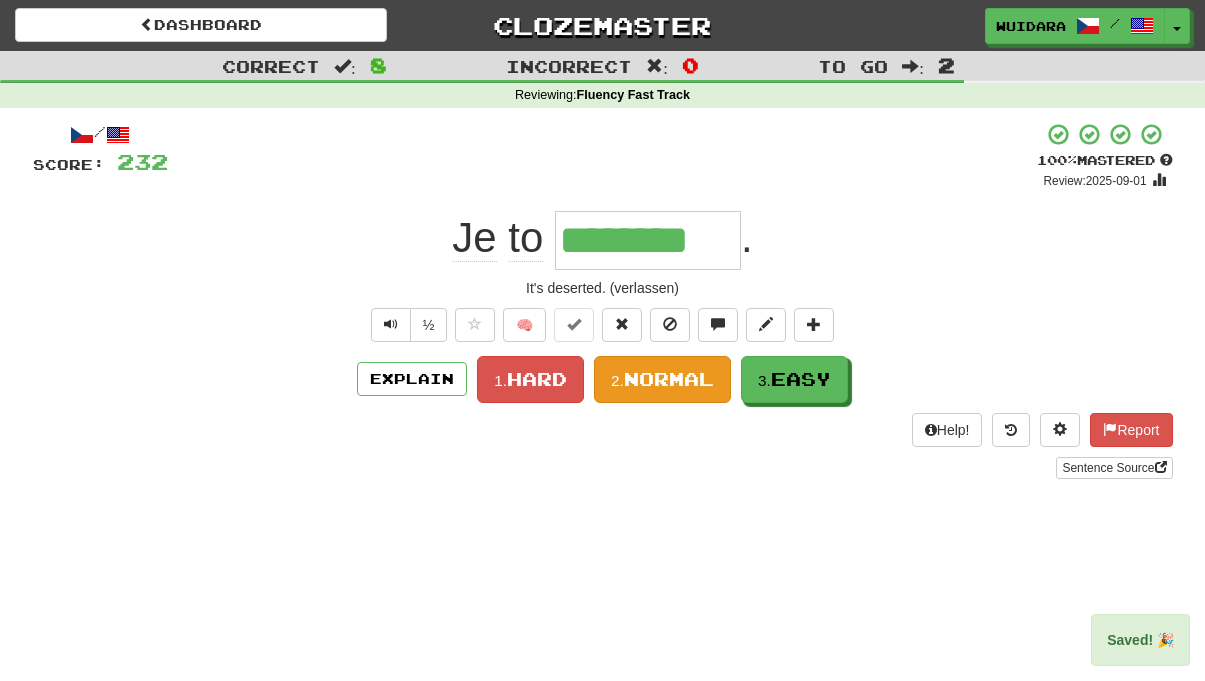 click on "Normal" at bounding box center [669, 379] 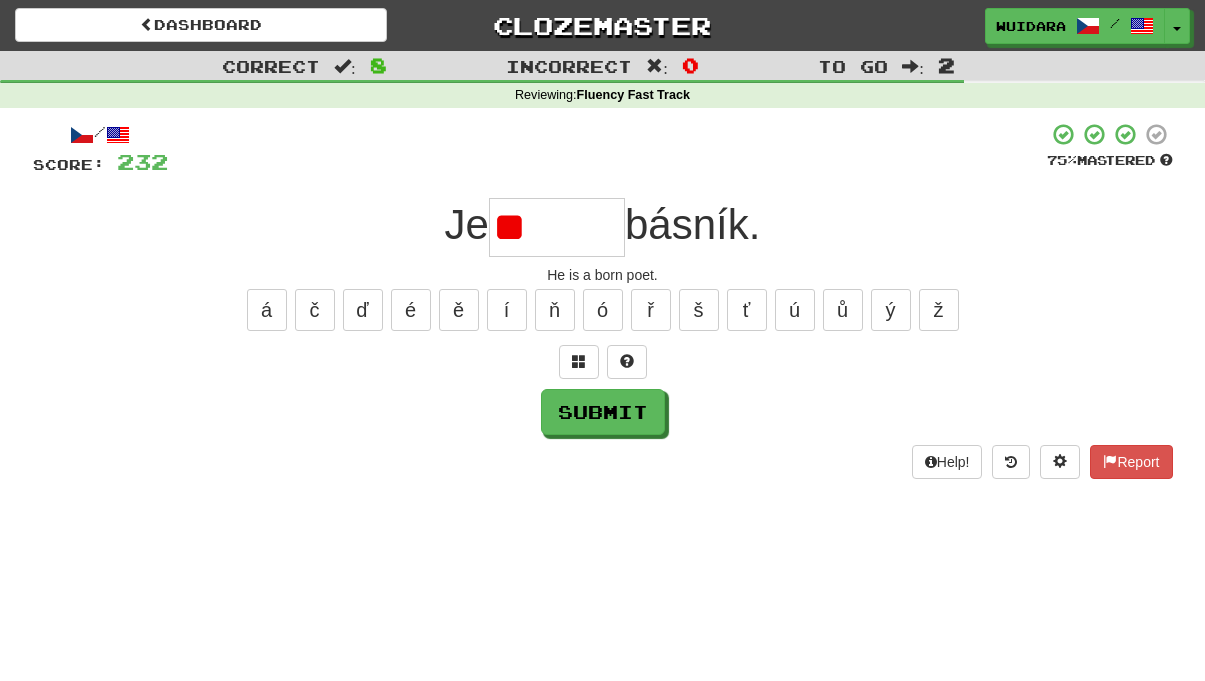 type on "*" 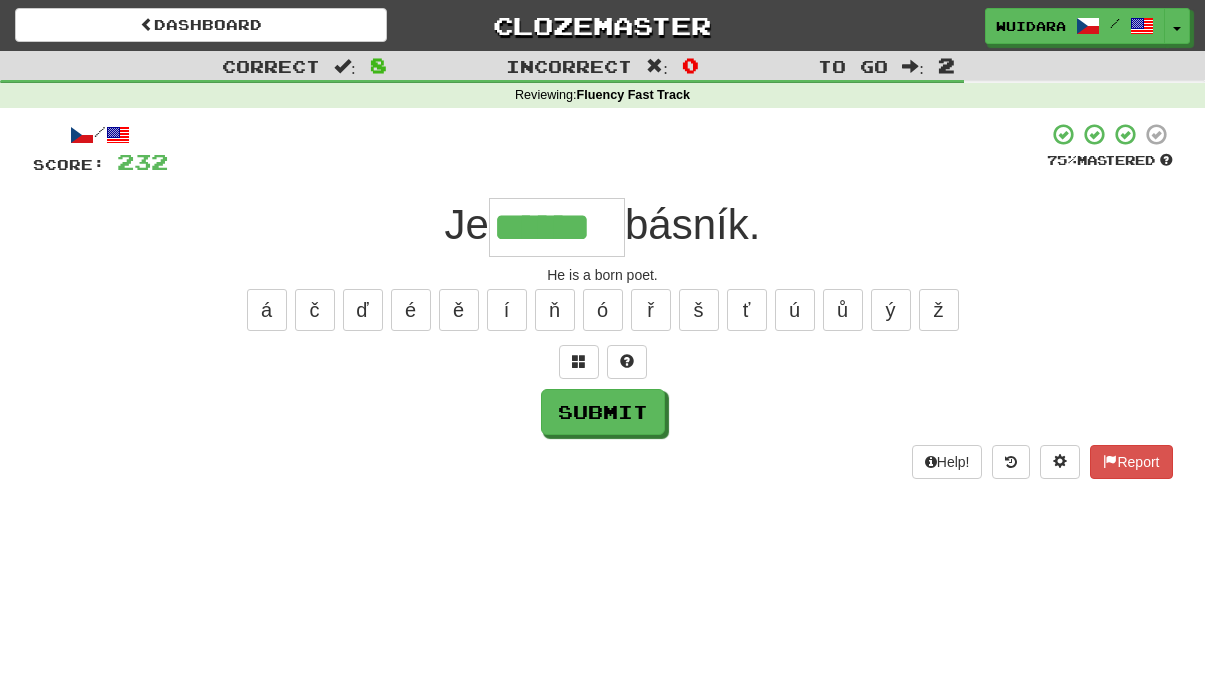 type on "******" 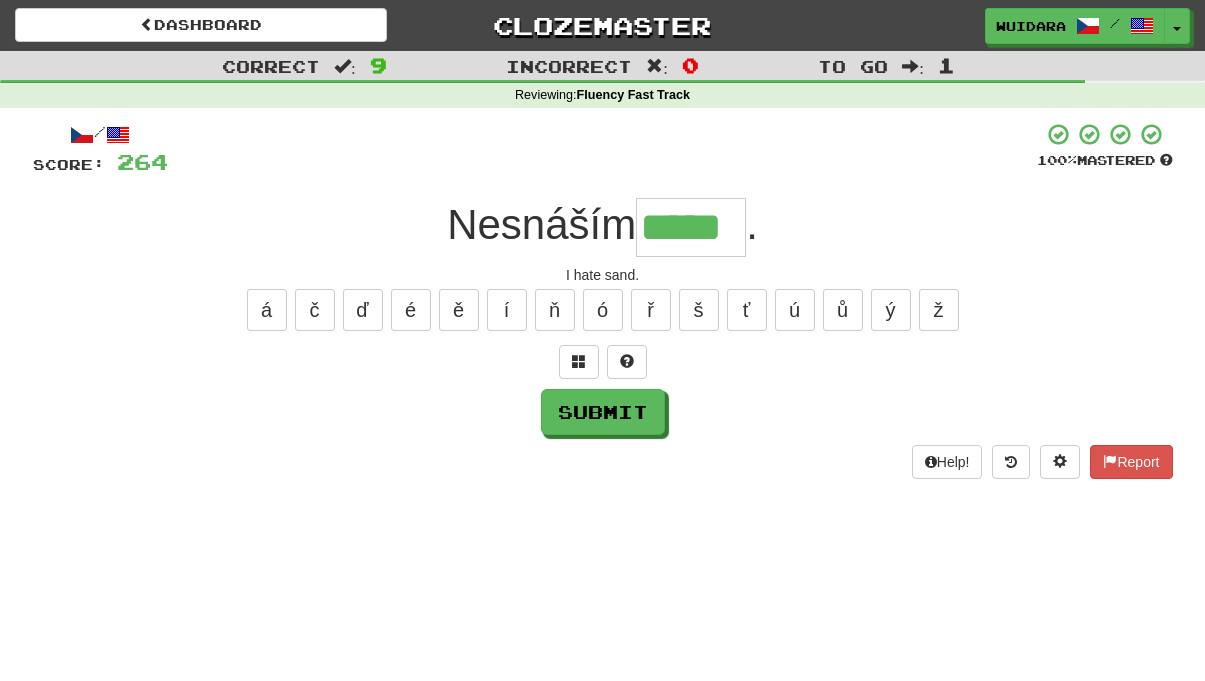 type on "*****" 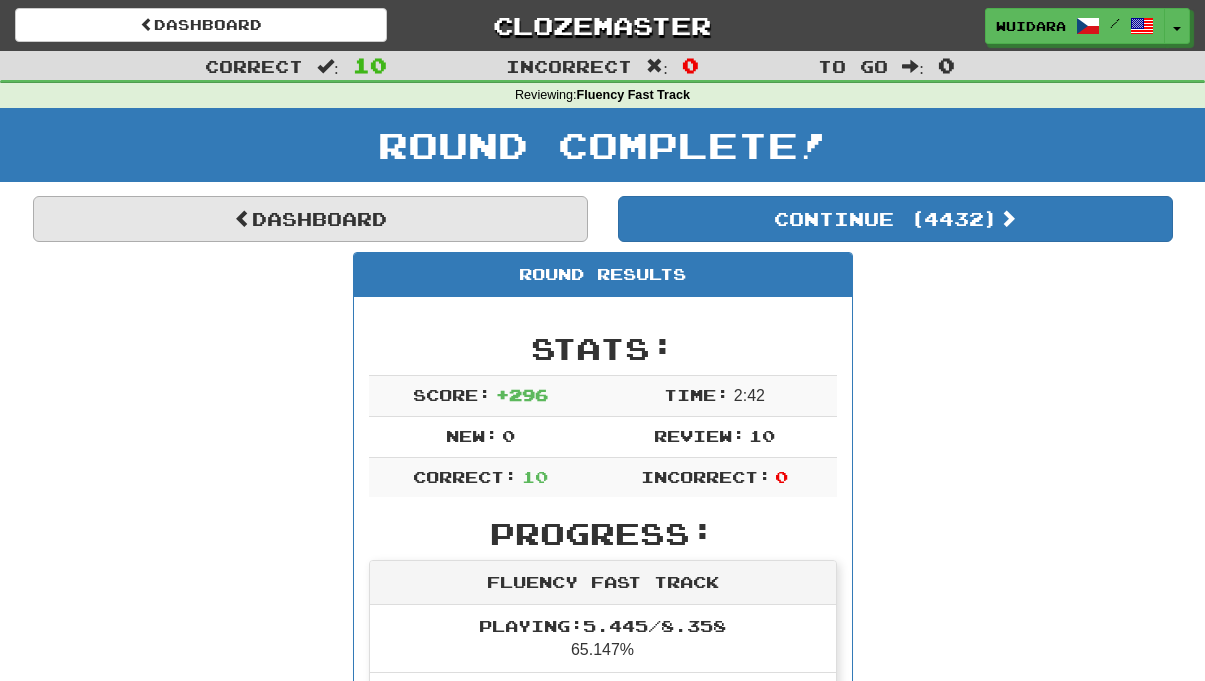 click on "Dashboard" at bounding box center (310, 219) 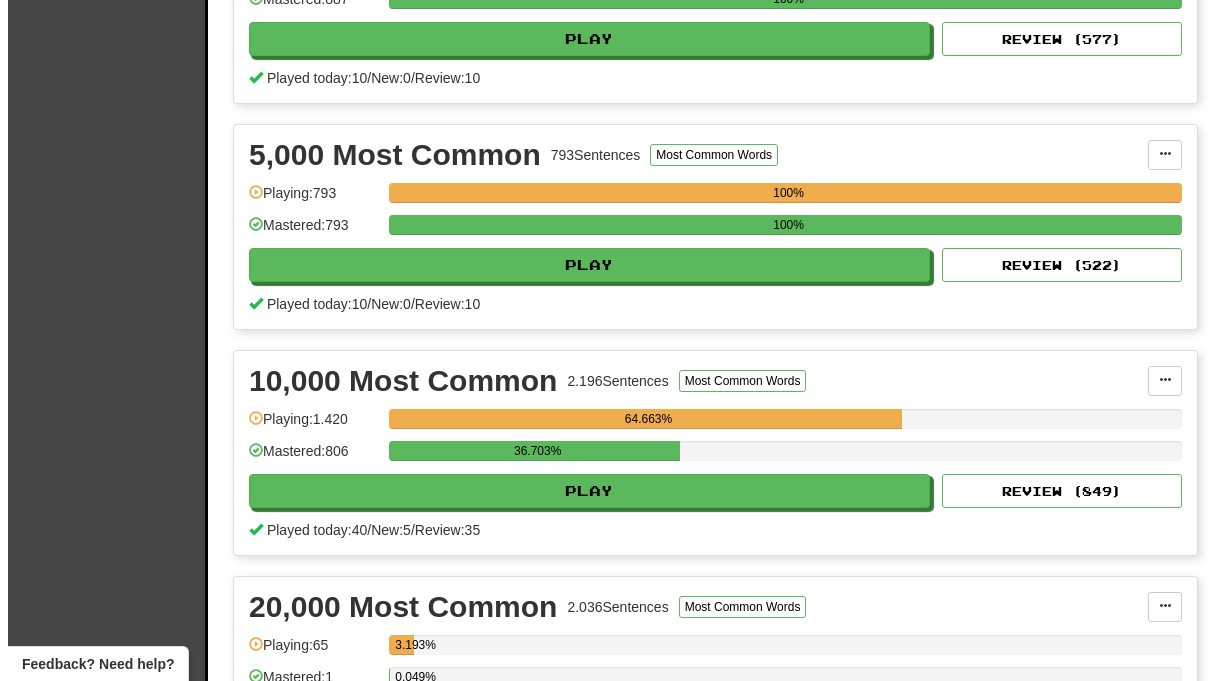 scroll, scrollTop: 1349, scrollLeft: 0, axis: vertical 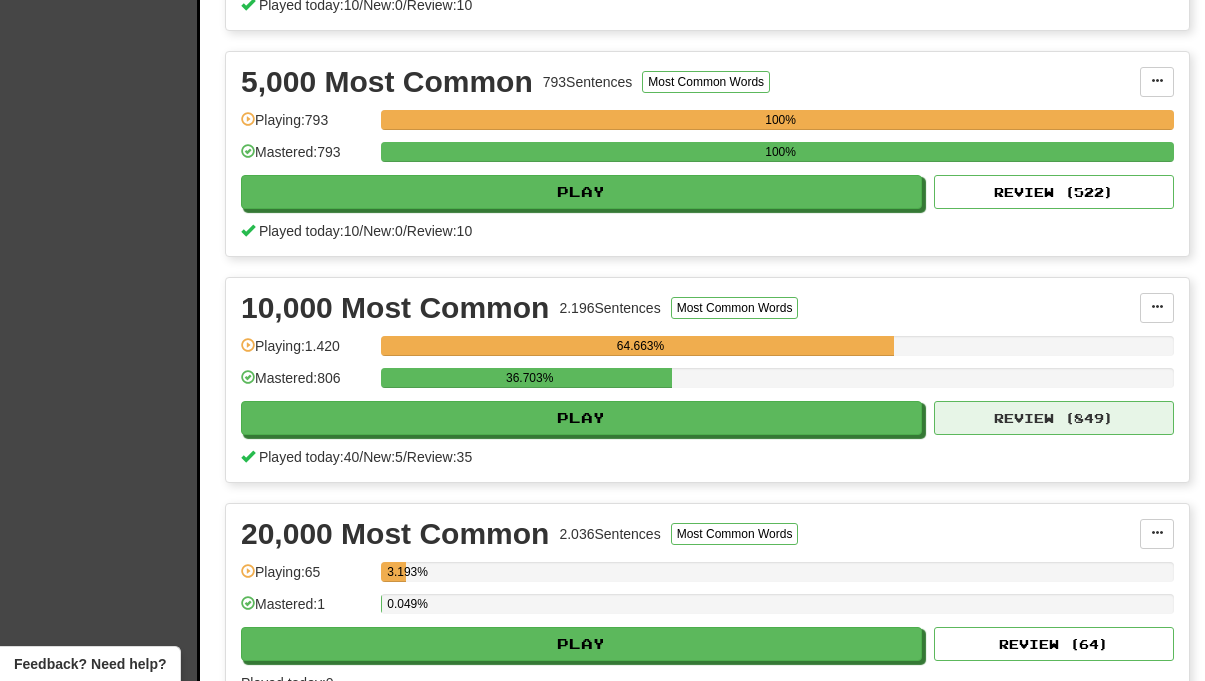 click on "Review ( 849 )" at bounding box center [1054, 418] 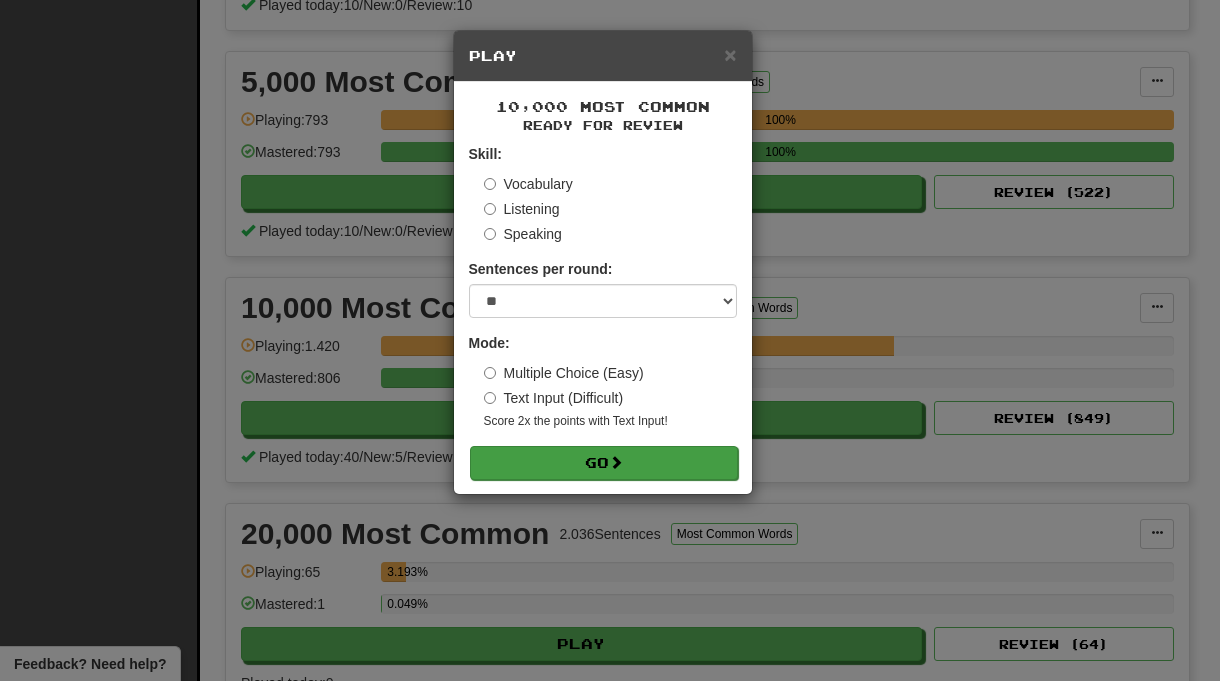 click on "Go" at bounding box center [604, 463] 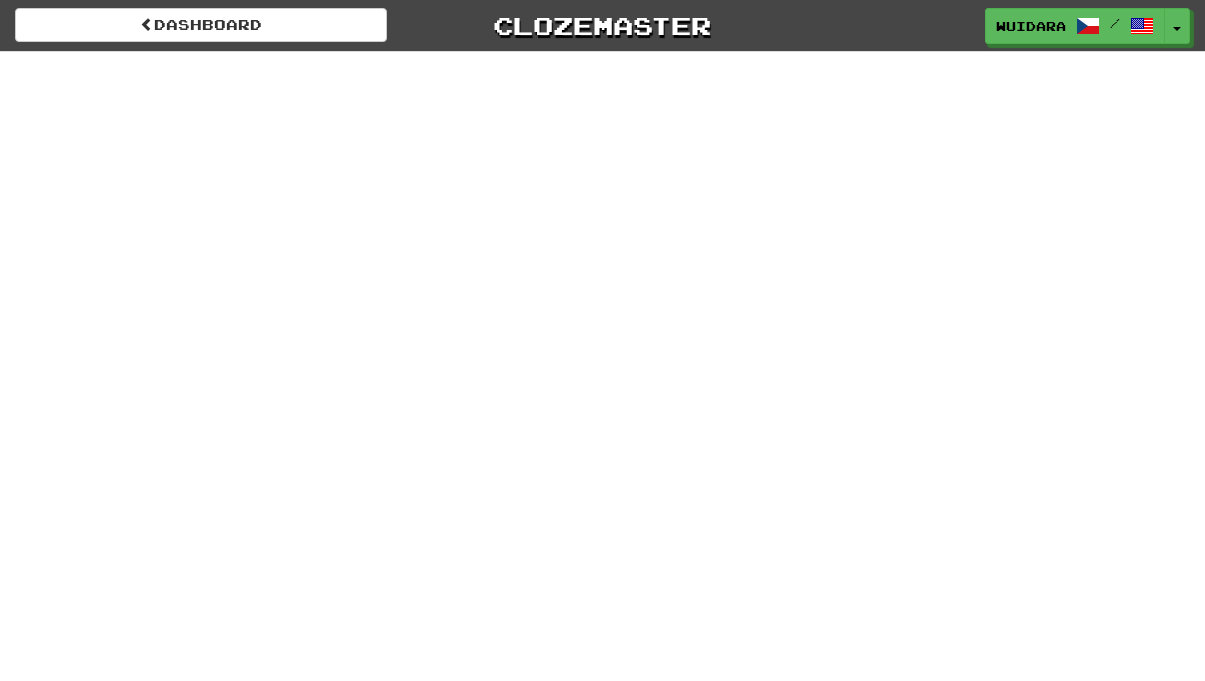 scroll, scrollTop: 0, scrollLeft: 0, axis: both 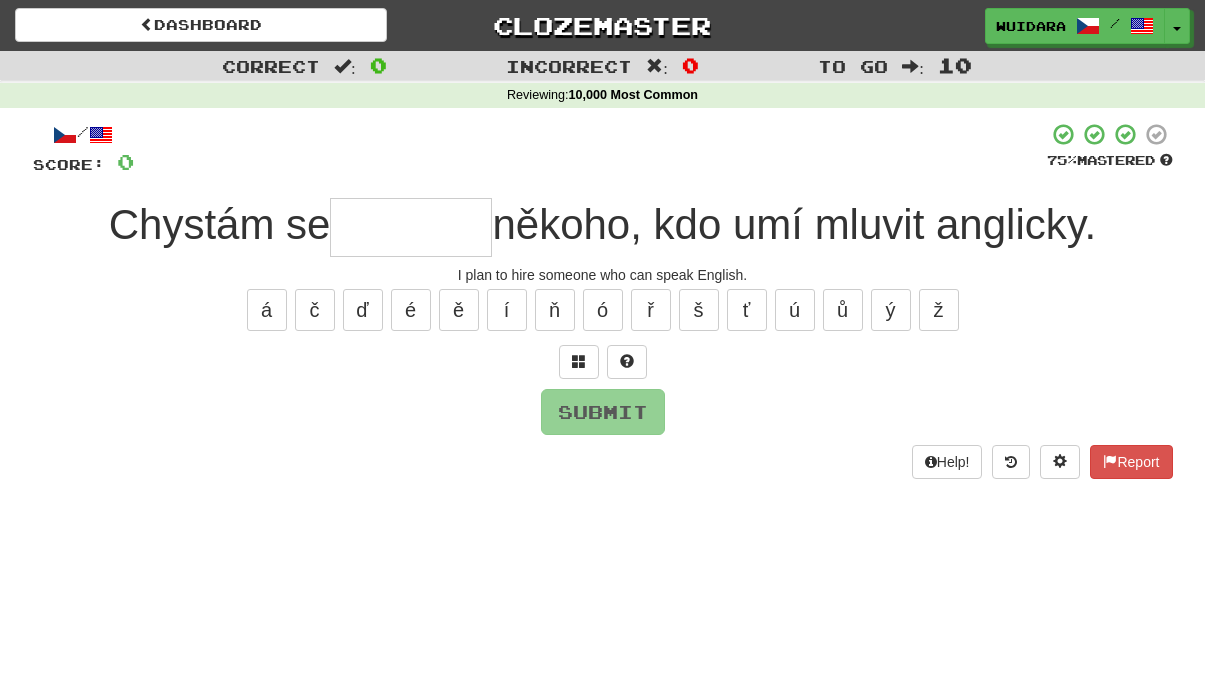 type on "*" 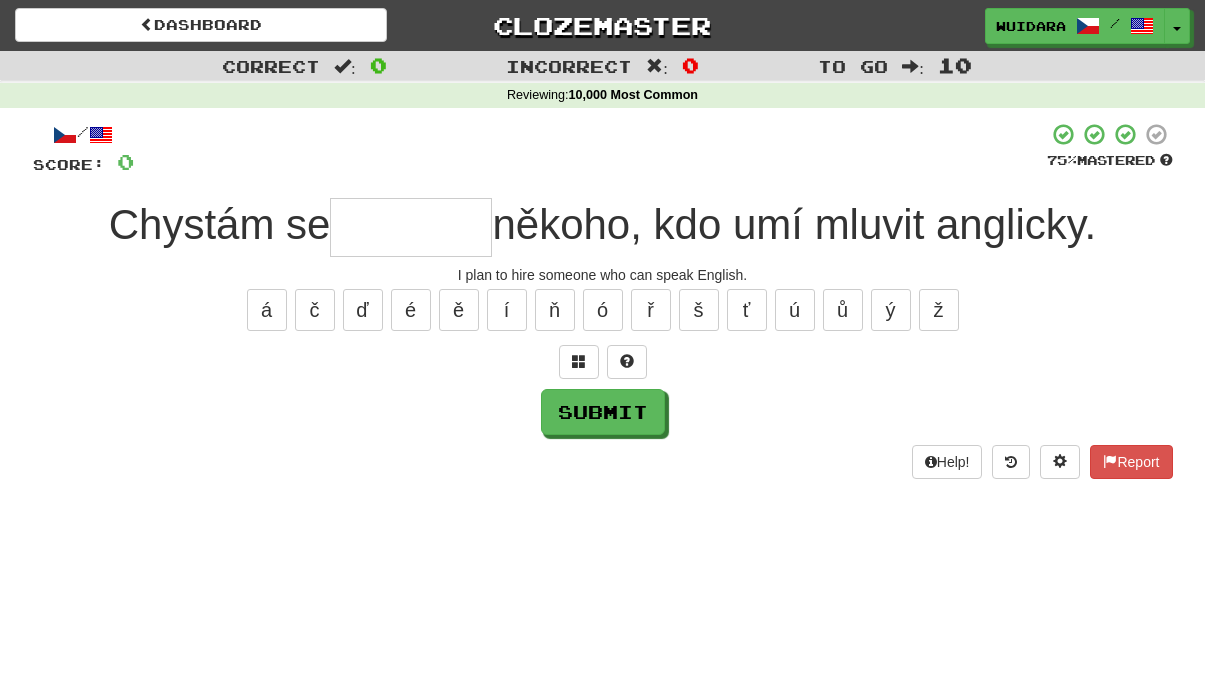 type on "*" 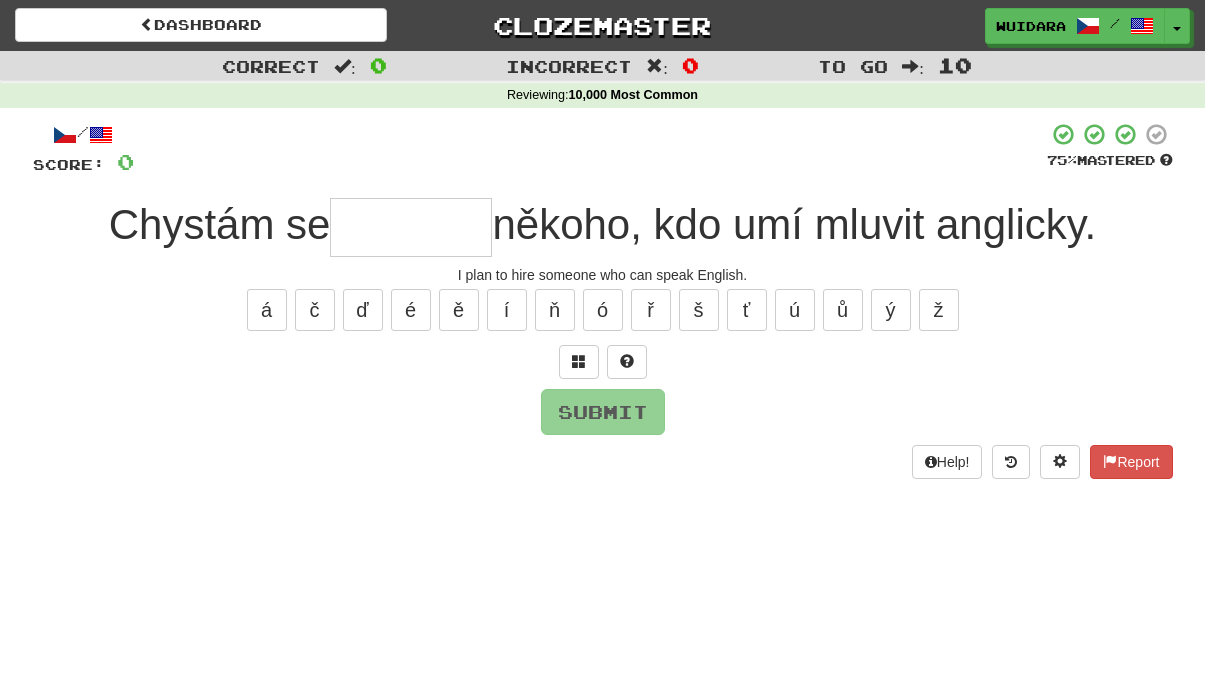type on "*" 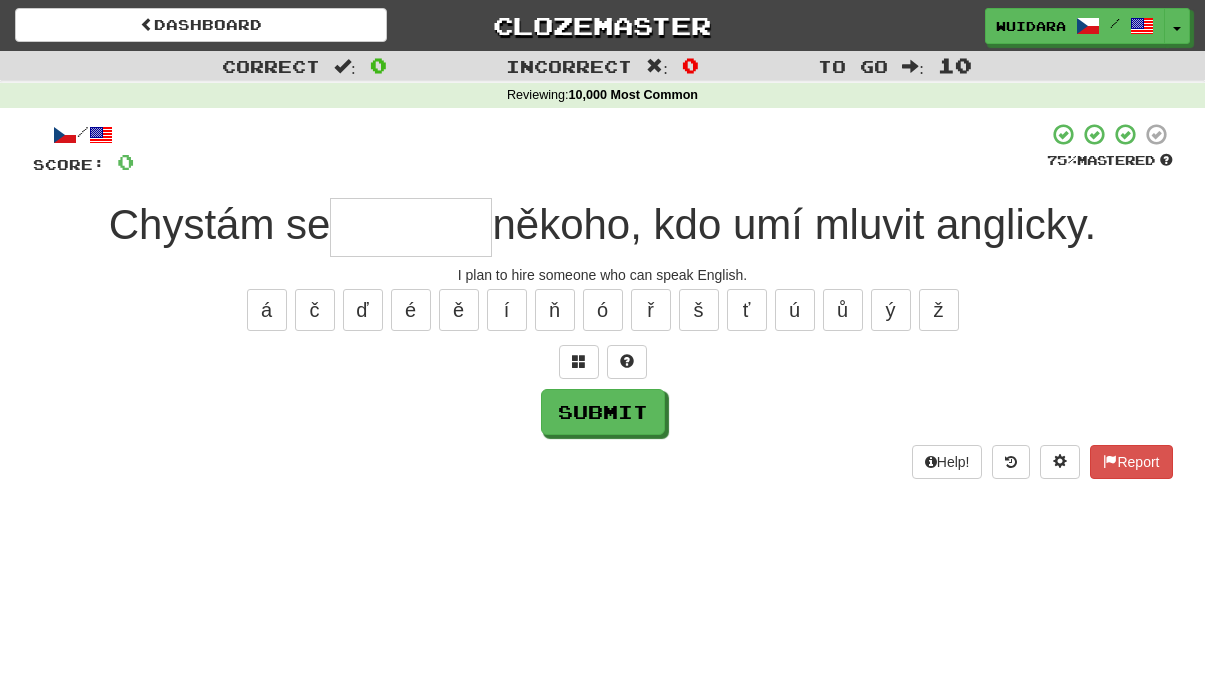 type on "*" 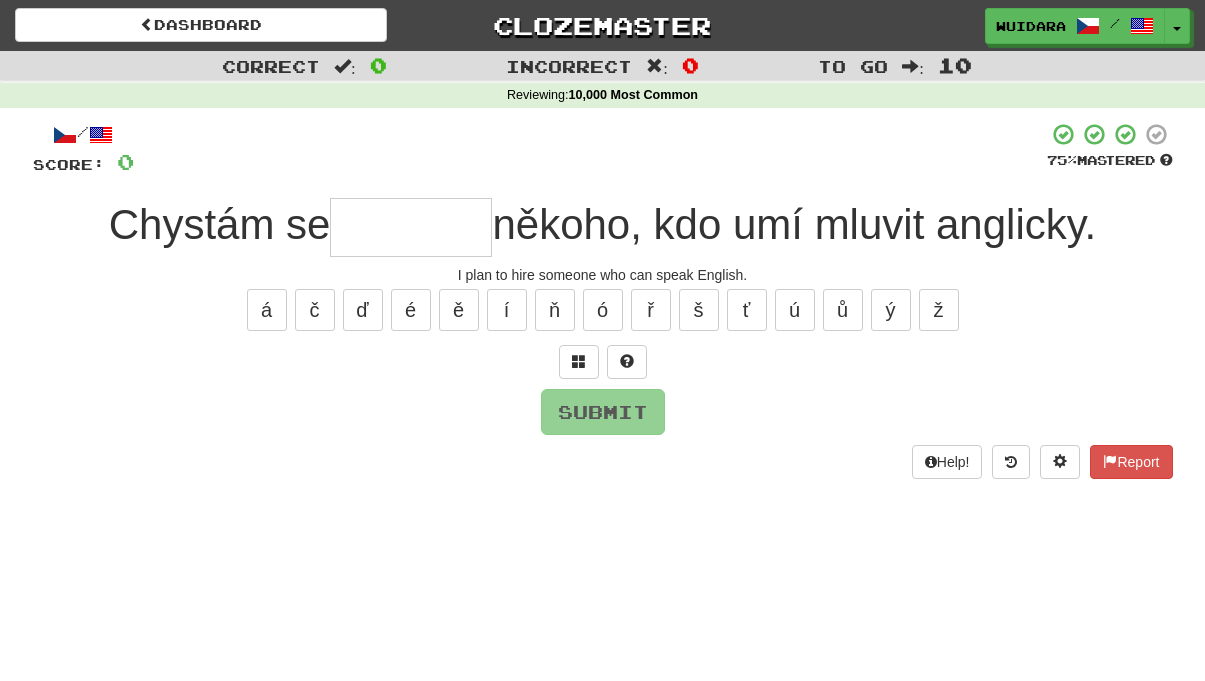type on "*" 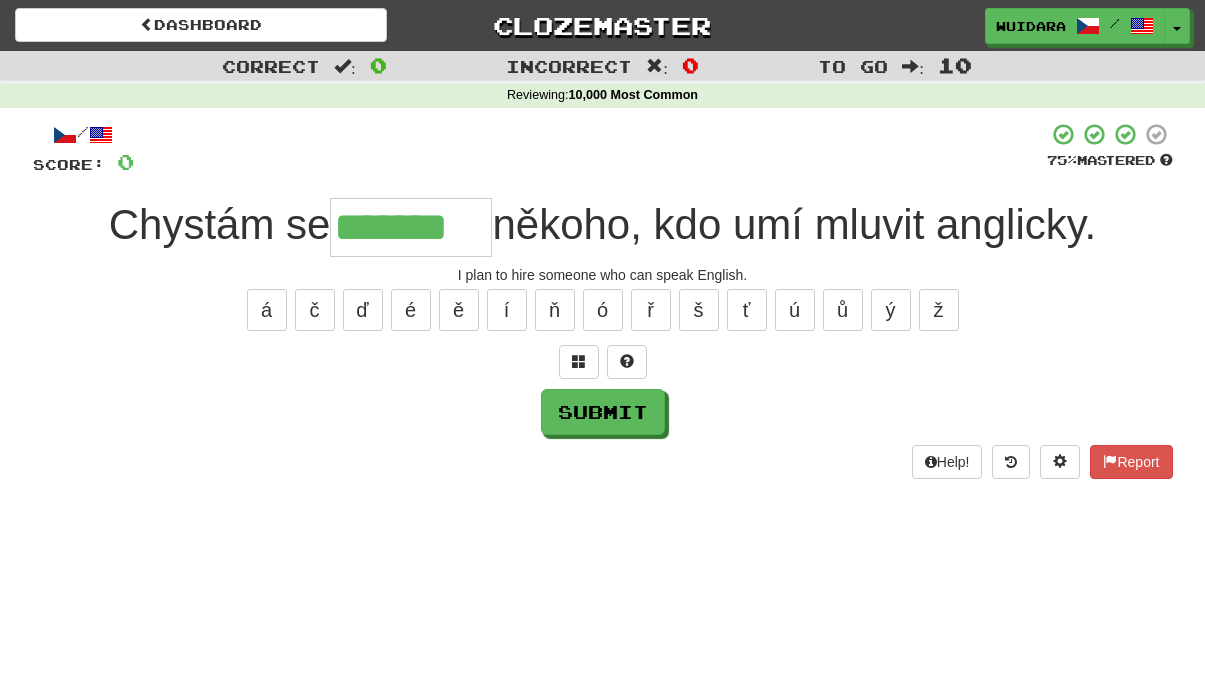type on "*******" 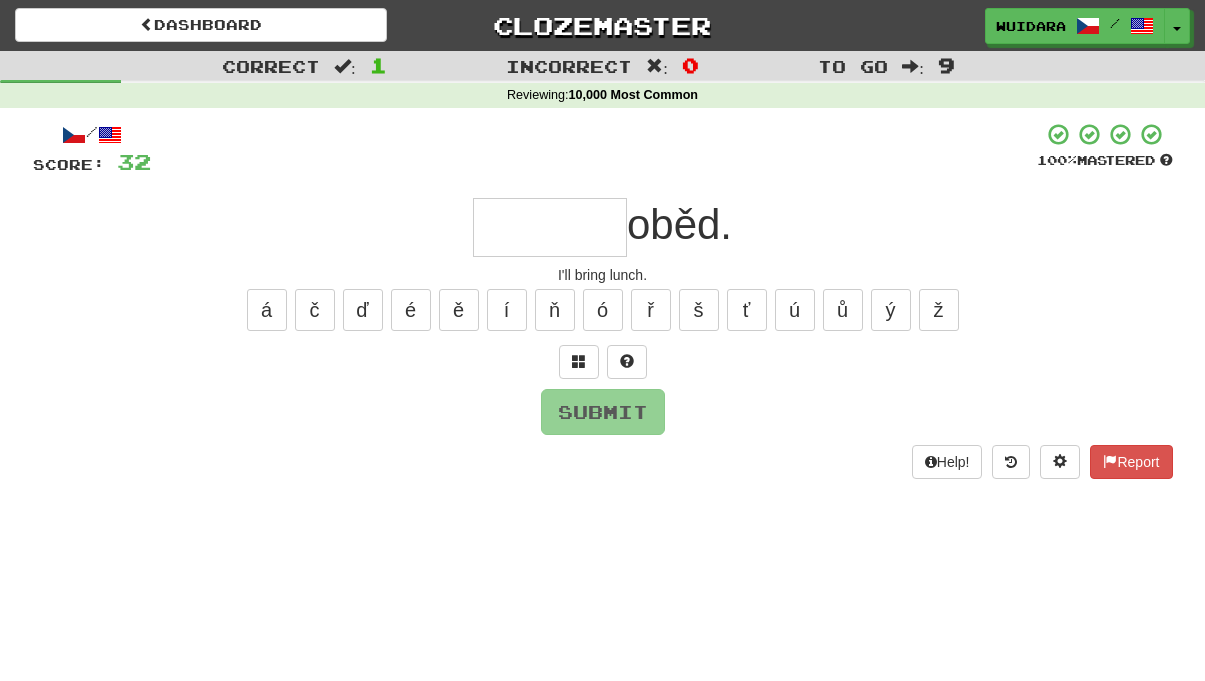 type on "*" 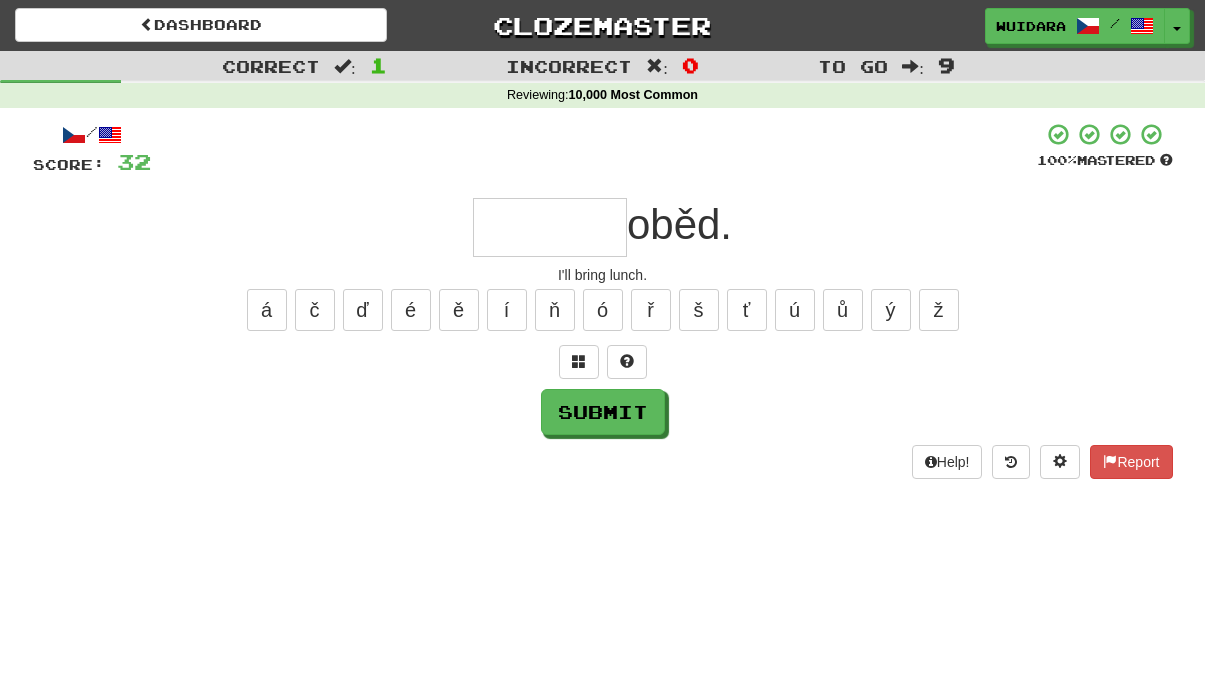 type on "*" 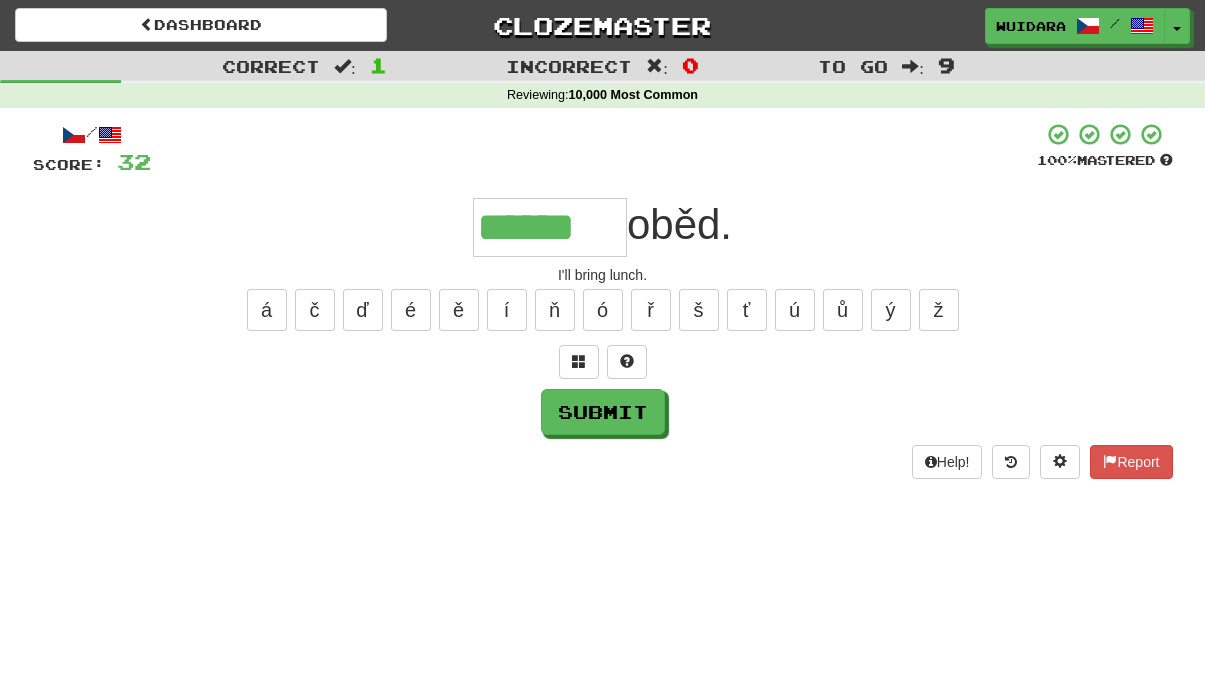 type on "******" 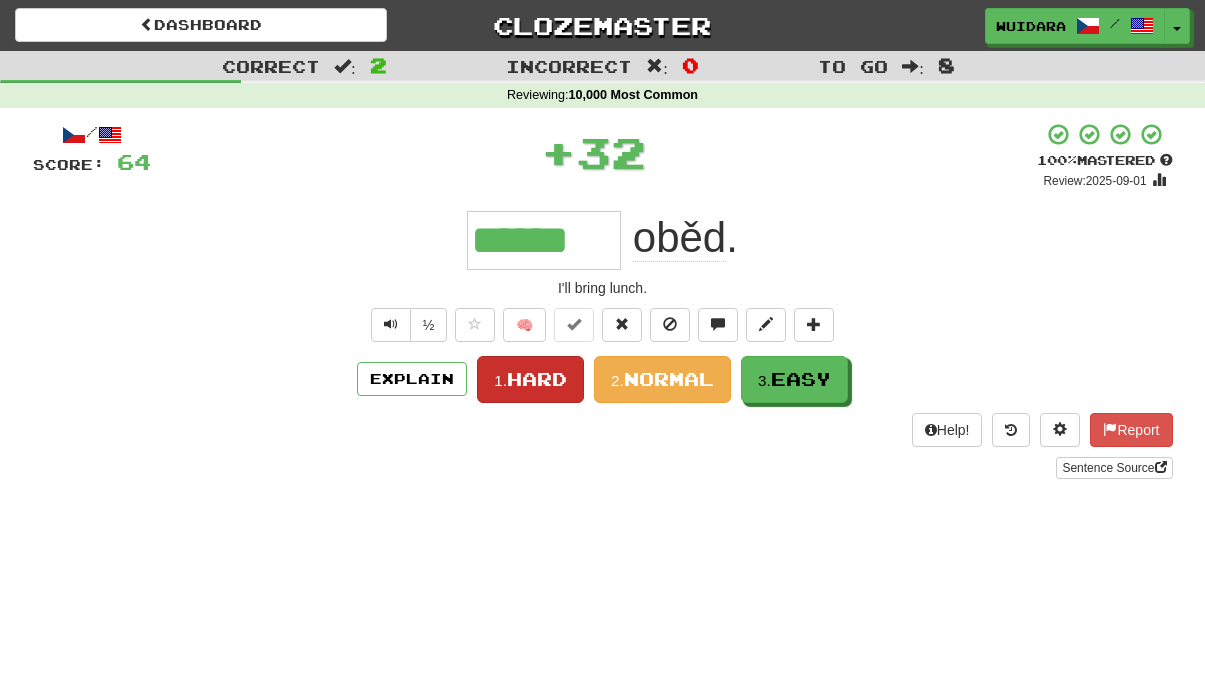 click on "1." at bounding box center [500, 380] 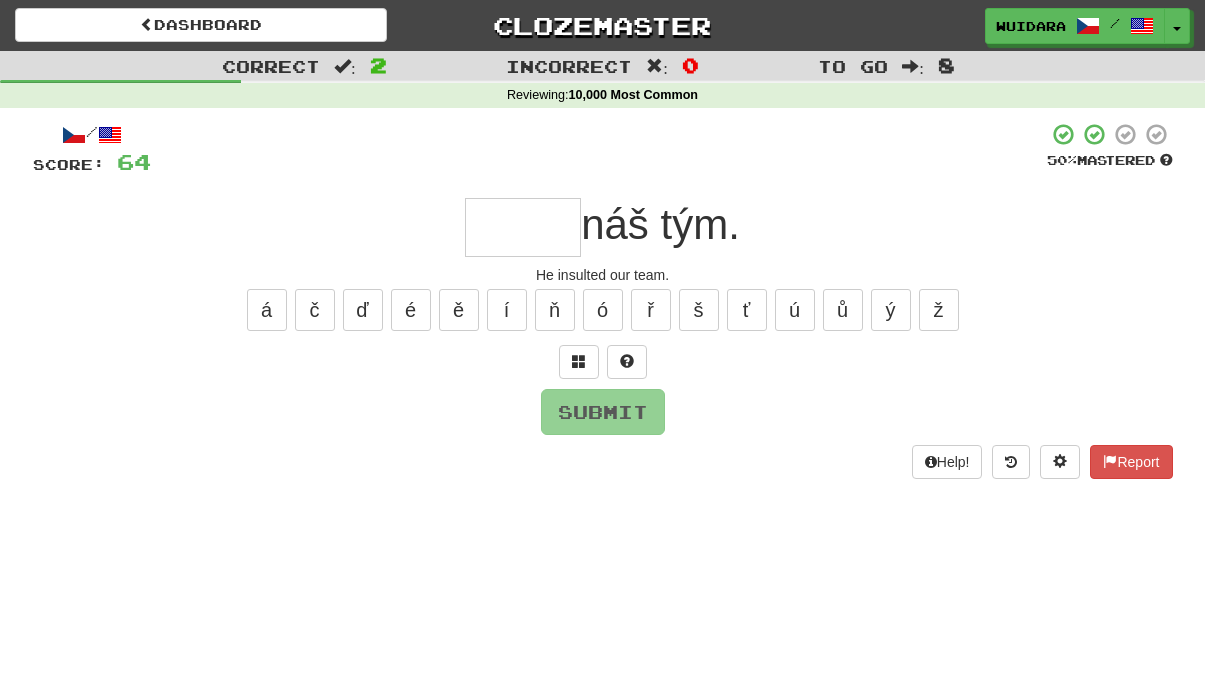 type on "*" 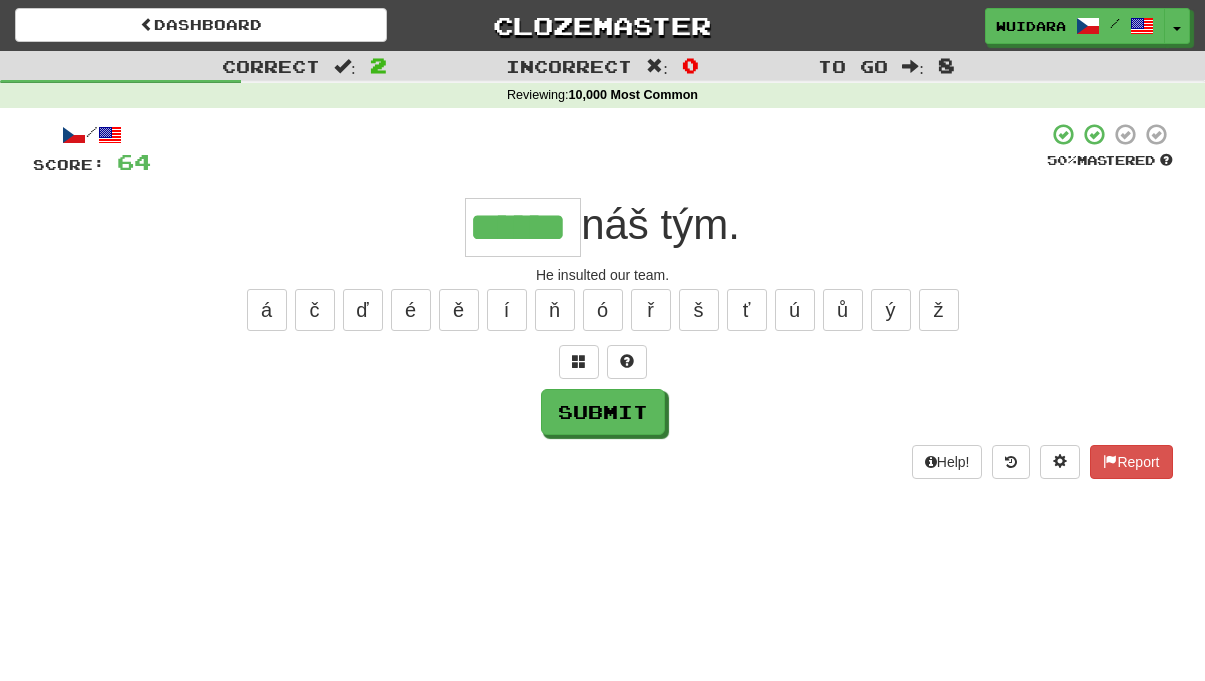 type on "******" 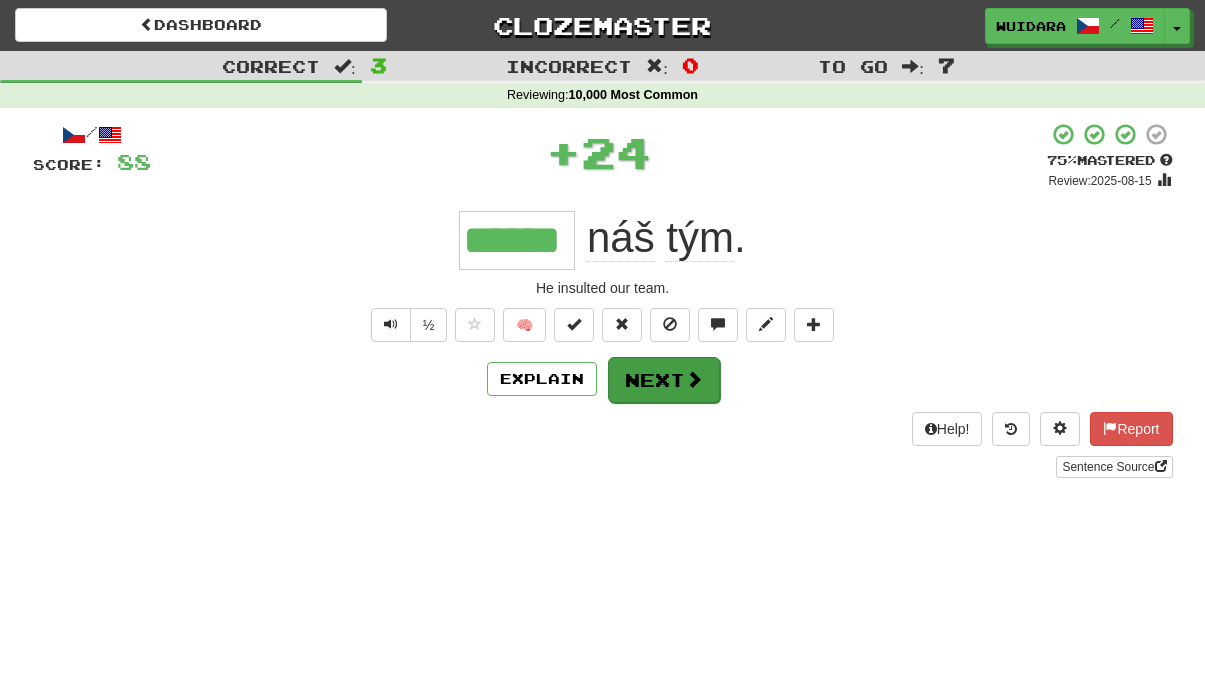 click on "Next" at bounding box center [664, 380] 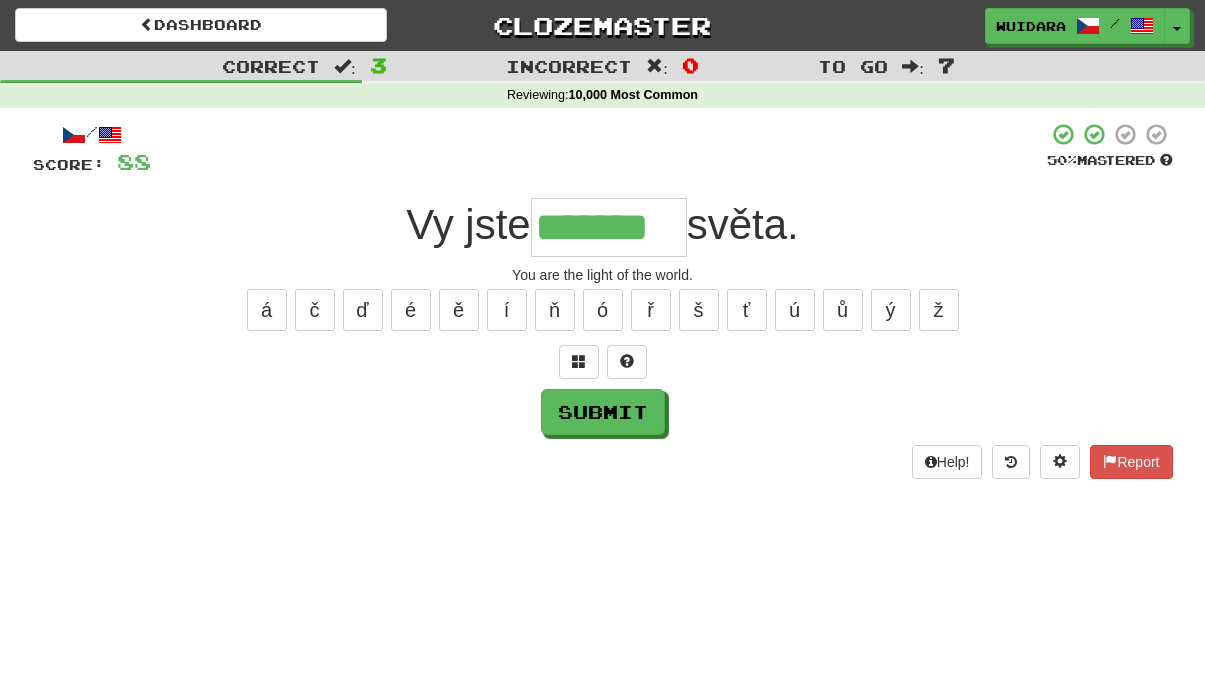 type on "*******" 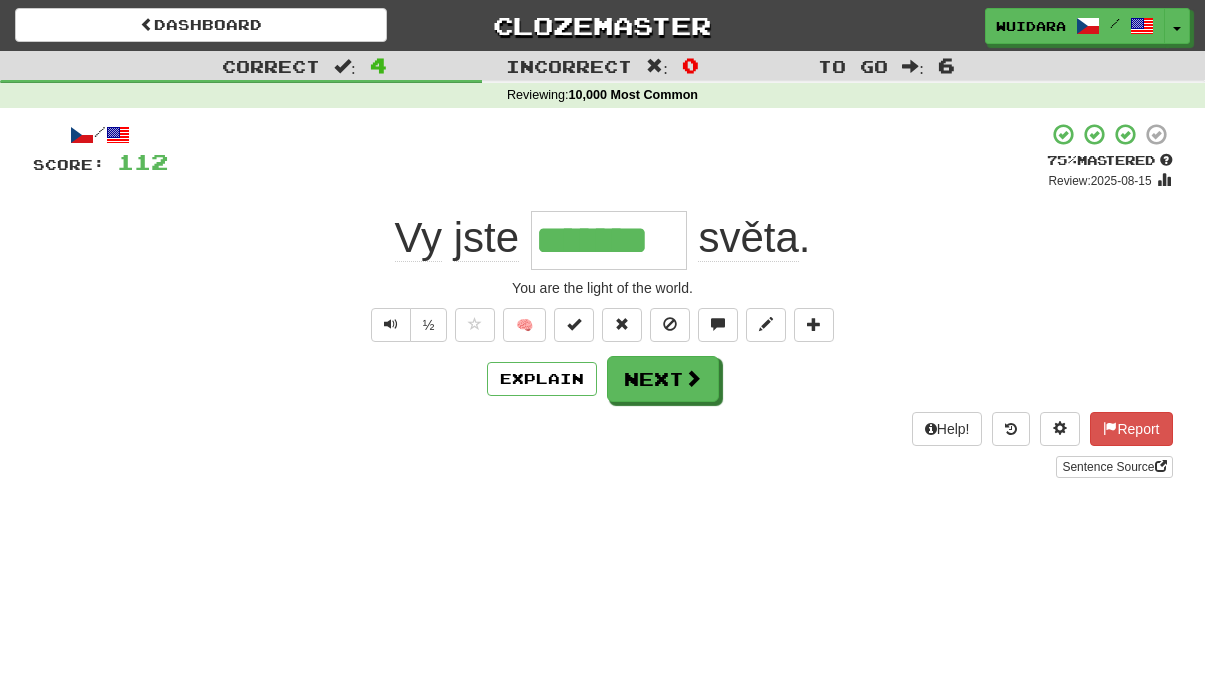 click on "Next" at bounding box center [663, 379] 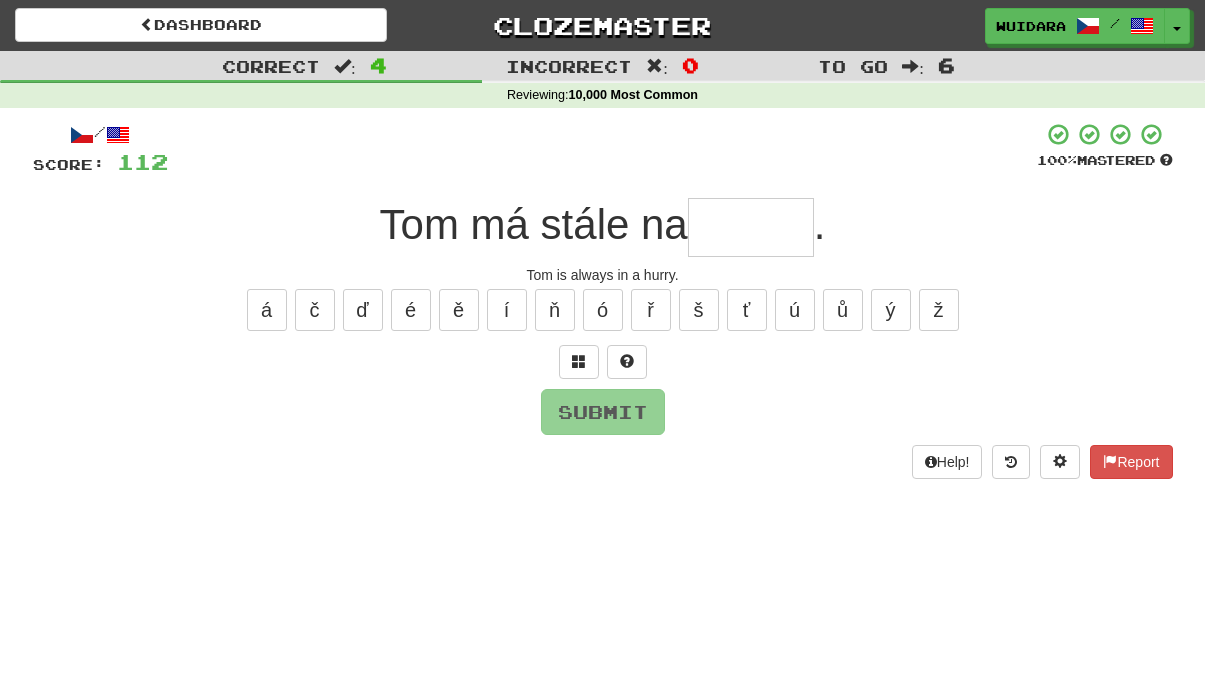 type on "*" 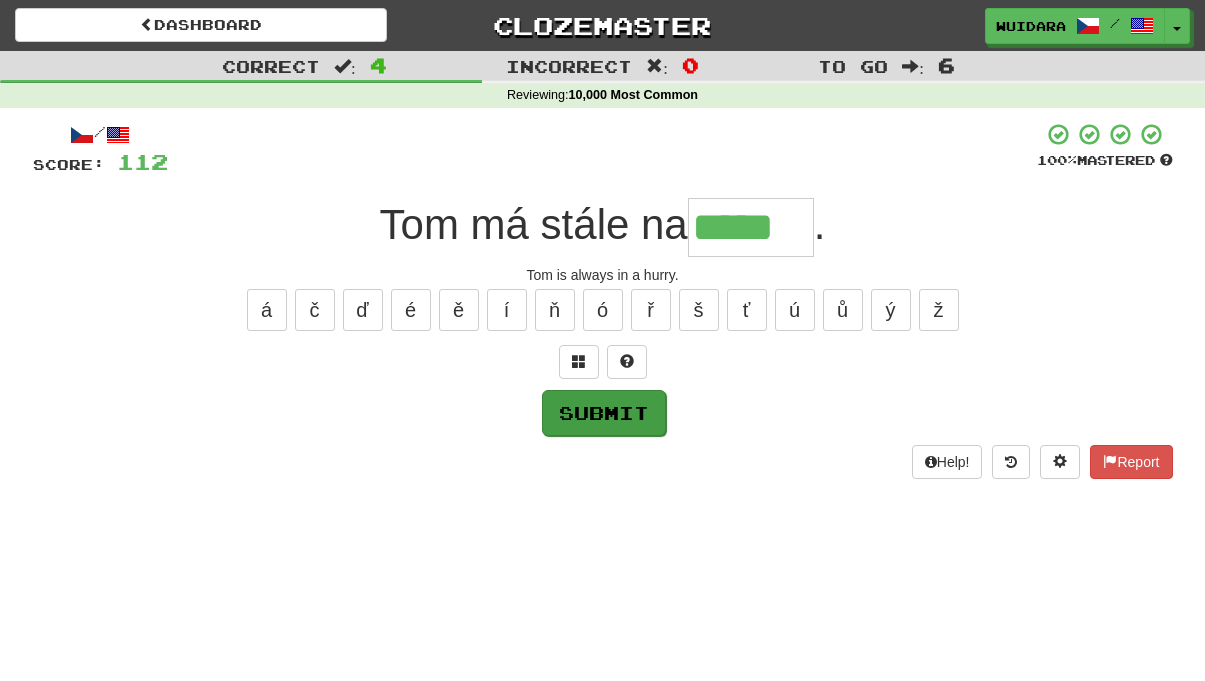type on "*****" 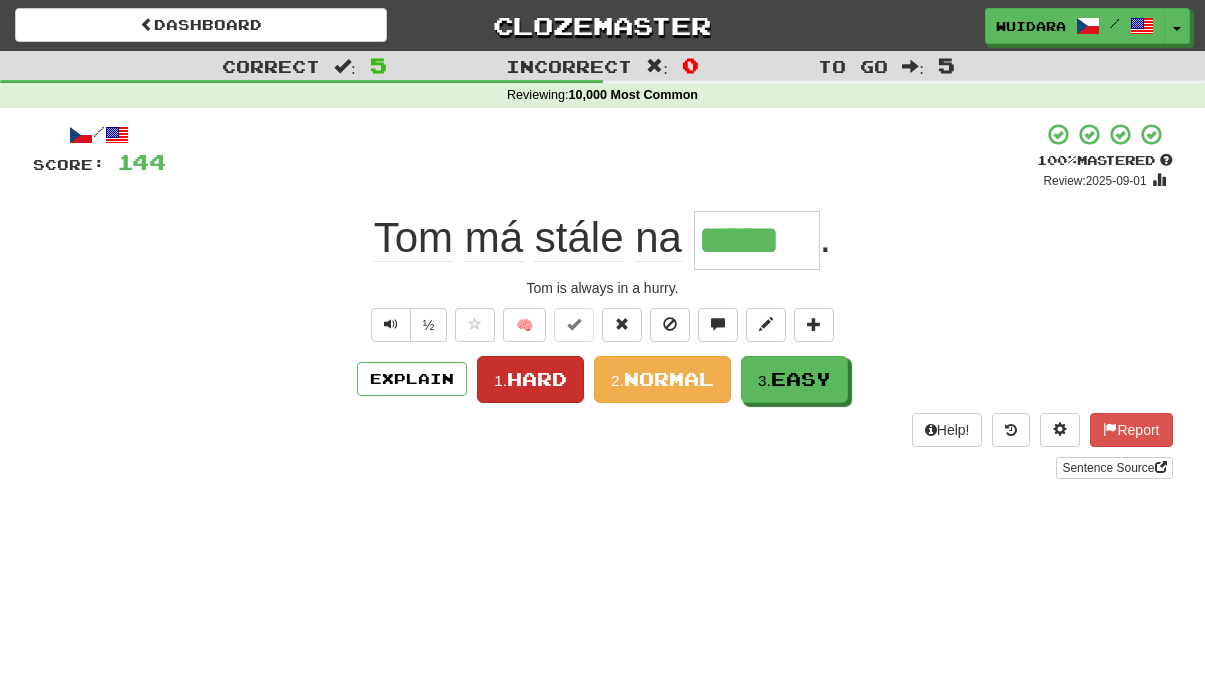 click on "Hard" at bounding box center [537, 379] 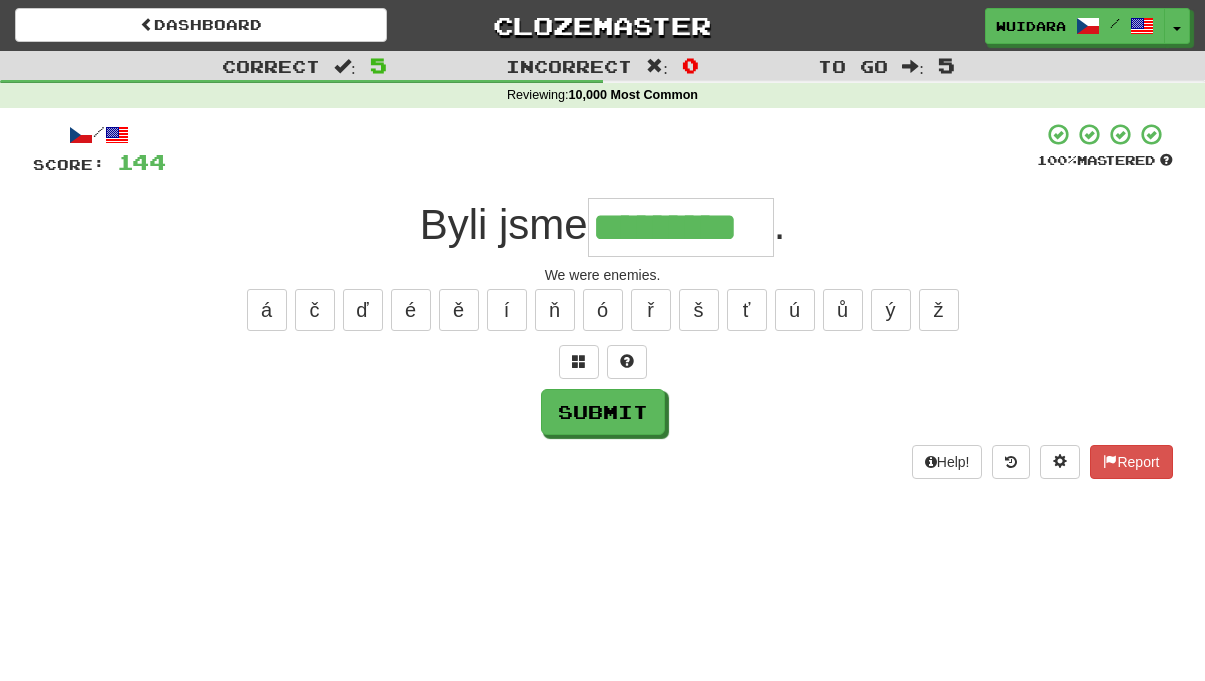 type on "*********" 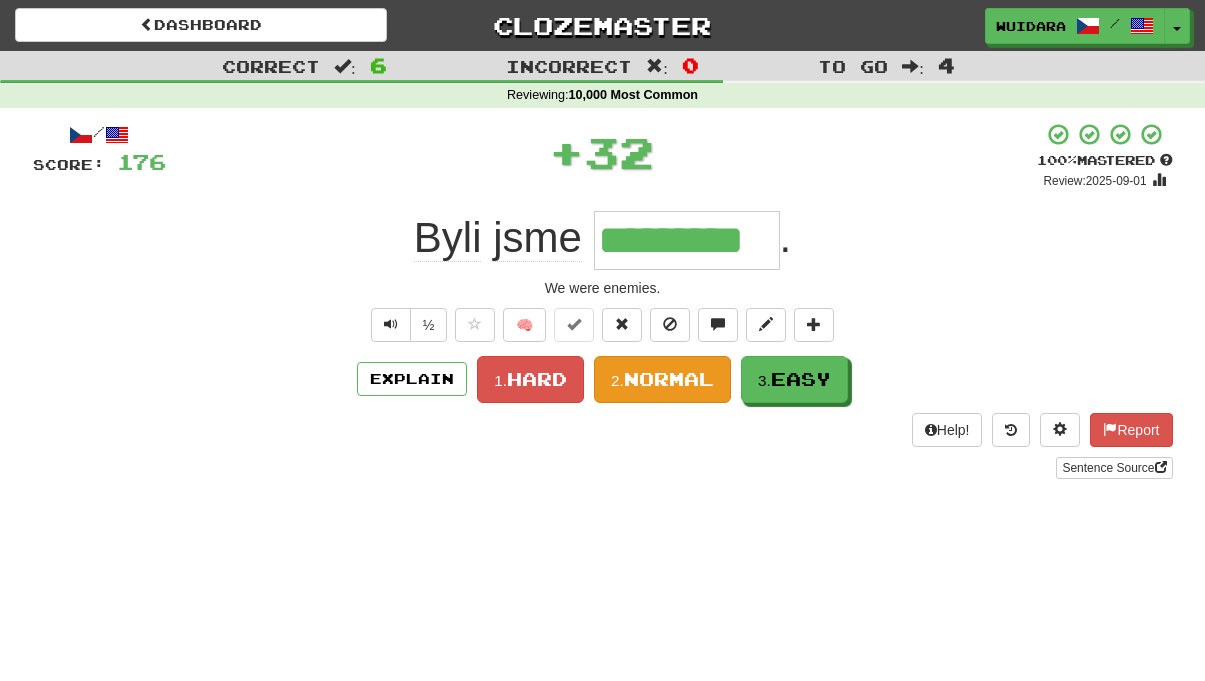 click on "Normal" at bounding box center [669, 379] 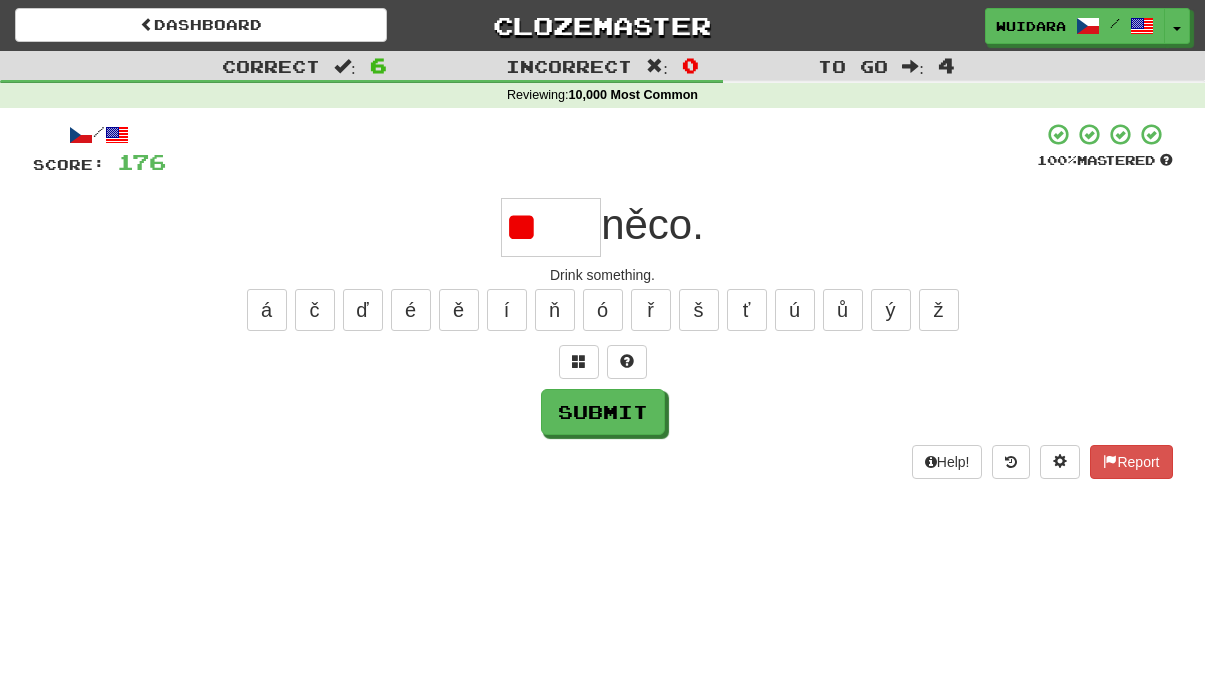type on "*" 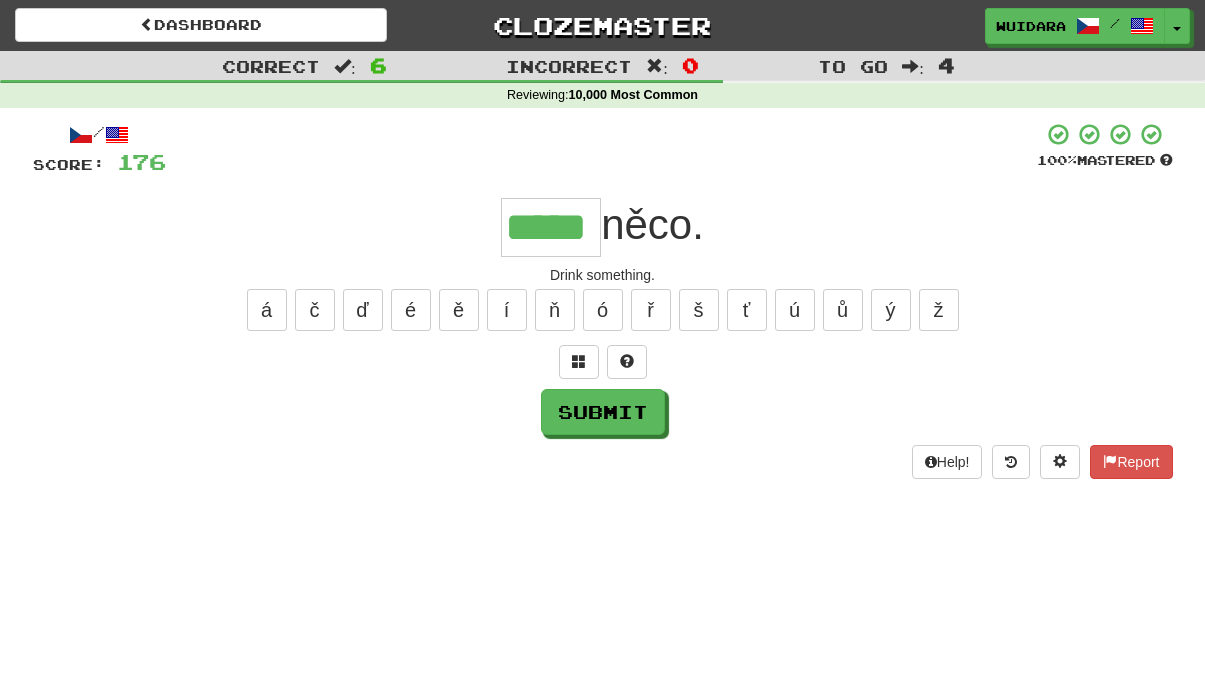 type on "*****" 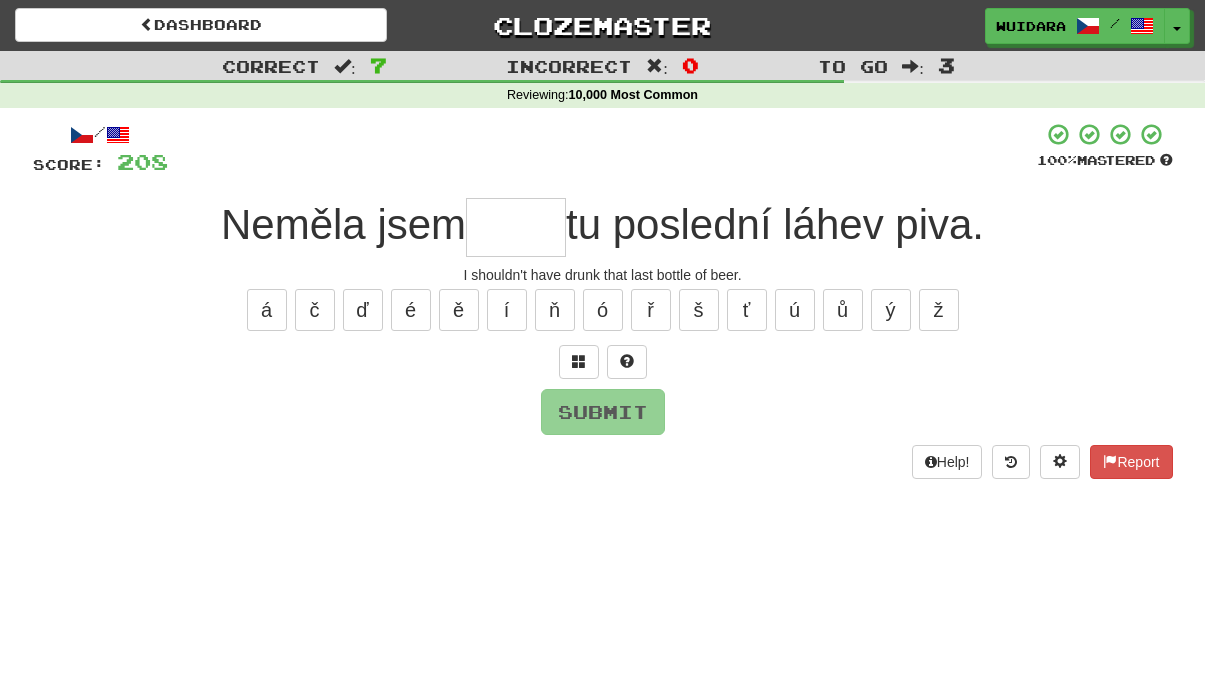 type on "*" 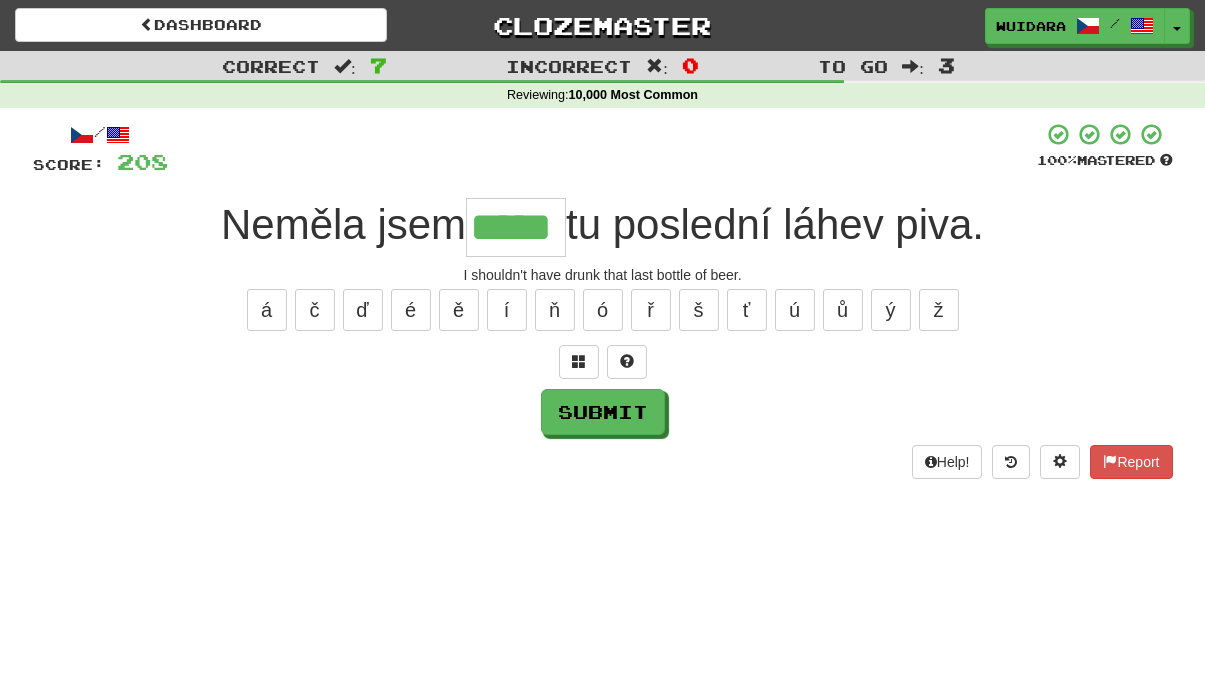 type on "*****" 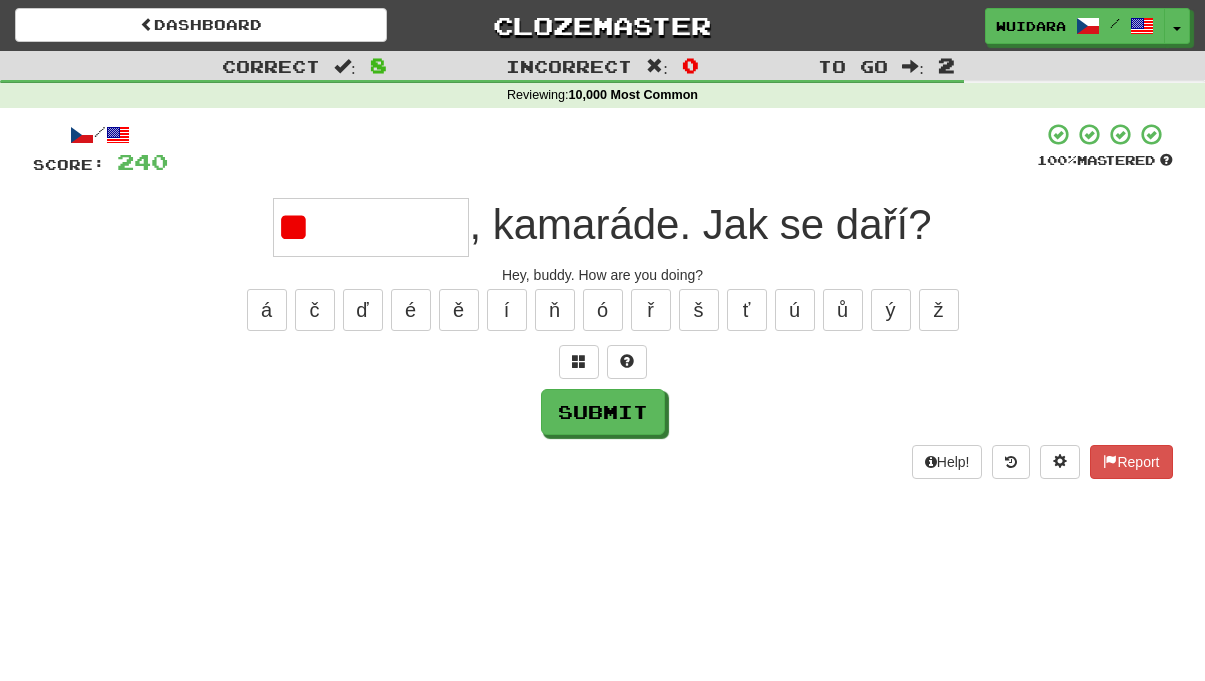 type on "*" 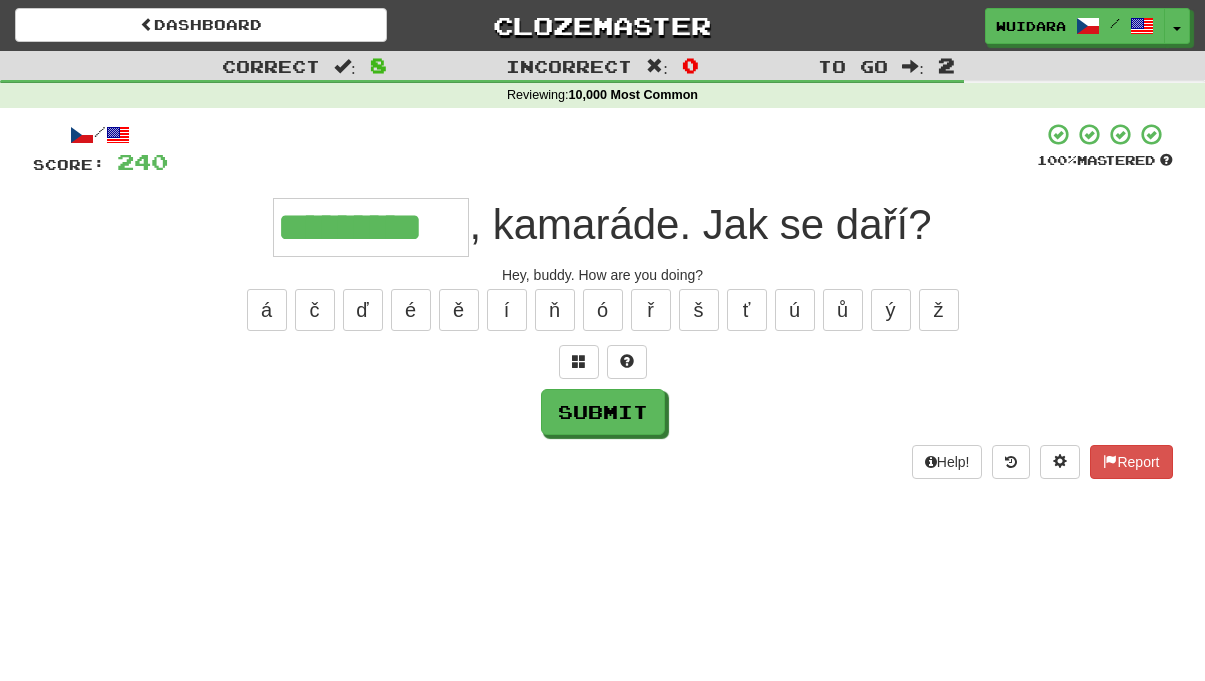 type on "*********" 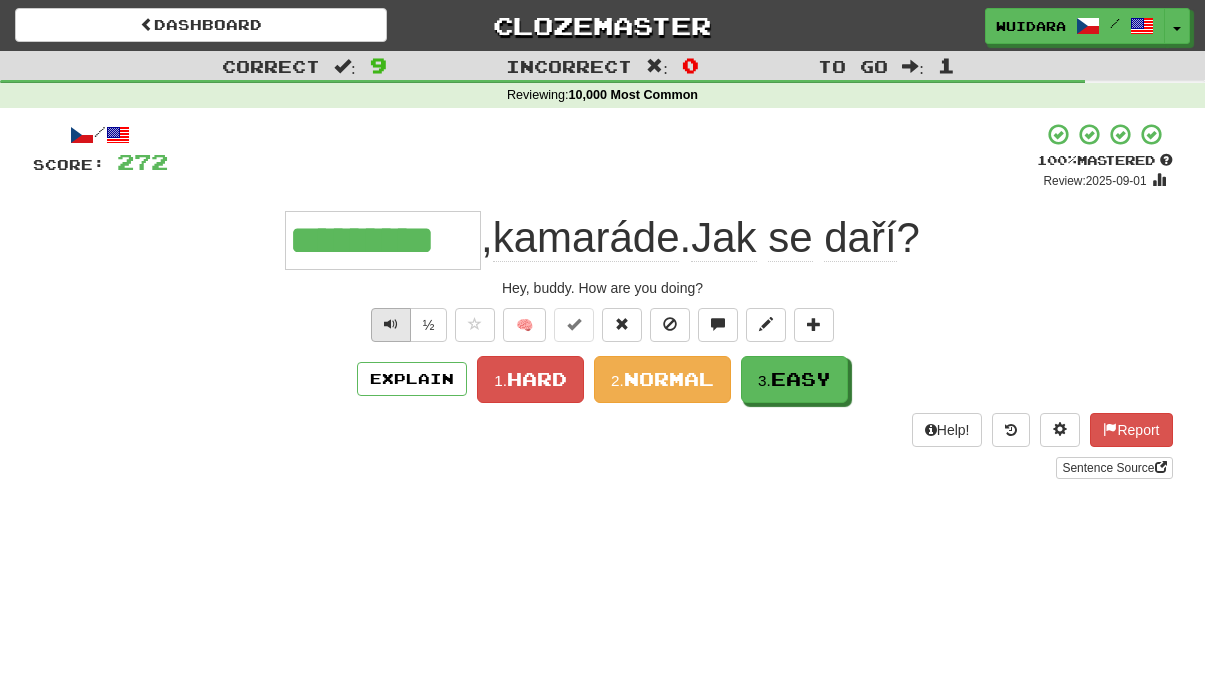 click at bounding box center [391, 325] 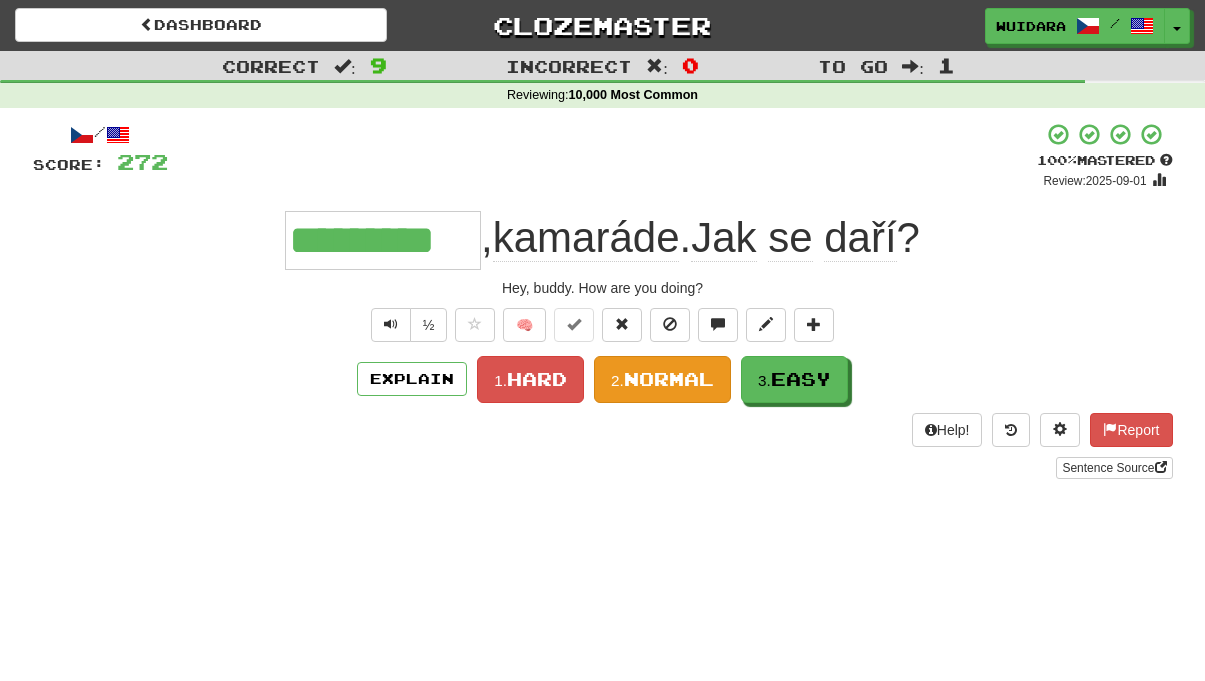 click on "Normal" at bounding box center [669, 379] 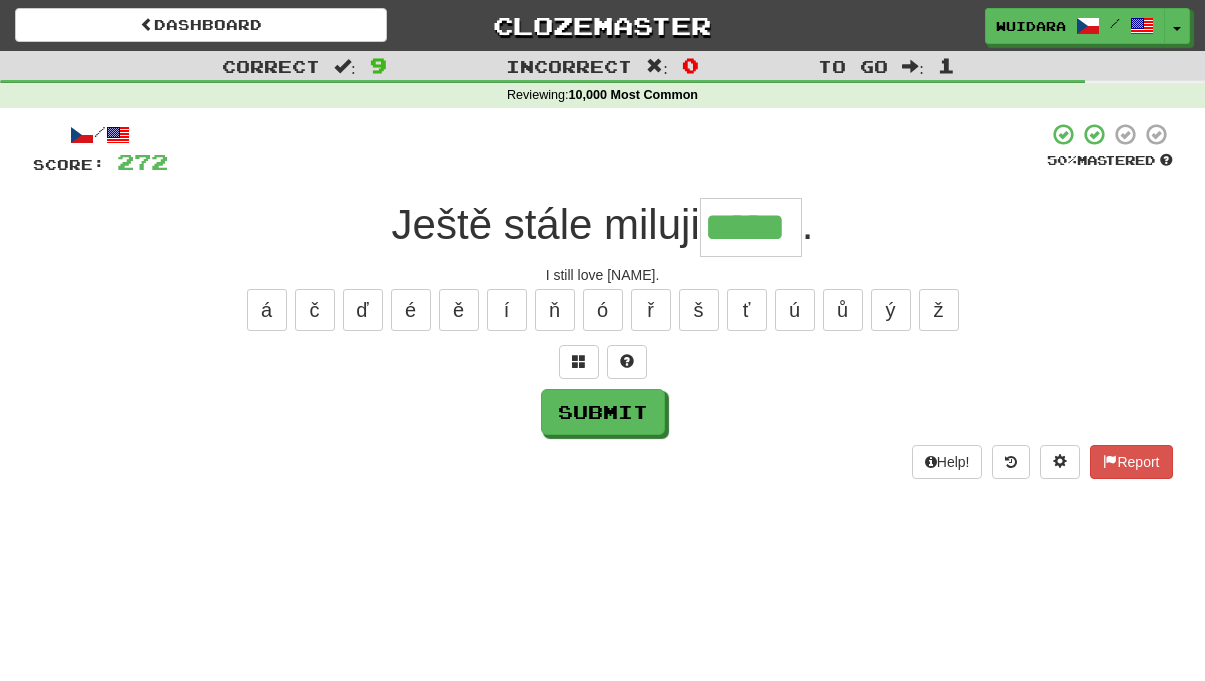 type on "*****" 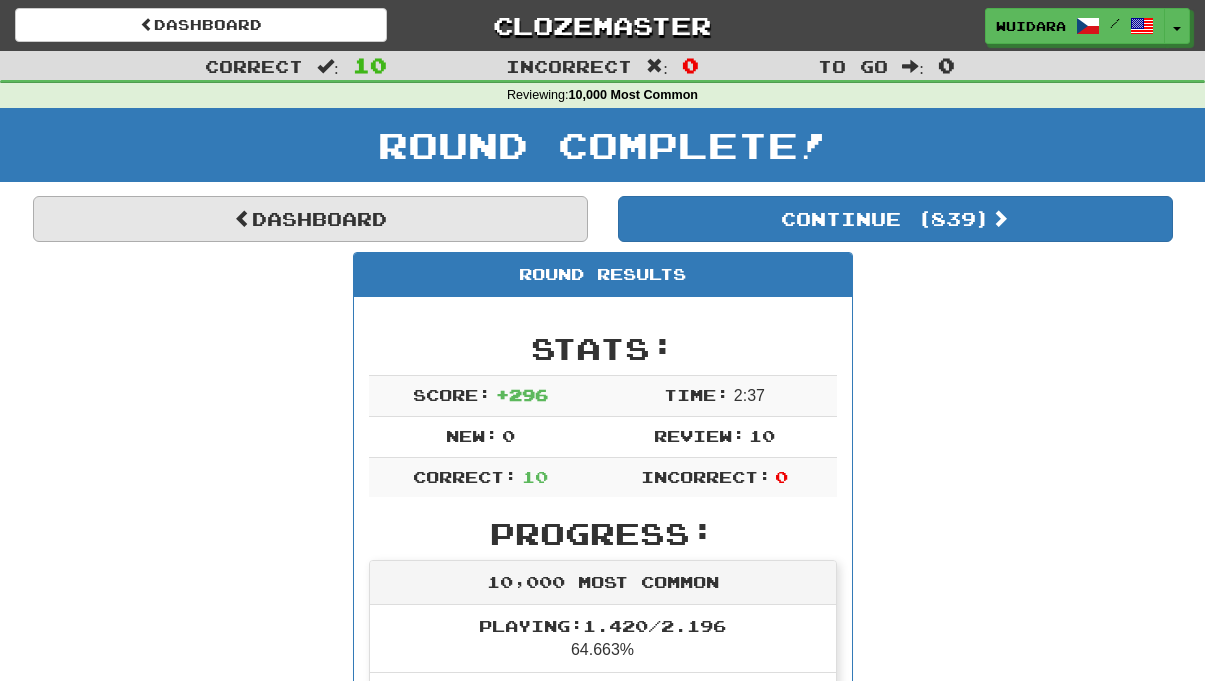 click on "Dashboard" at bounding box center [310, 219] 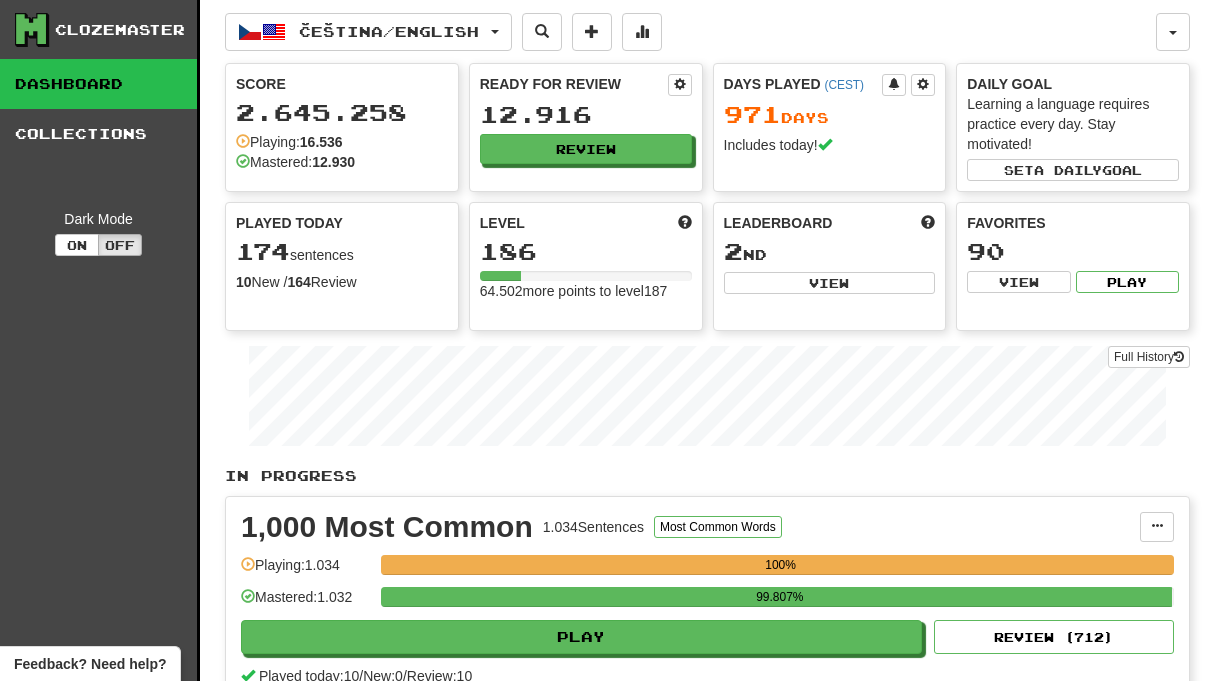 scroll, scrollTop: 0, scrollLeft: 0, axis: both 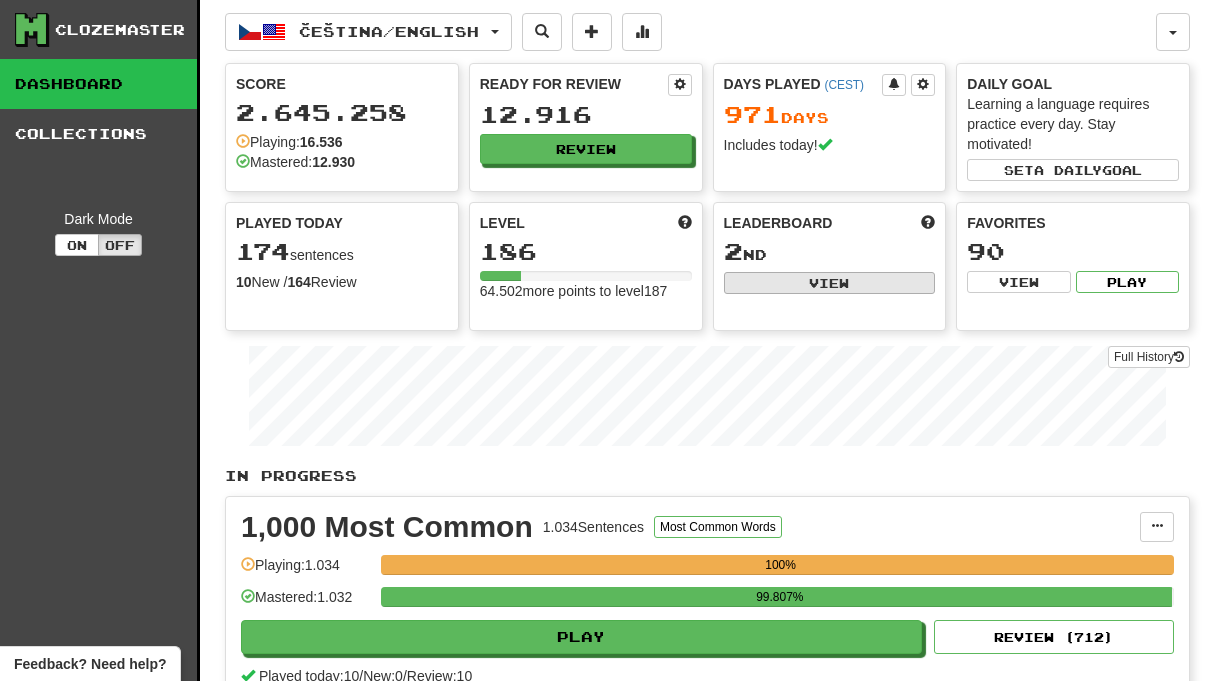 click on "View" at bounding box center [830, 283] 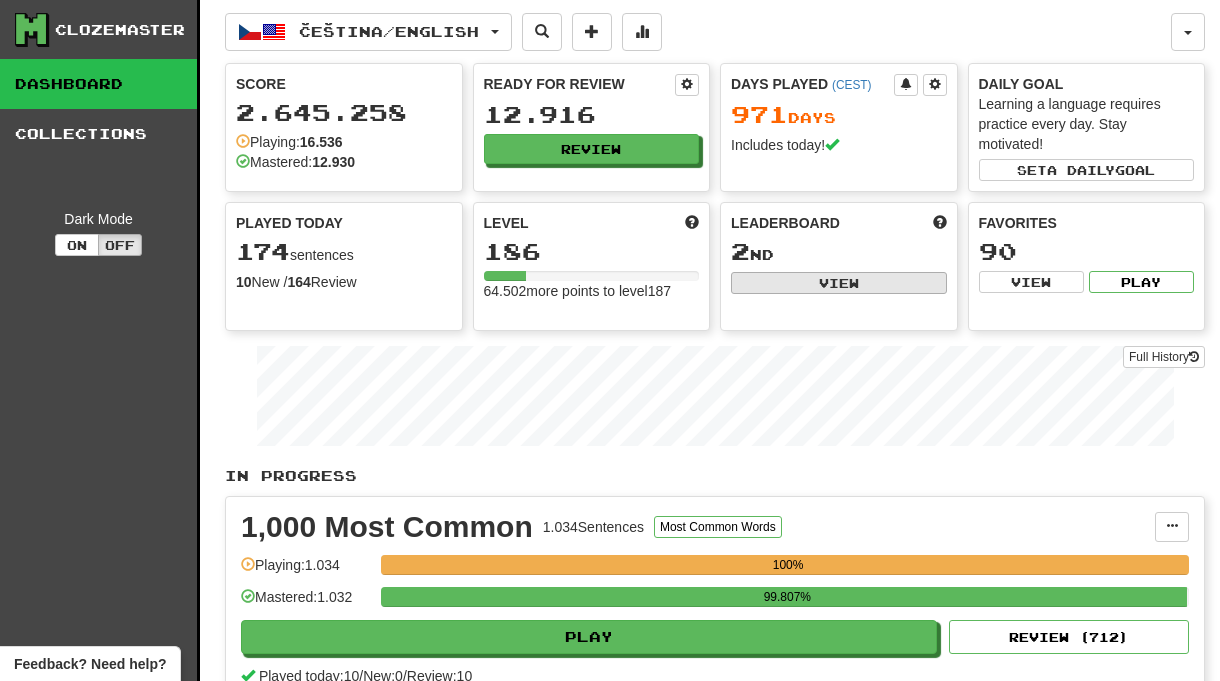 select on "**********" 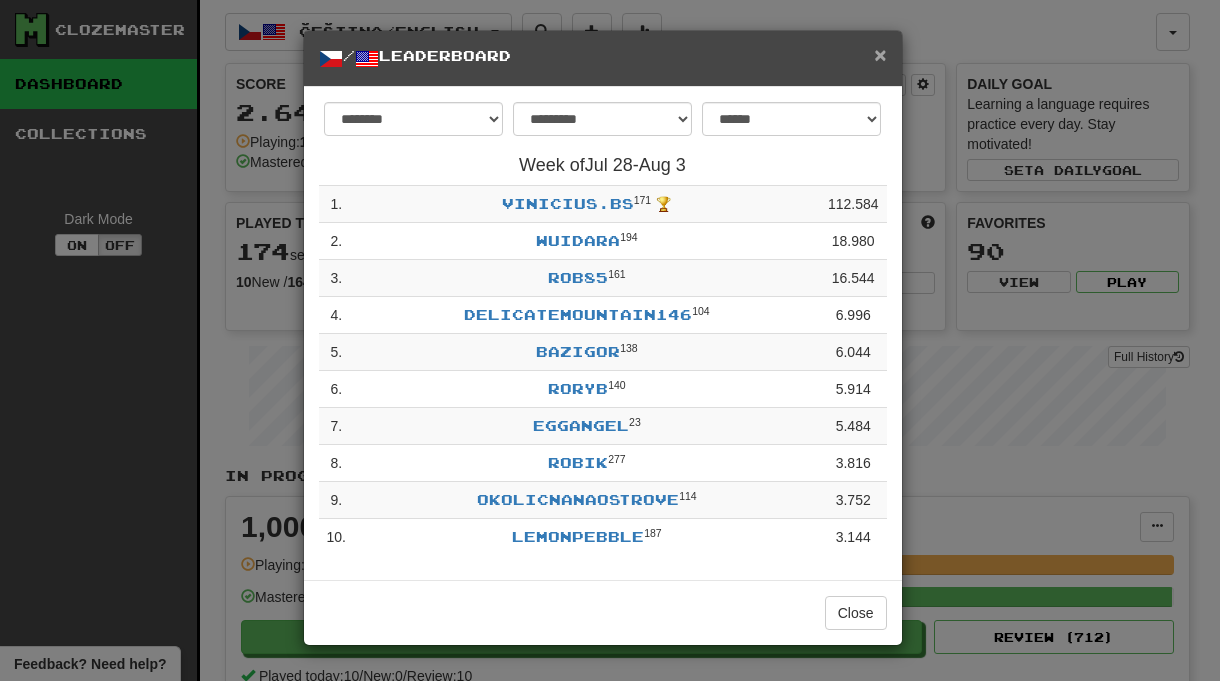click on "×" at bounding box center (880, 54) 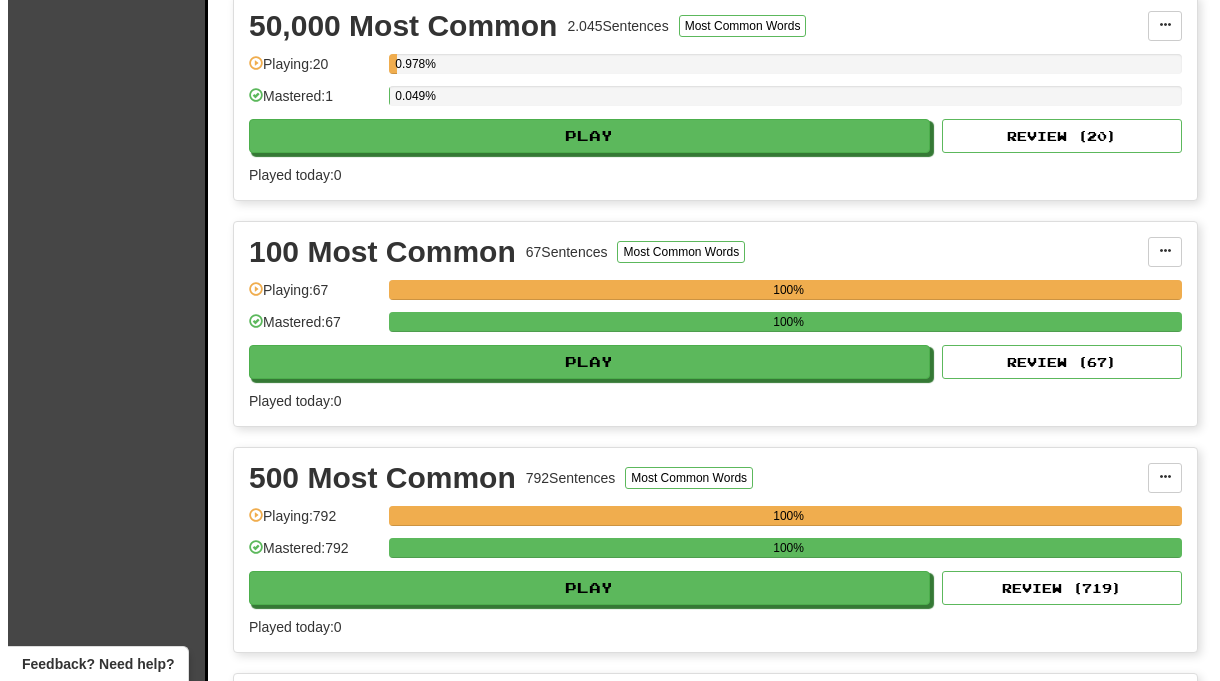 scroll, scrollTop: 2170, scrollLeft: 0, axis: vertical 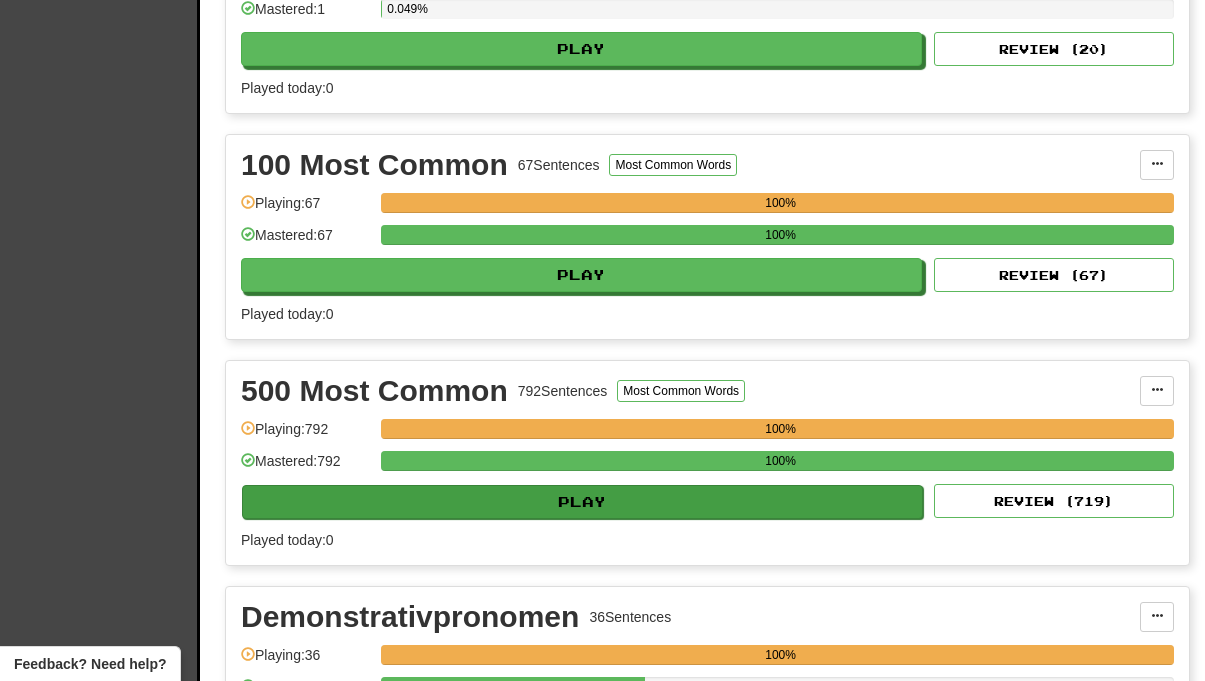 click on "Play" at bounding box center (582, 502) 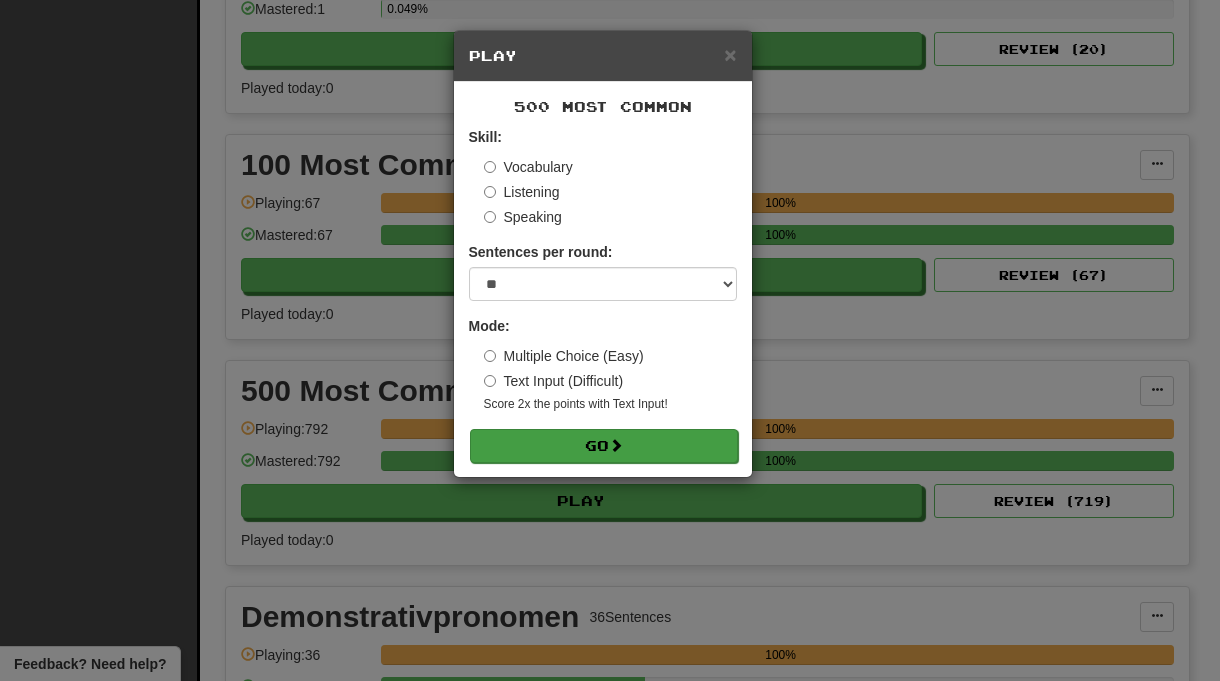 click on "Go" at bounding box center (604, 446) 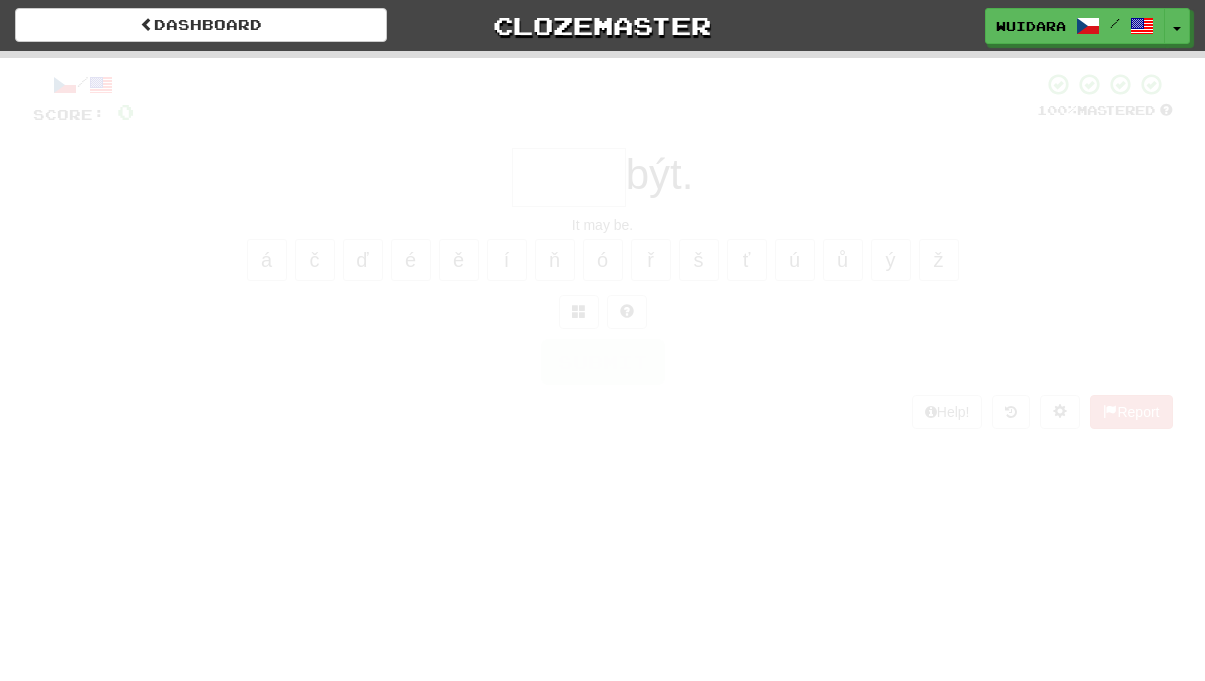 scroll, scrollTop: 0, scrollLeft: 0, axis: both 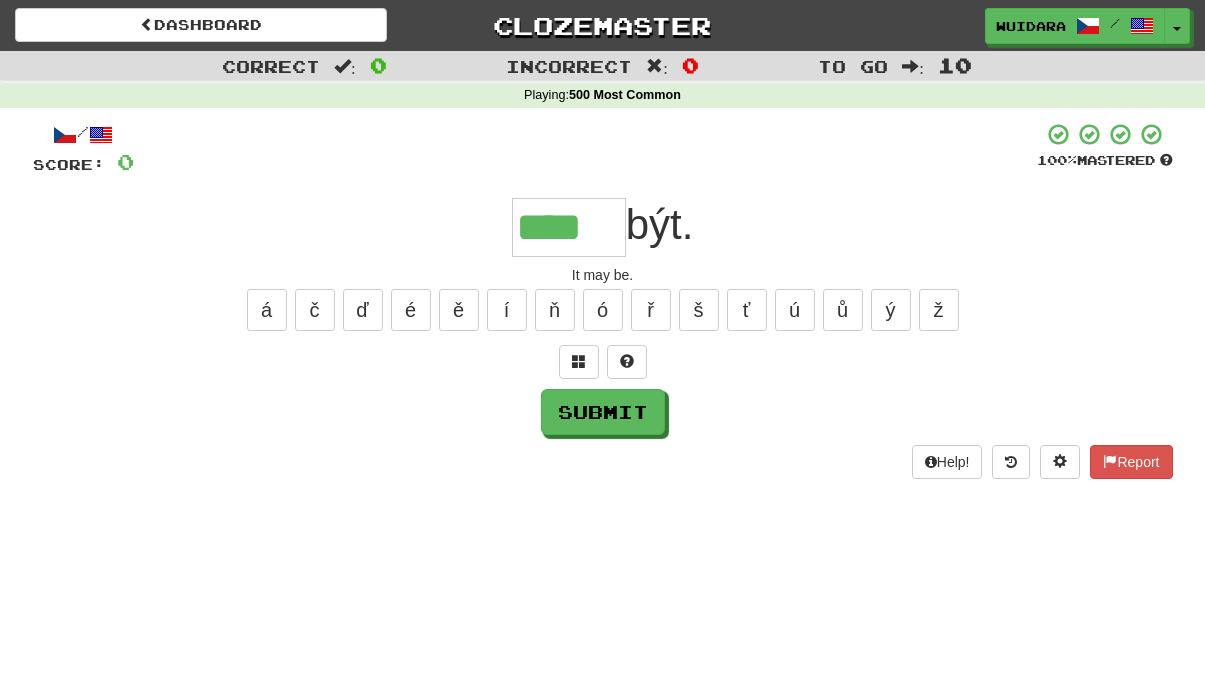 type on "****" 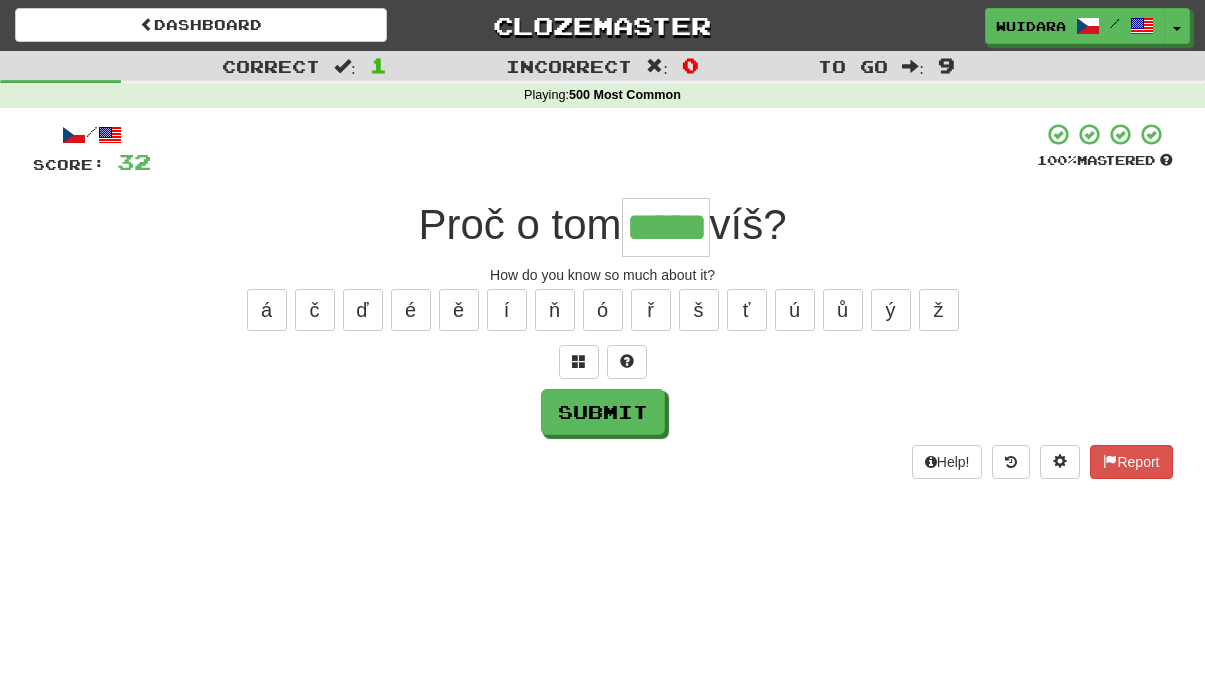 type on "*****" 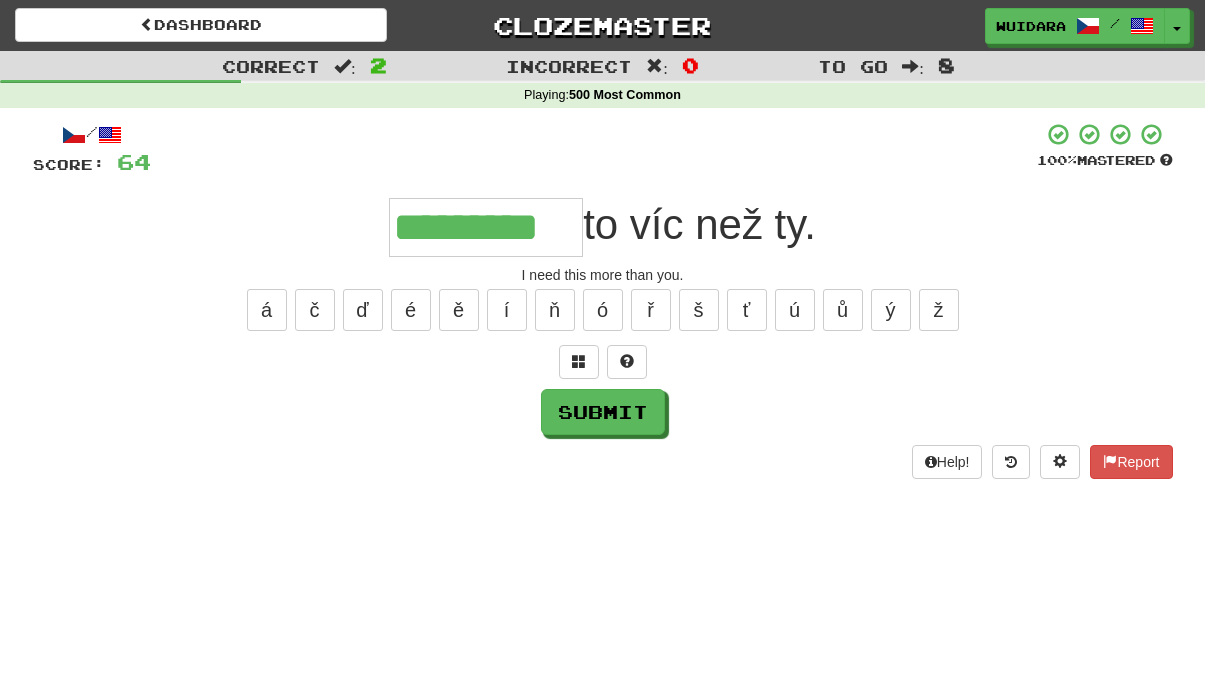 type on "*********" 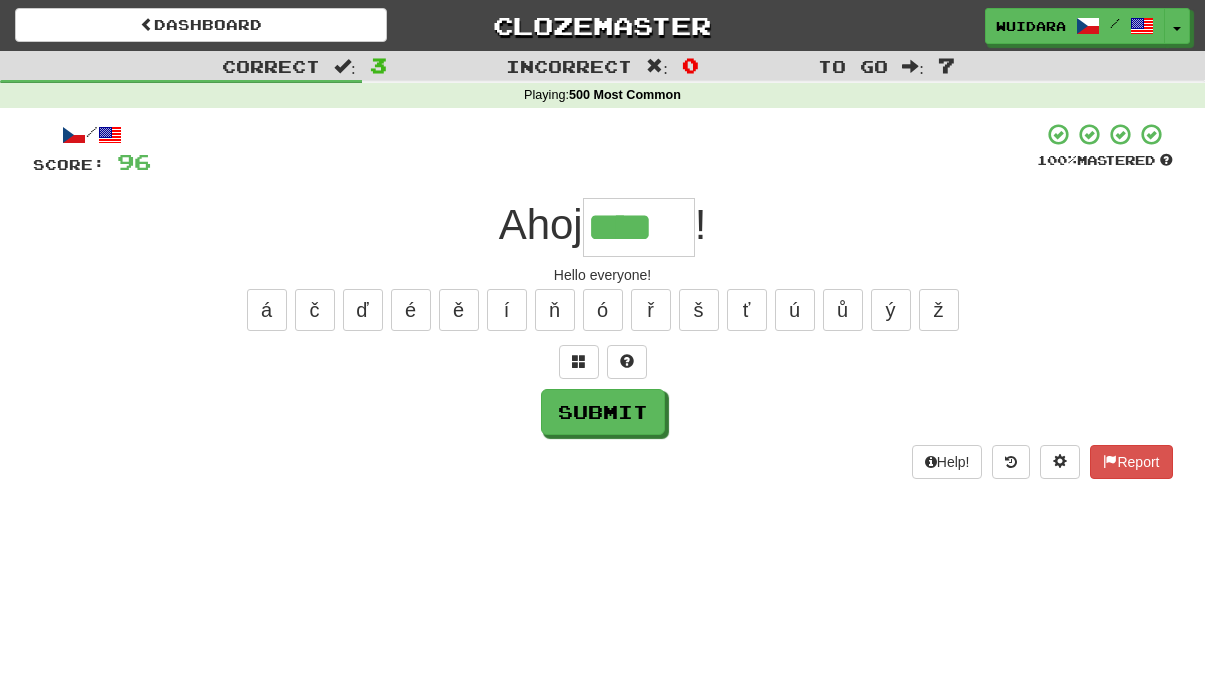 type on "****" 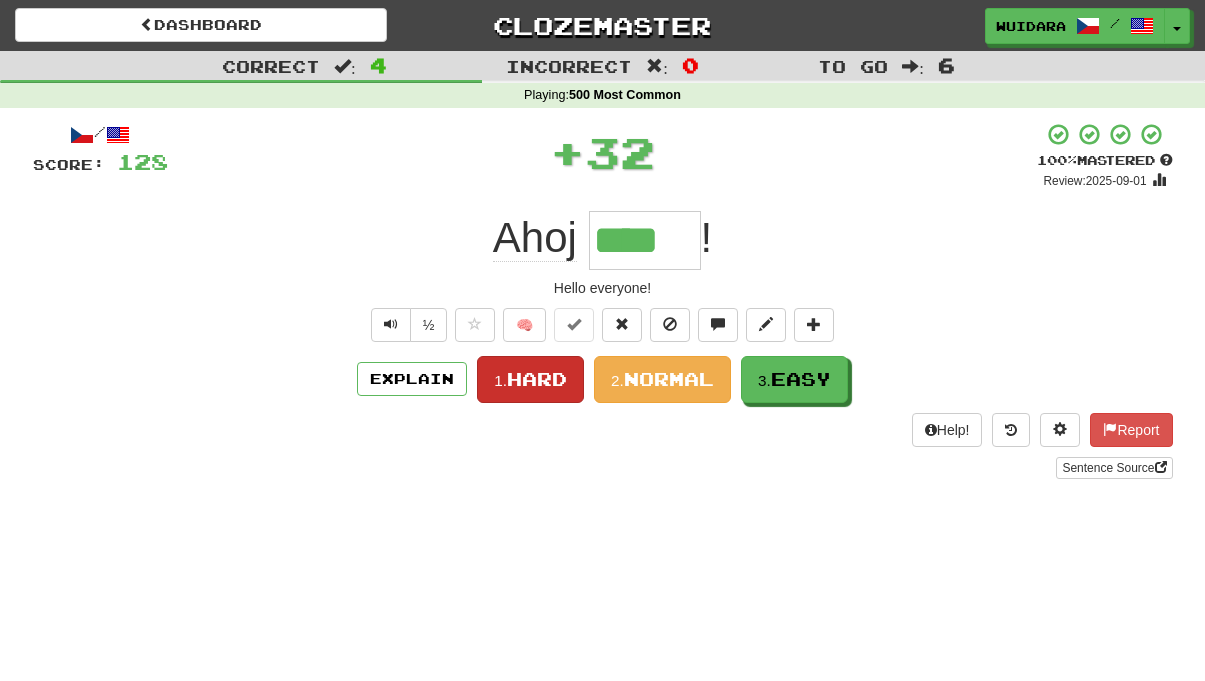 click on "1.  Hard" at bounding box center (530, 379) 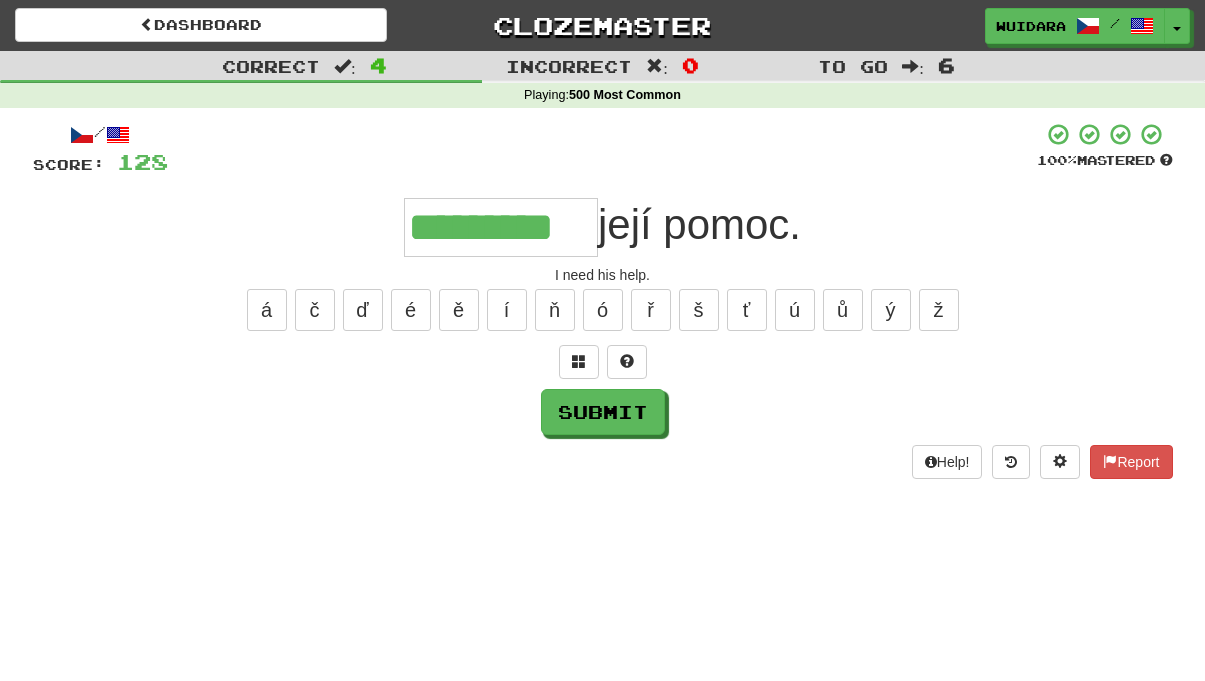 type on "*********" 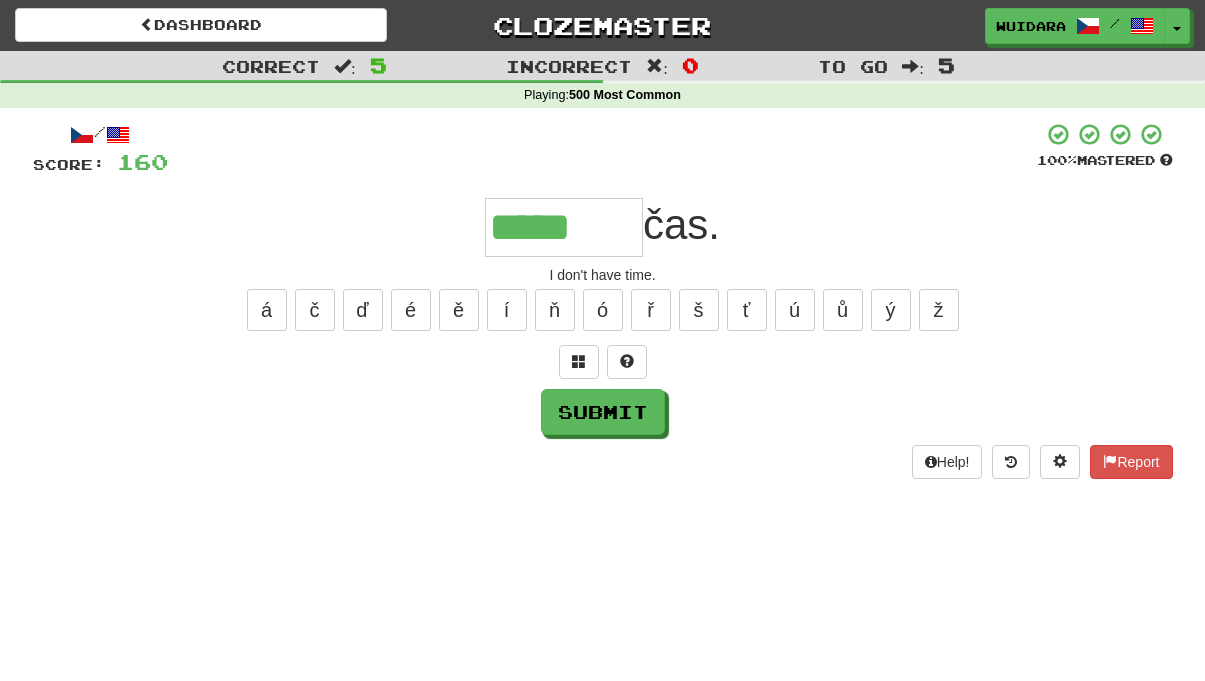 type on "*****" 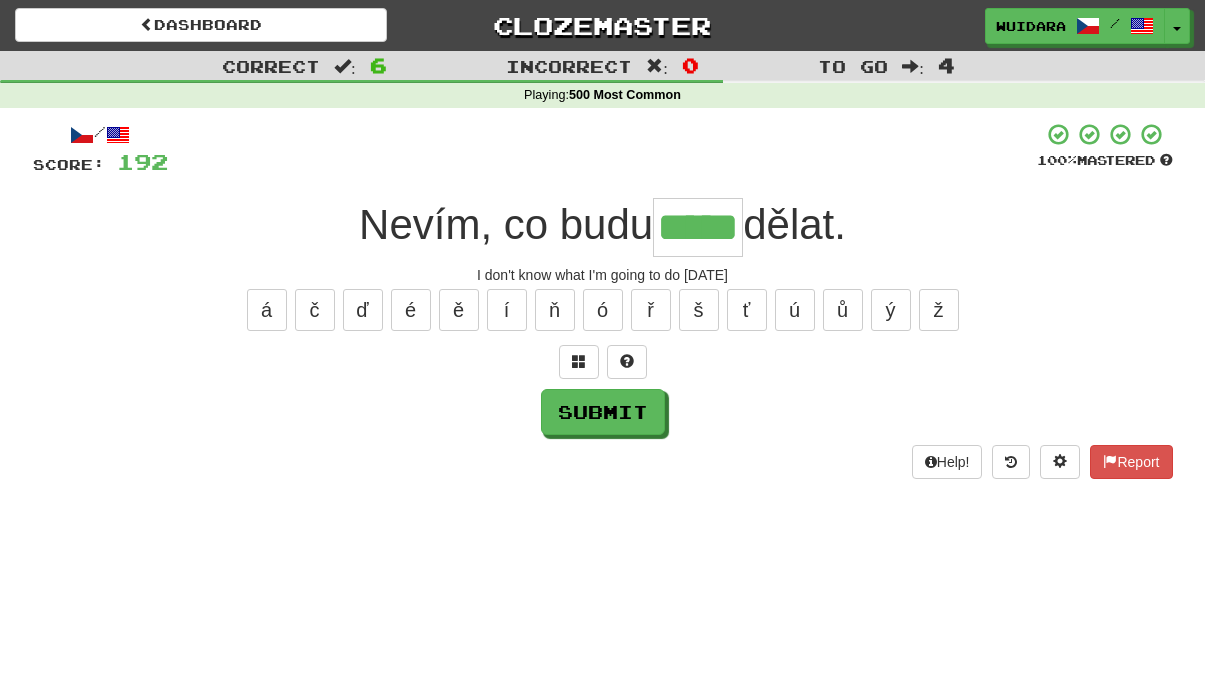 type on "*****" 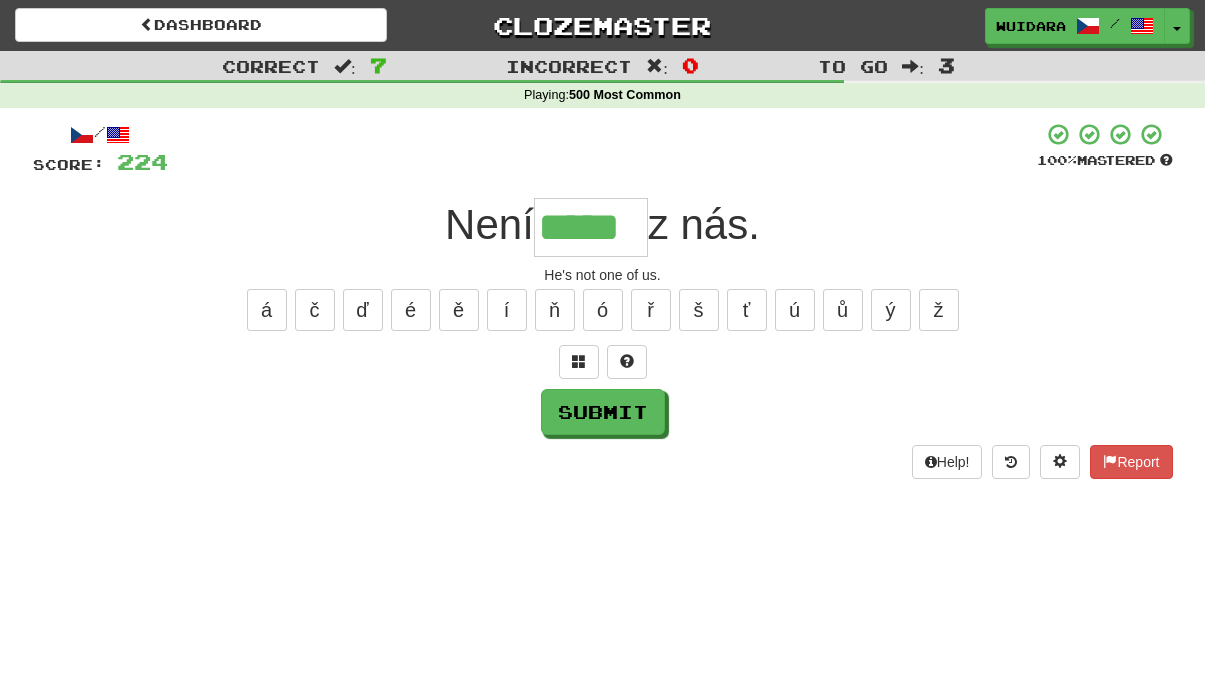type on "*****" 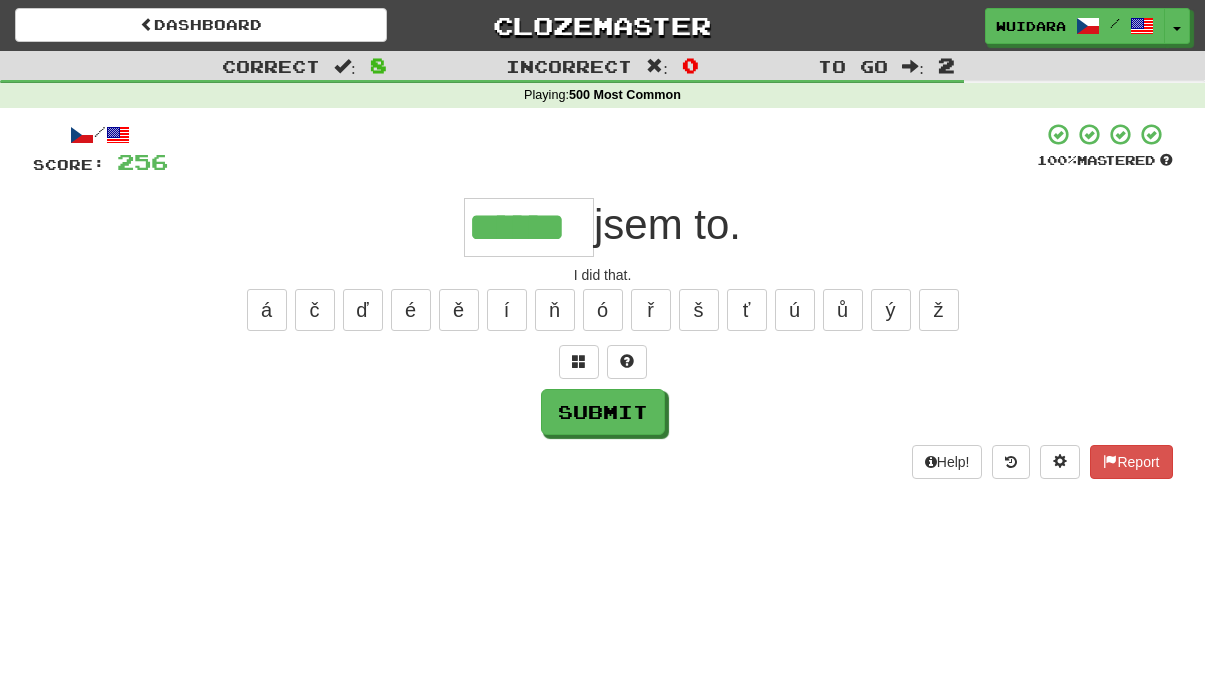 type on "******" 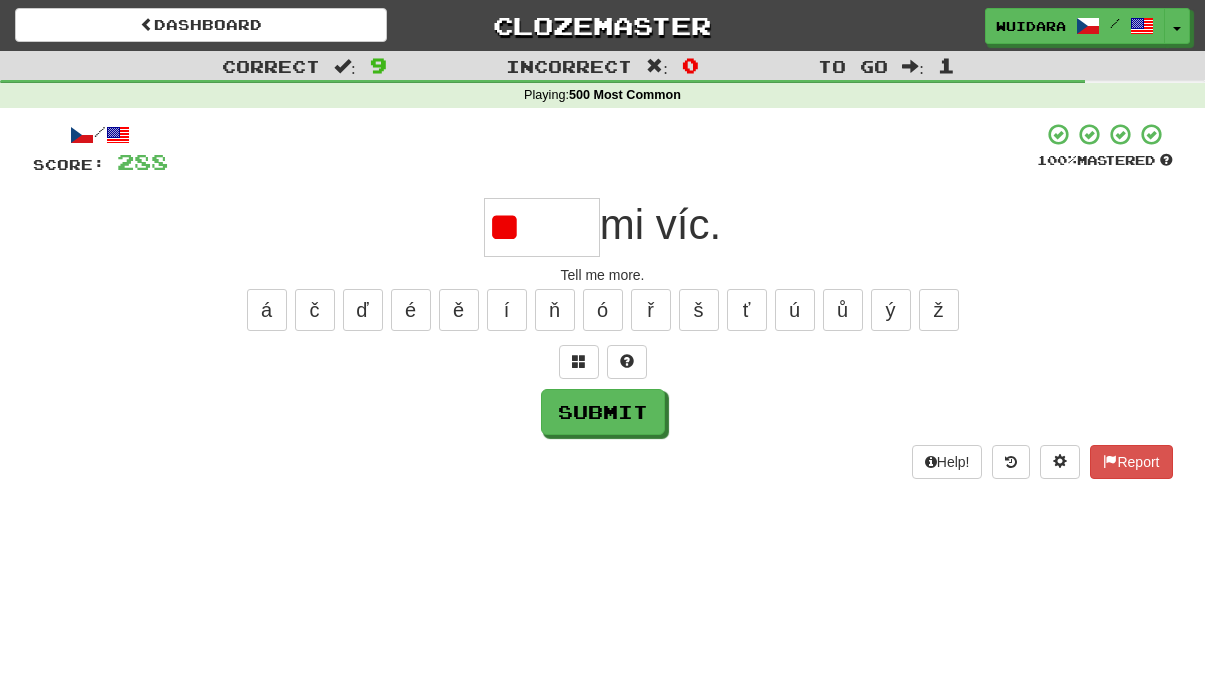 type on "*" 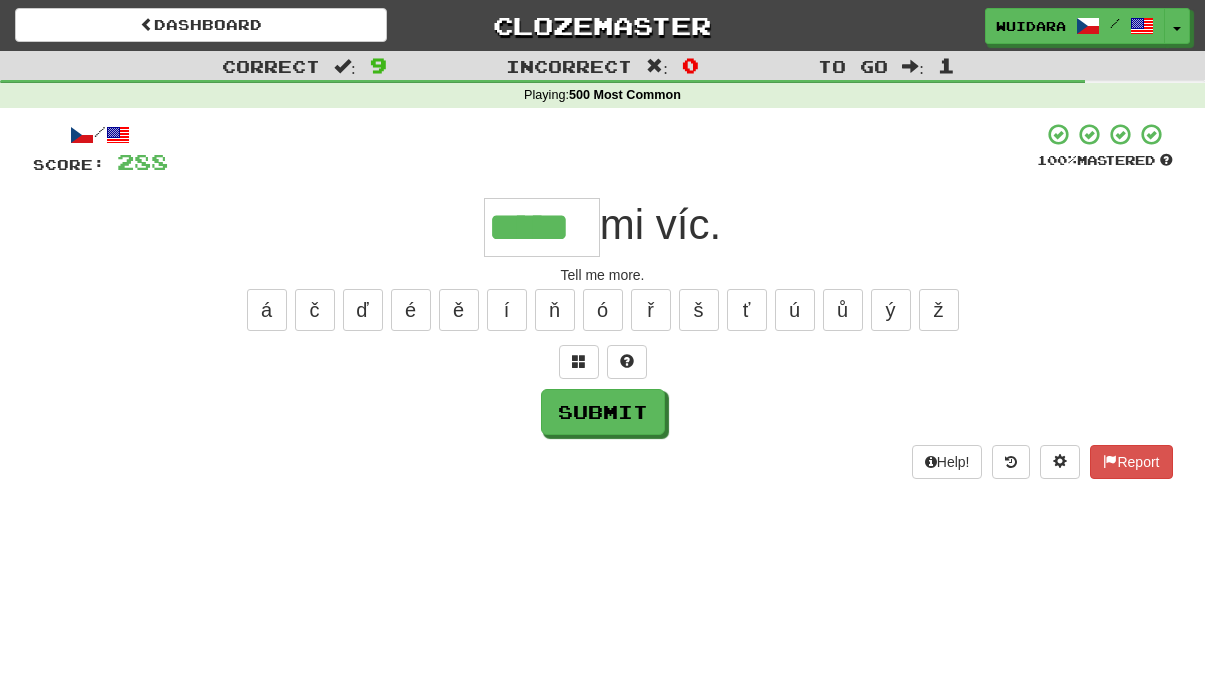 type on "*****" 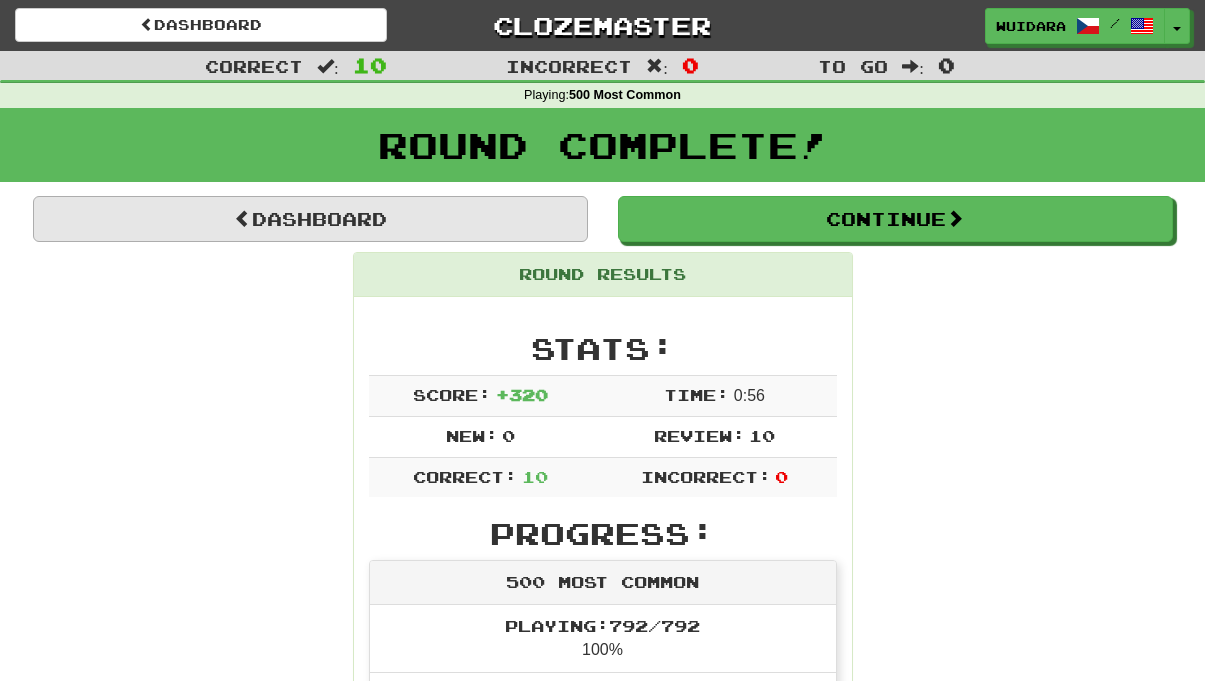 click on "Dashboard" at bounding box center [310, 219] 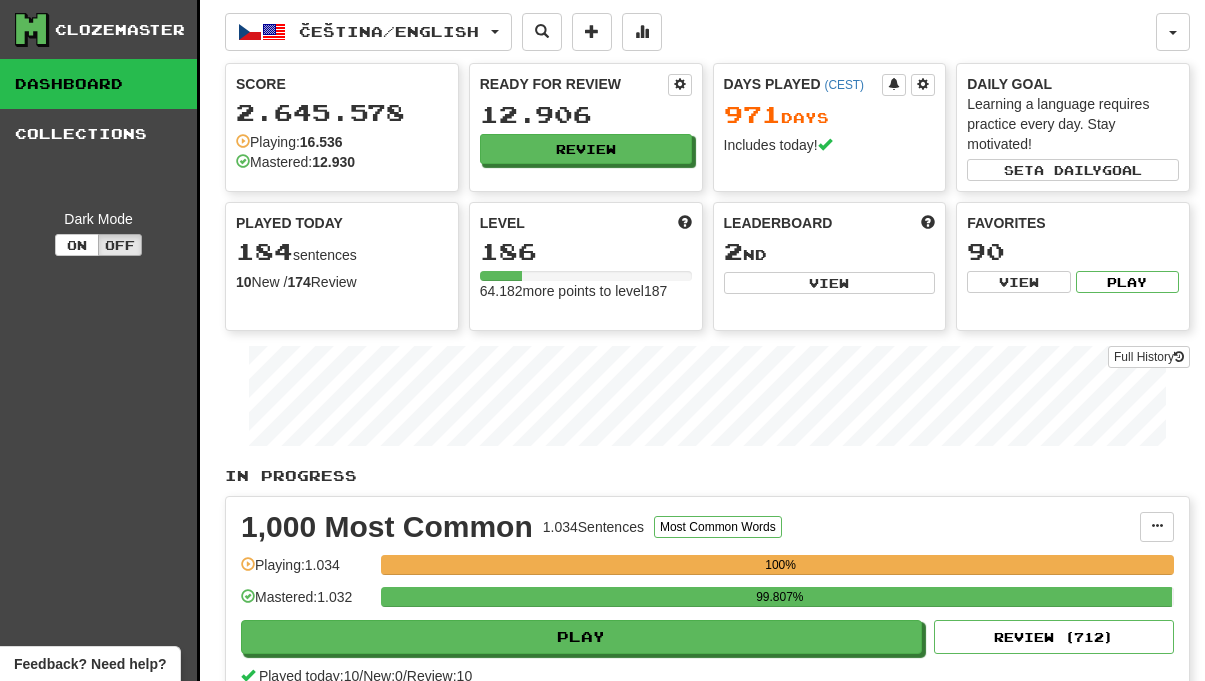 scroll, scrollTop: 0, scrollLeft: 0, axis: both 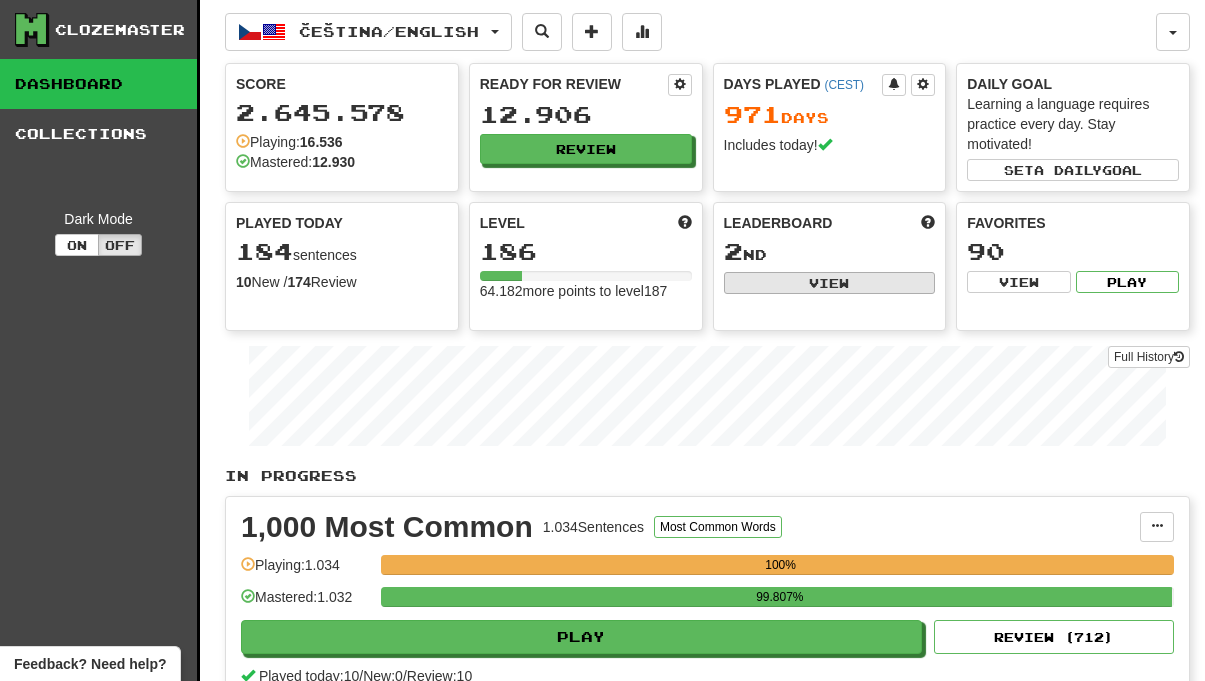 click on "View" at bounding box center [830, 283] 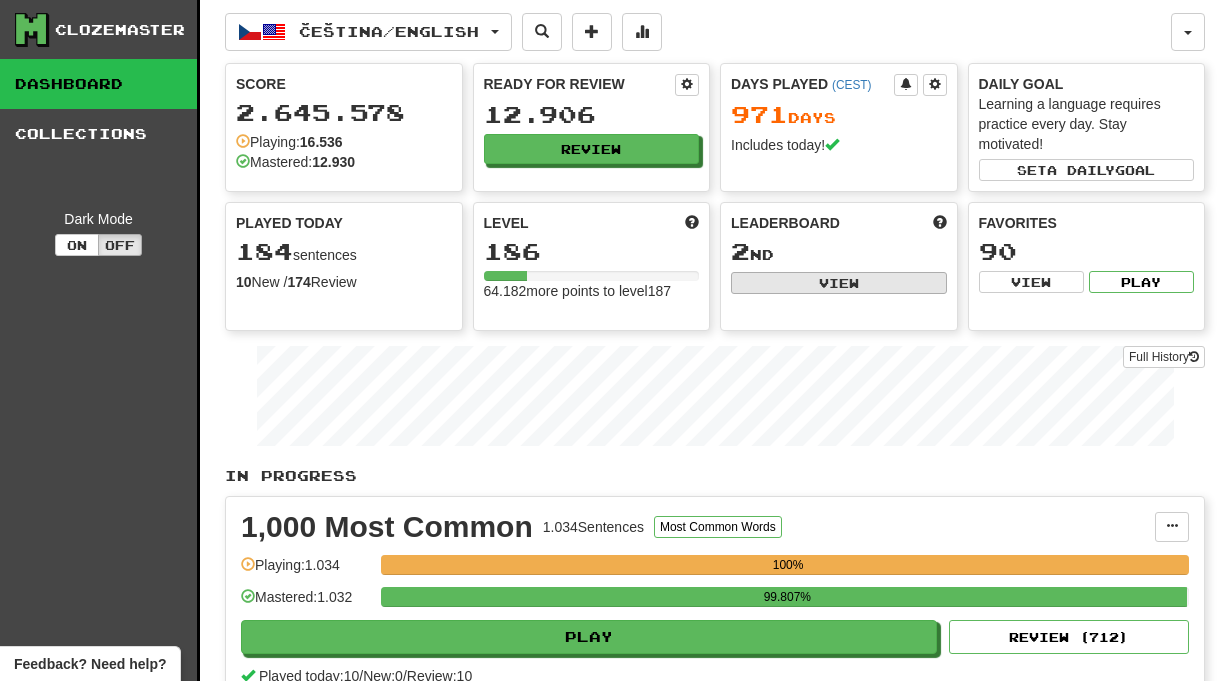 select on "**********" 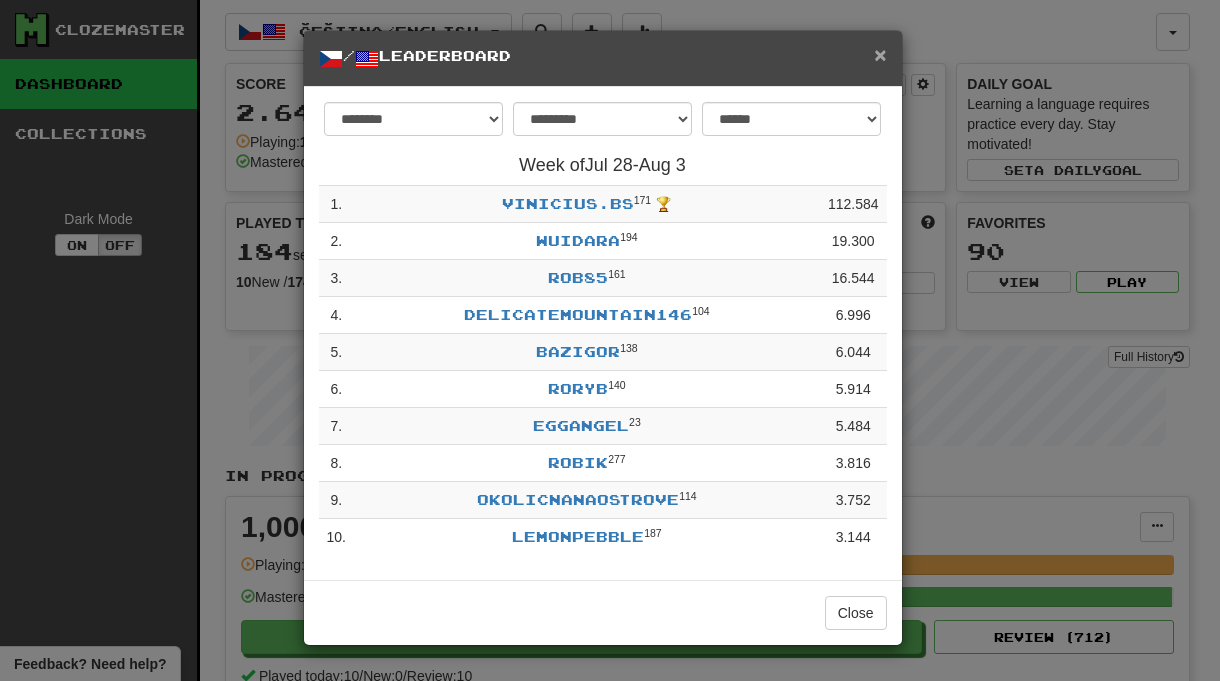 click on "×" at bounding box center [880, 54] 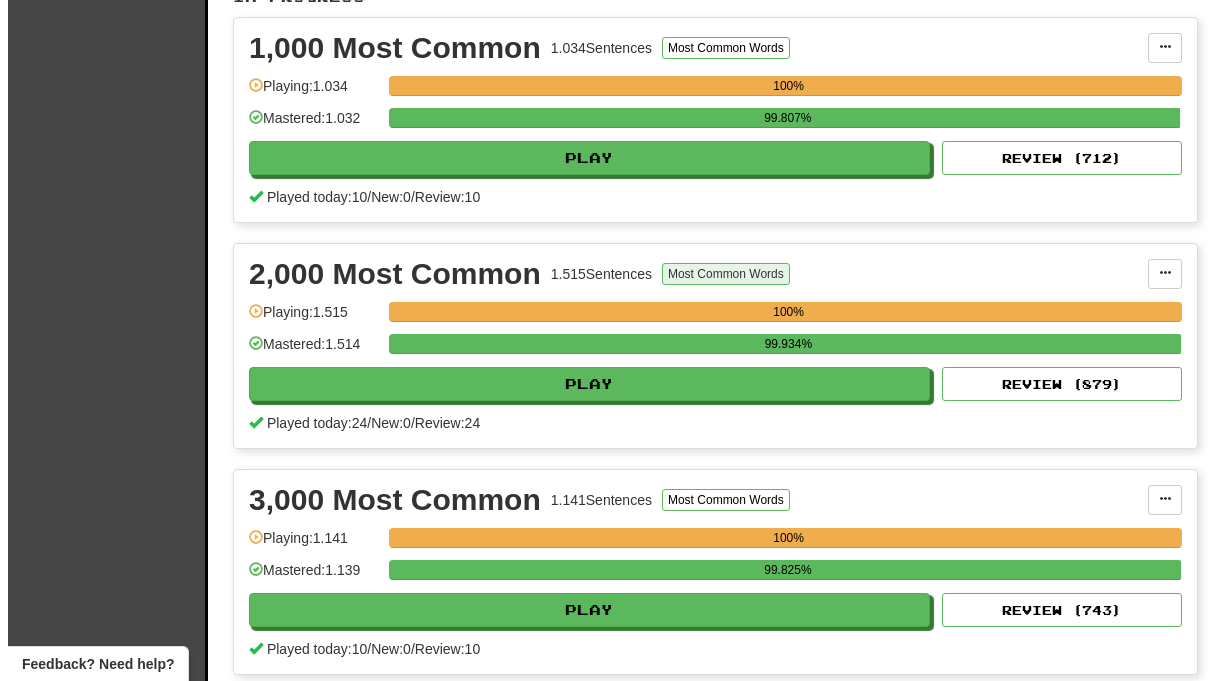 scroll, scrollTop: 681, scrollLeft: 0, axis: vertical 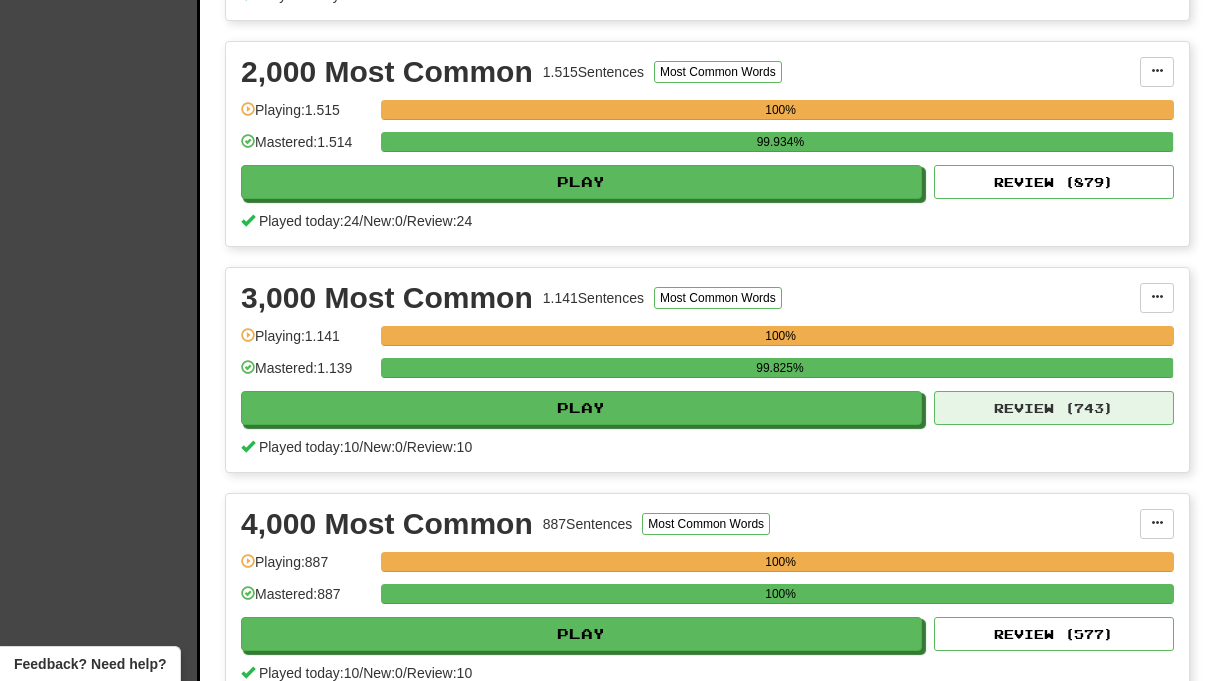 click on "Review ( 743 )" at bounding box center [1054, 408] 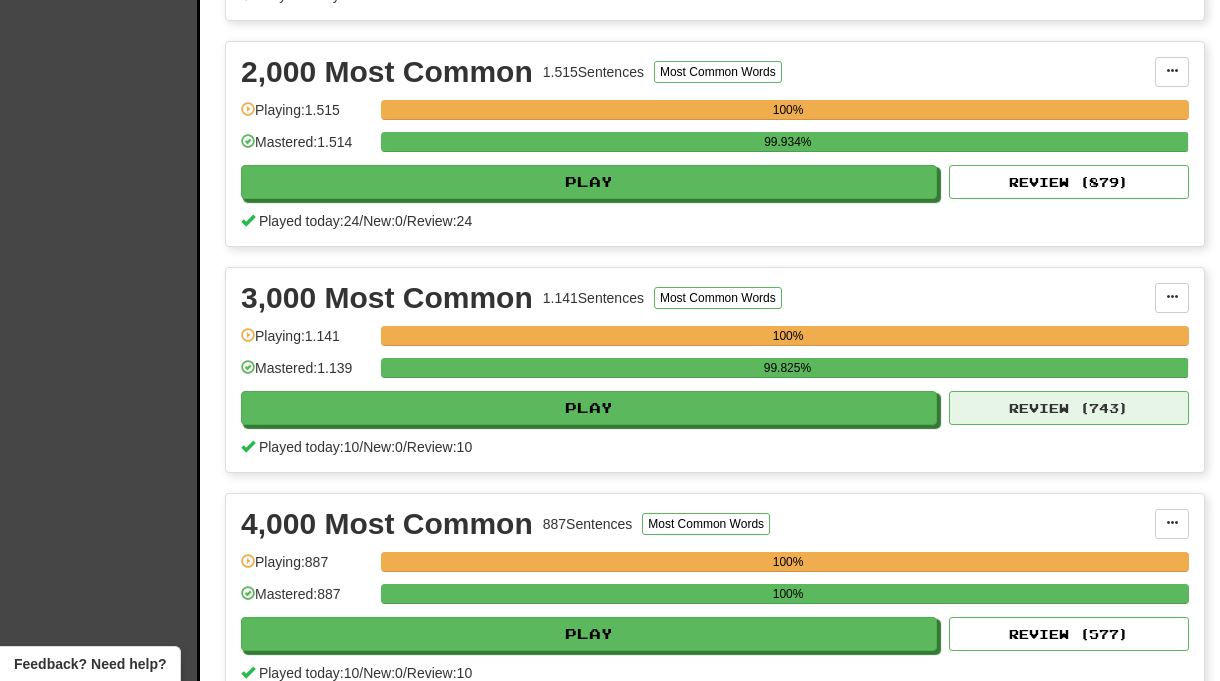select on "**" 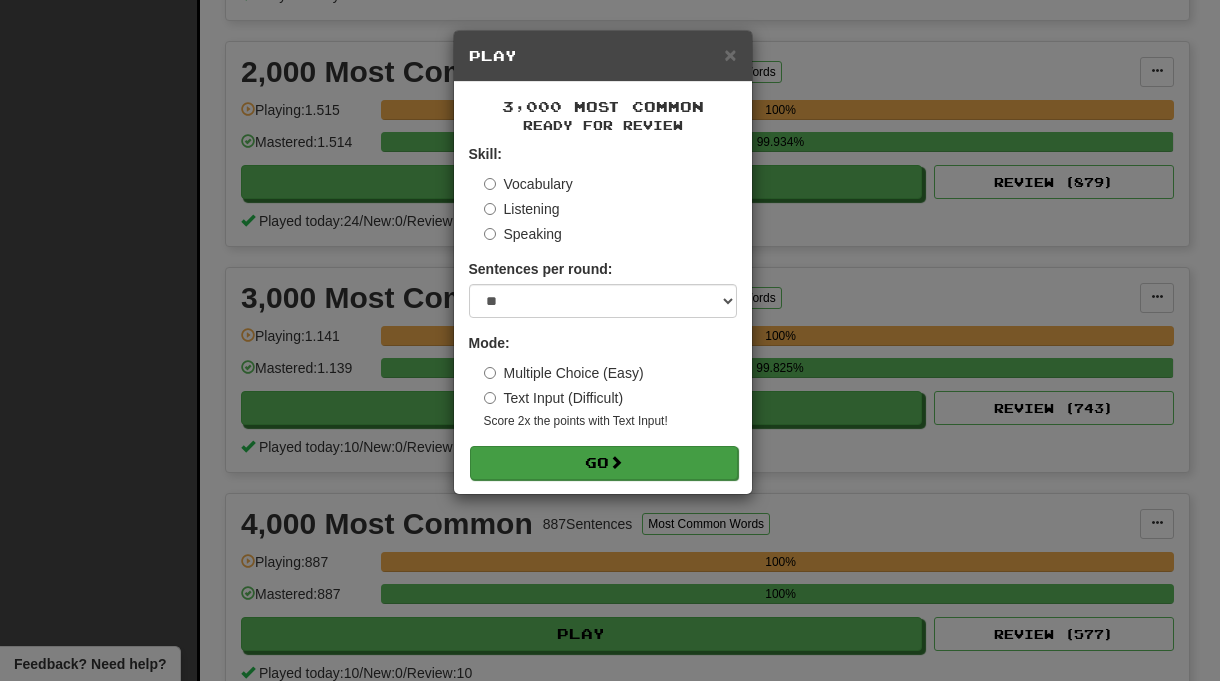 click on "Go" at bounding box center [604, 463] 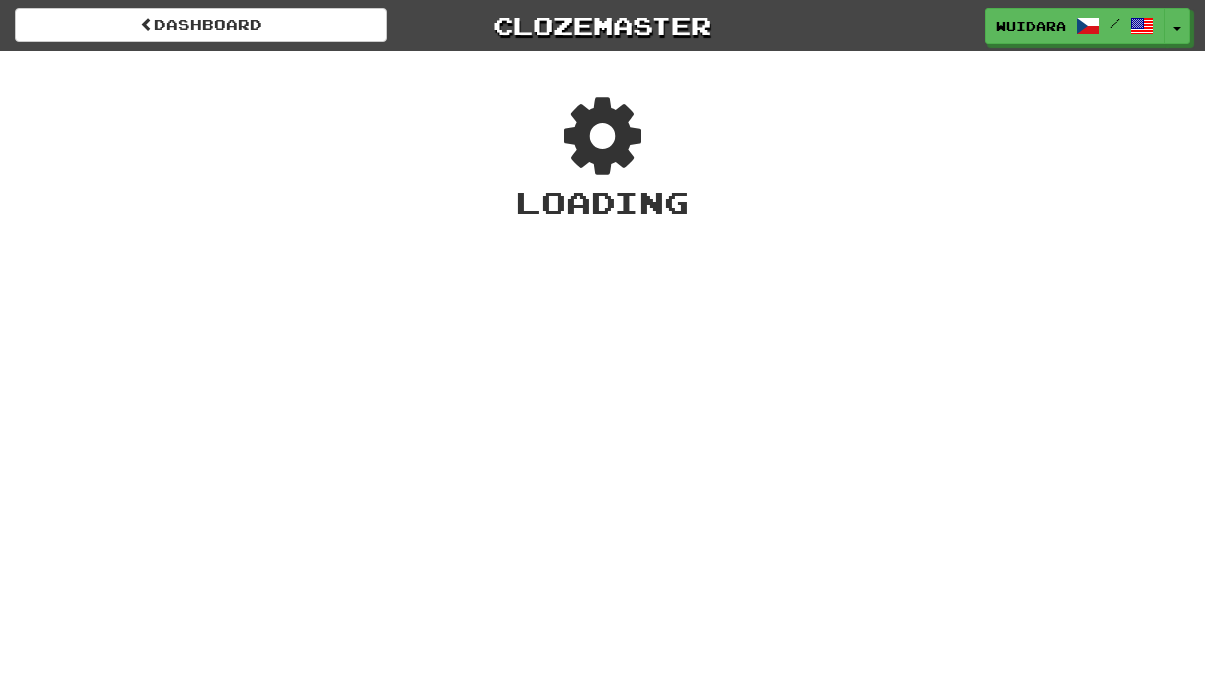 scroll, scrollTop: 0, scrollLeft: 0, axis: both 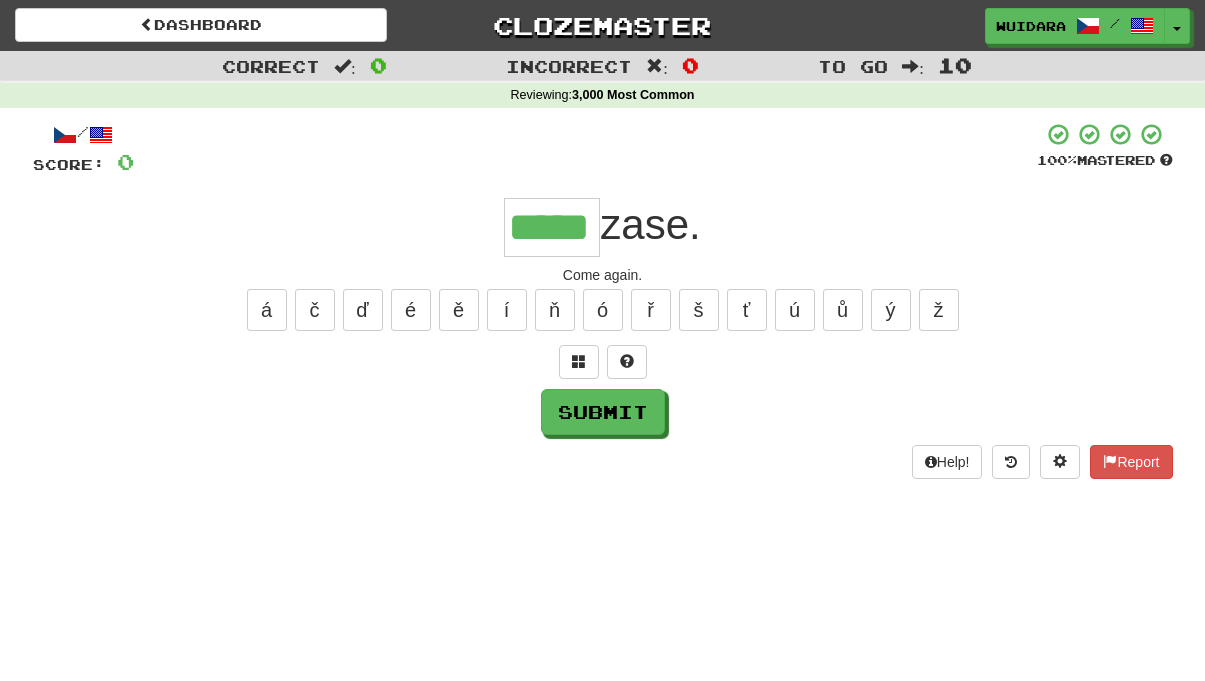 type on "*****" 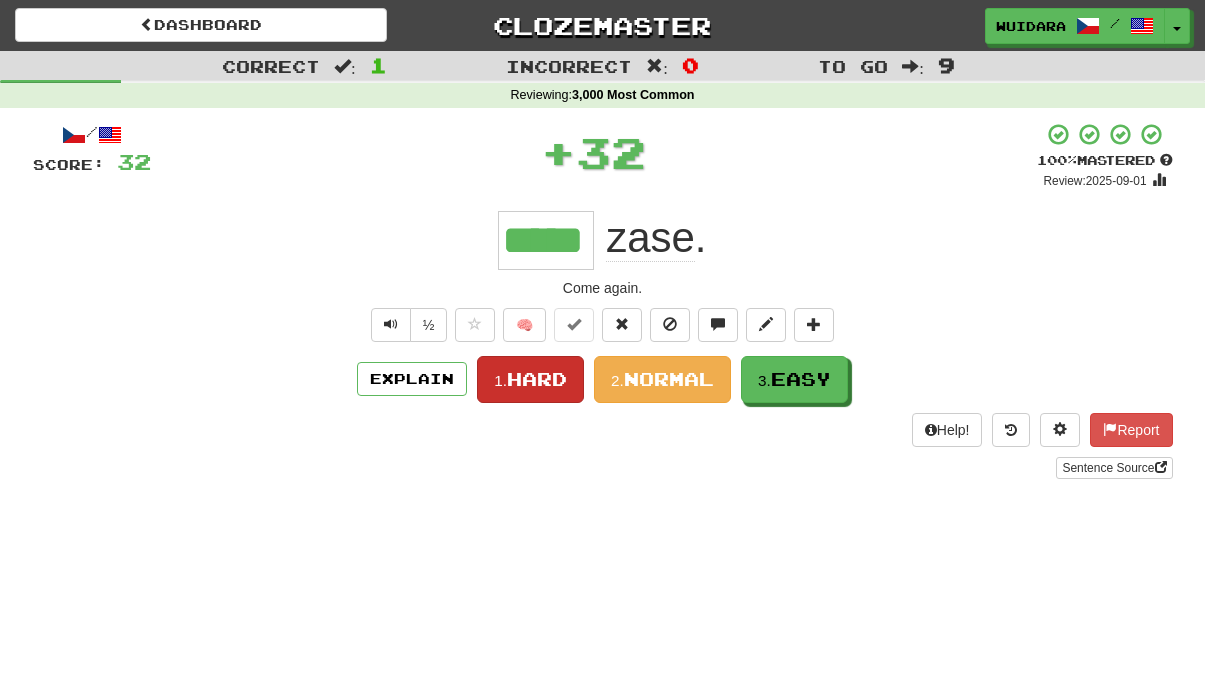 click on "Hard" at bounding box center [537, 379] 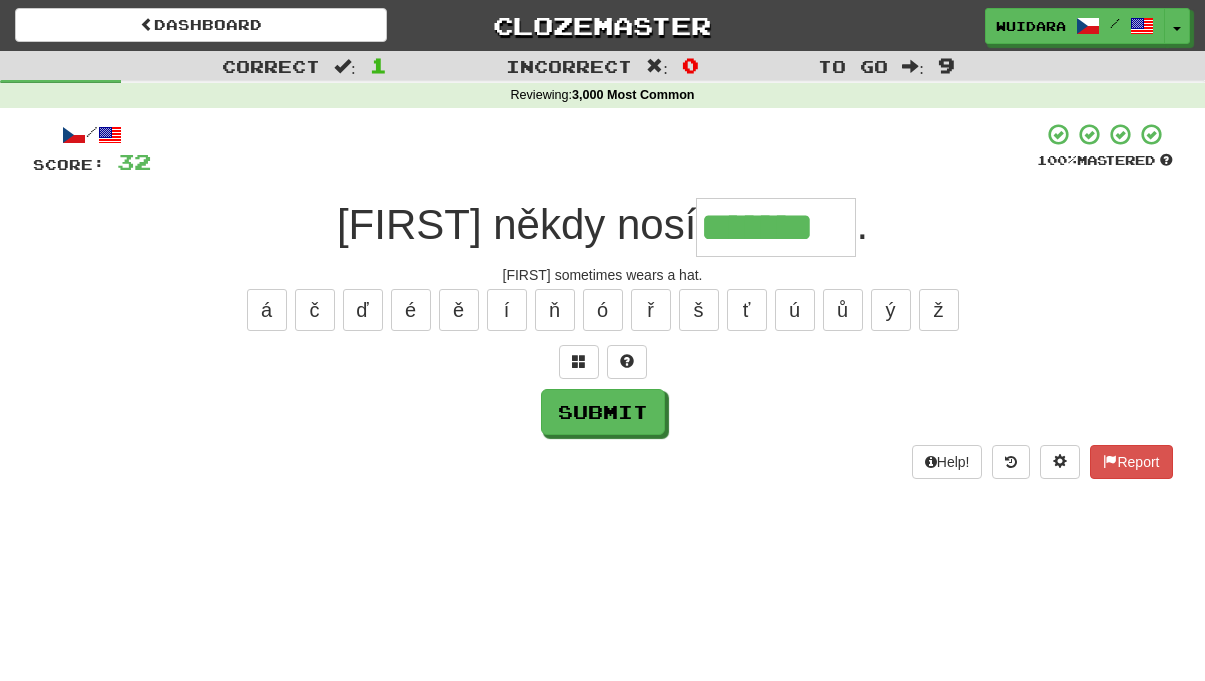 type on "*******" 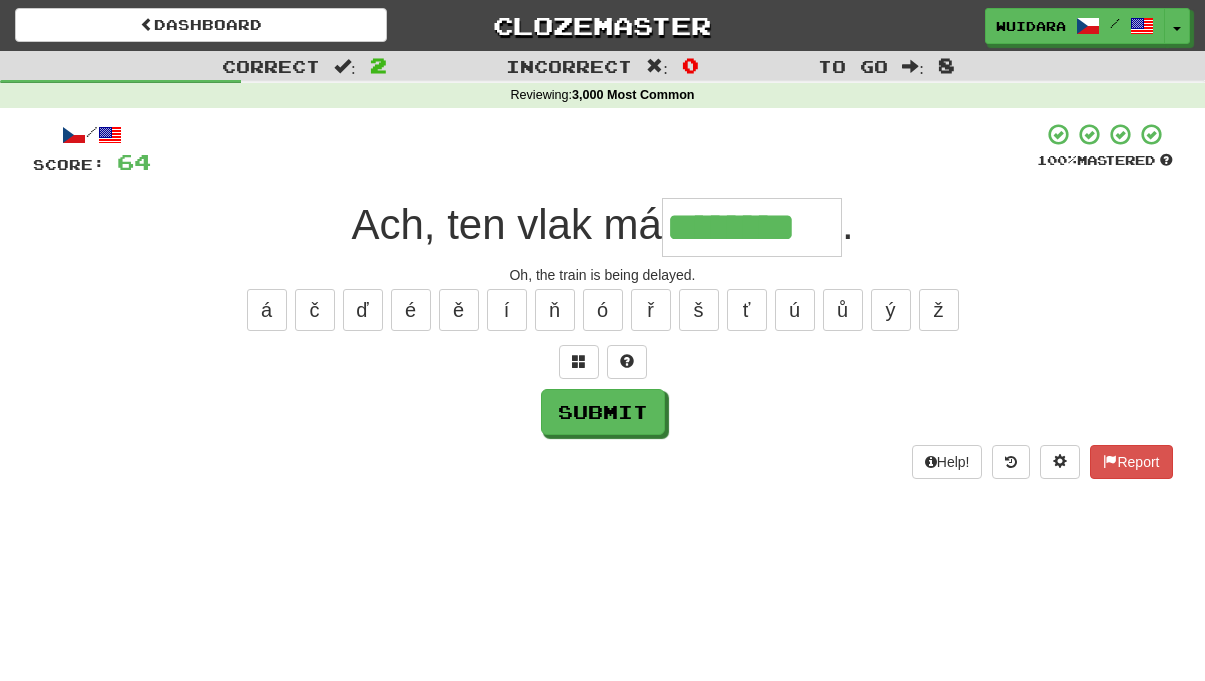 type on "********" 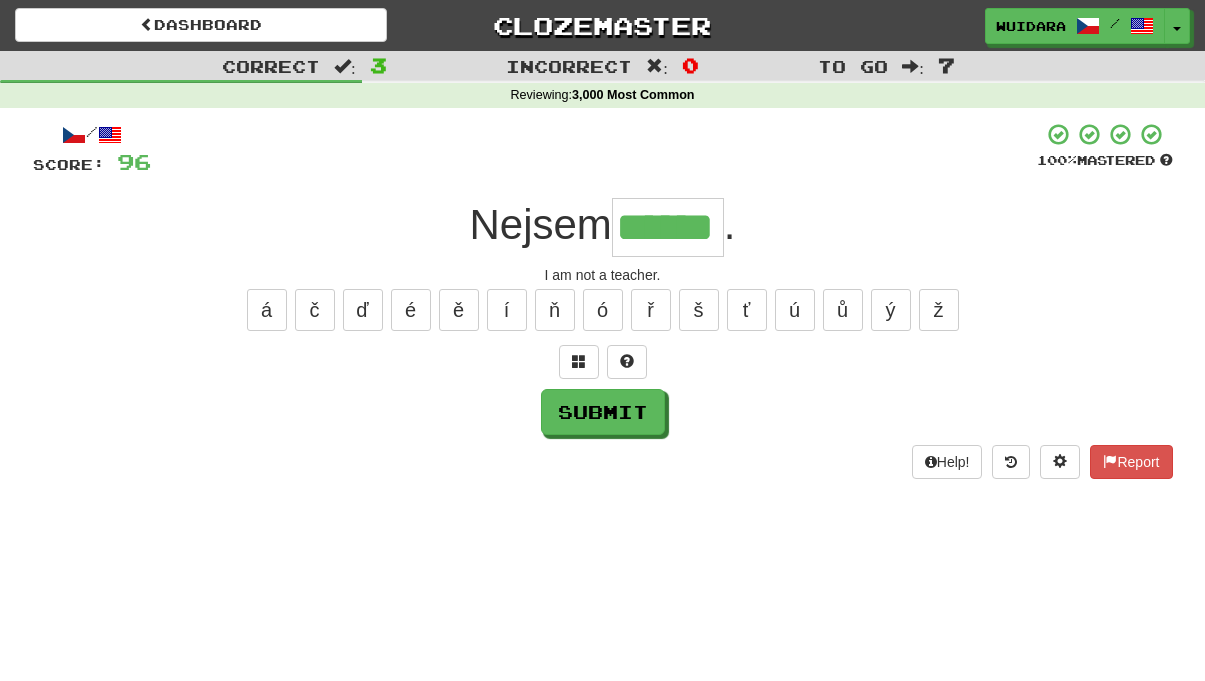 type on "******" 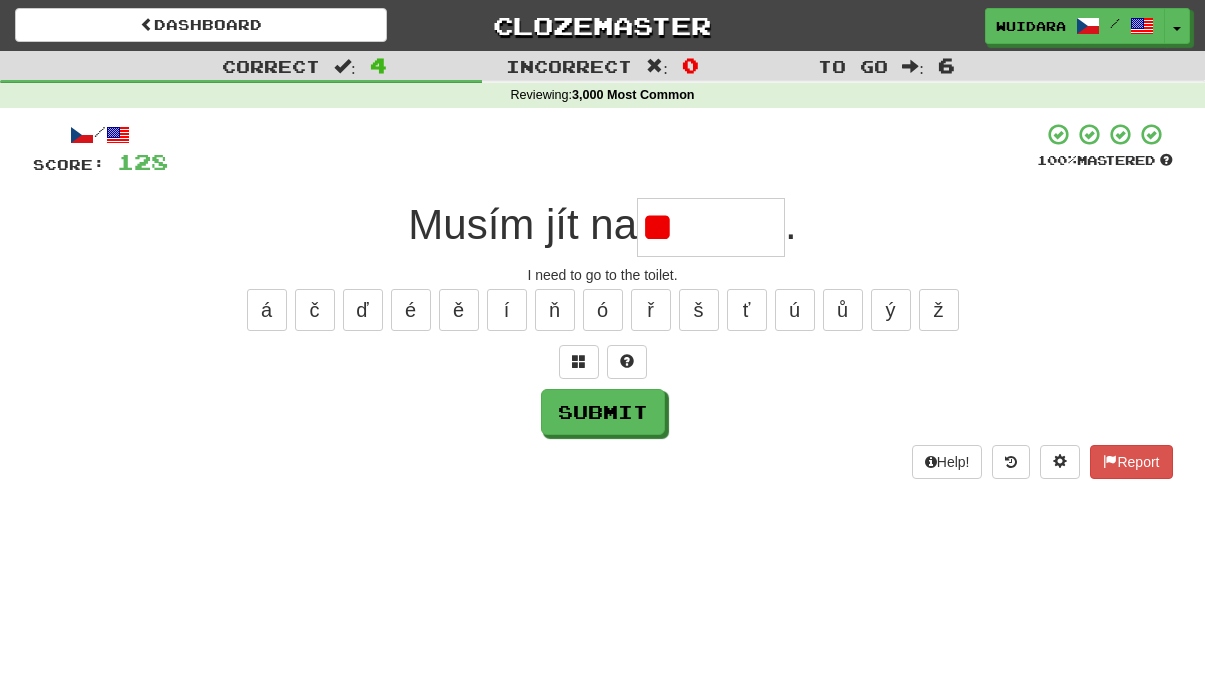 type on "*" 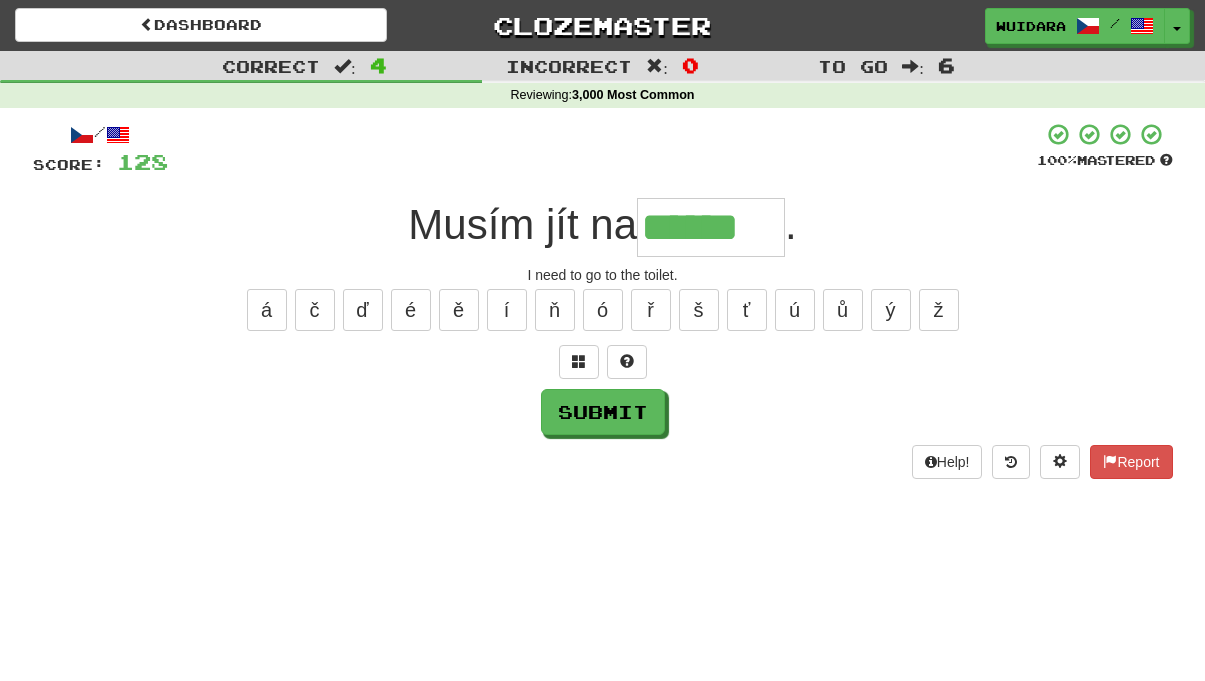 type on "******" 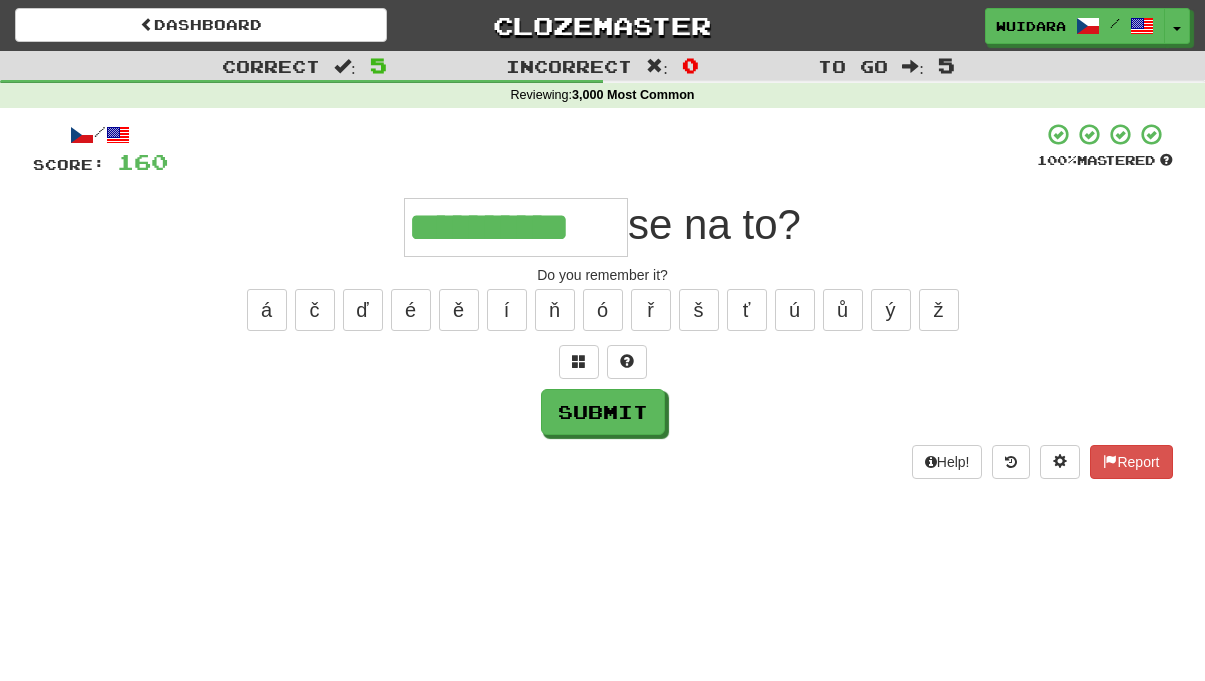 type on "**********" 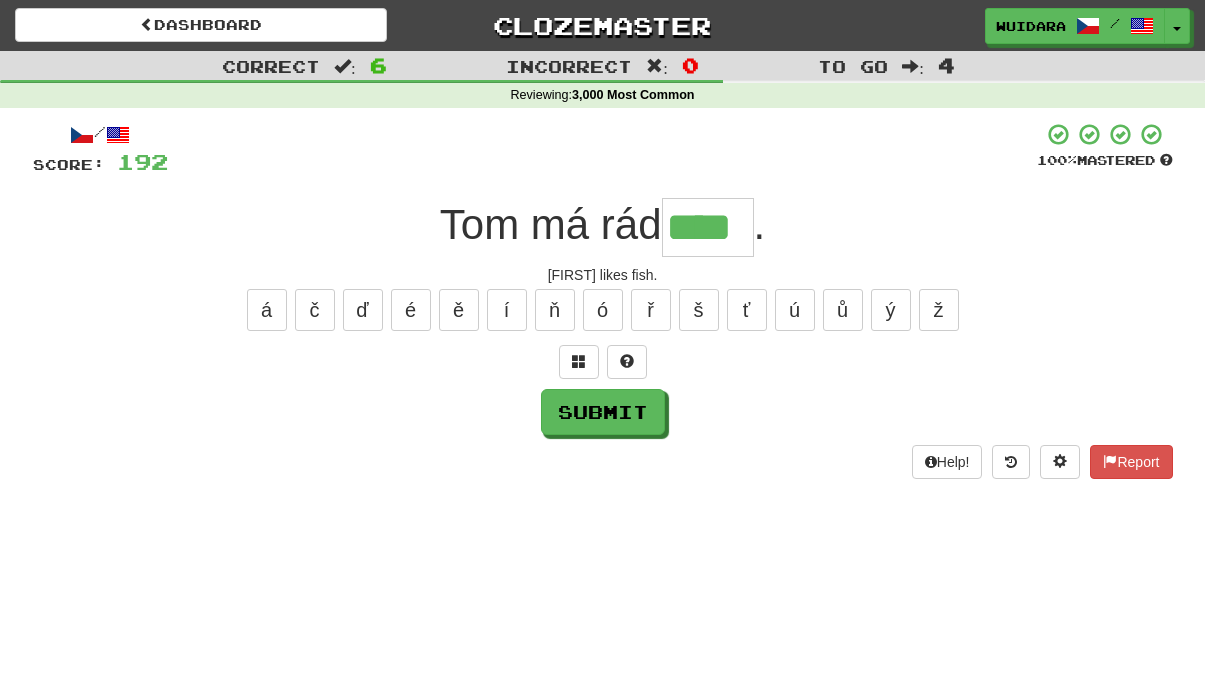 type on "****" 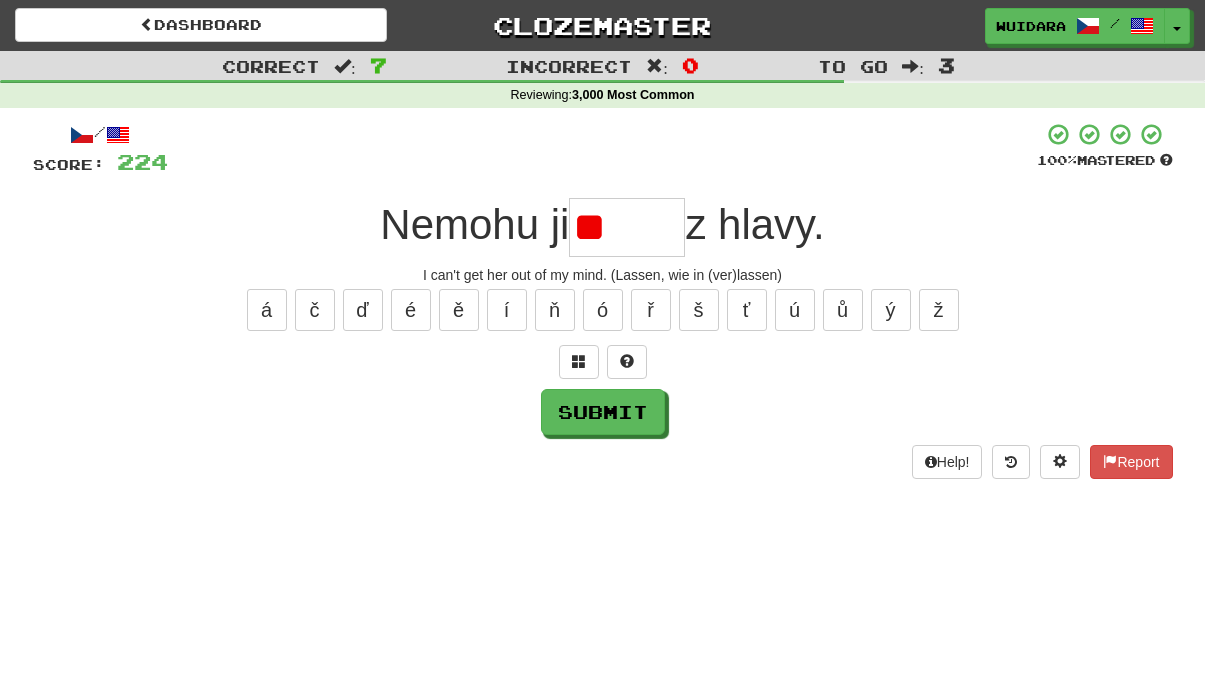 type on "*" 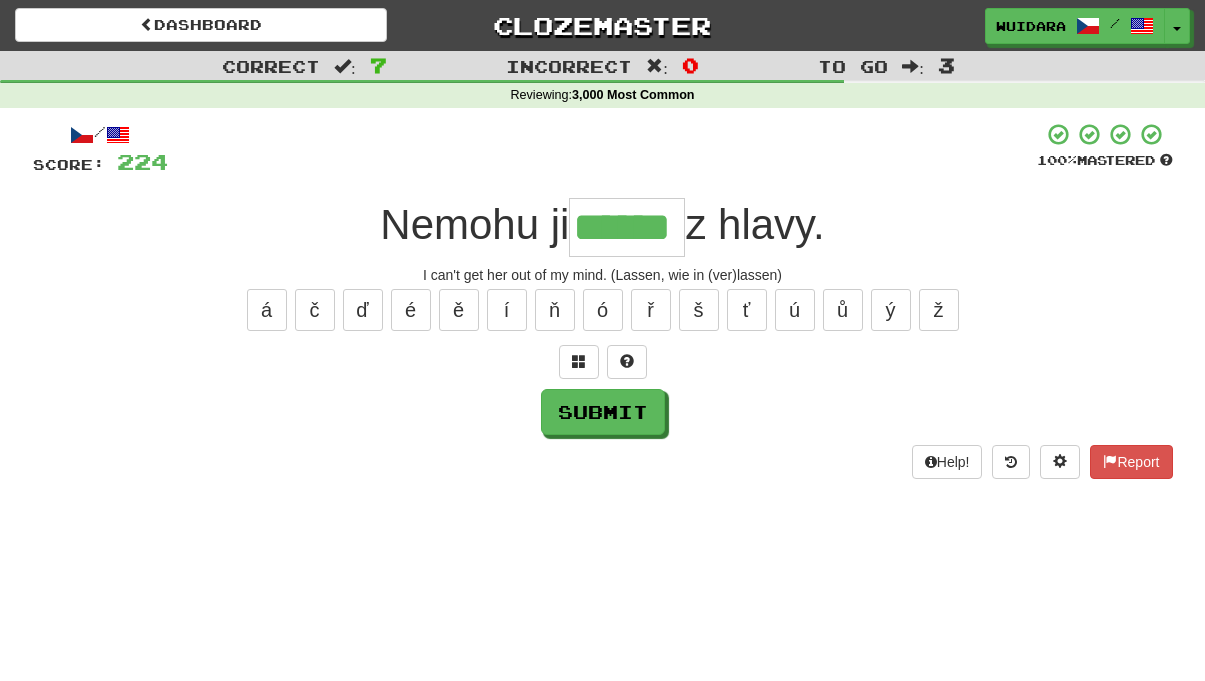 type on "******" 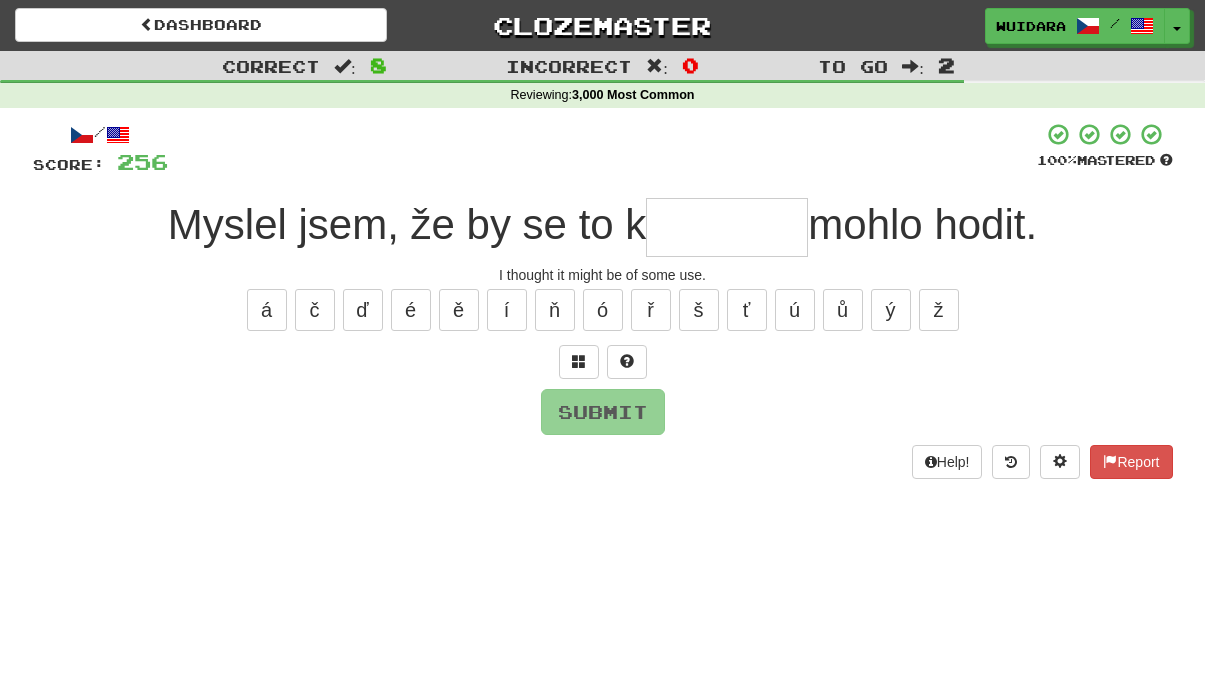 type on "*" 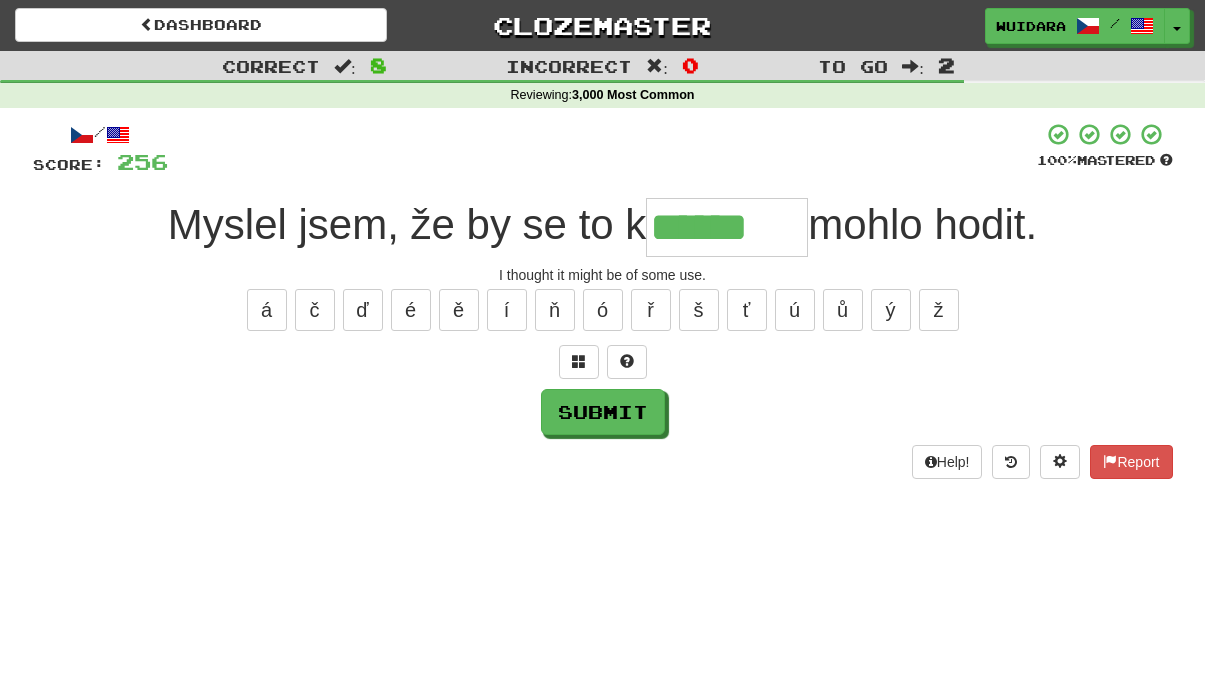 type on "******" 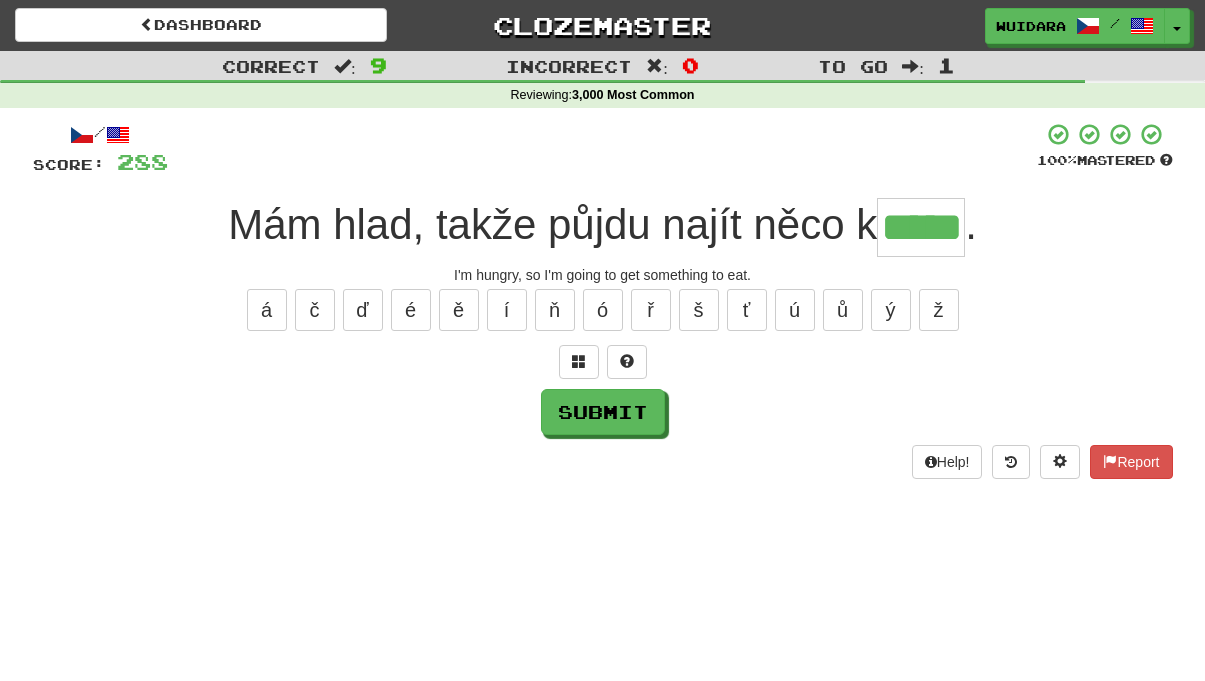 type on "*****" 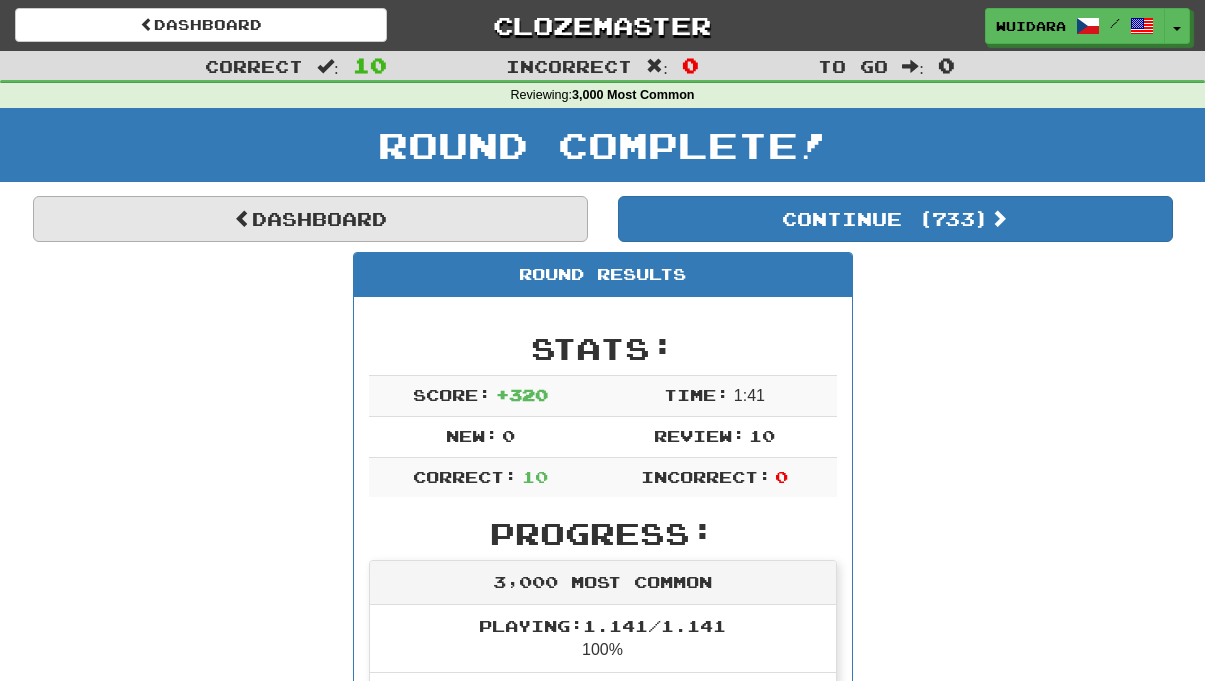 click on "Dashboard" at bounding box center (310, 219) 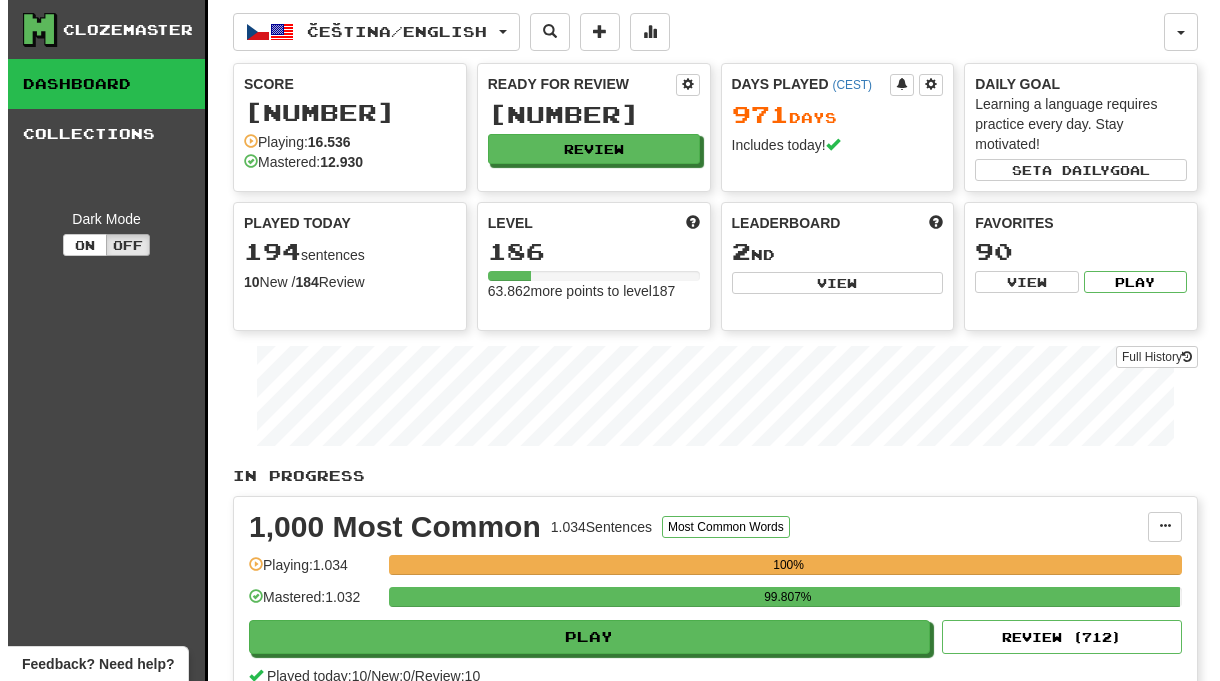 scroll, scrollTop: 0, scrollLeft: 0, axis: both 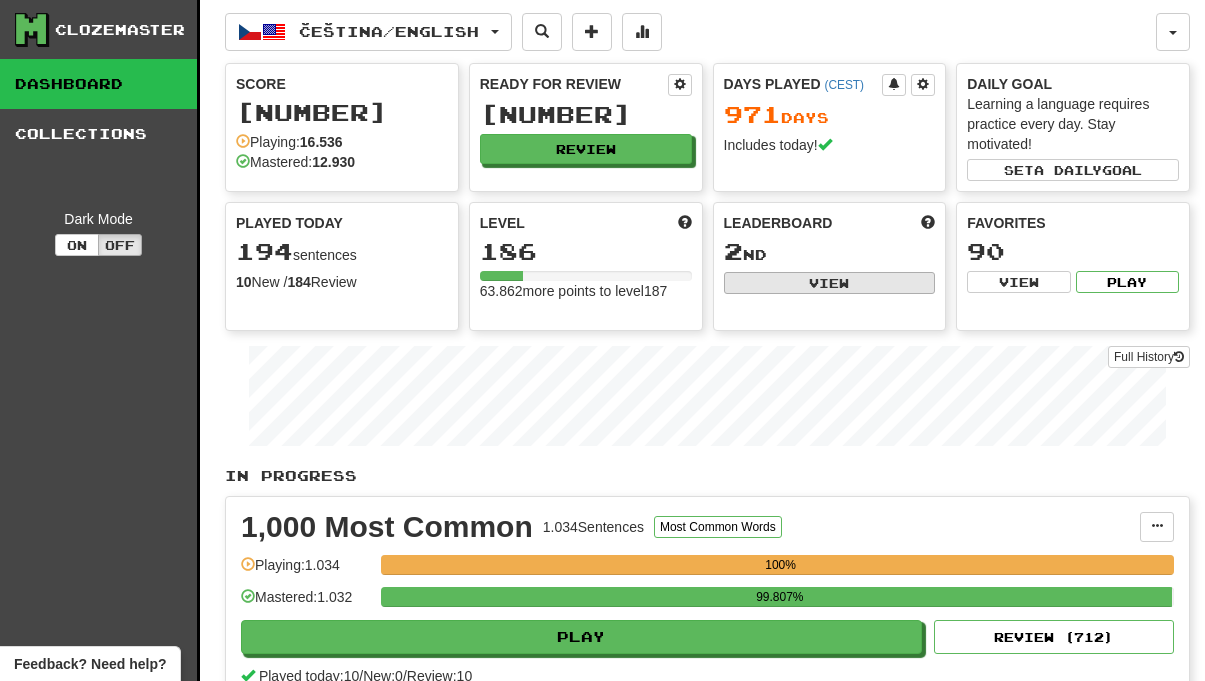 click on "View" at bounding box center [830, 283] 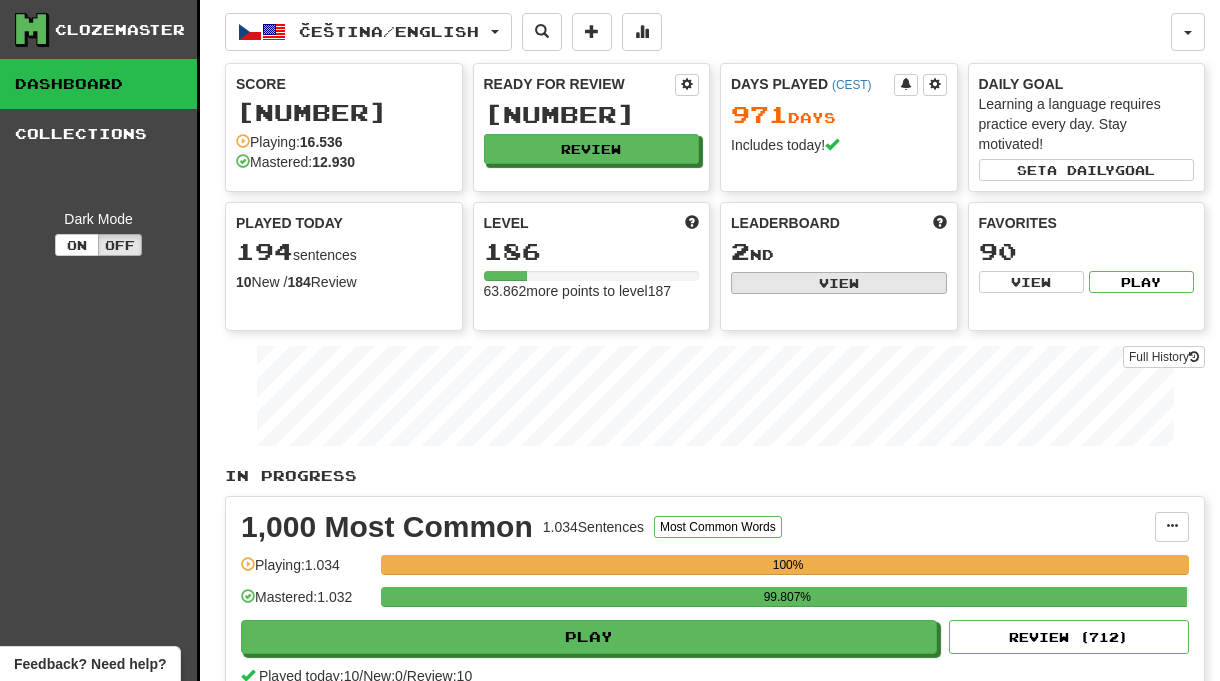 select on "**********" 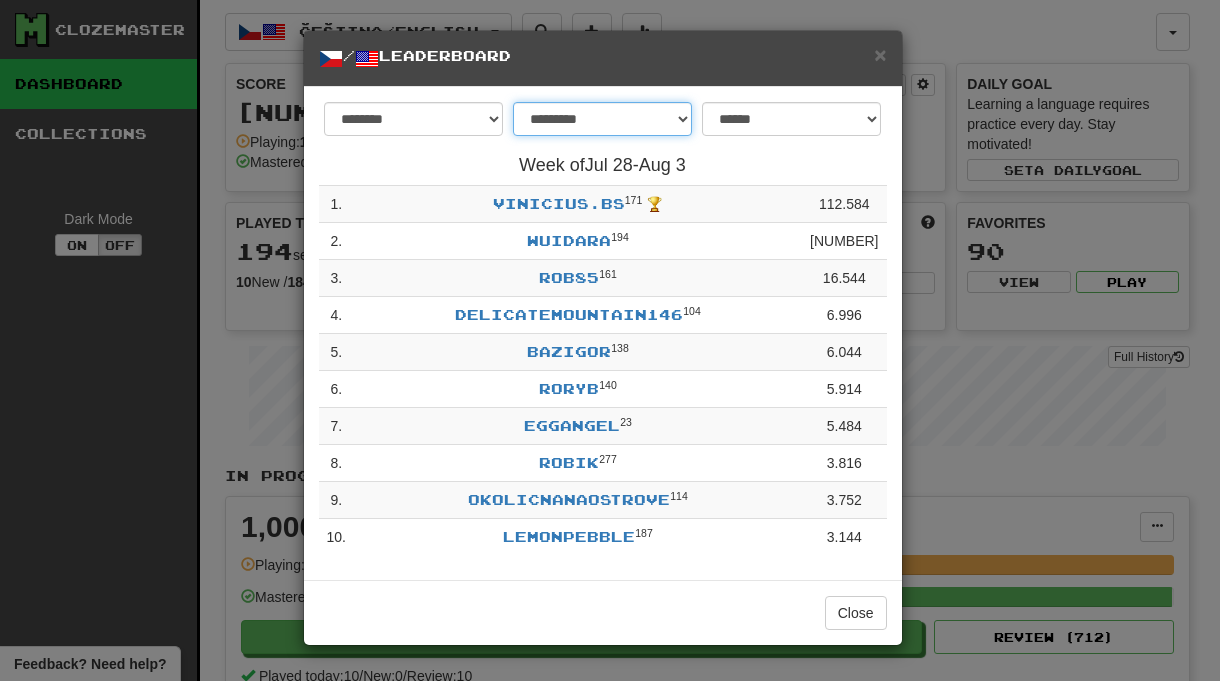select on "********" 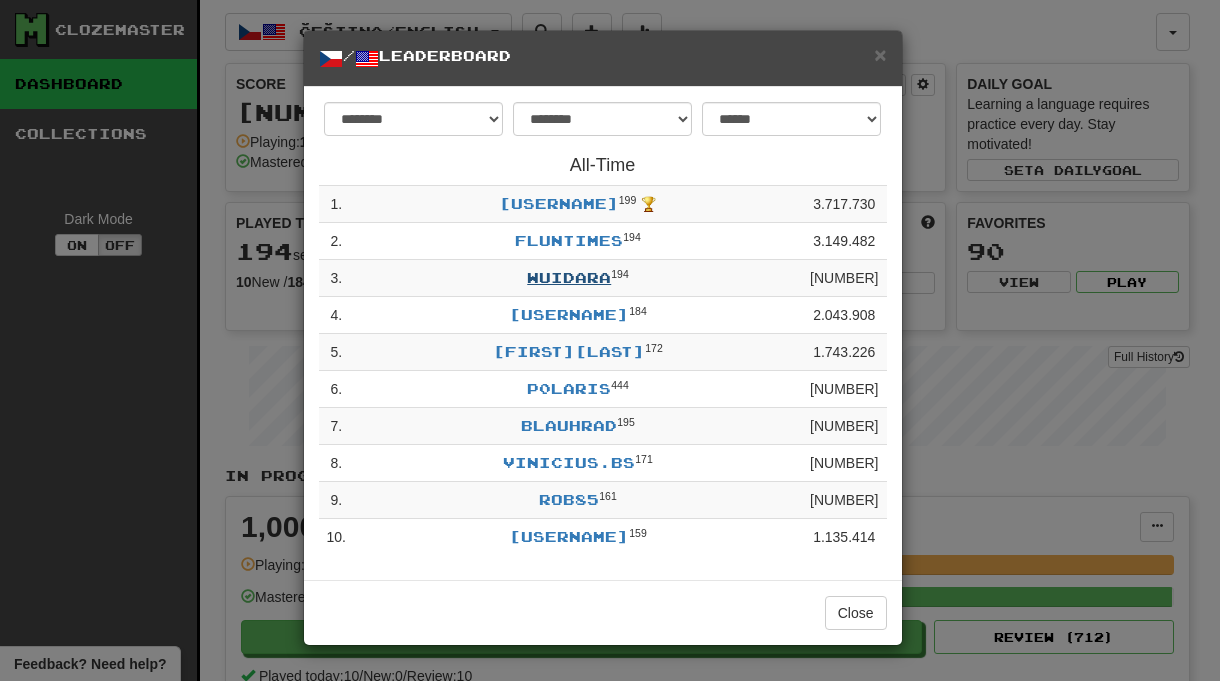 click on "Wuidara" at bounding box center [569, 277] 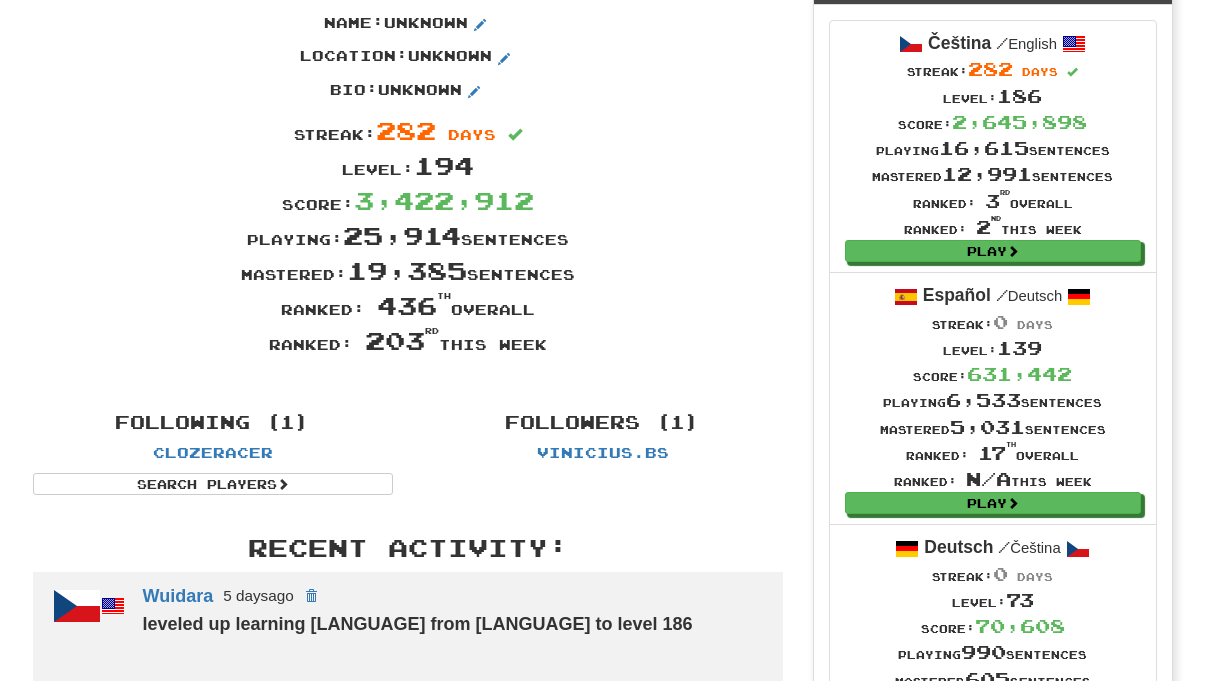 scroll, scrollTop: 0, scrollLeft: 0, axis: both 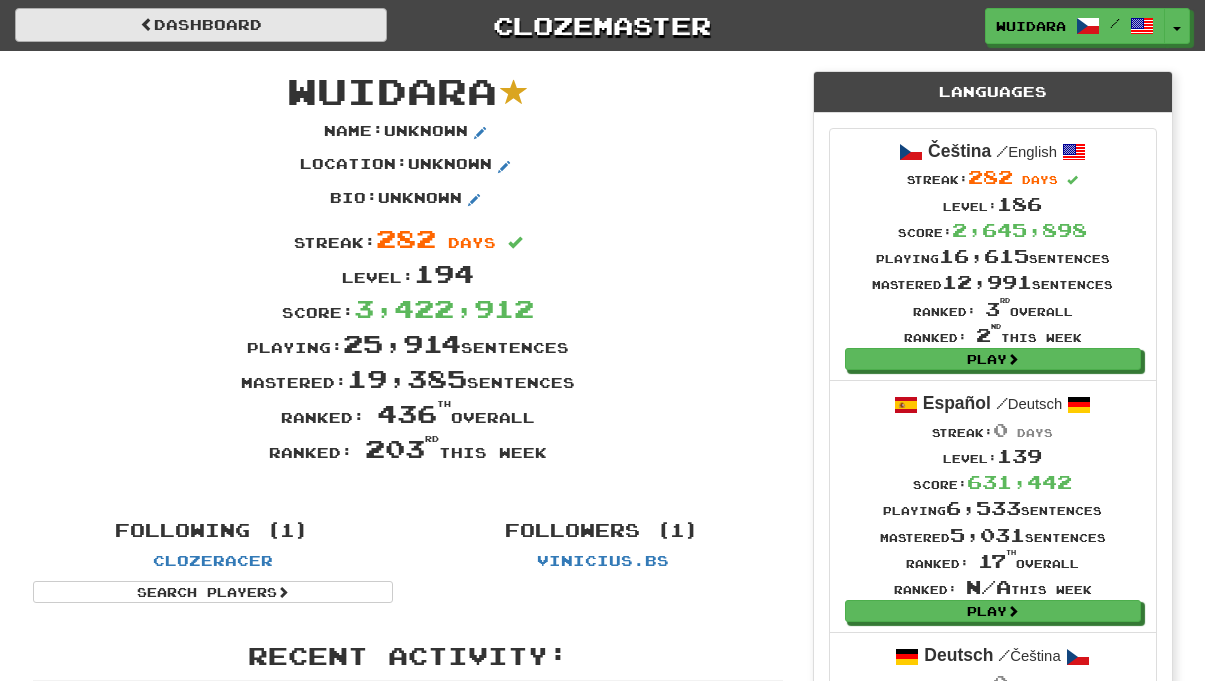 click on "Dashboard" at bounding box center [201, 25] 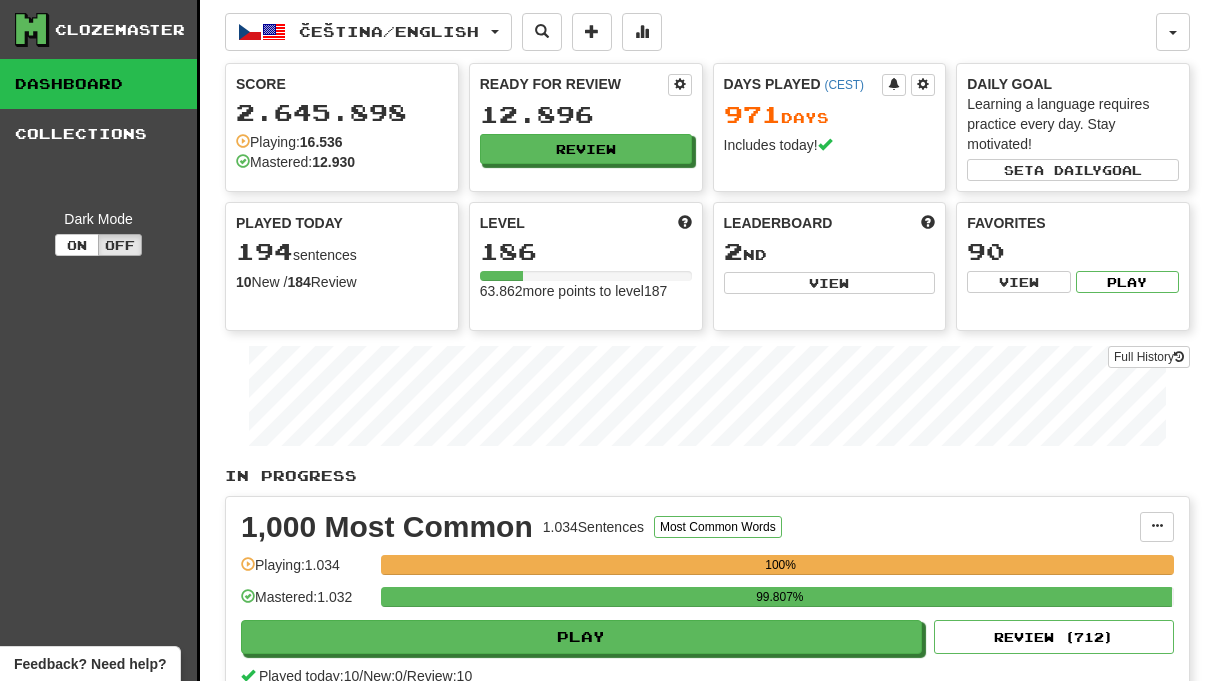 scroll, scrollTop: 0, scrollLeft: 0, axis: both 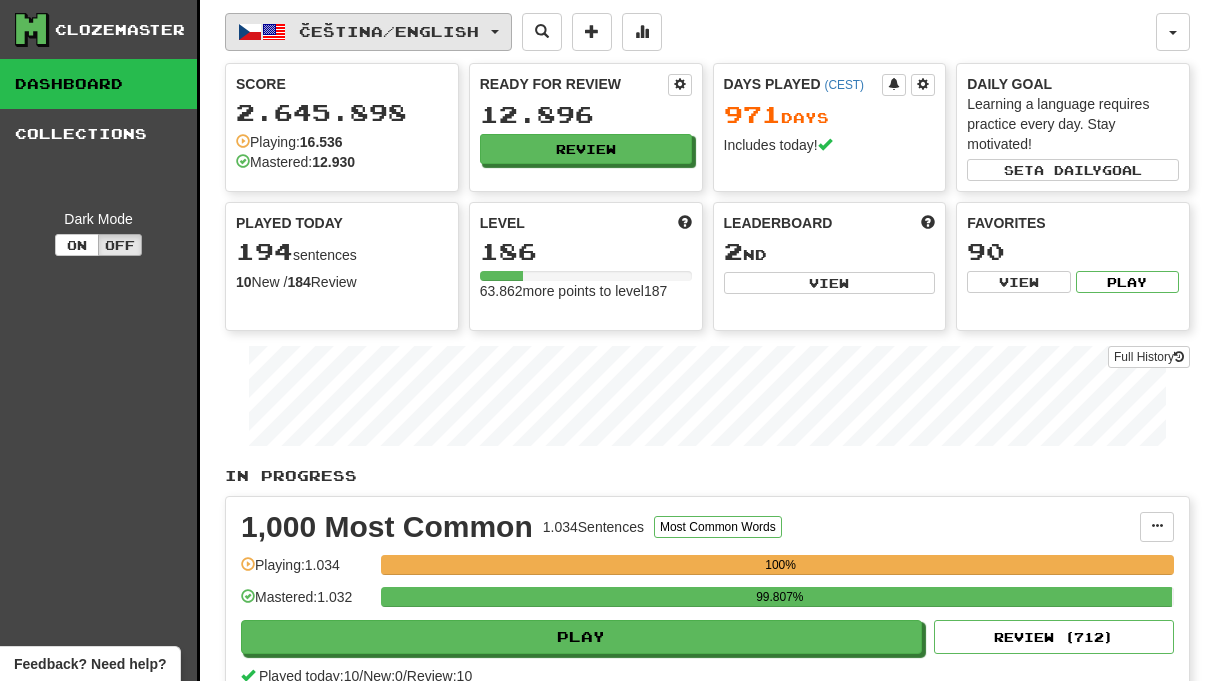 click on "Čeština  /  English" at bounding box center [368, 32] 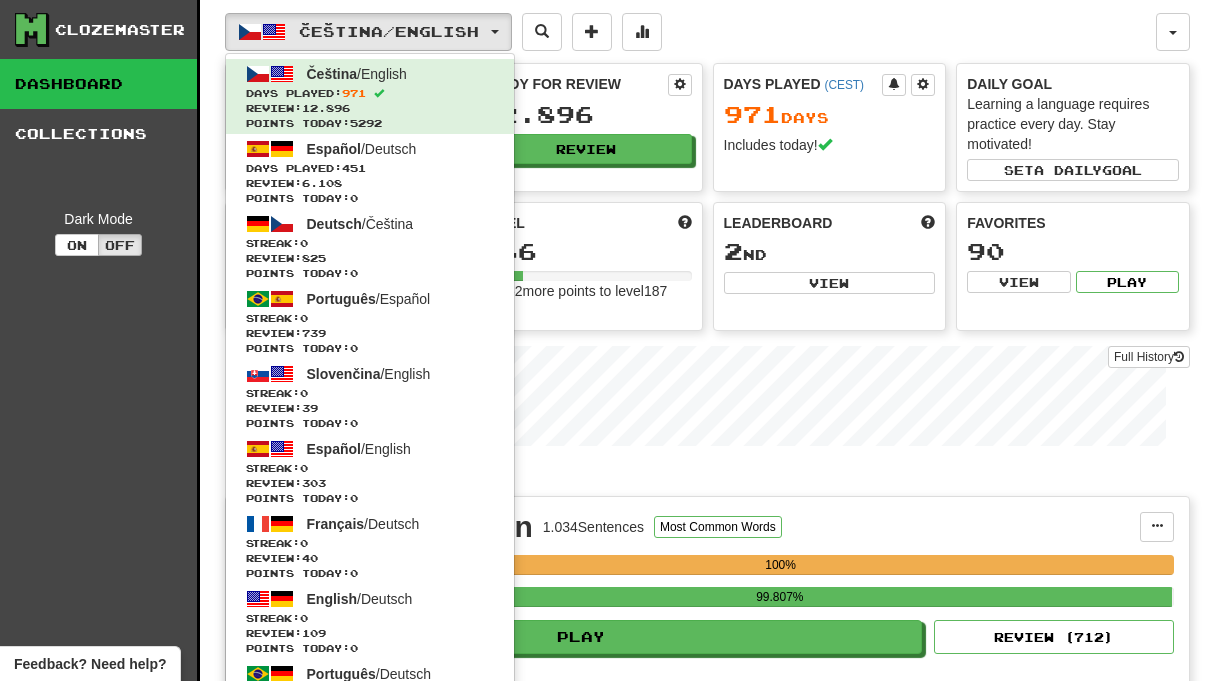 click on "Deutsch  /  Čeština Streak:  0   Review:  825 Points today:  0" at bounding box center [370, 246] 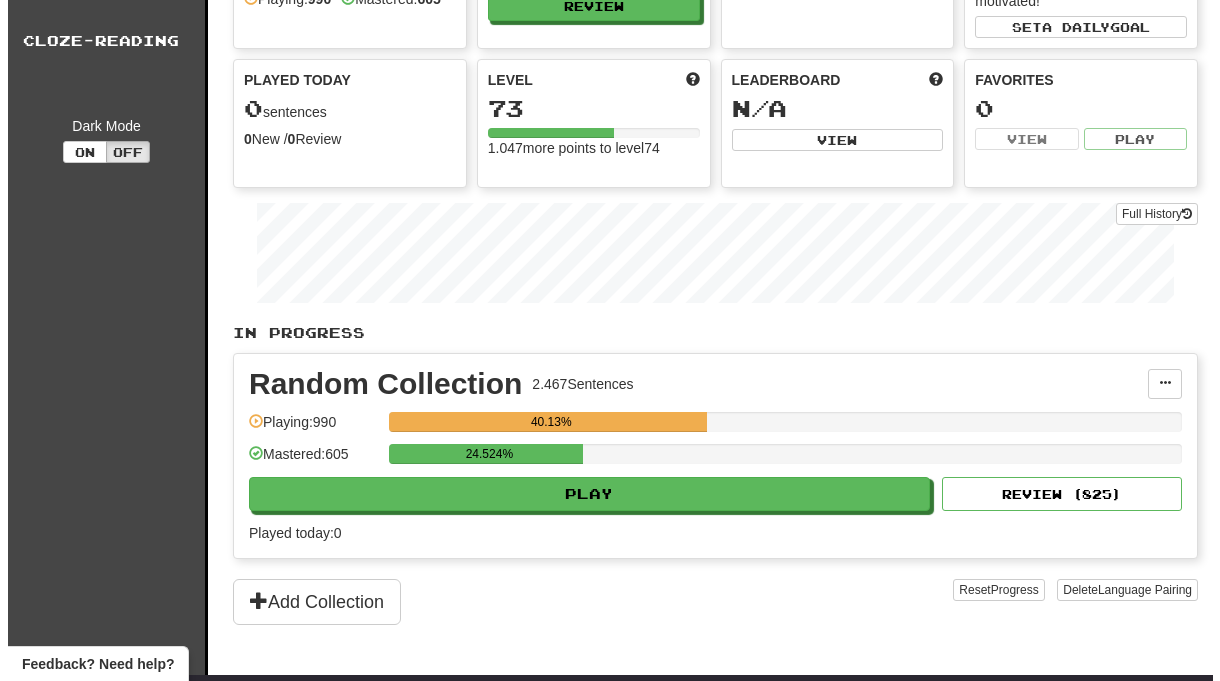 scroll, scrollTop: 208, scrollLeft: 0, axis: vertical 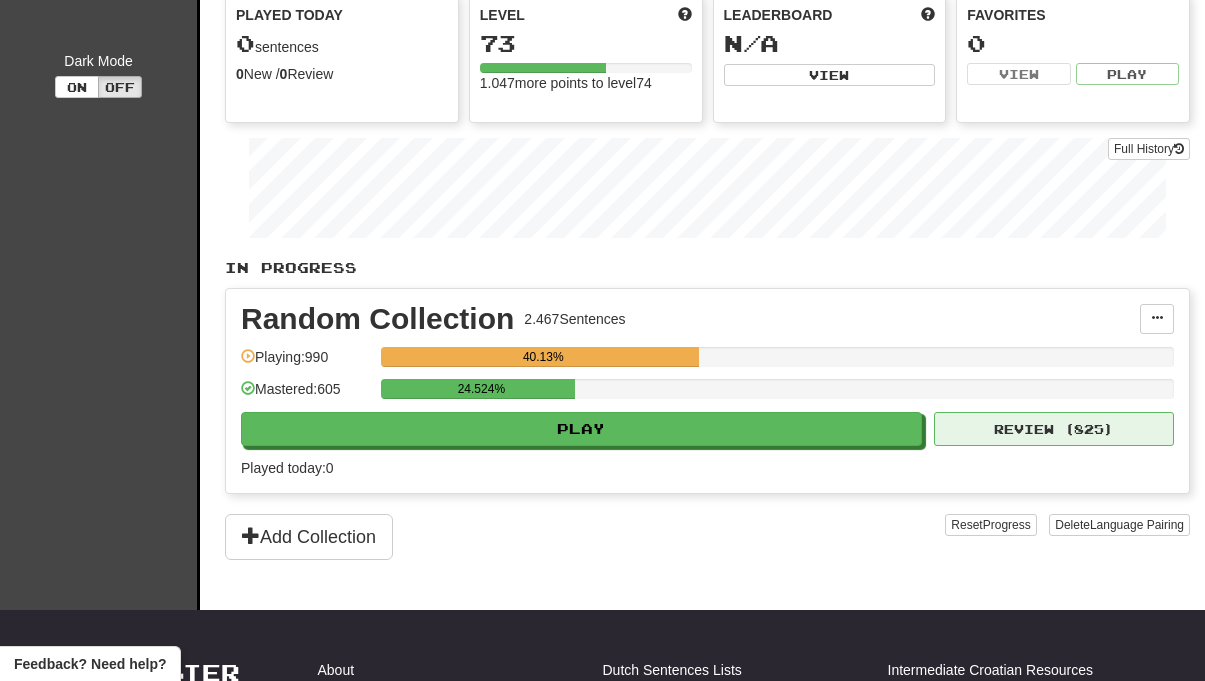 click on "Review ( 825 )" at bounding box center [1054, 429] 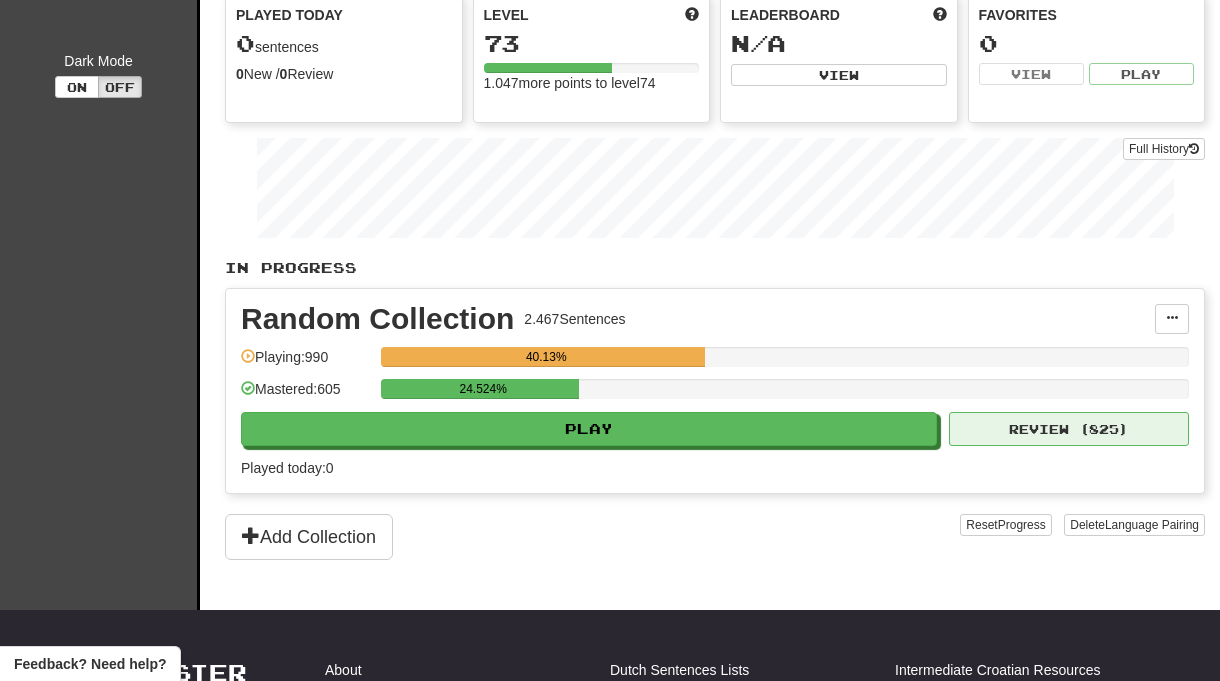 select on "**" 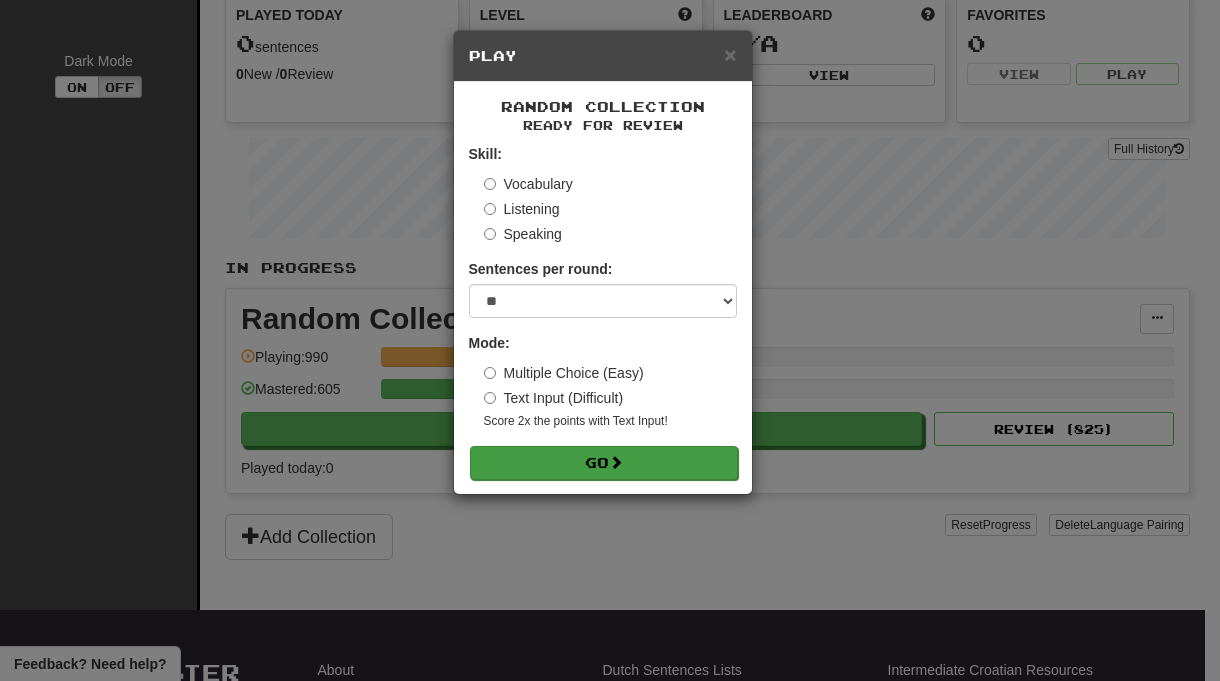 click on "Go" at bounding box center (604, 463) 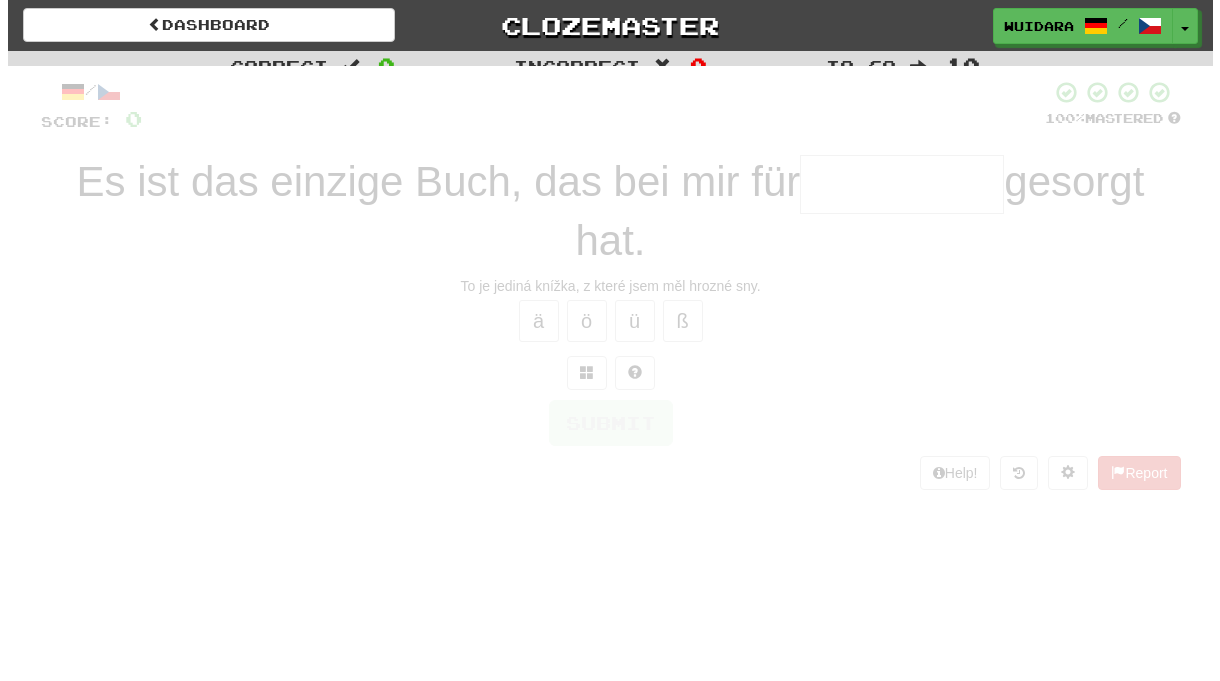 scroll, scrollTop: 0, scrollLeft: 0, axis: both 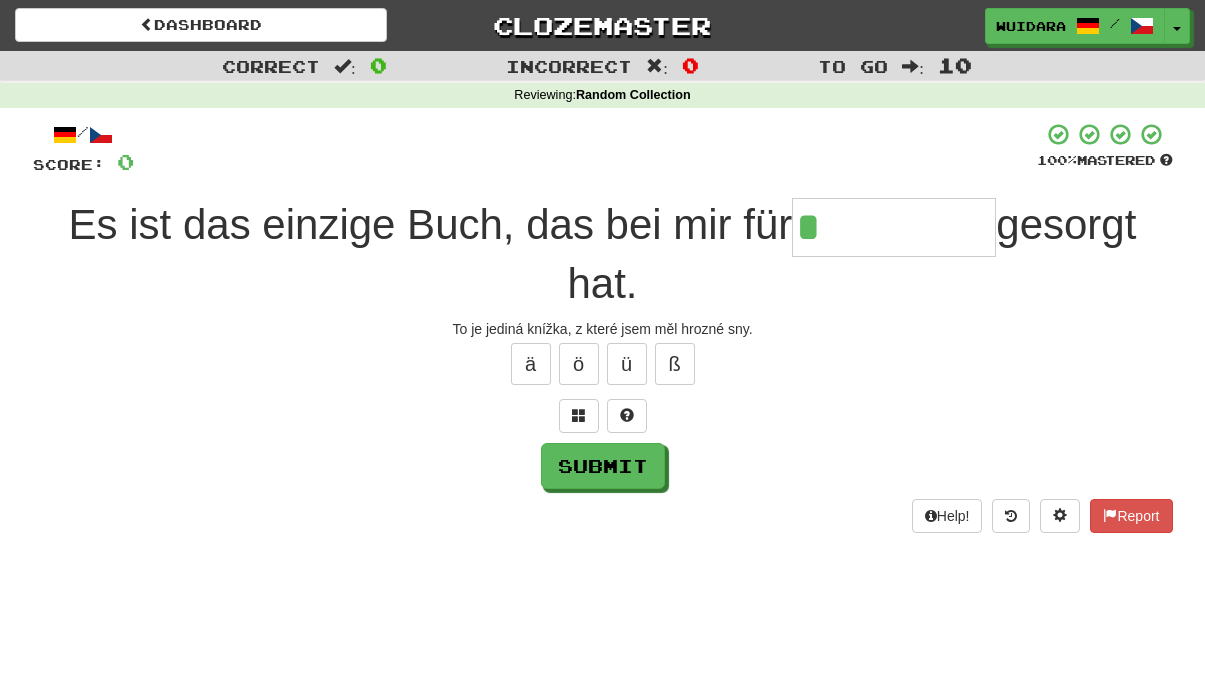 click on "To je jediná knížka, z které jsem měl hrozné sny." at bounding box center [603, 329] 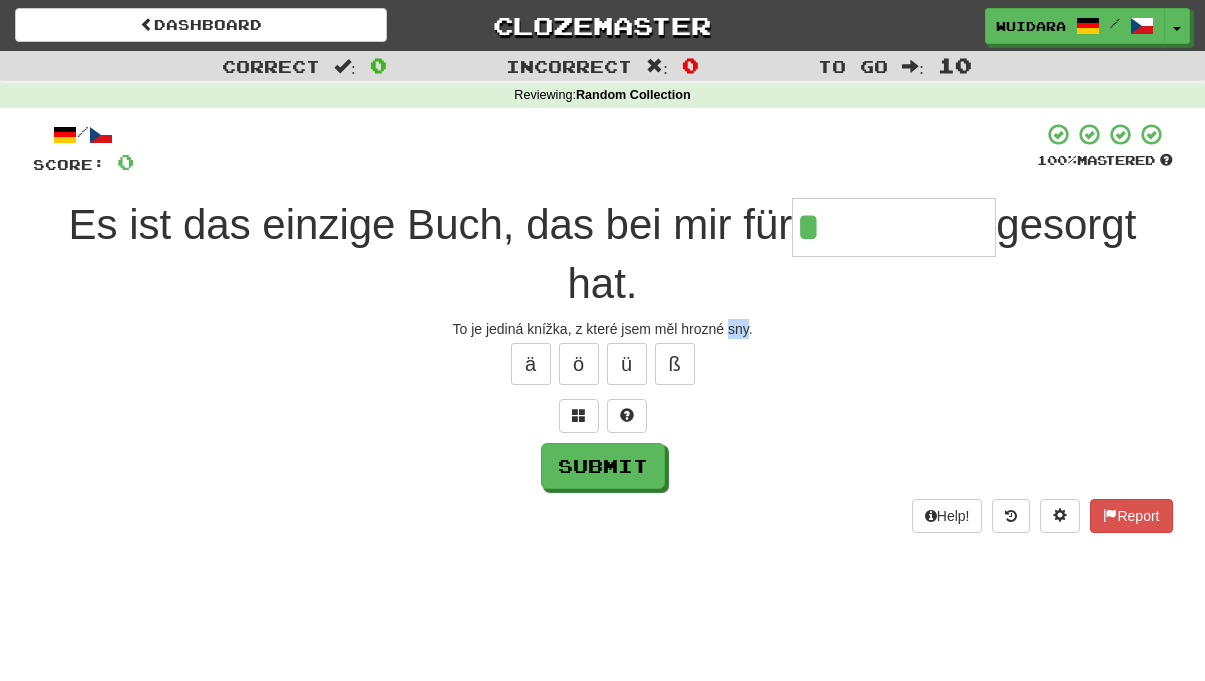 click on "To je jediná knížka, z které jsem měl hrozné sny." at bounding box center (603, 329) 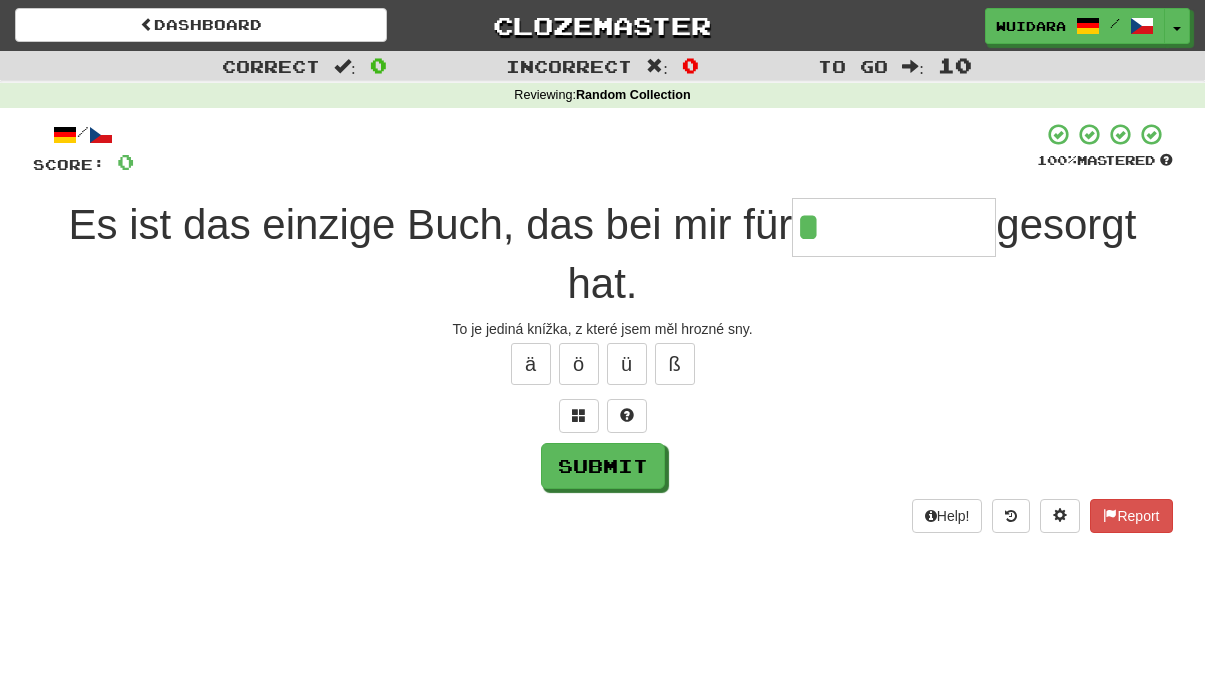 click on "*" at bounding box center [894, 227] 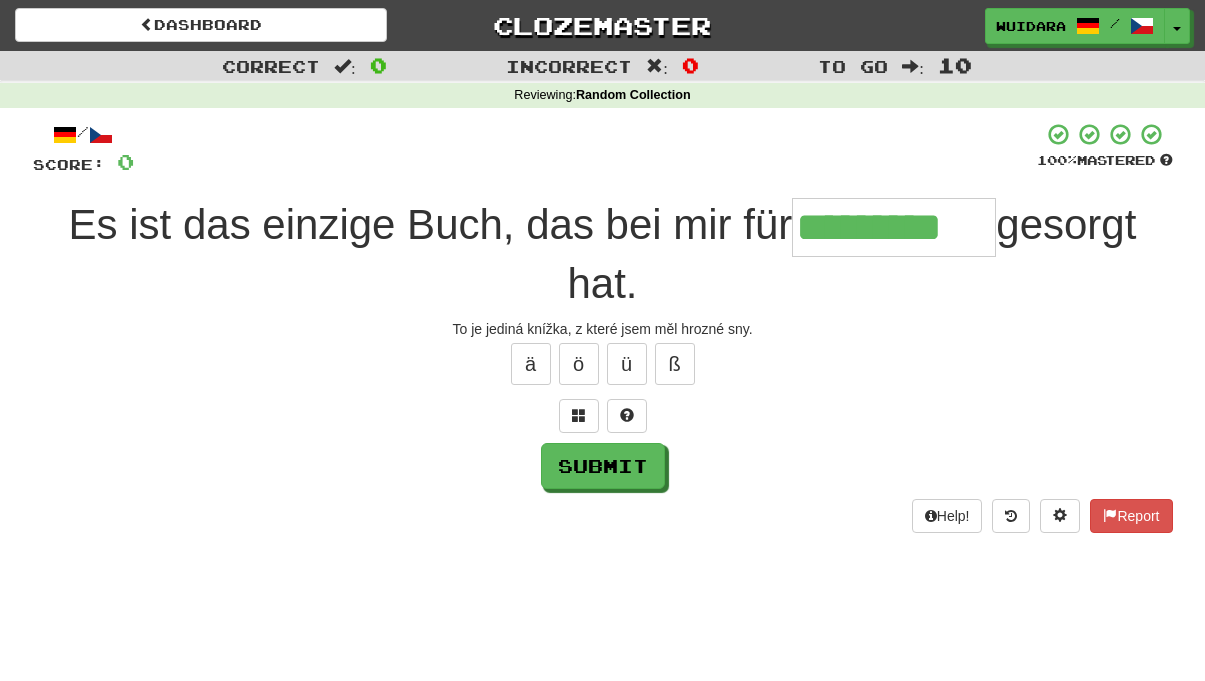 type on "*********" 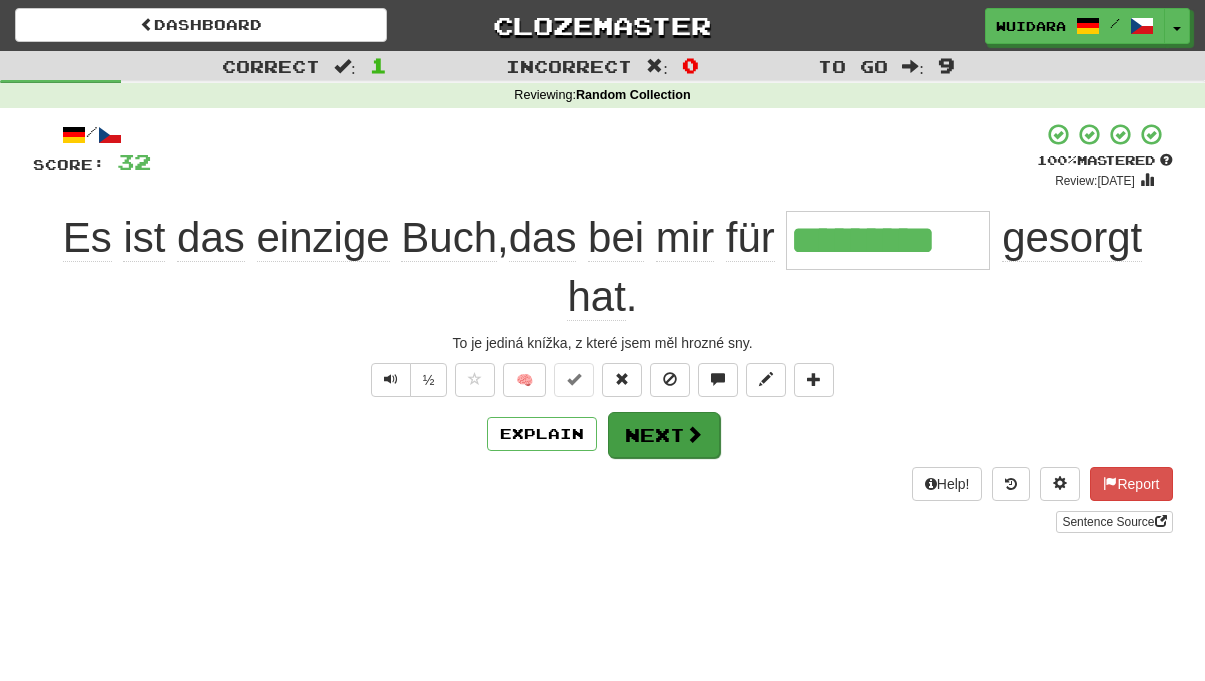 click on "Next" at bounding box center [664, 435] 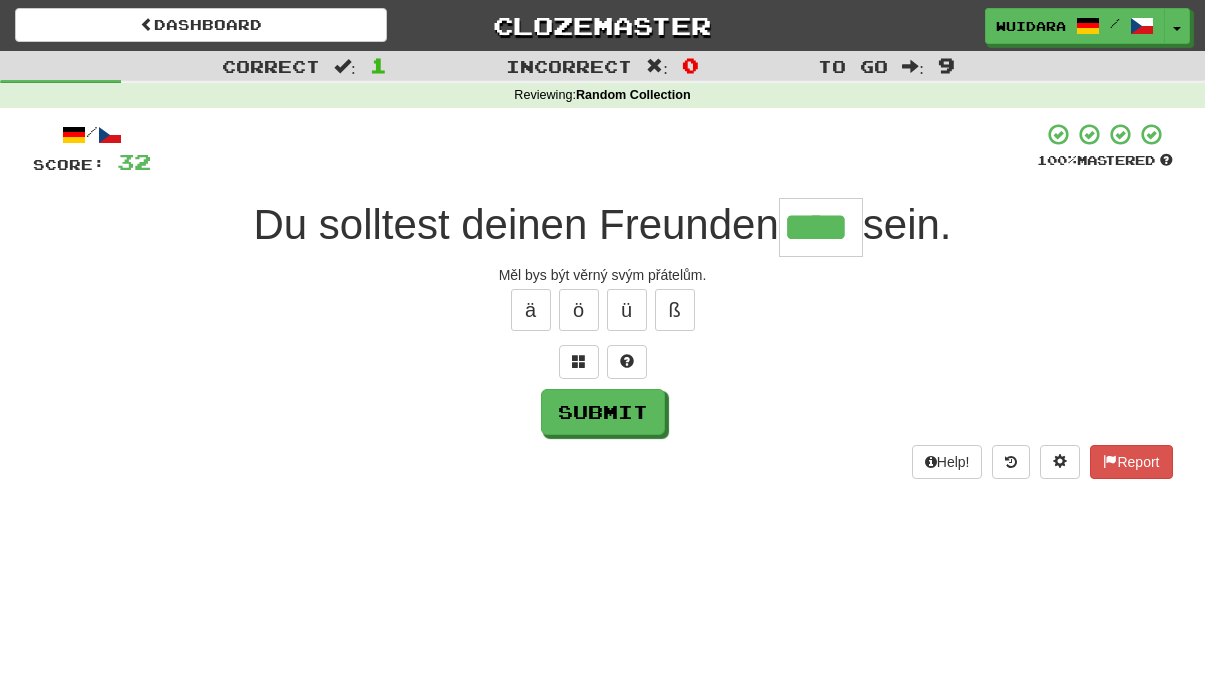 type on "****" 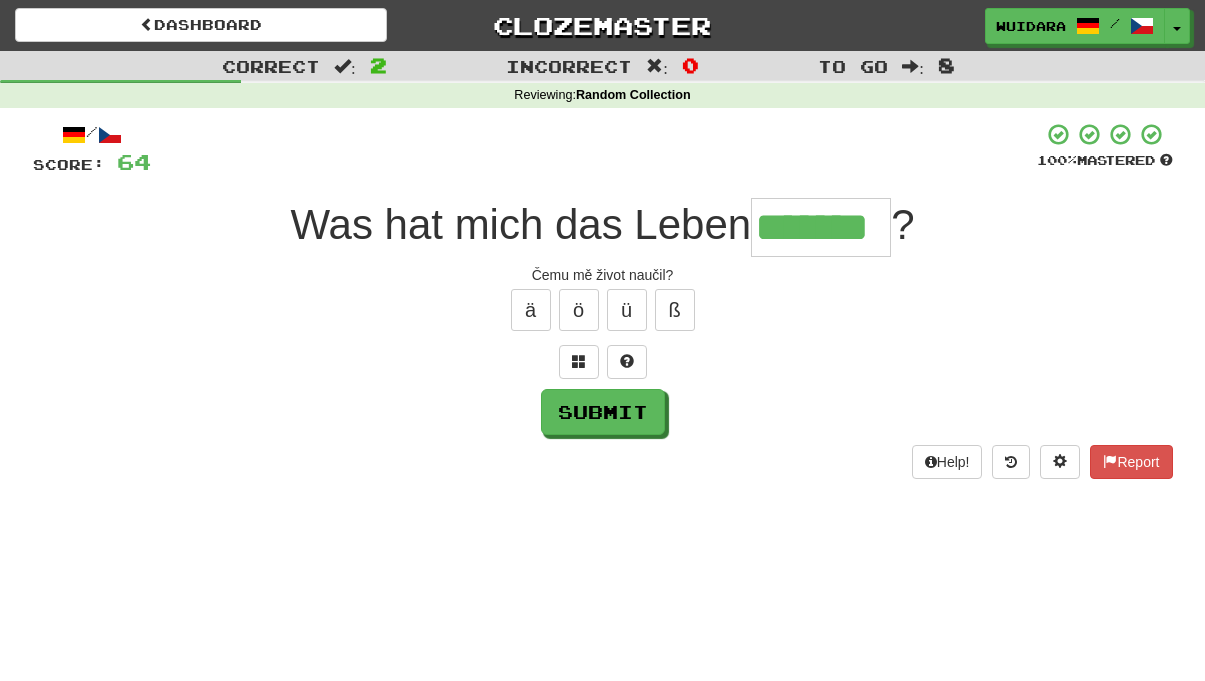 type on "*******" 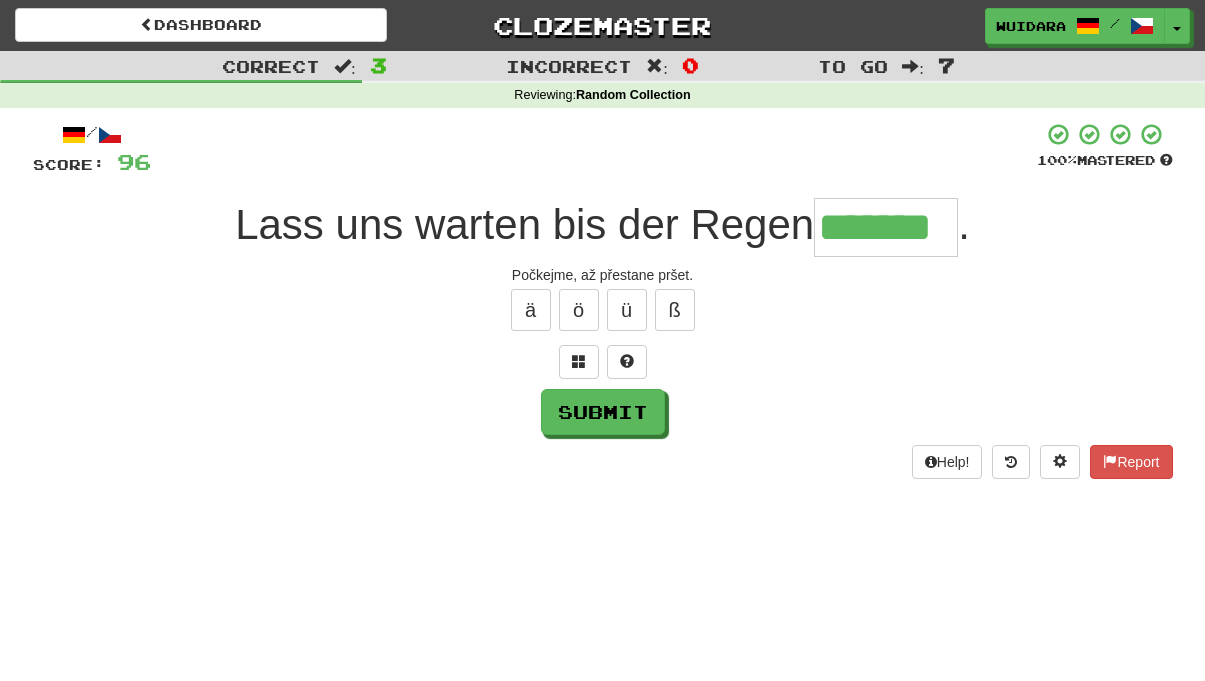 type on "*******" 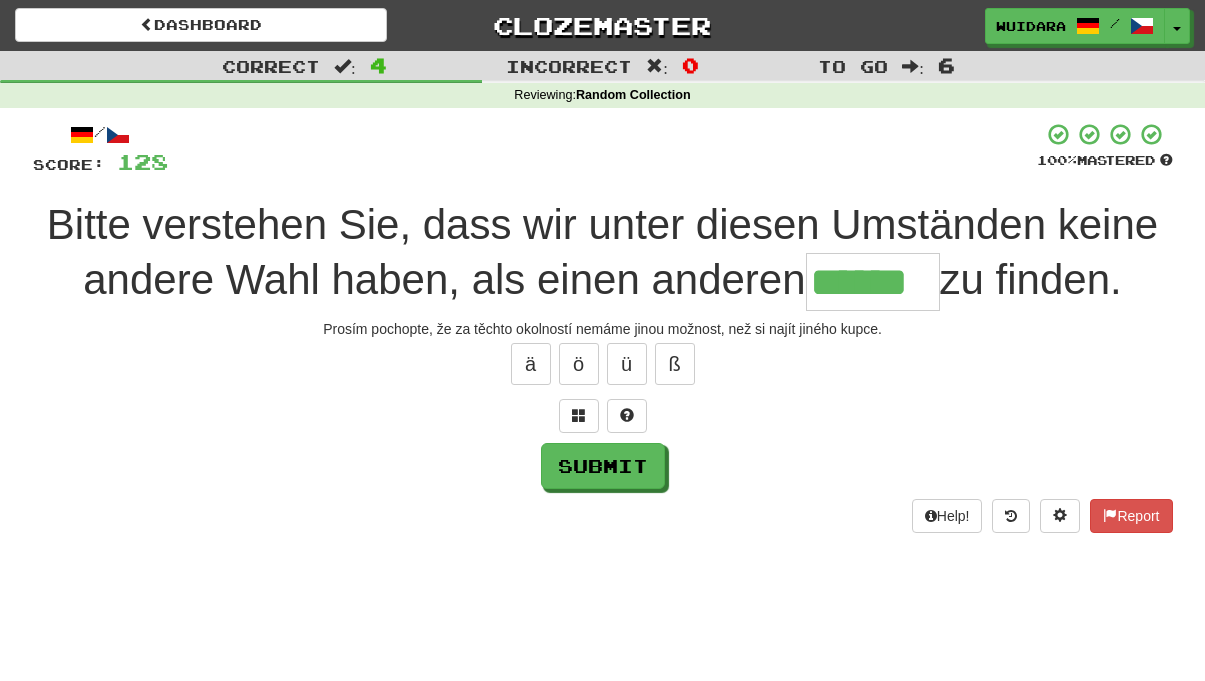 type on "******" 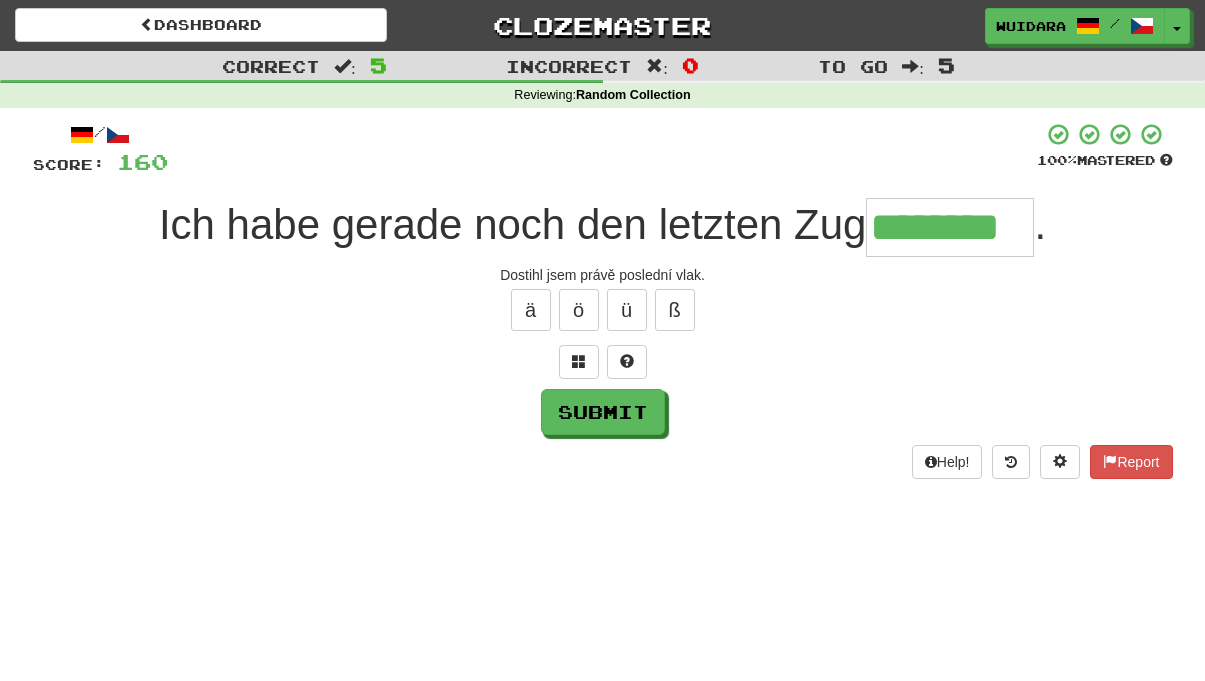 type on "********" 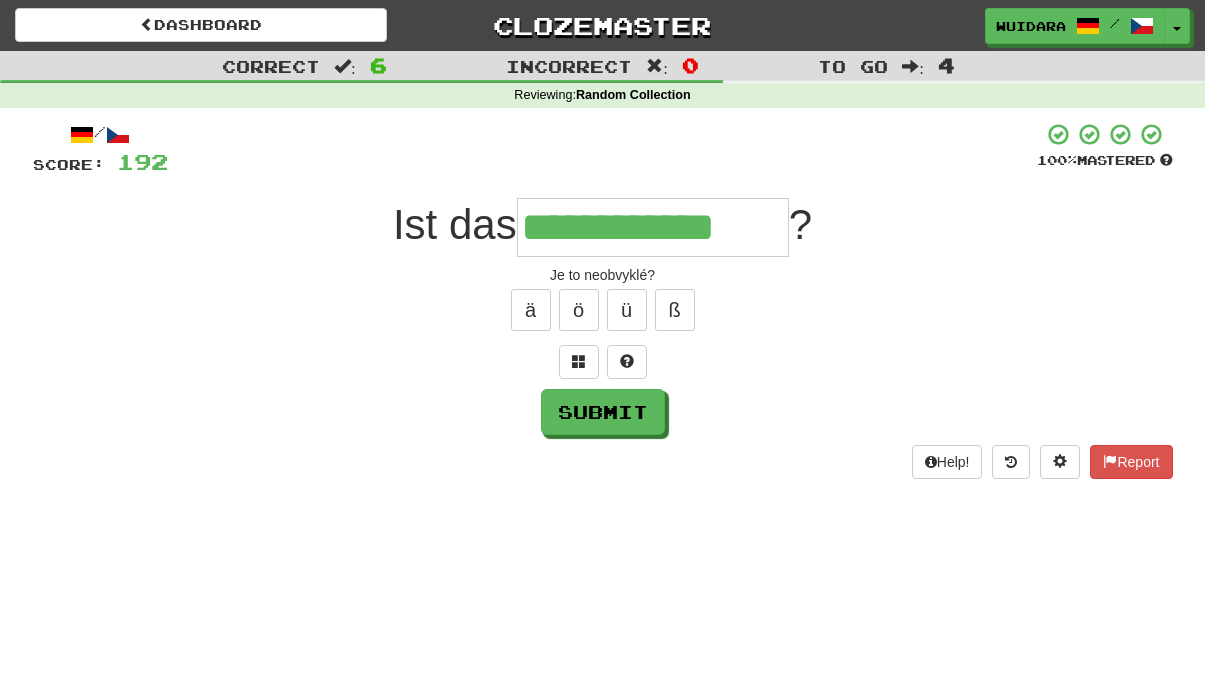 type on "**********" 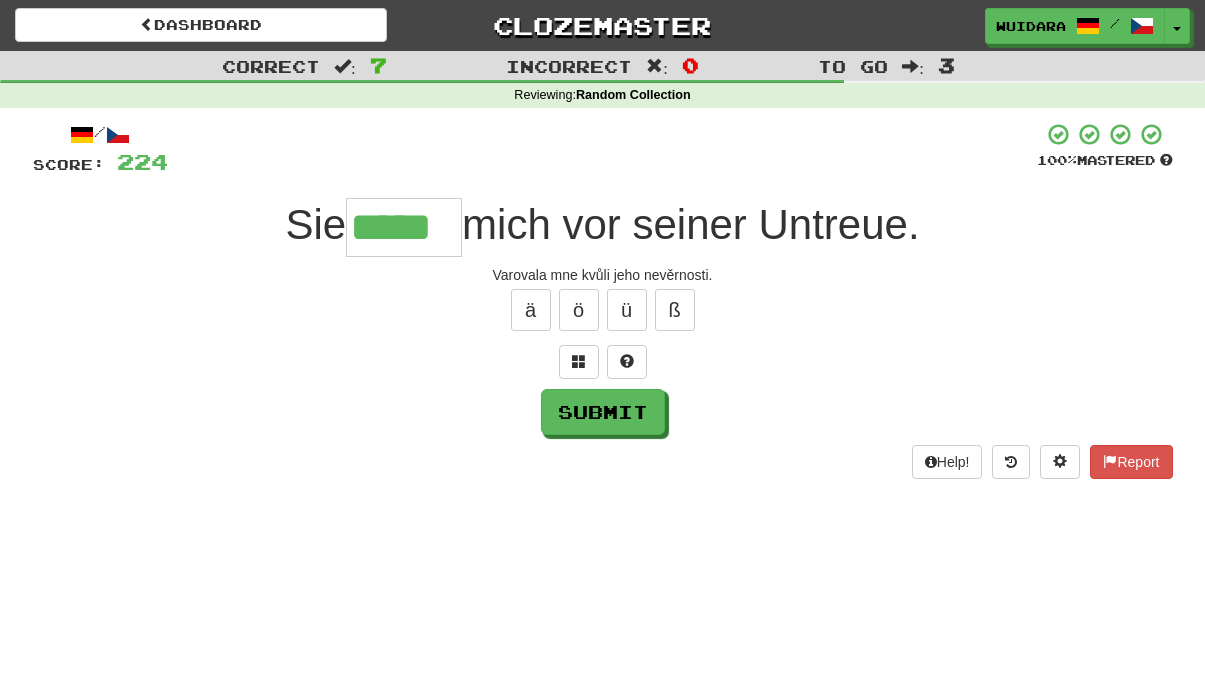 type on "*****" 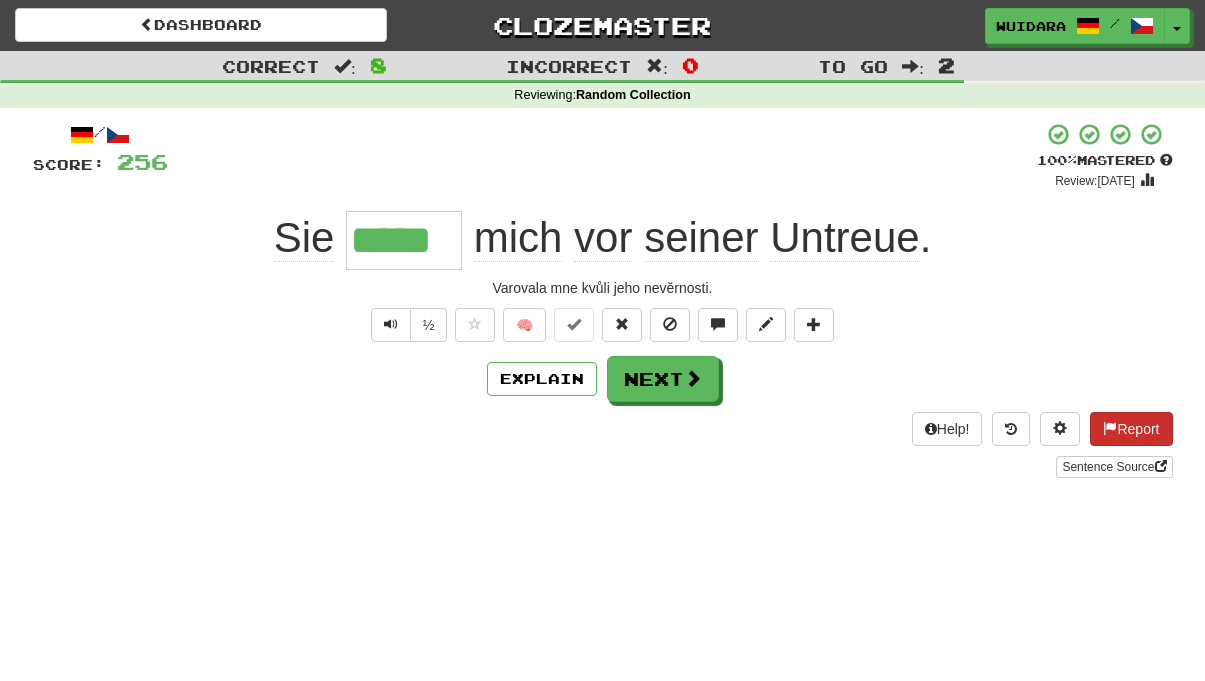click on "Report" at bounding box center (1131, 429) 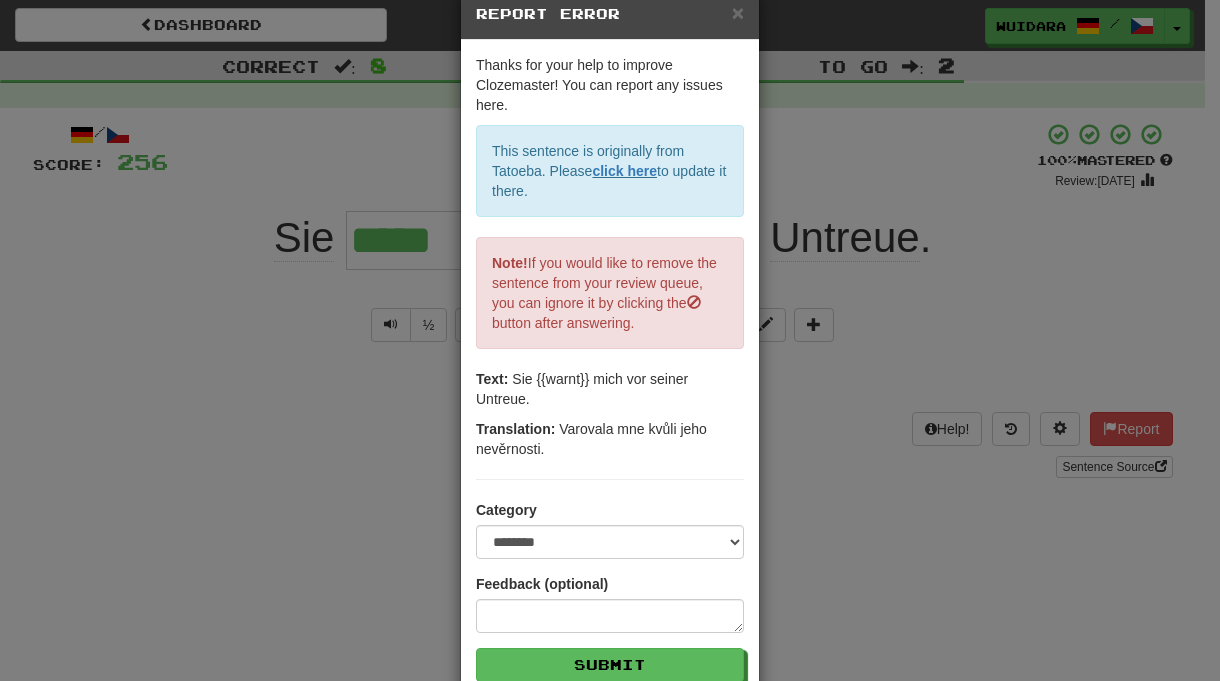 scroll, scrollTop: 154, scrollLeft: 0, axis: vertical 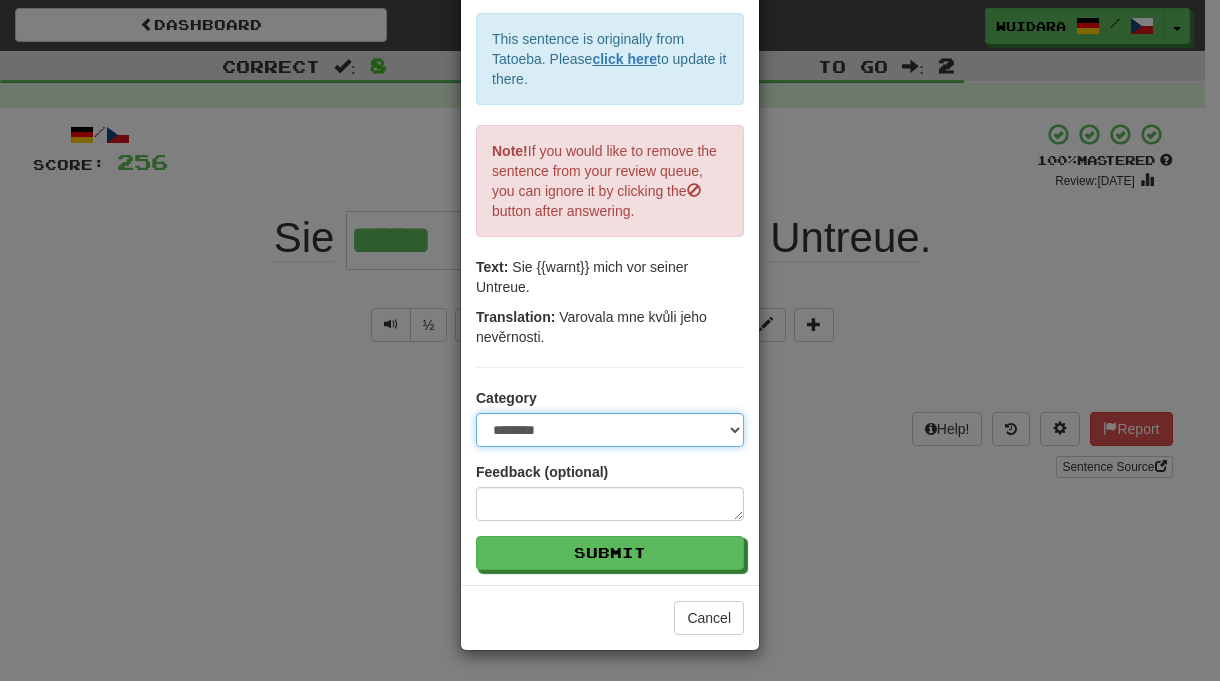 select on "**********" 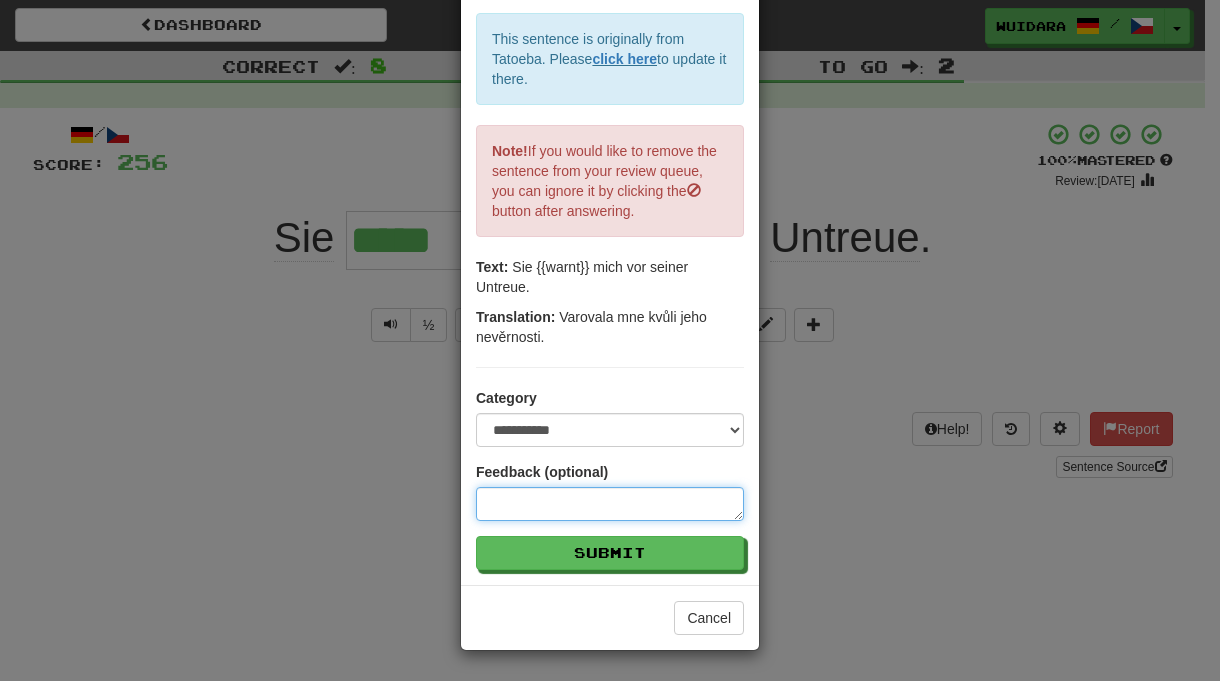 click at bounding box center (610, 504) 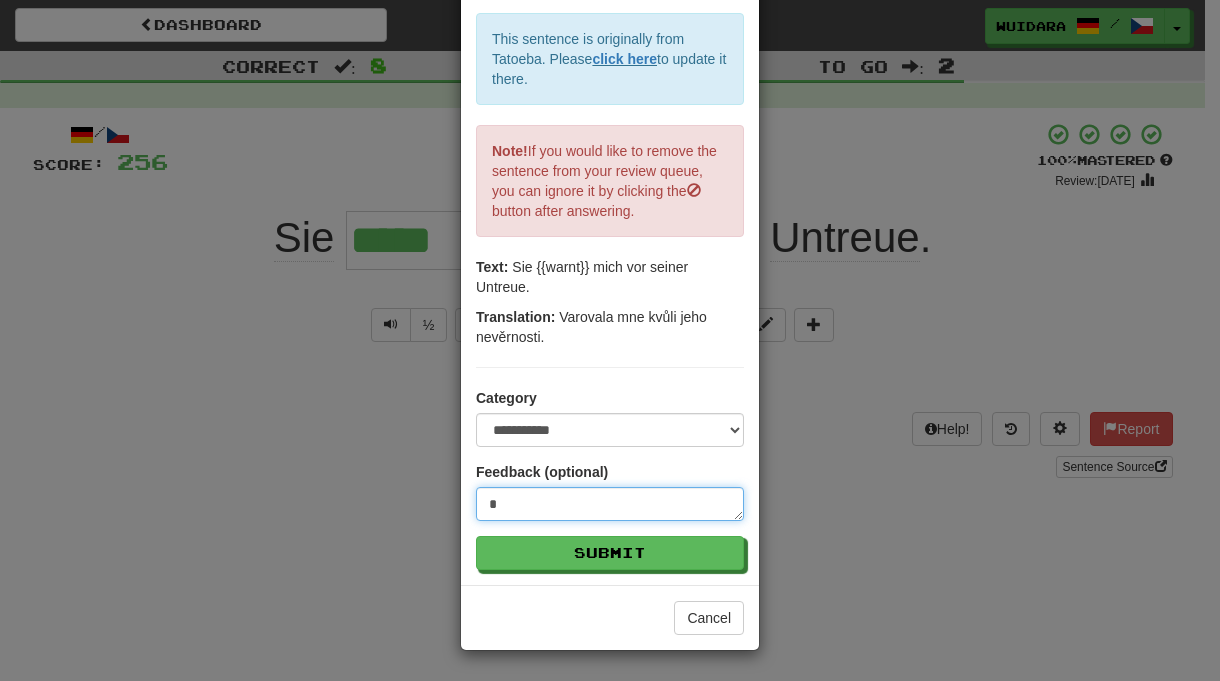 type on "**" 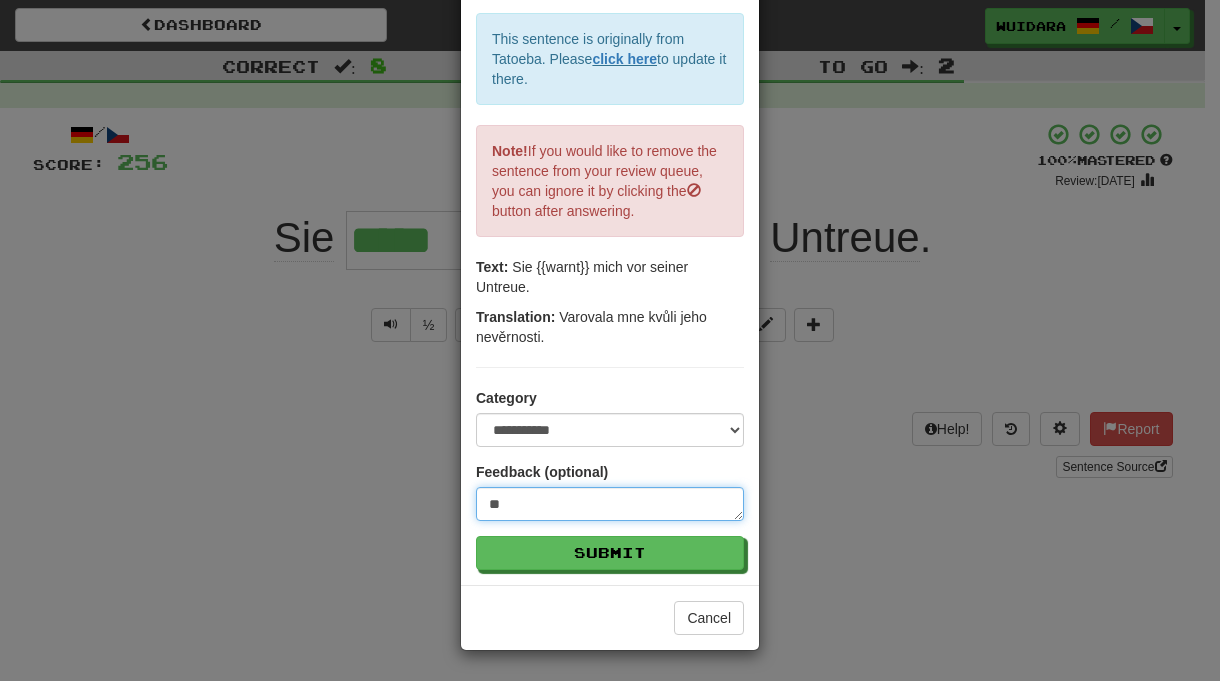 type on "***" 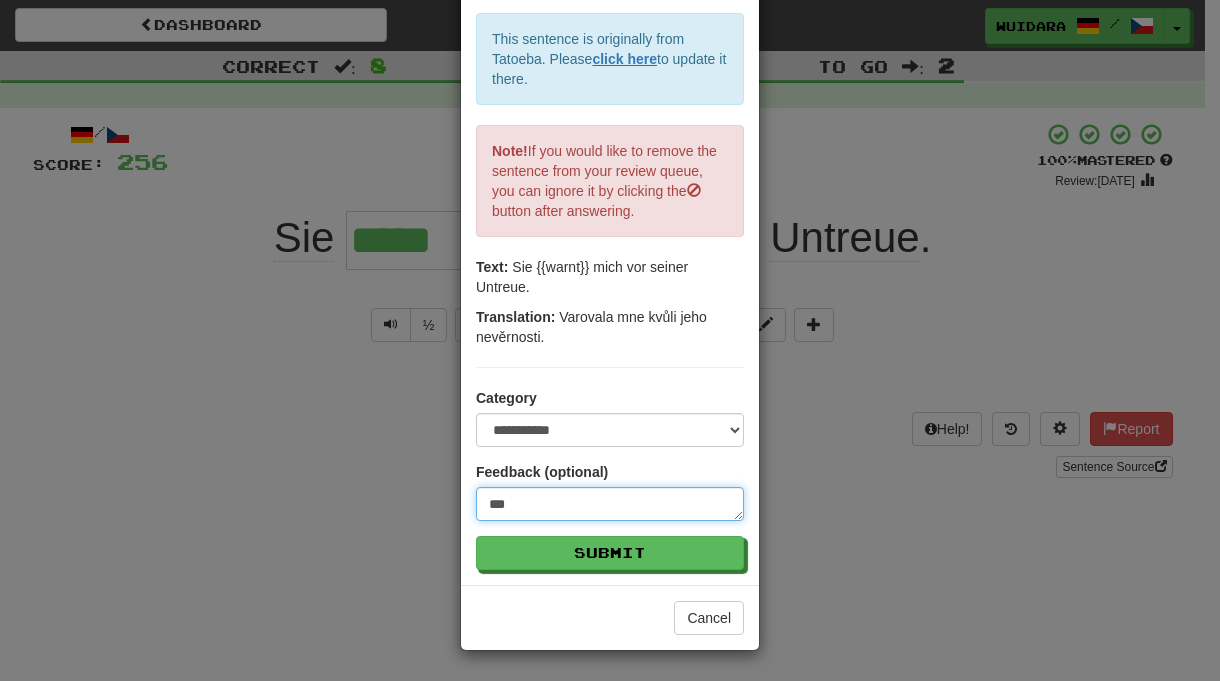 type on "****" 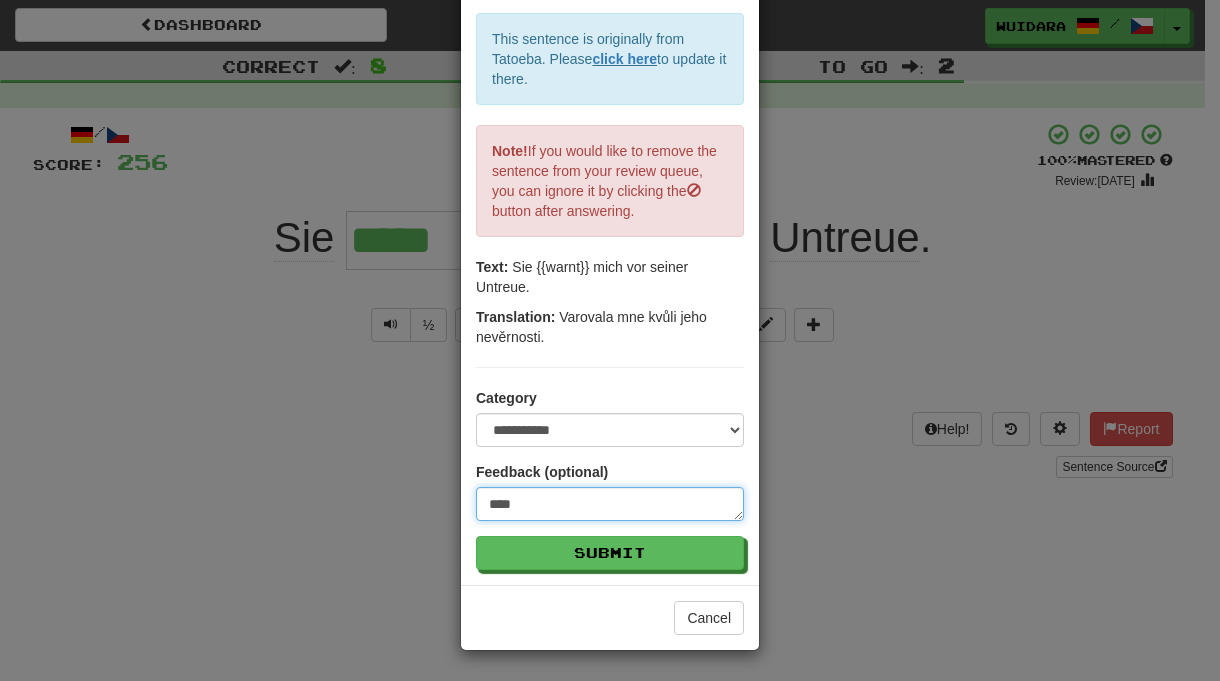 type on "*****" 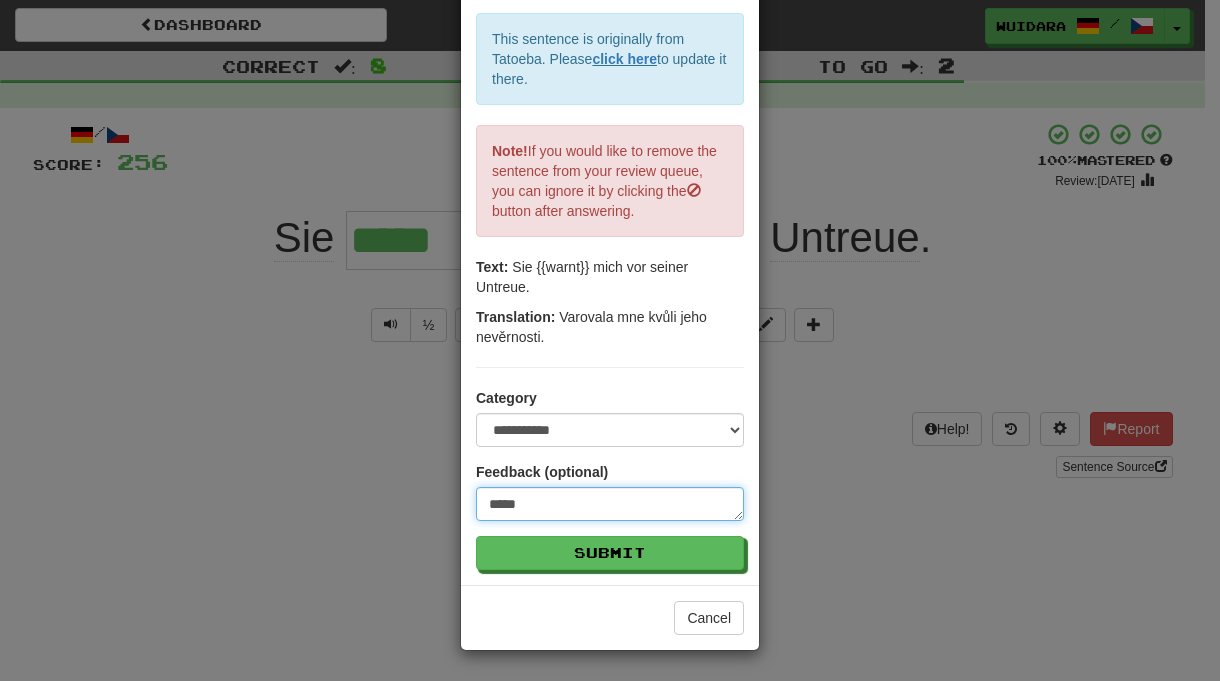 type on "******" 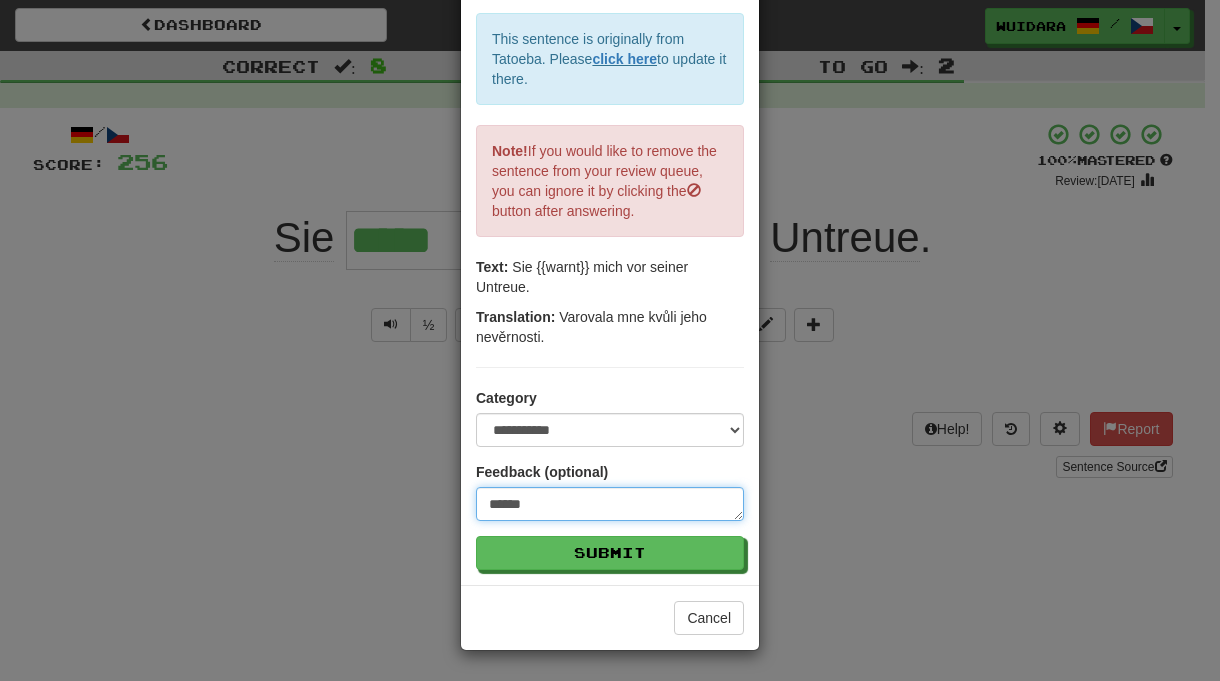 scroll, scrollTop: 150, scrollLeft: 0, axis: vertical 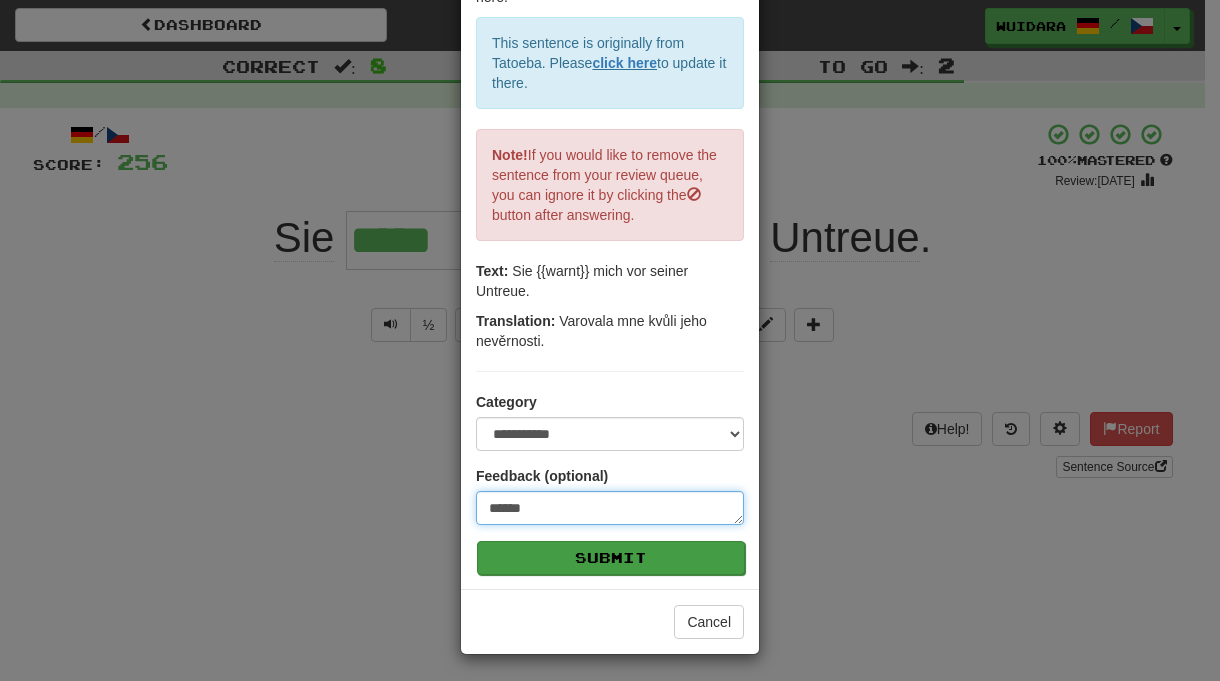 type on "******" 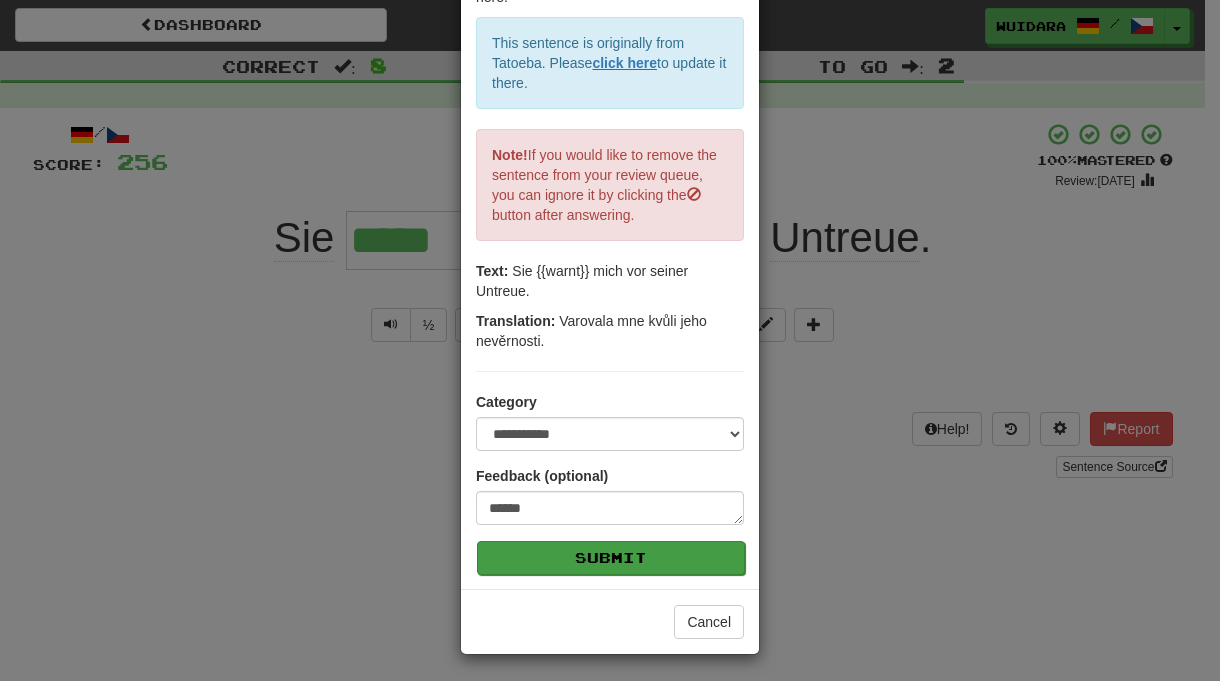 click on "Submit" at bounding box center (611, 558) 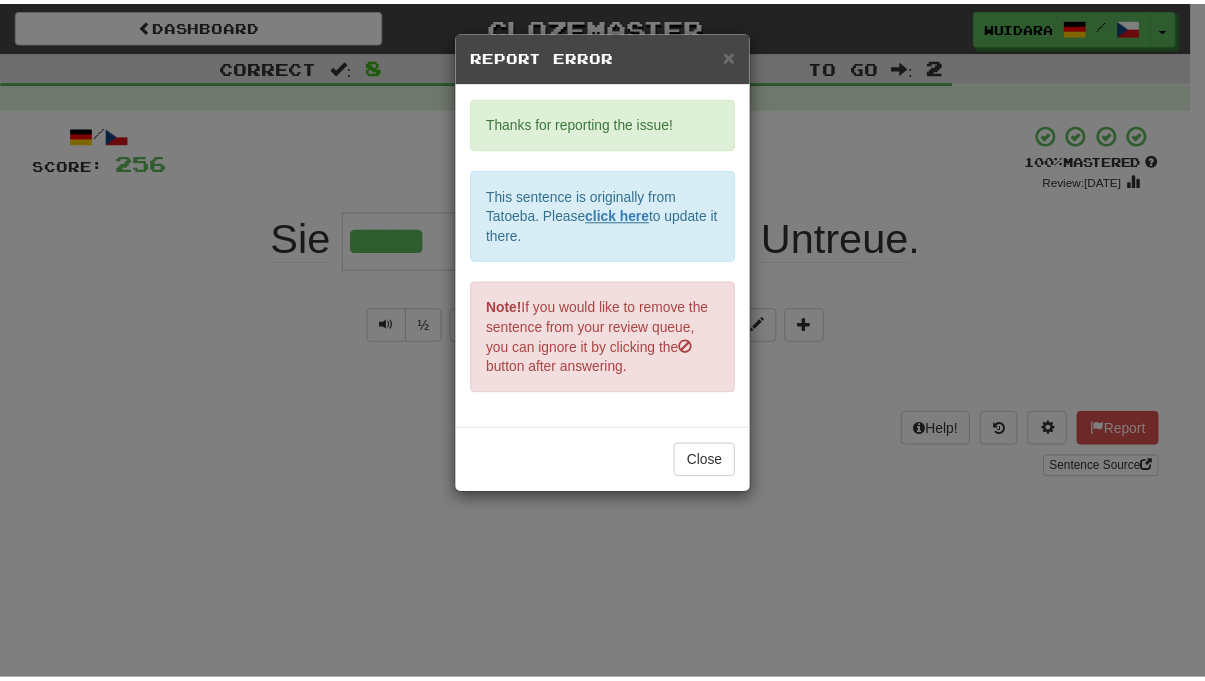 scroll, scrollTop: 0, scrollLeft: 0, axis: both 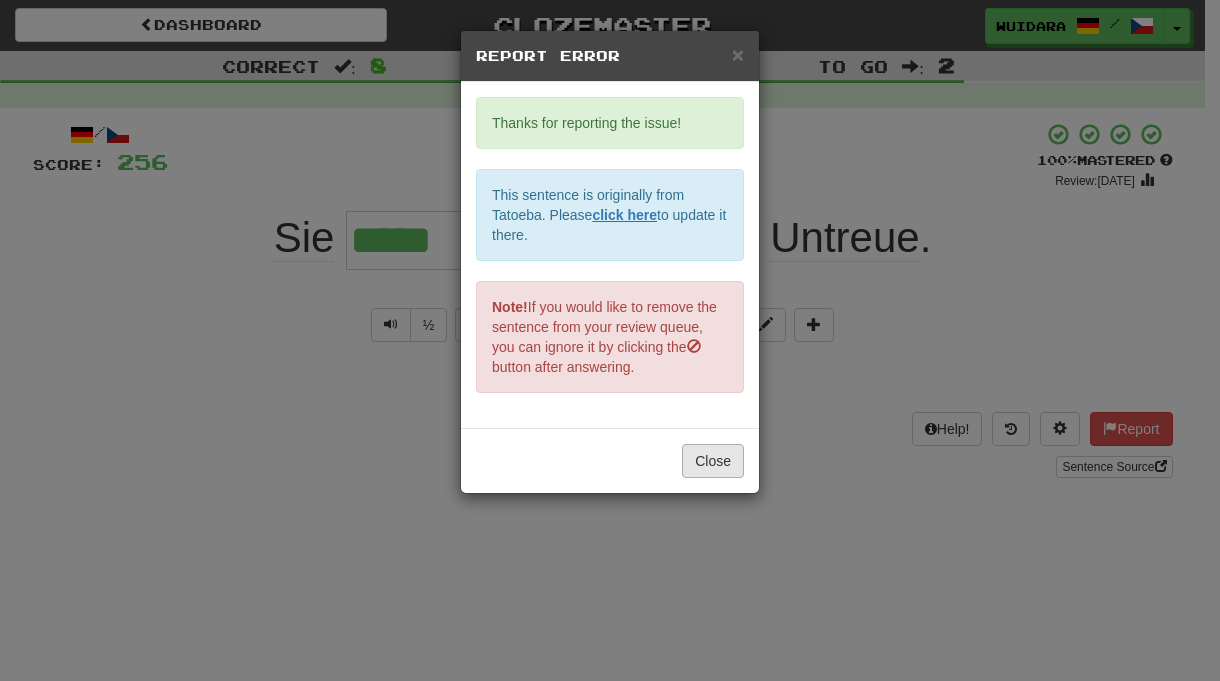 click on "Close" at bounding box center (713, 461) 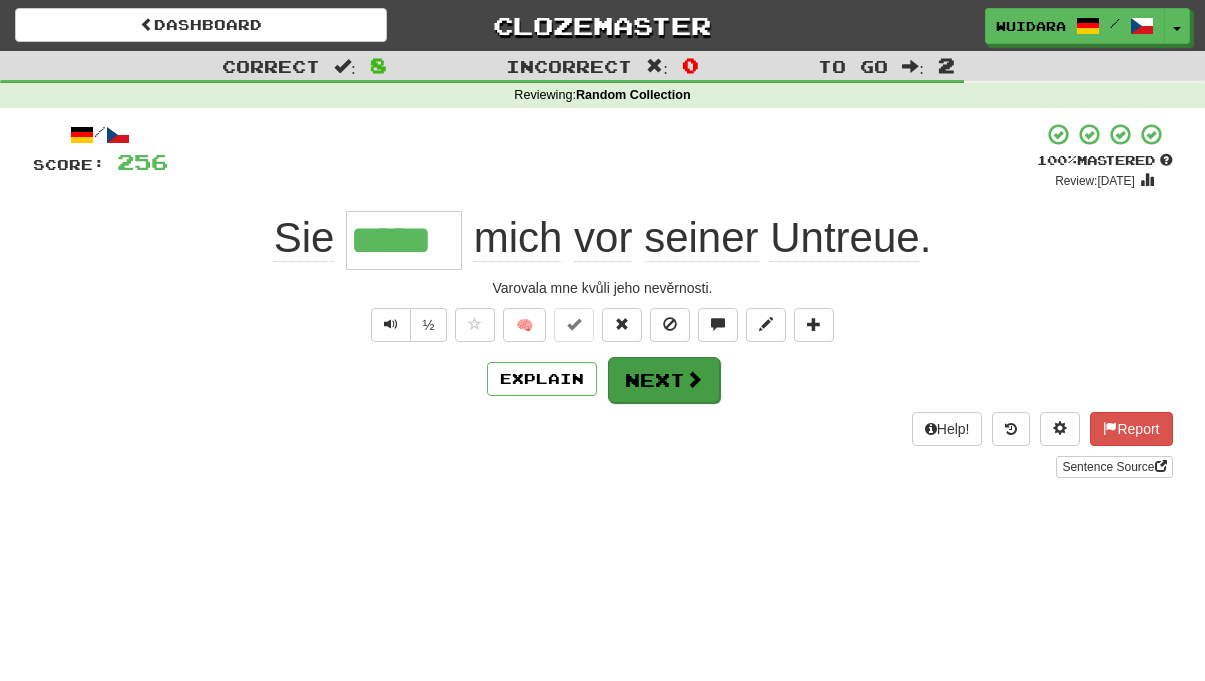 click on "Next" at bounding box center [664, 380] 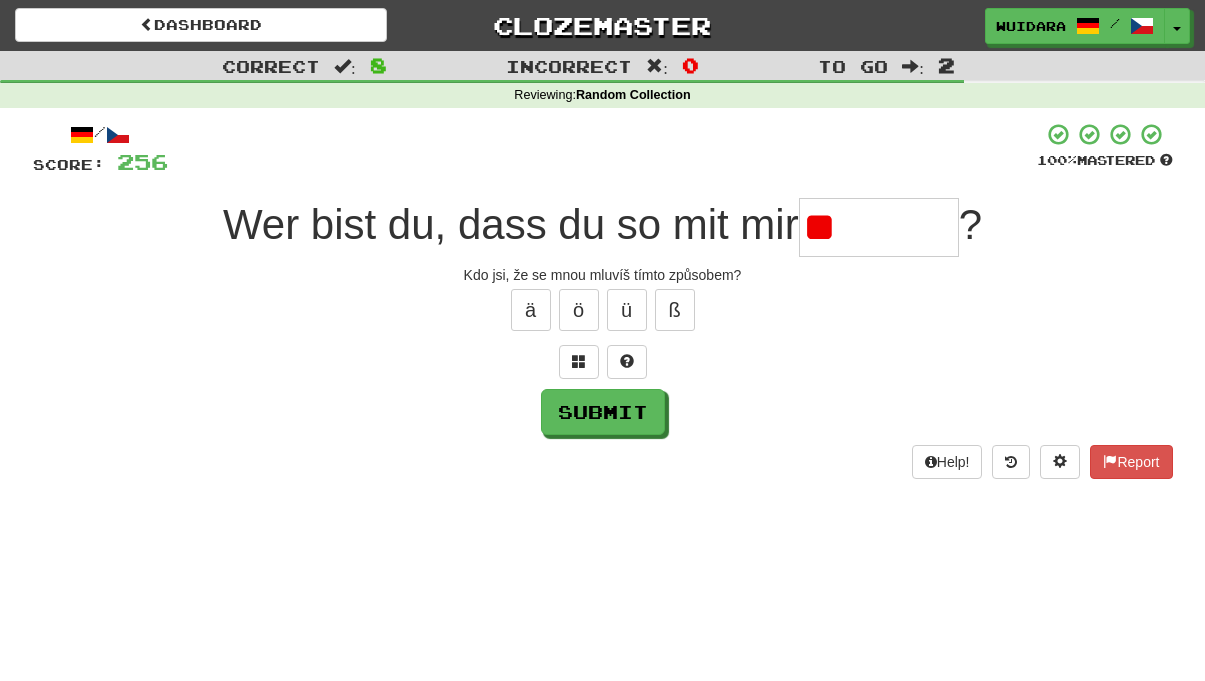 type on "*" 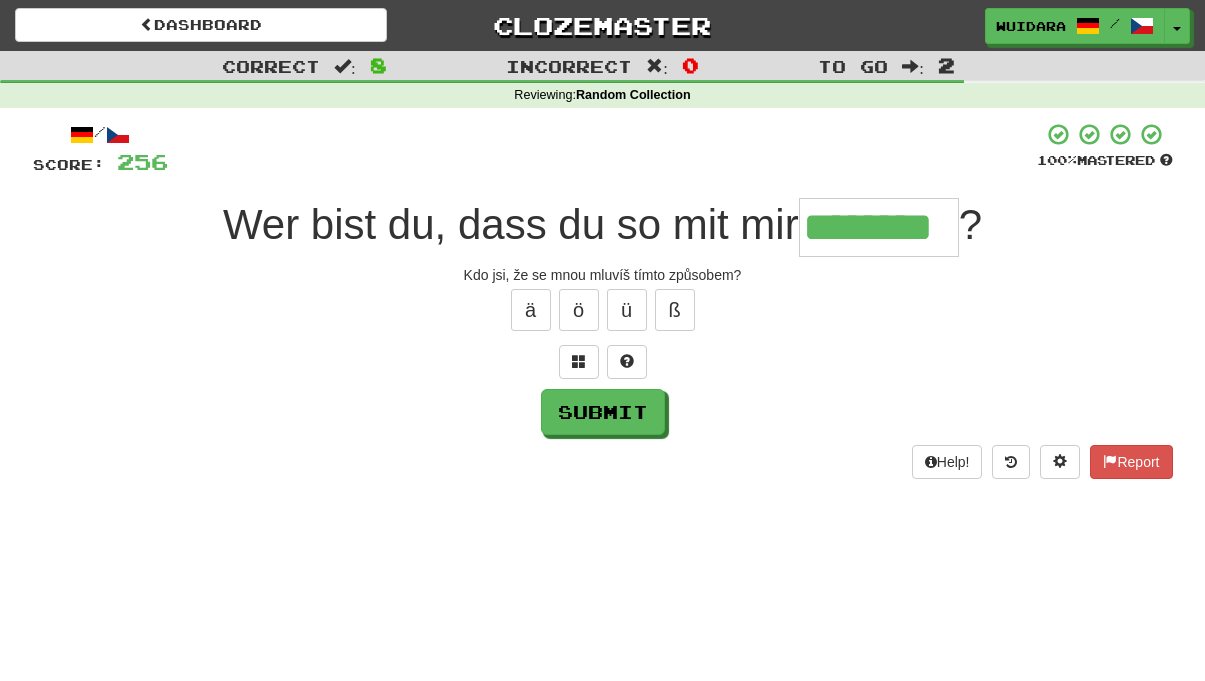 type on "********" 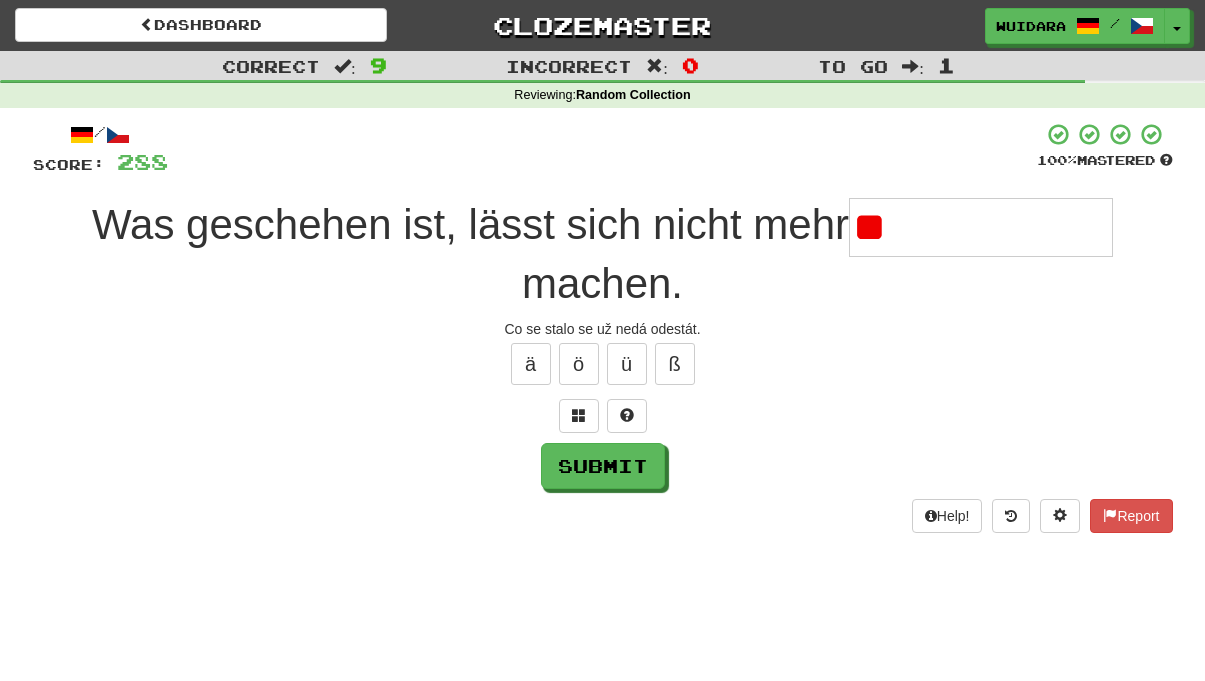 type on "*" 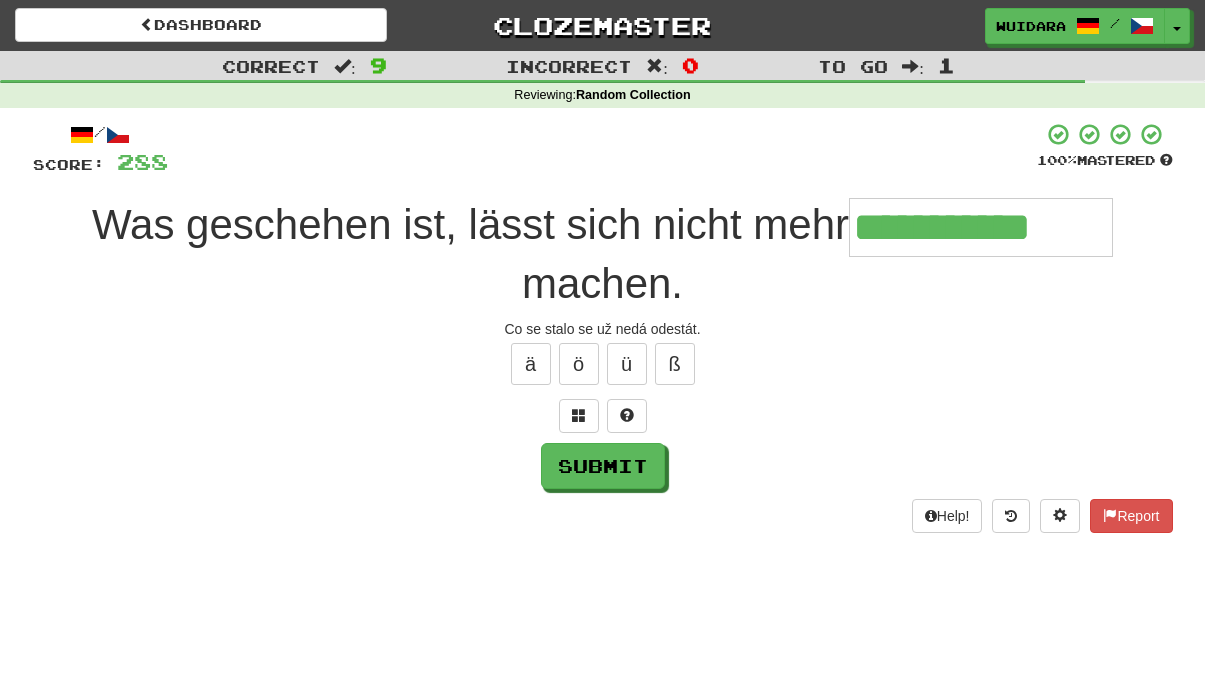 type on "**********" 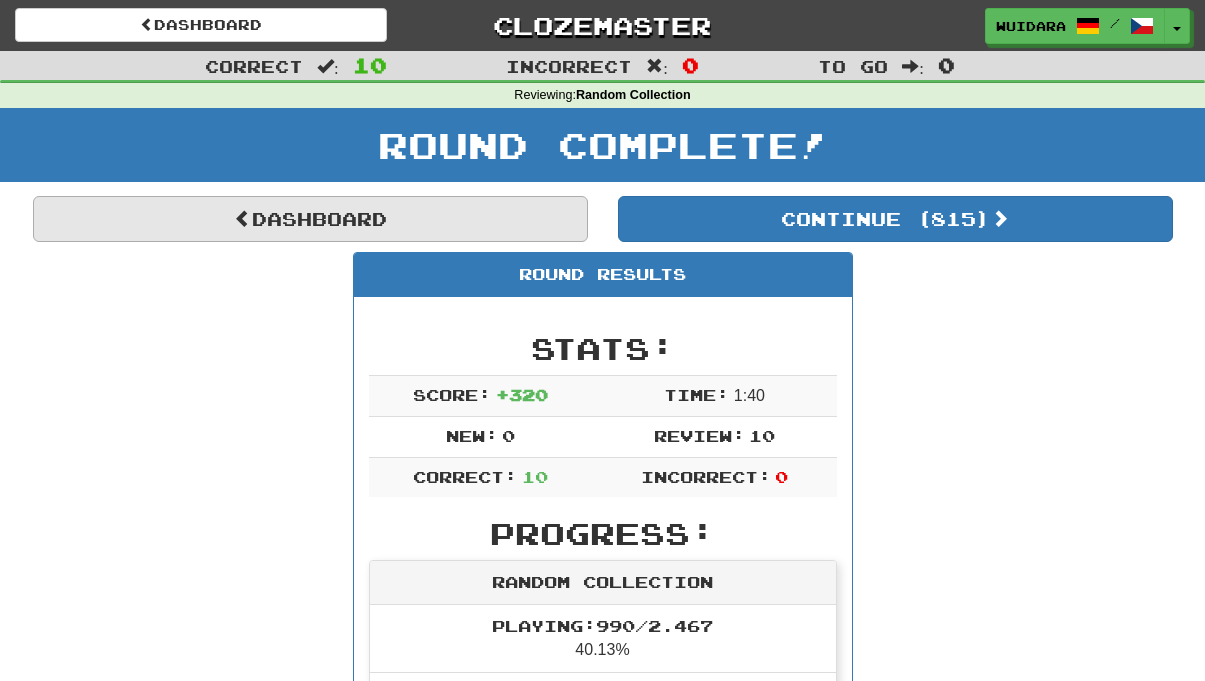 click on "Dashboard" at bounding box center [310, 219] 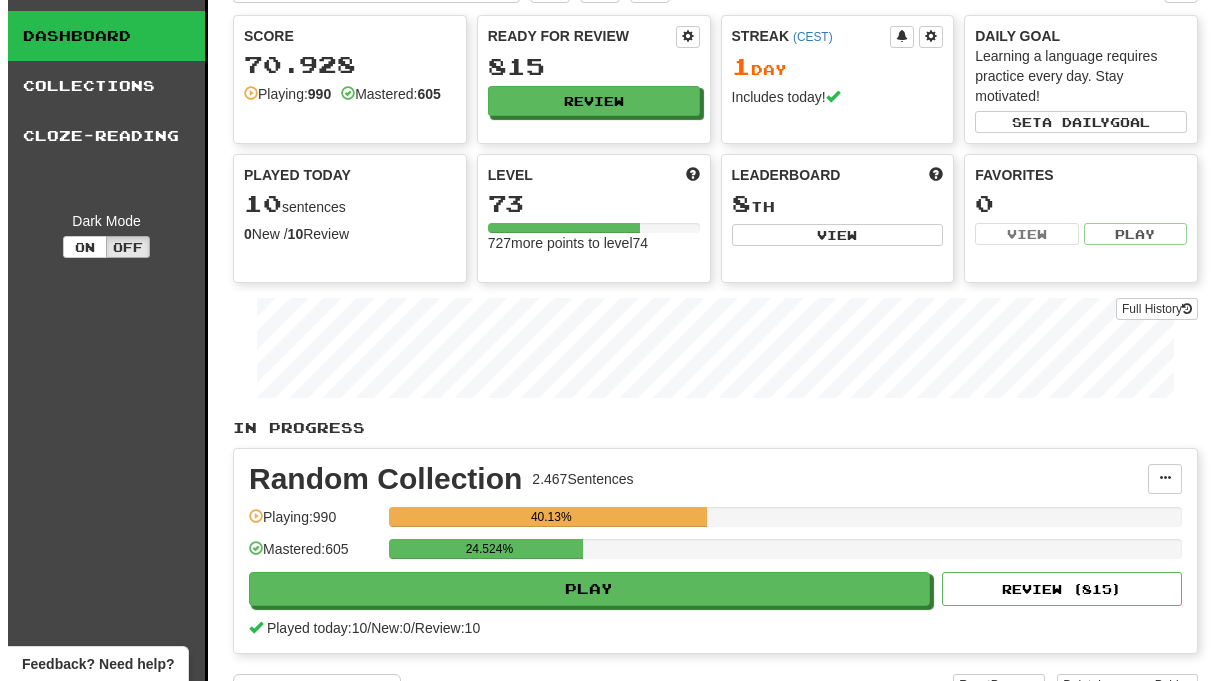 scroll, scrollTop: 104, scrollLeft: 0, axis: vertical 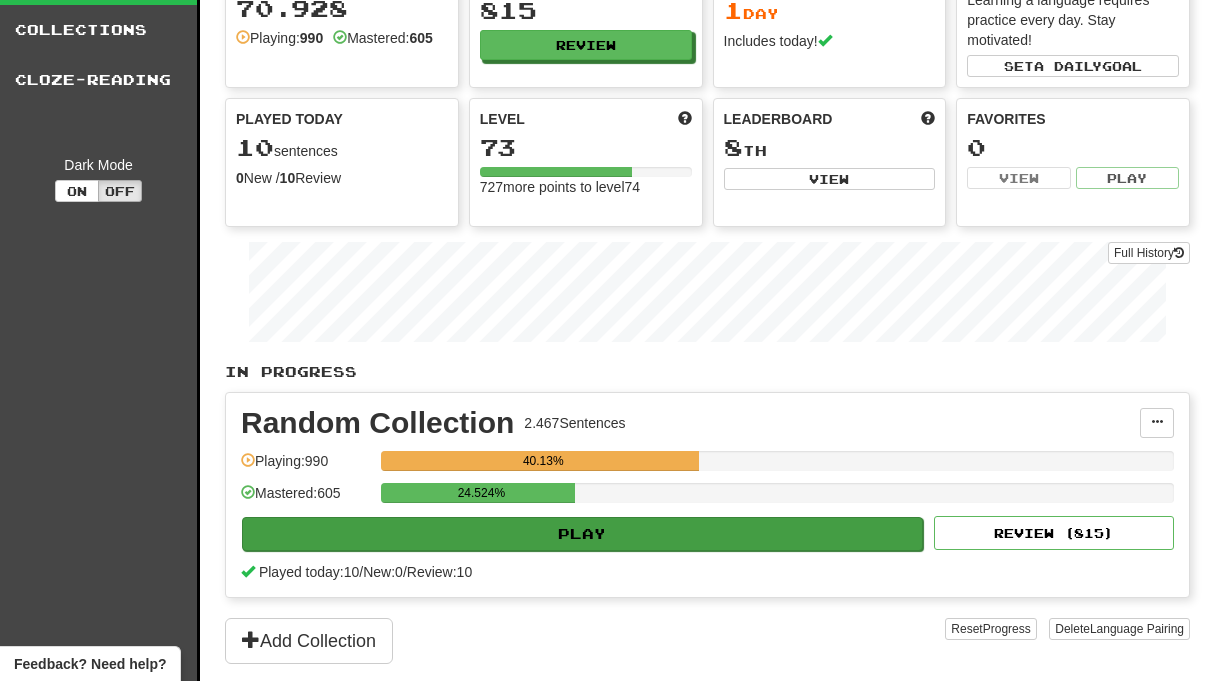click on "Play" at bounding box center (582, 534) 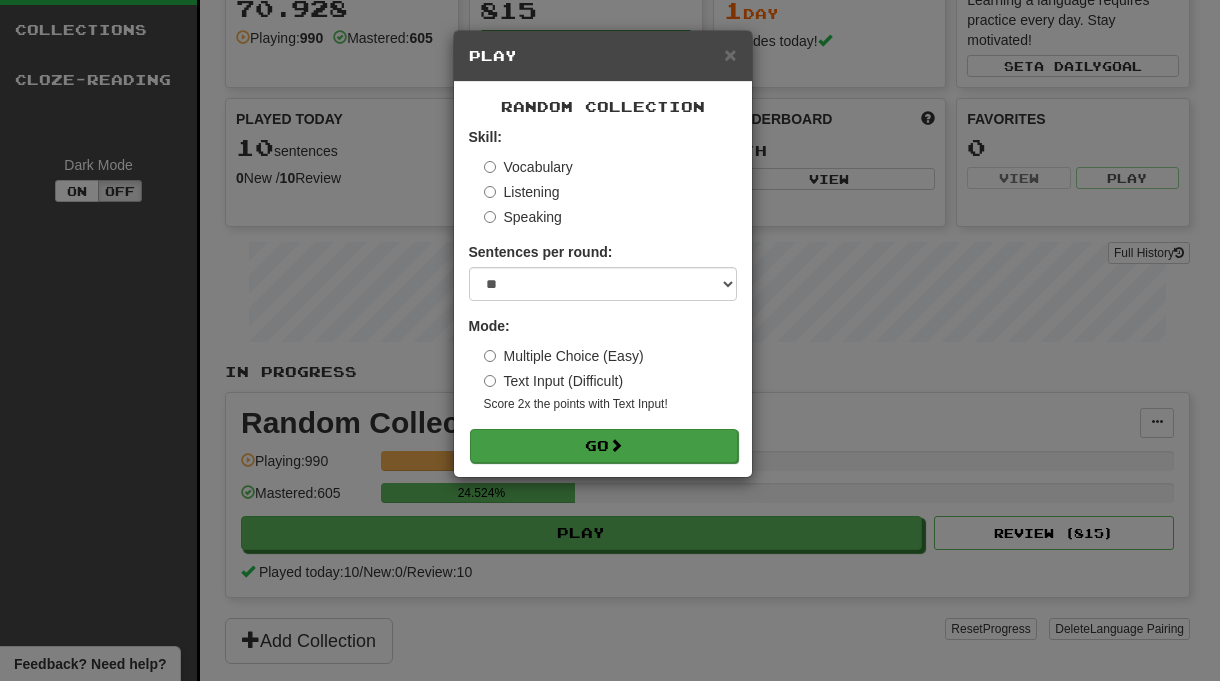 click on "Go" at bounding box center [604, 446] 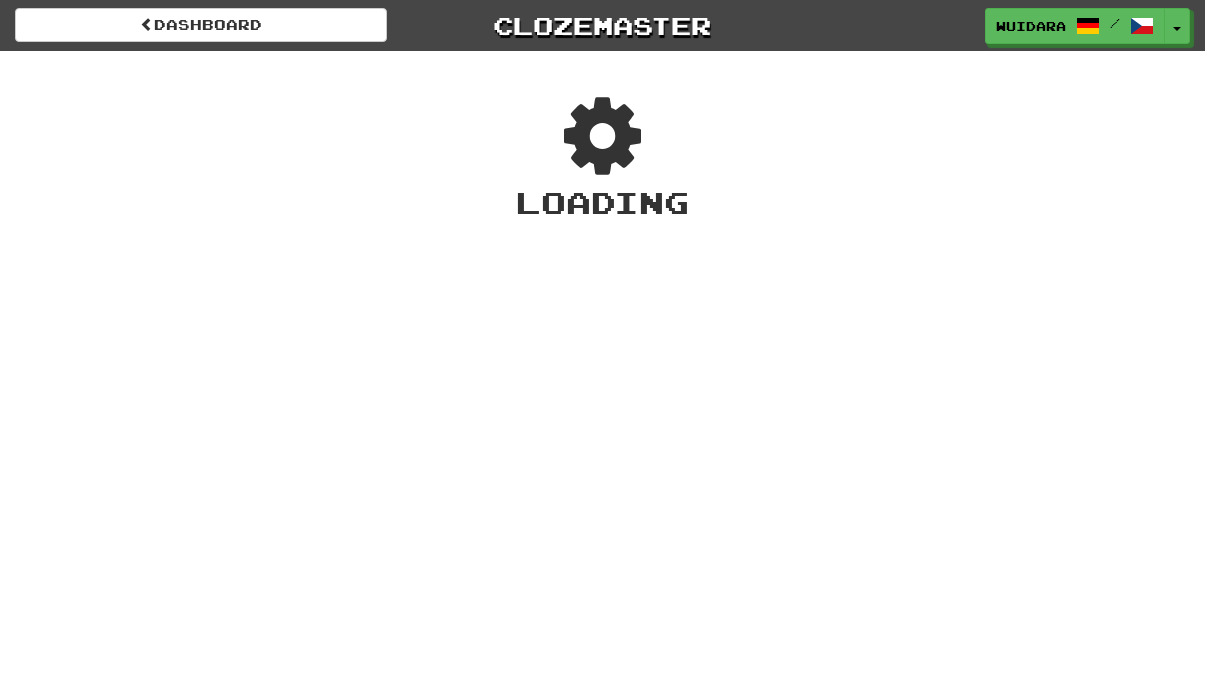 scroll, scrollTop: 0, scrollLeft: 0, axis: both 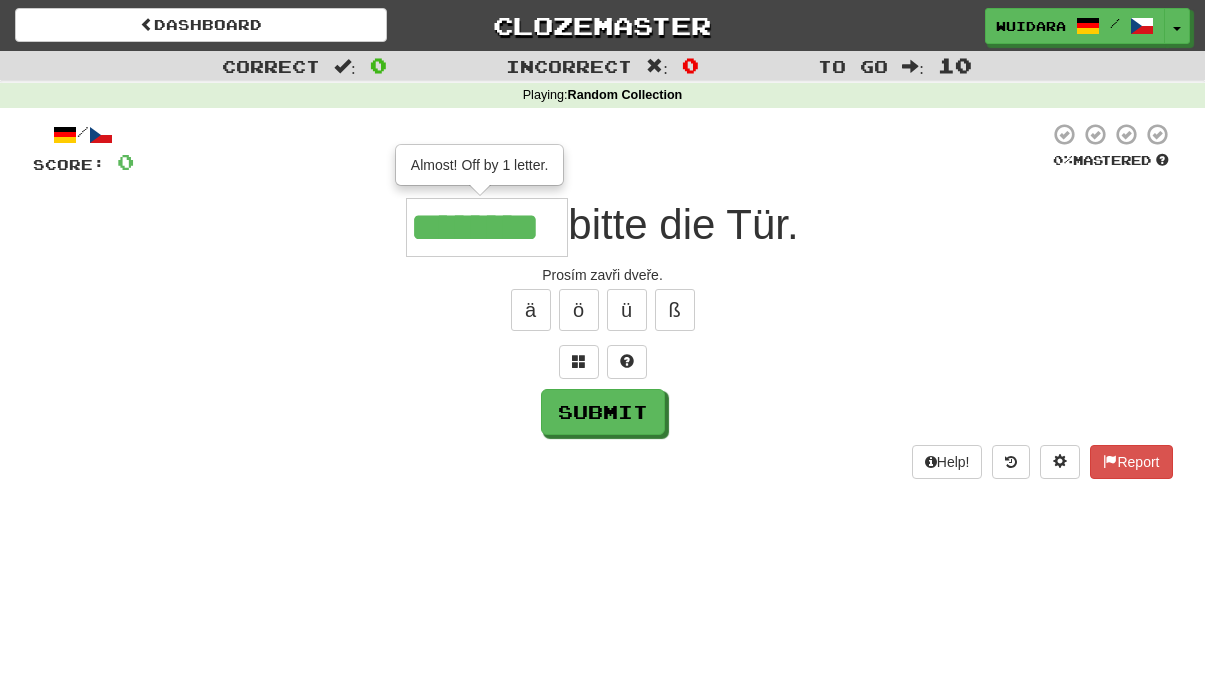 type on "********" 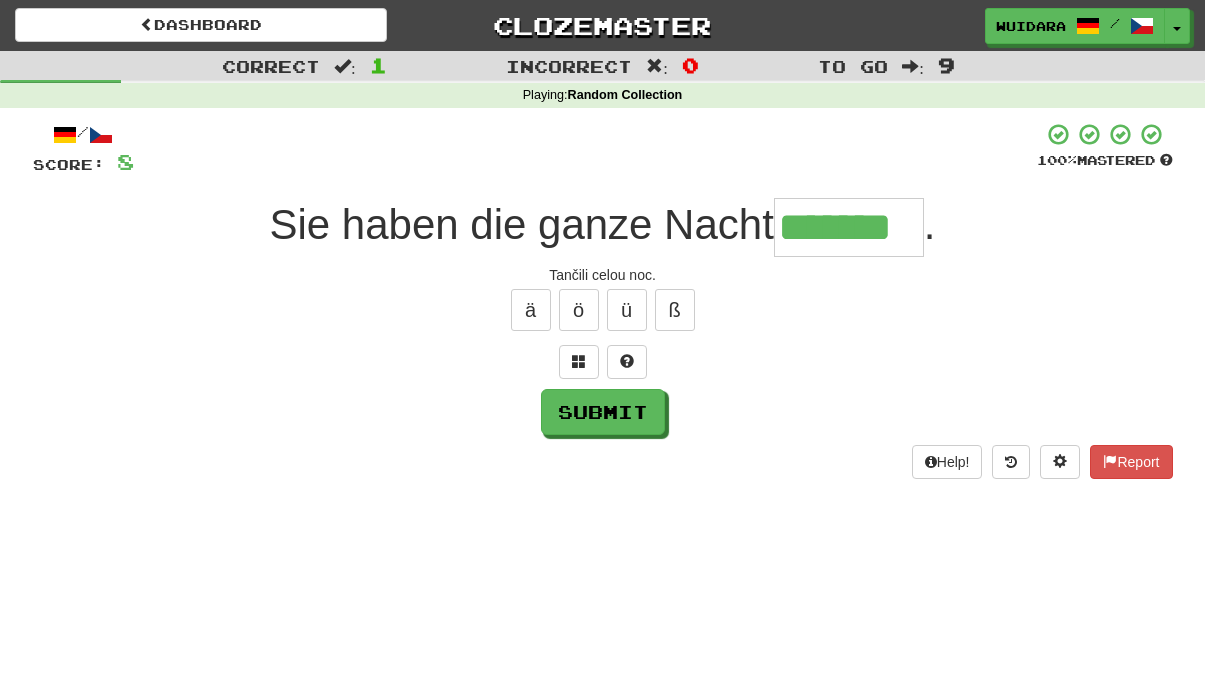 type on "*******" 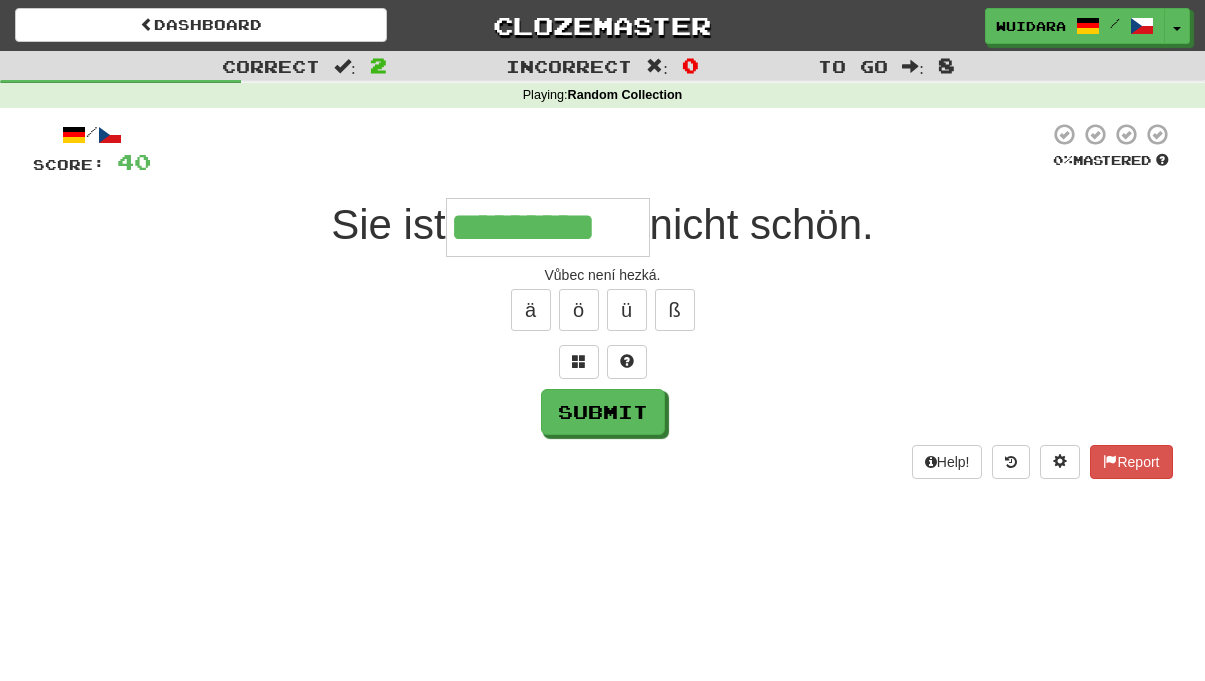 type on "*********" 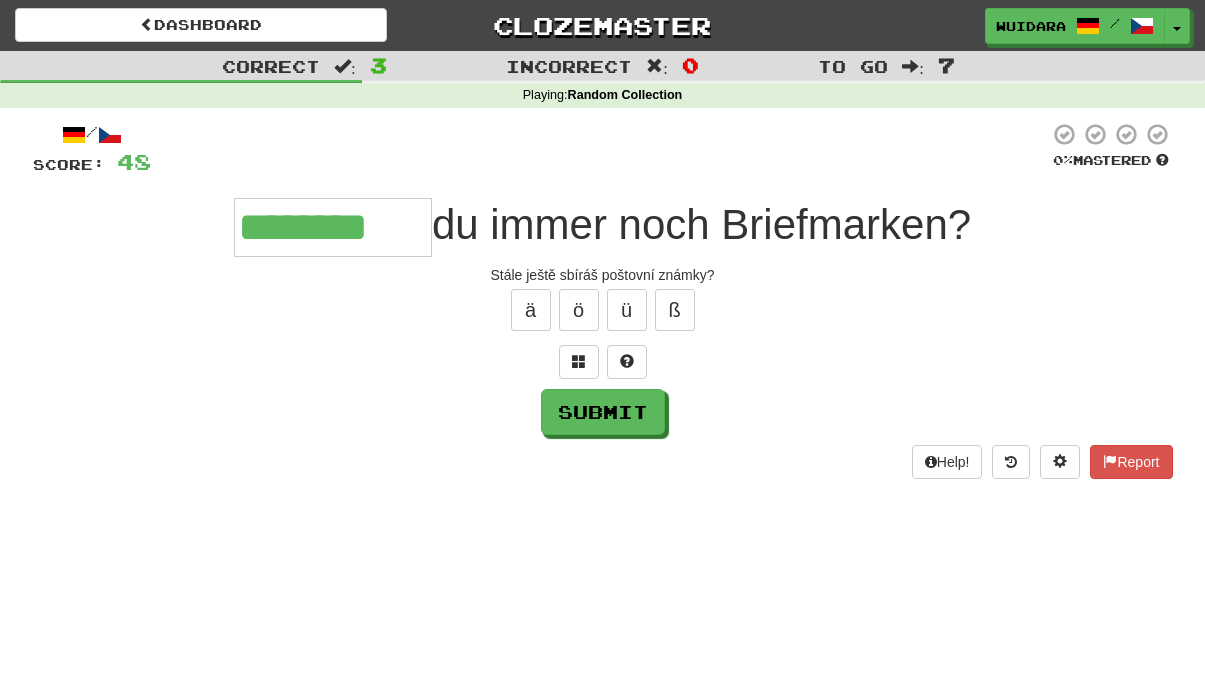 type on "********" 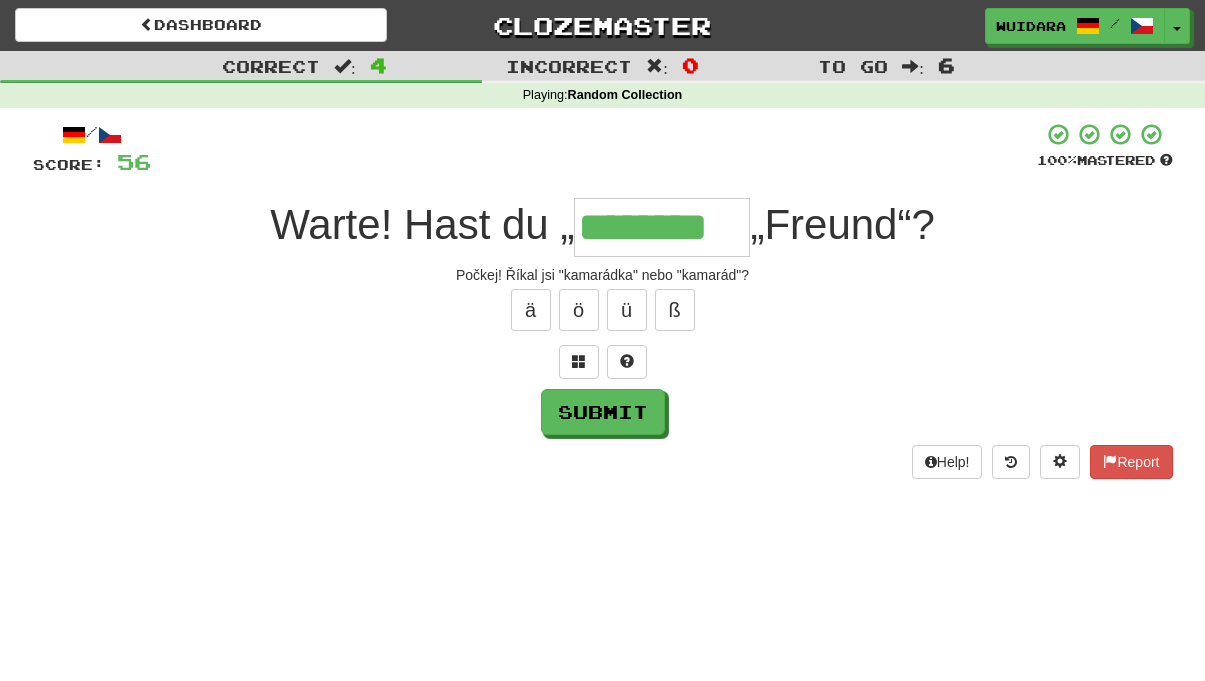 type on "********" 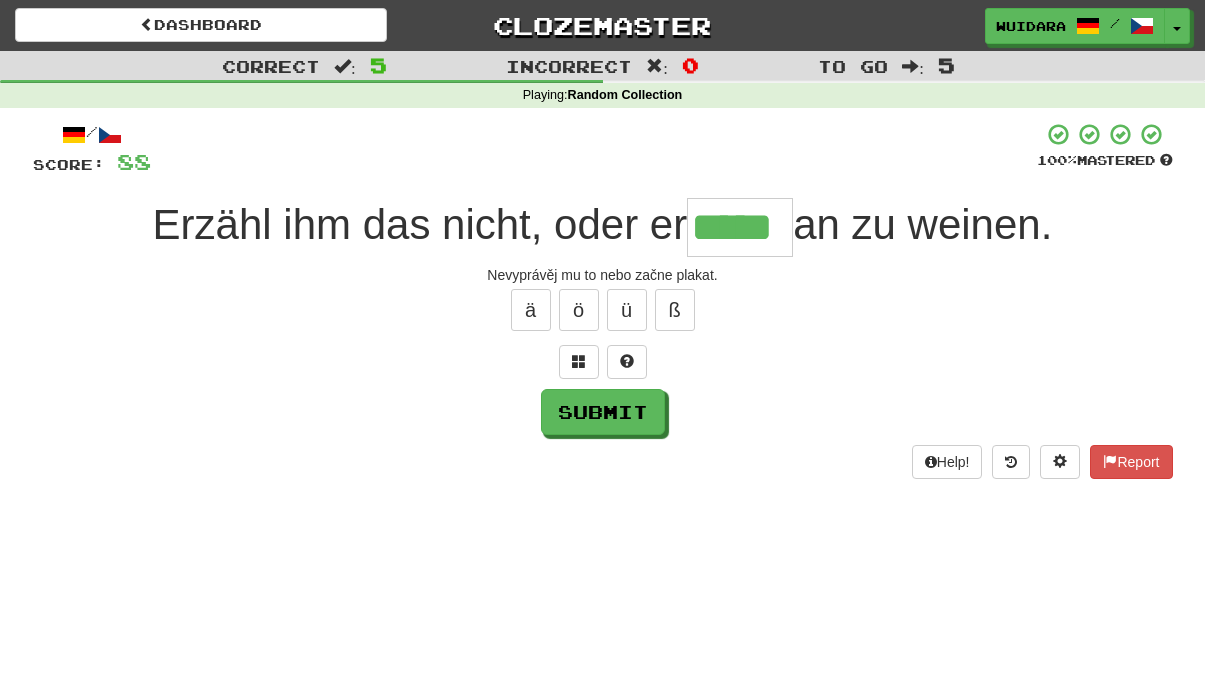 type on "*****" 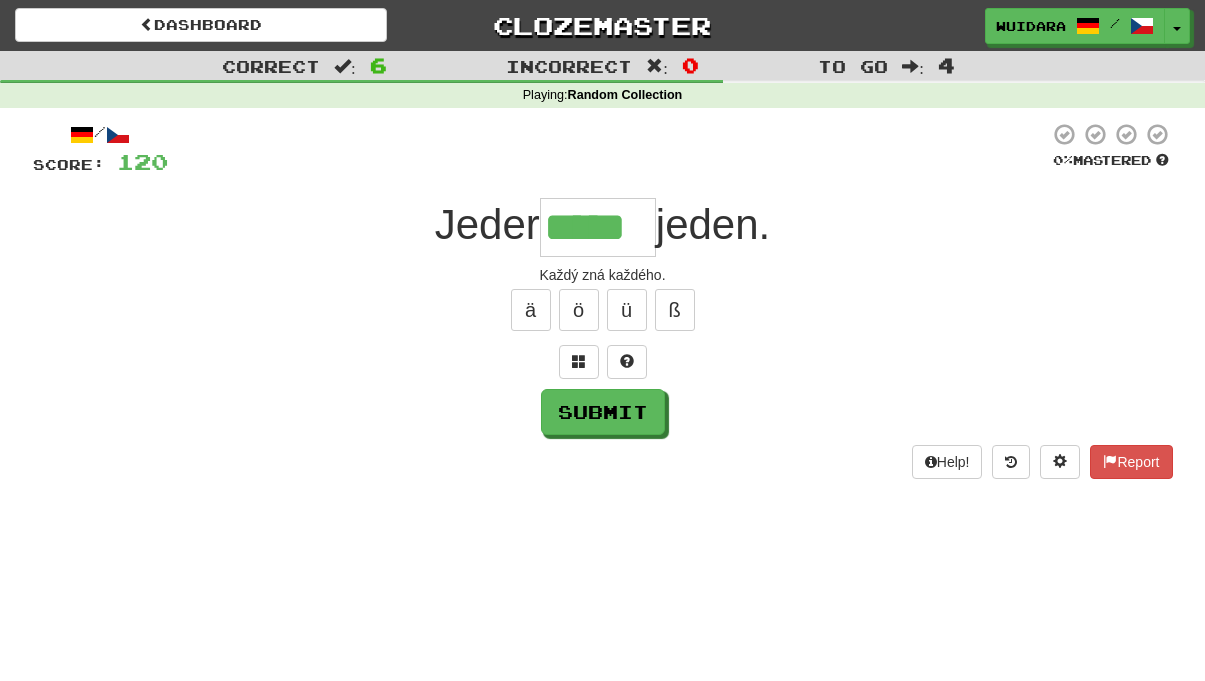type on "*****" 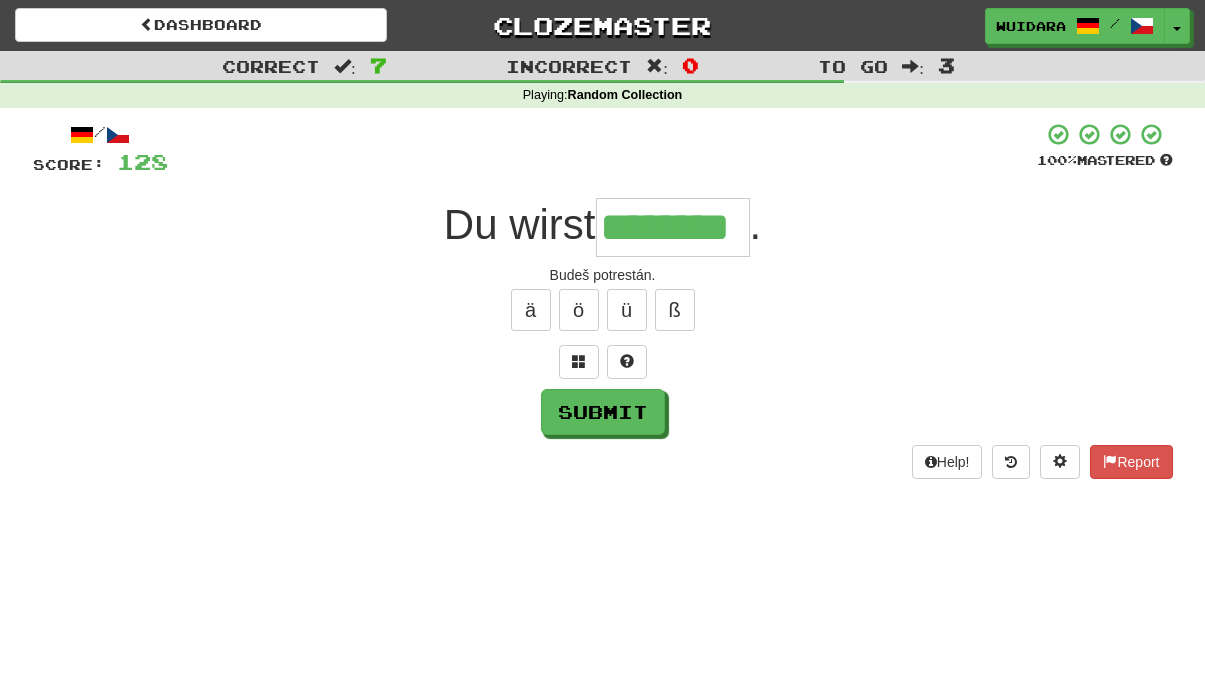 type on "********" 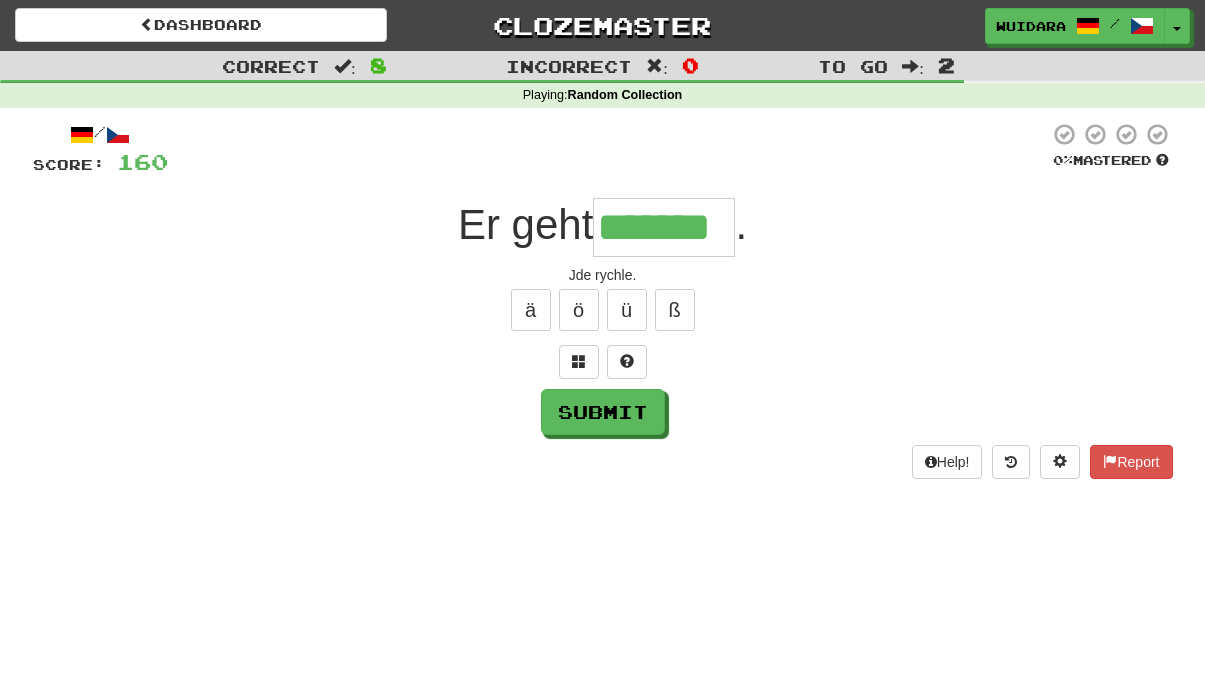 type on "*******" 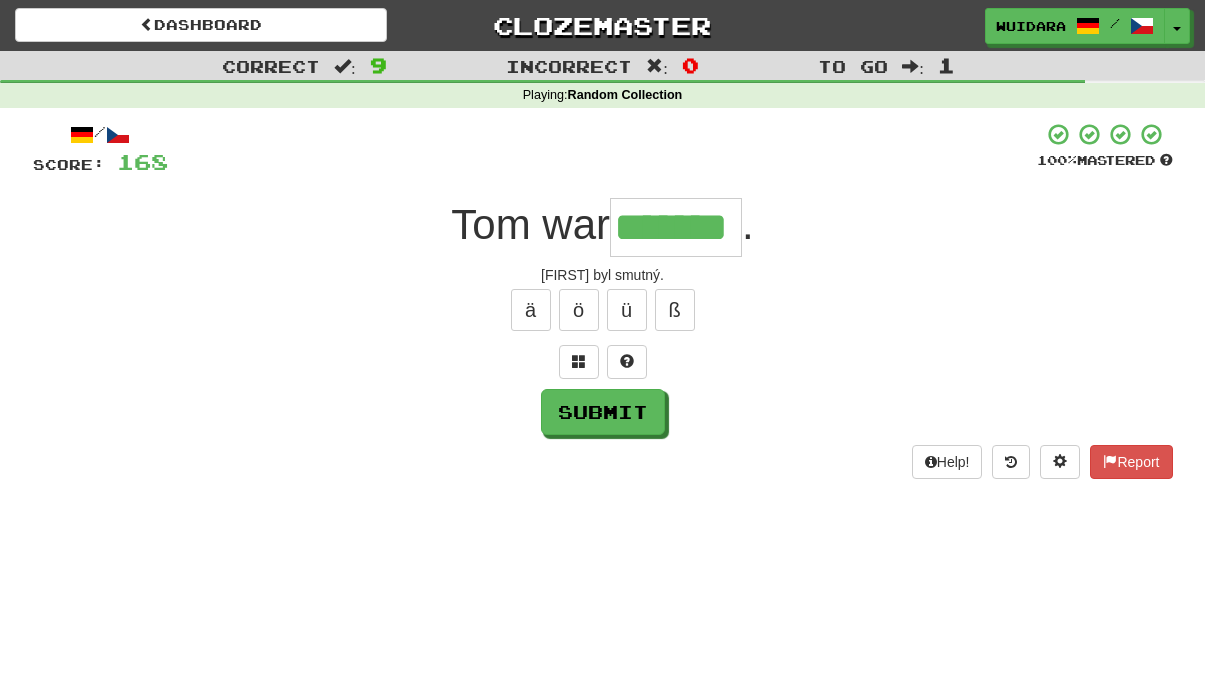 type on "*******" 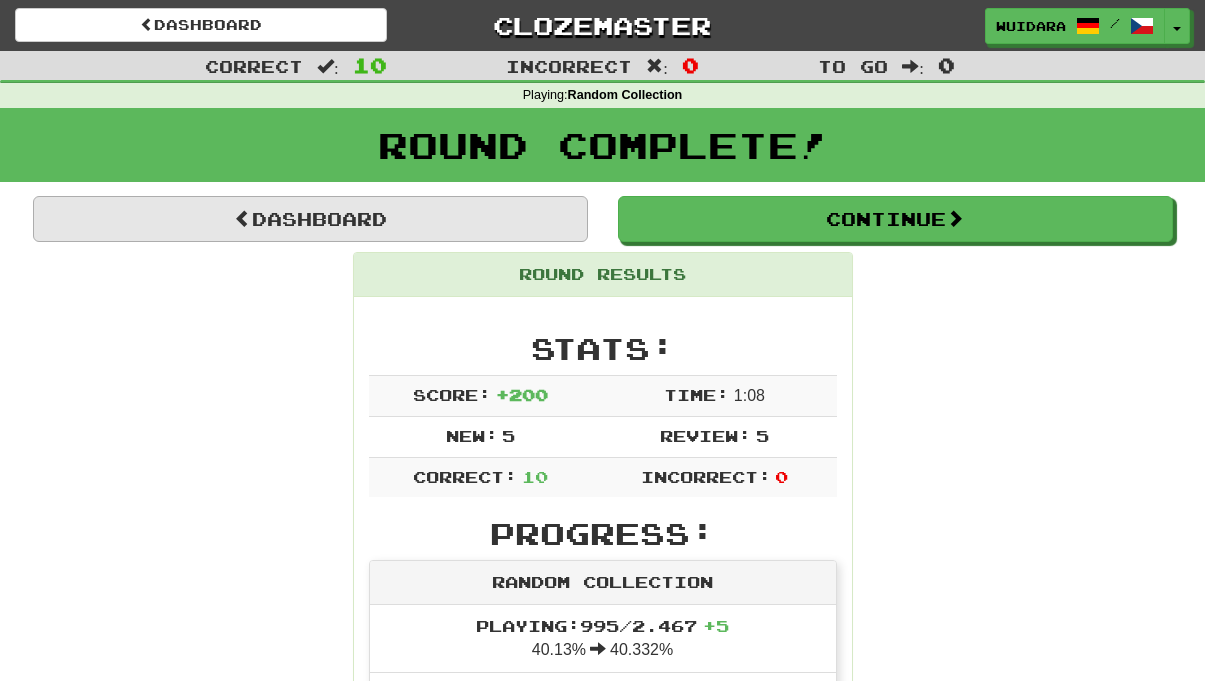 click on "Dashboard" at bounding box center (310, 219) 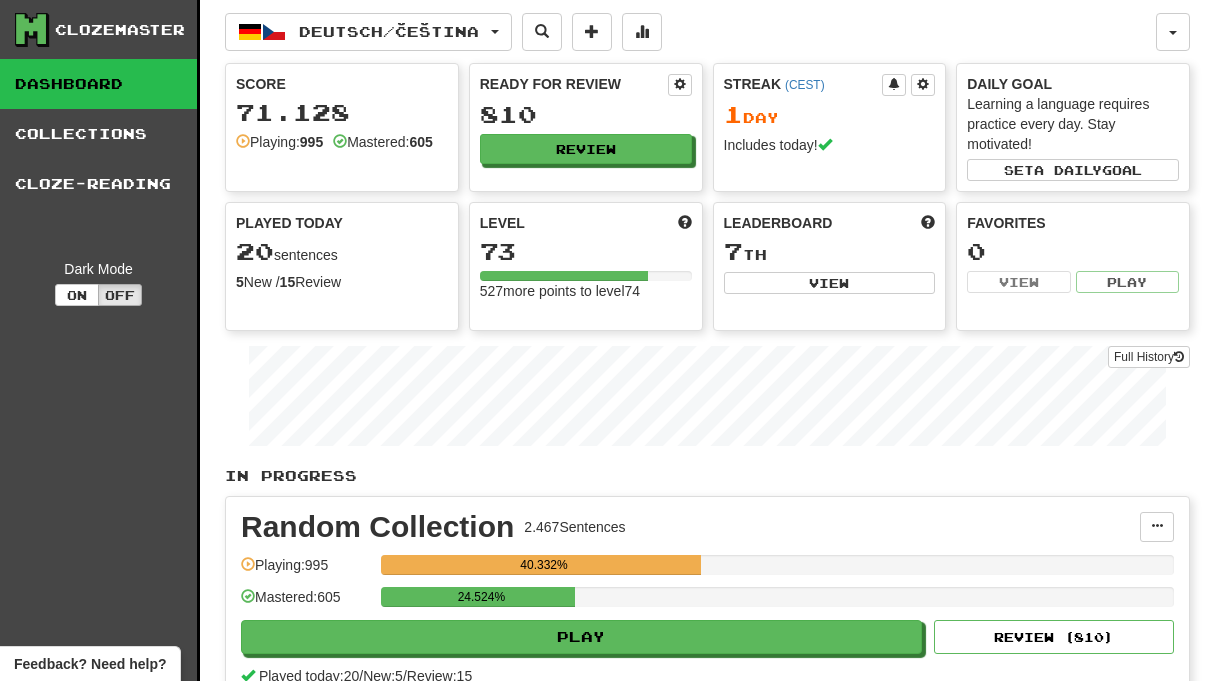 scroll, scrollTop: 0, scrollLeft: 0, axis: both 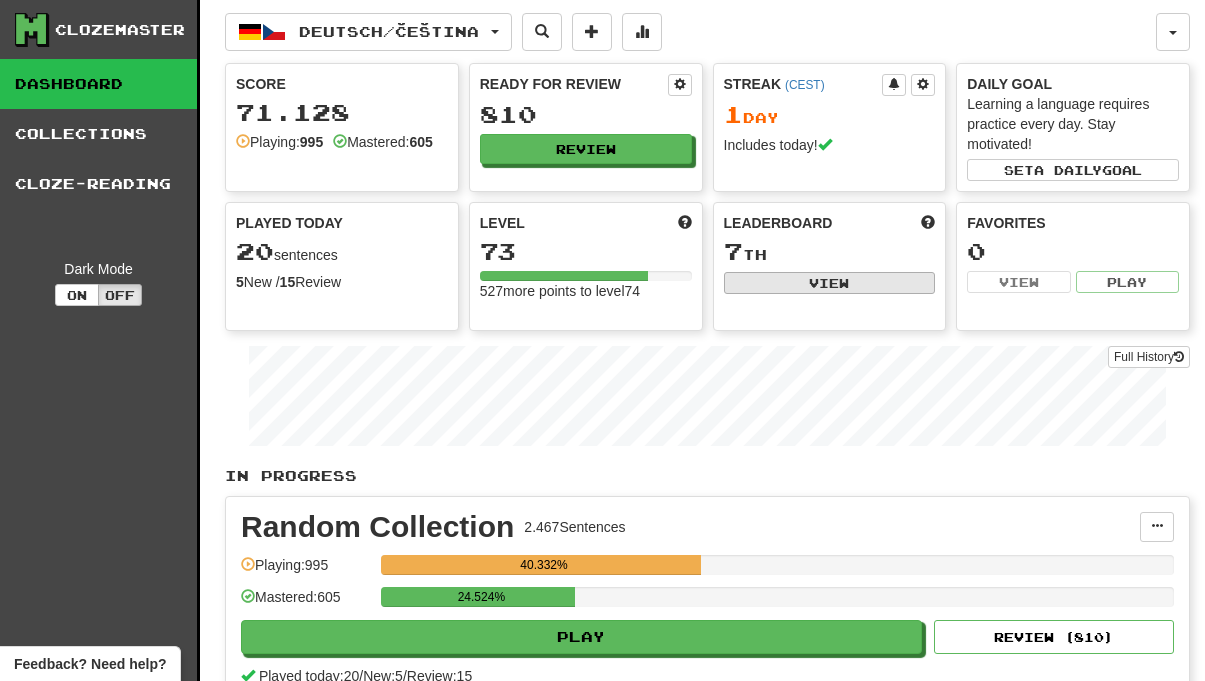 click on "View" at bounding box center (830, 283) 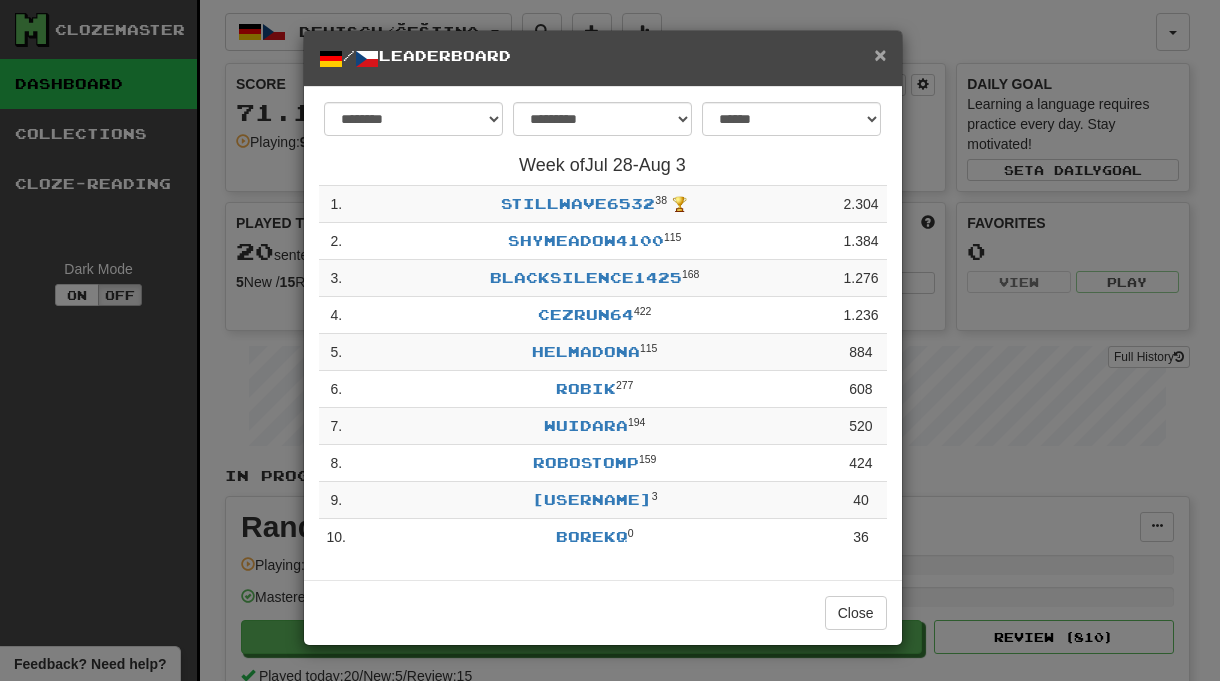 click on "×" at bounding box center (880, 54) 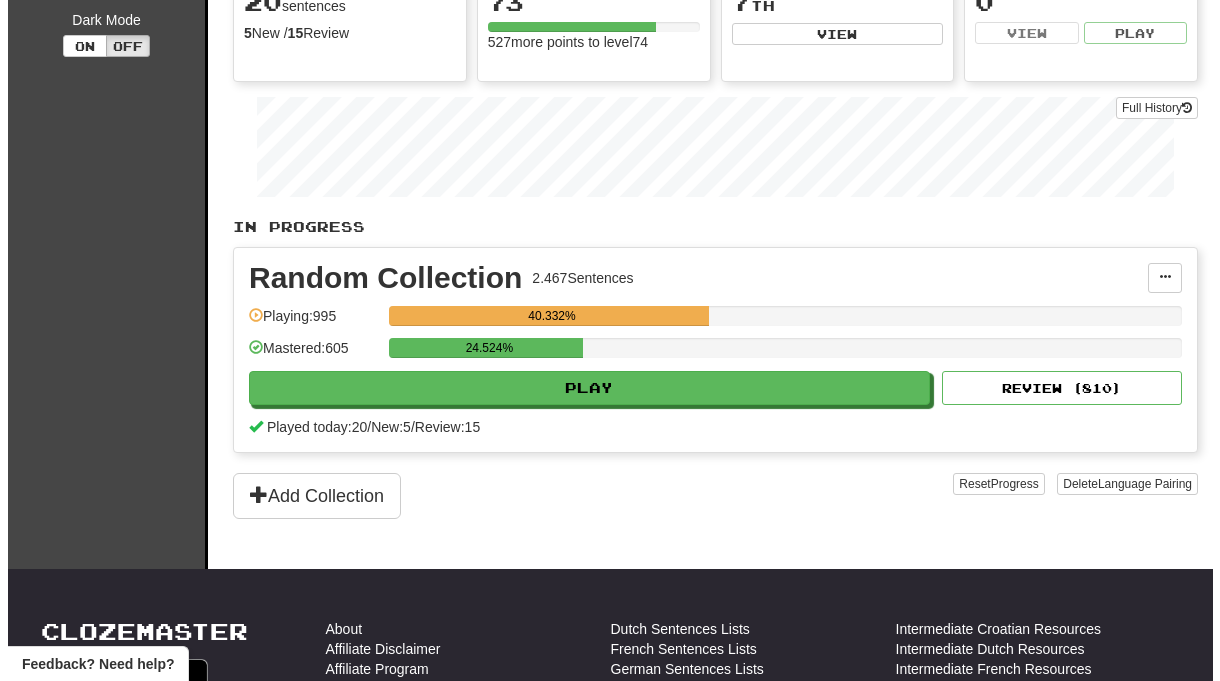 scroll, scrollTop: 173, scrollLeft: 0, axis: vertical 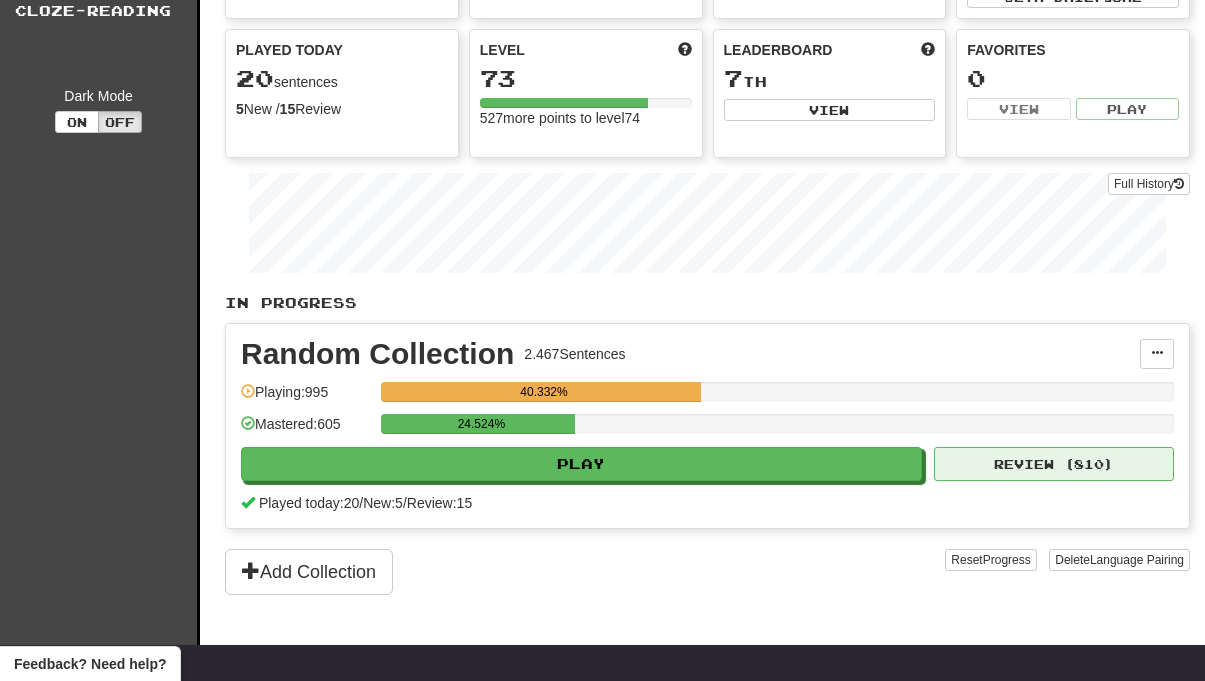 click on "Review ( 810 )" at bounding box center [1054, 464] 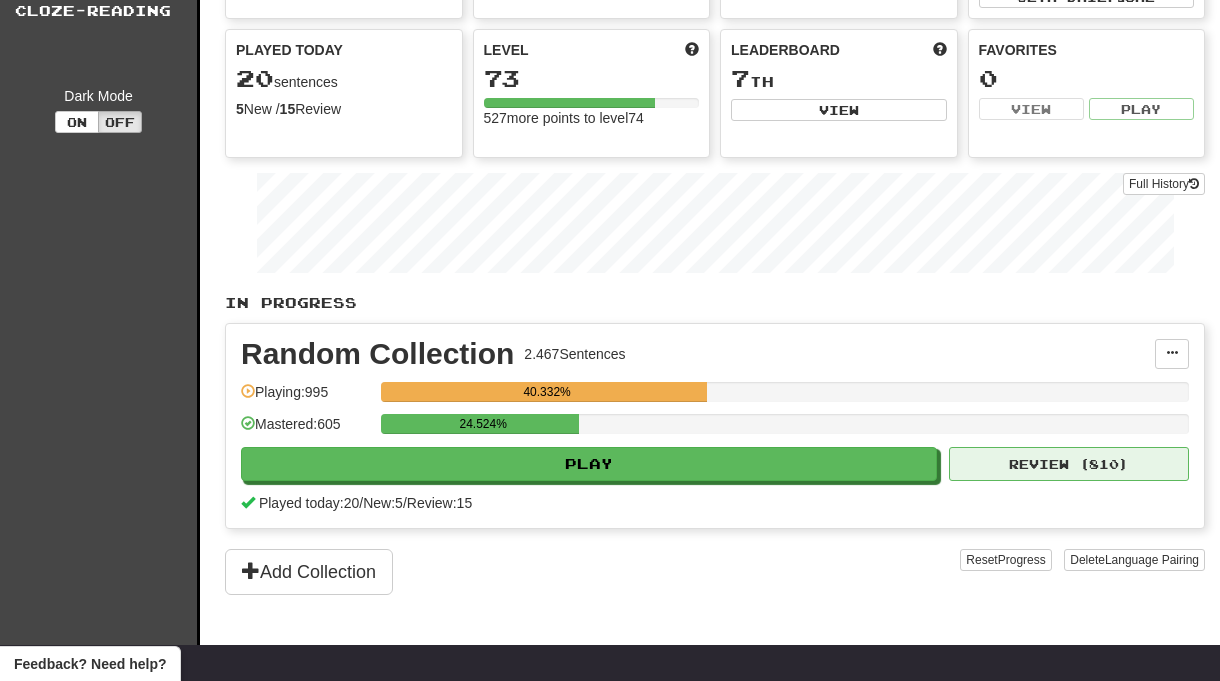 select on "**" 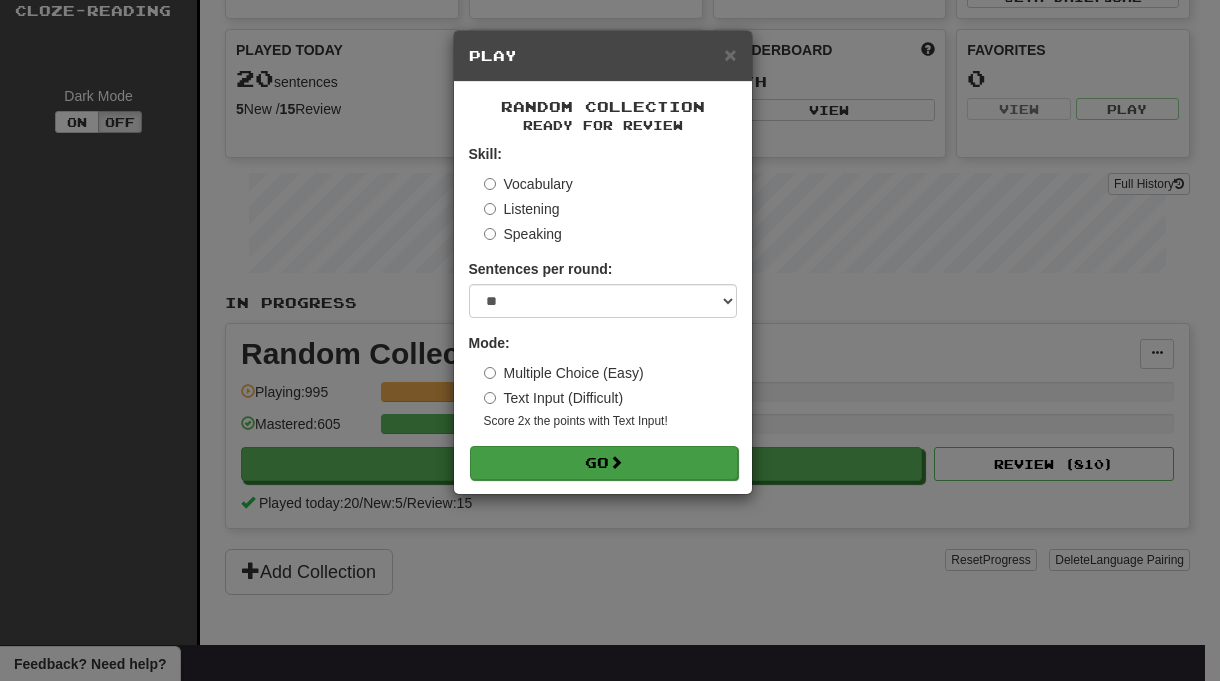 click on "Go" at bounding box center [604, 463] 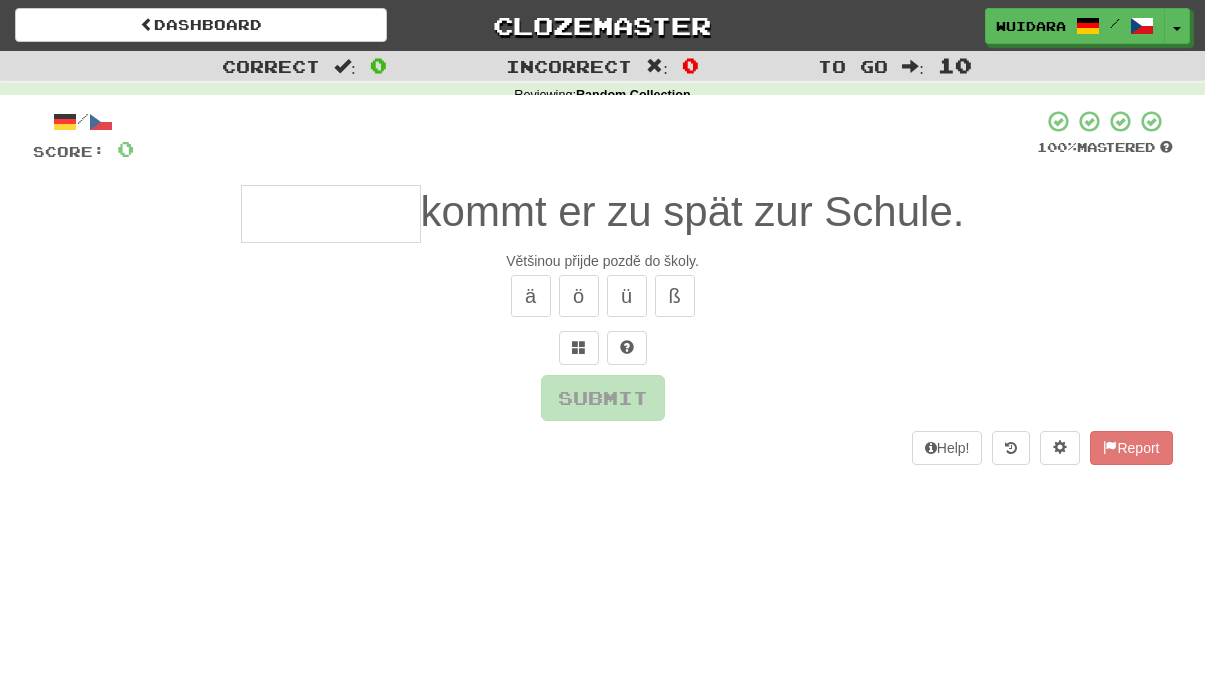 scroll, scrollTop: 0, scrollLeft: 0, axis: both 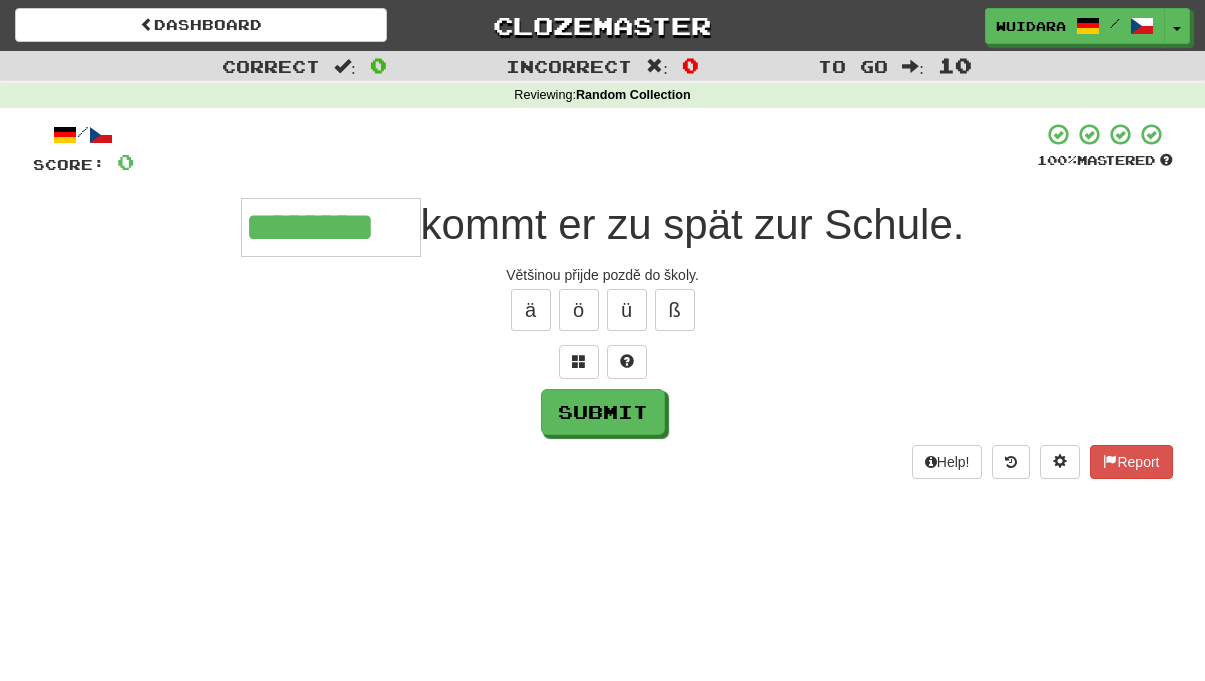type on "********" 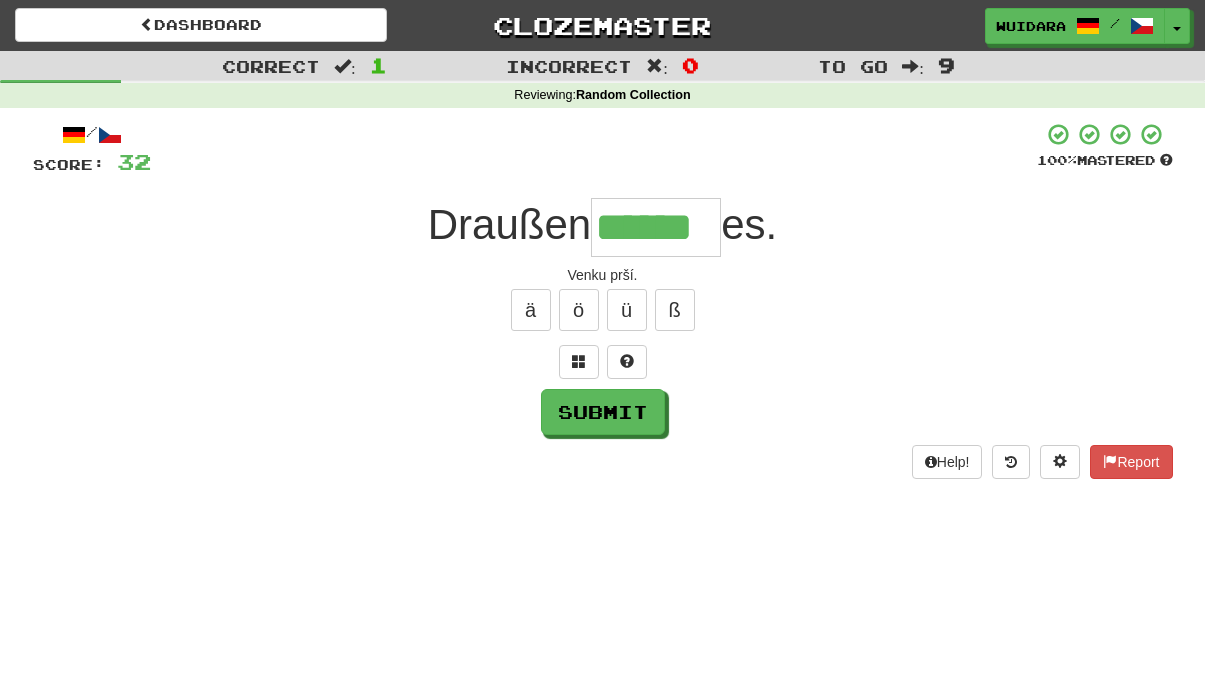 type on "******" 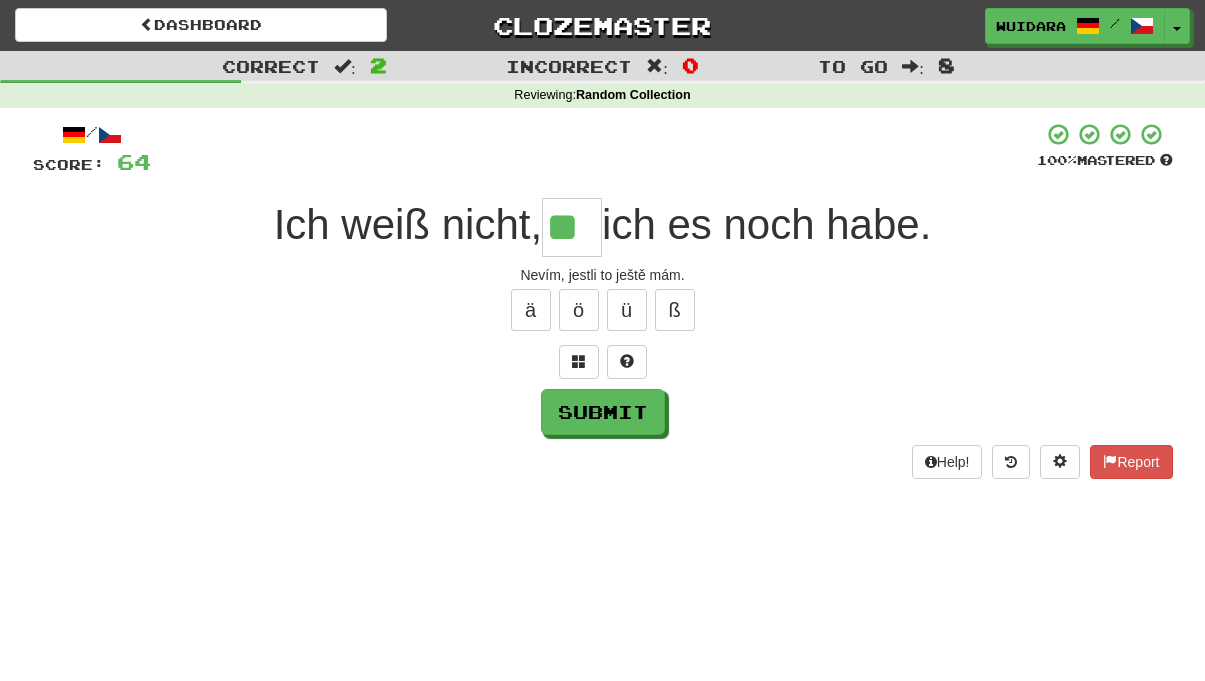 type on "**" 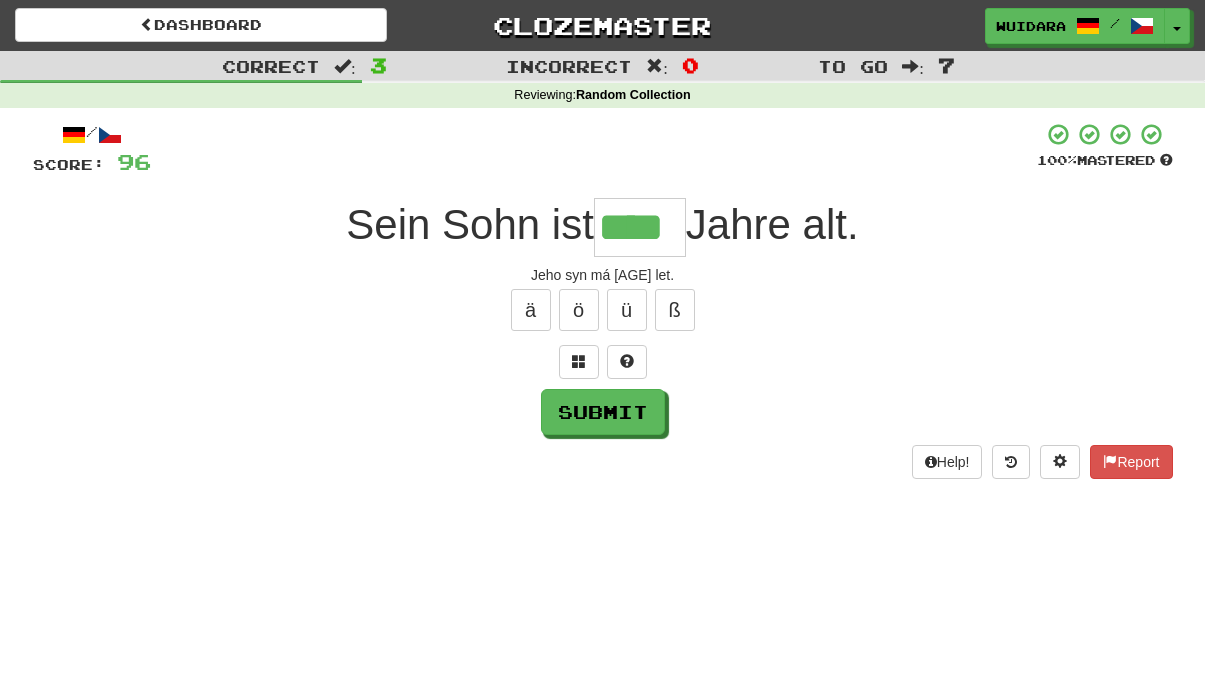 type on "****" 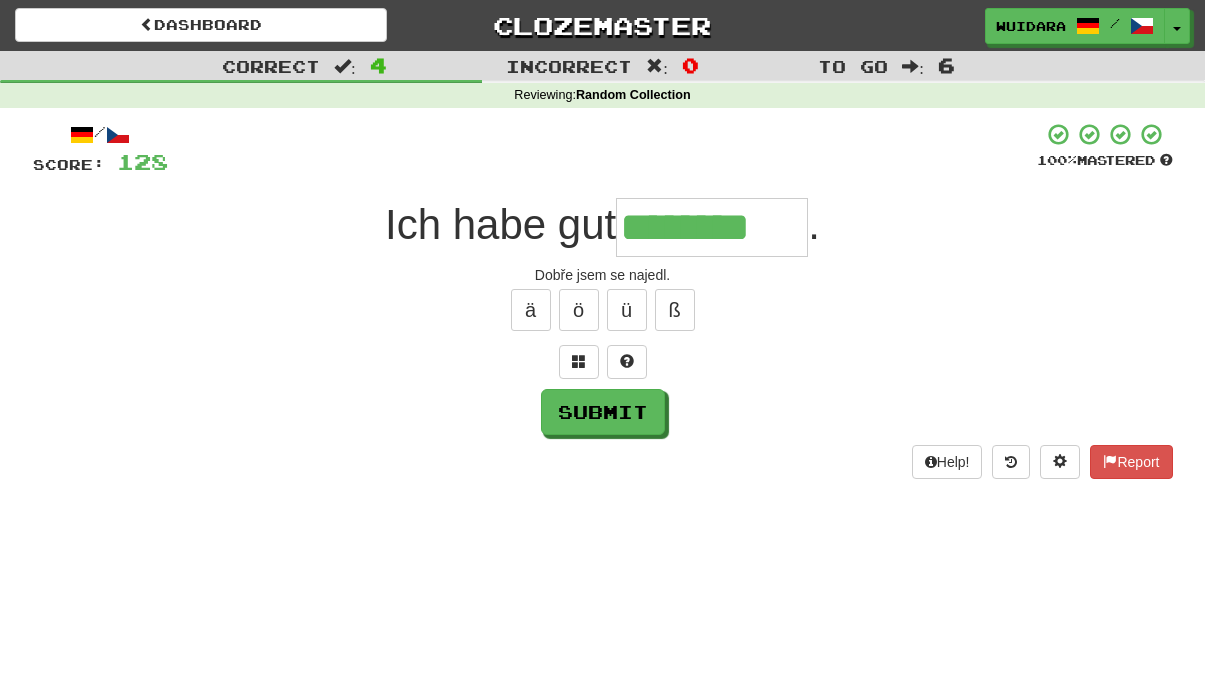 type on "********" 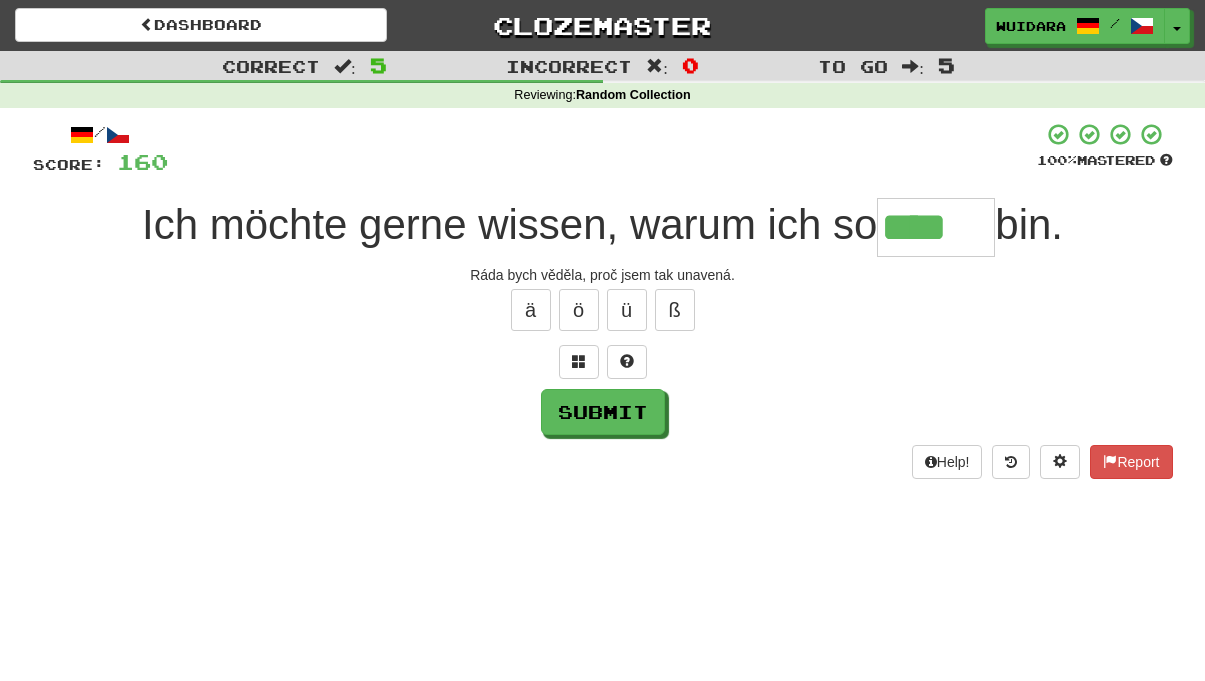 type on "****" 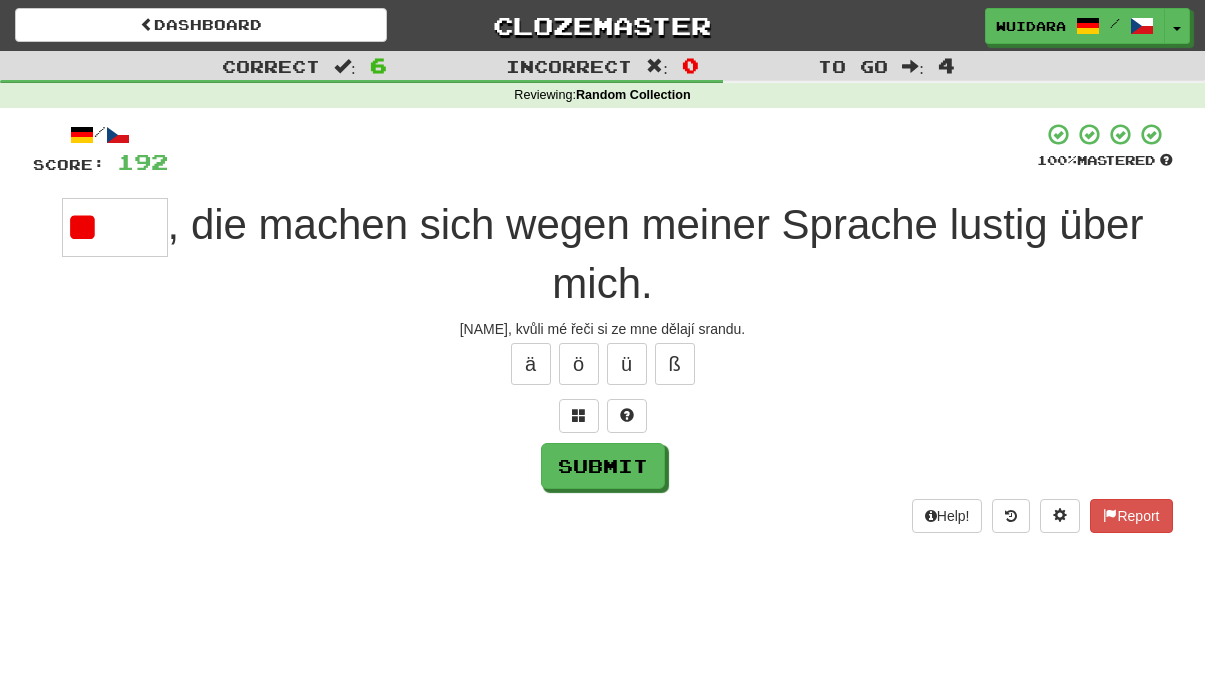 type on "*" 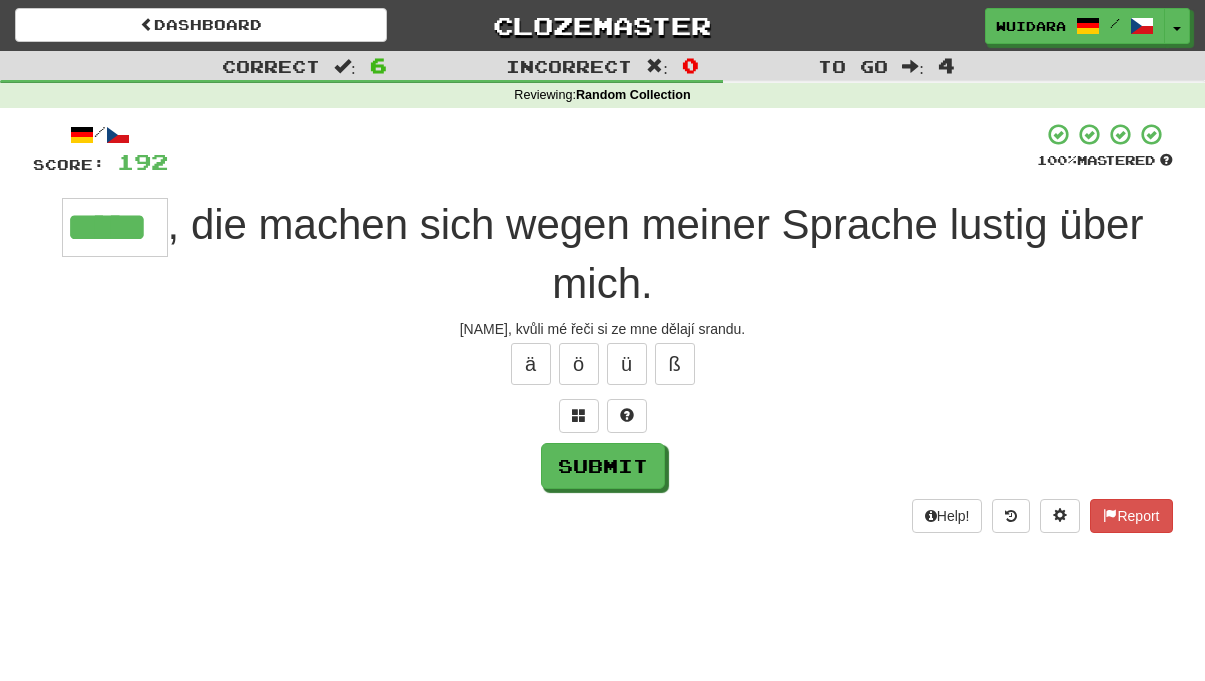 type on "*****" 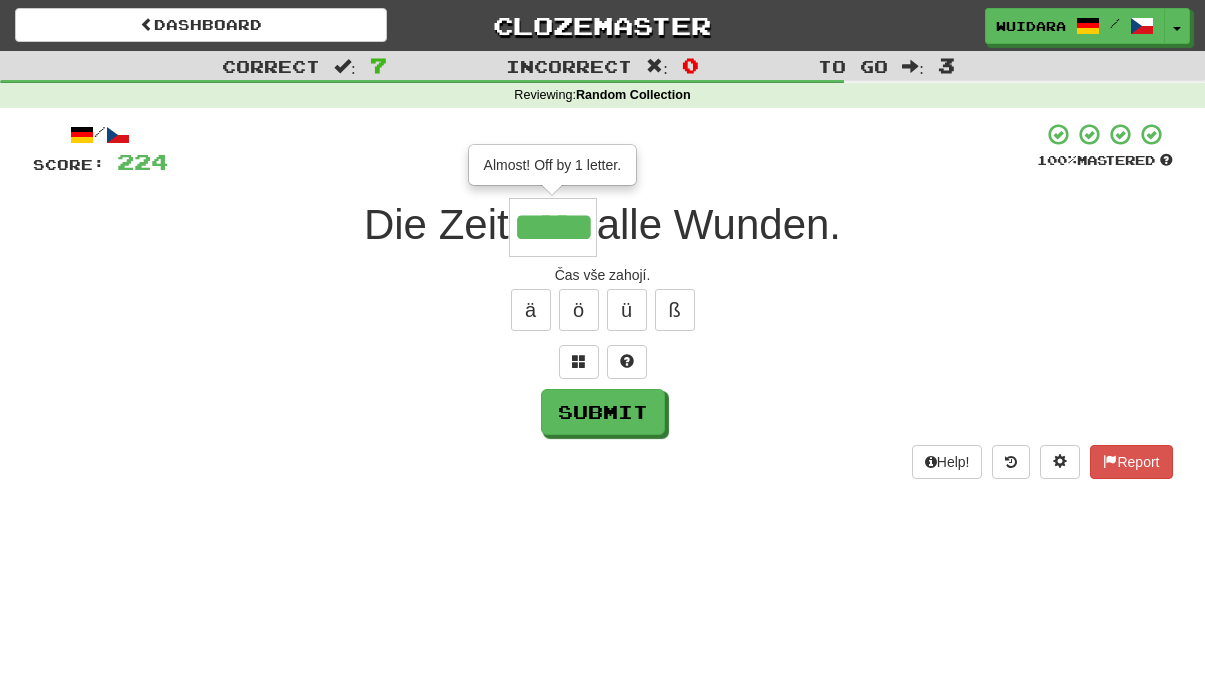 type on "*****" 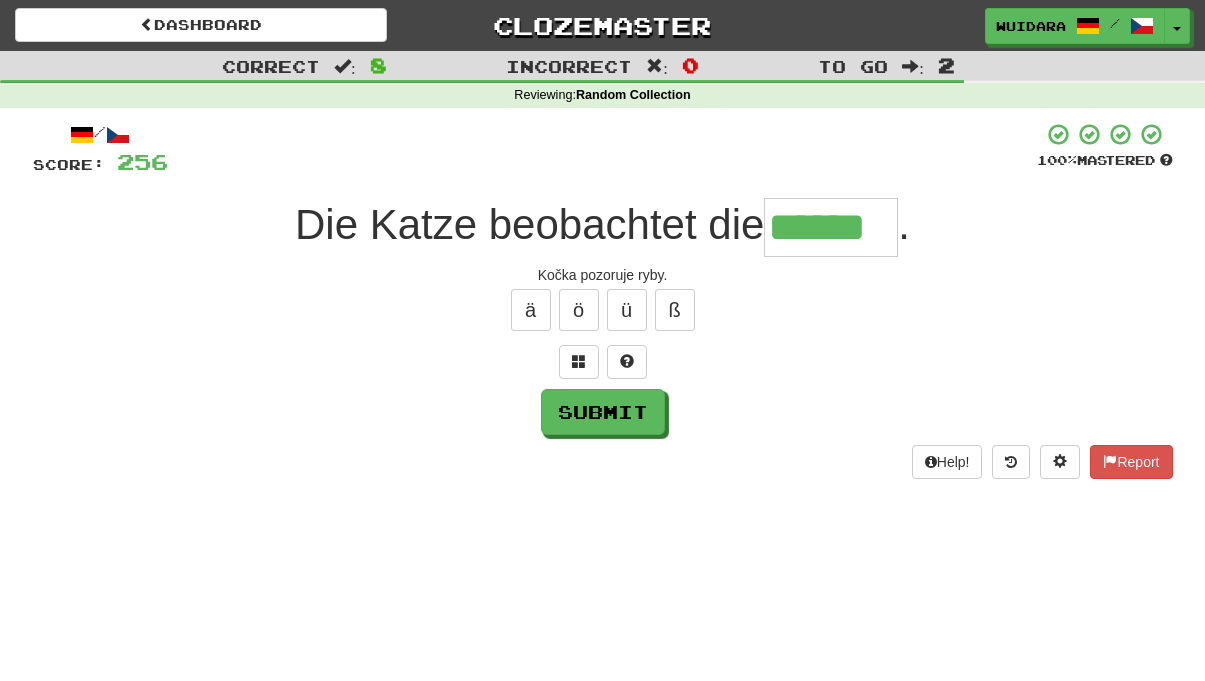 type on "******" 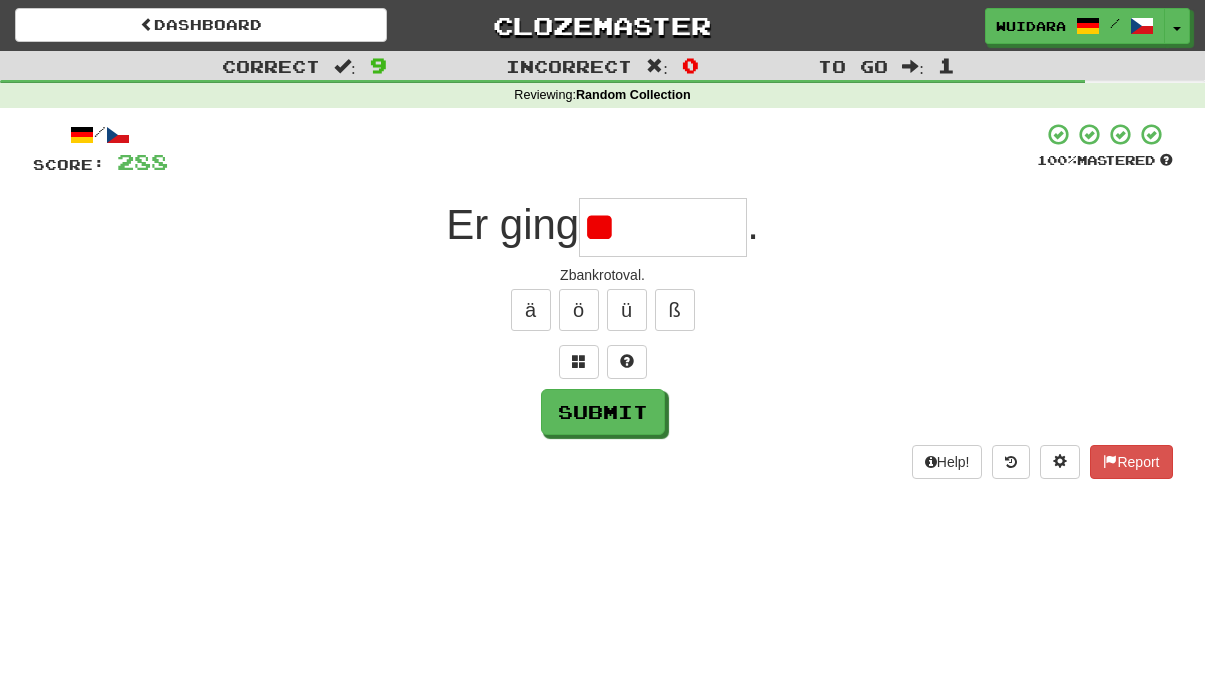 type on "*" 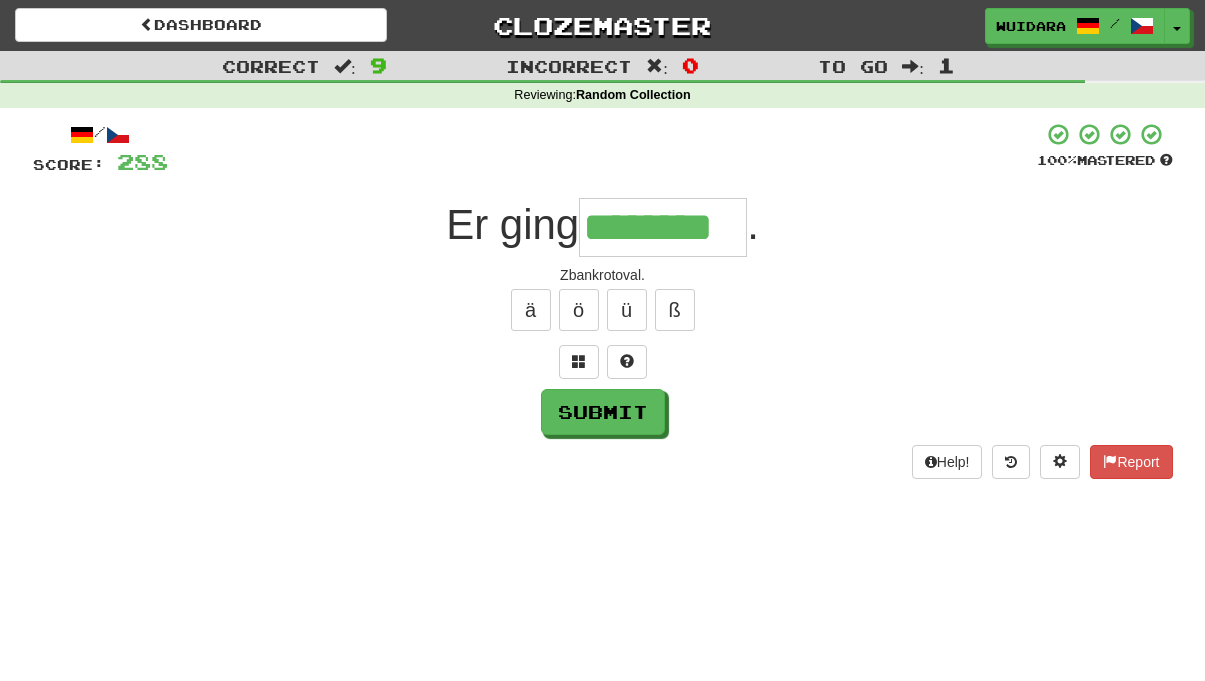 type on "********" 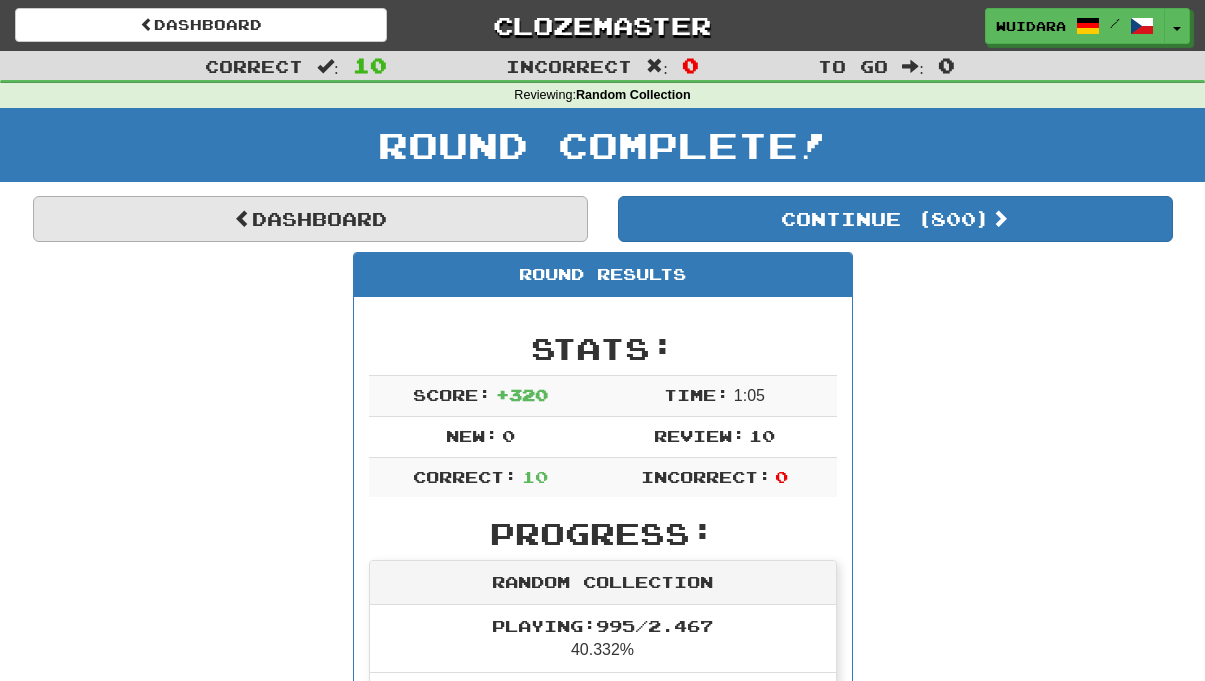 click on "Dashboard" at bounding box center (310, 219) 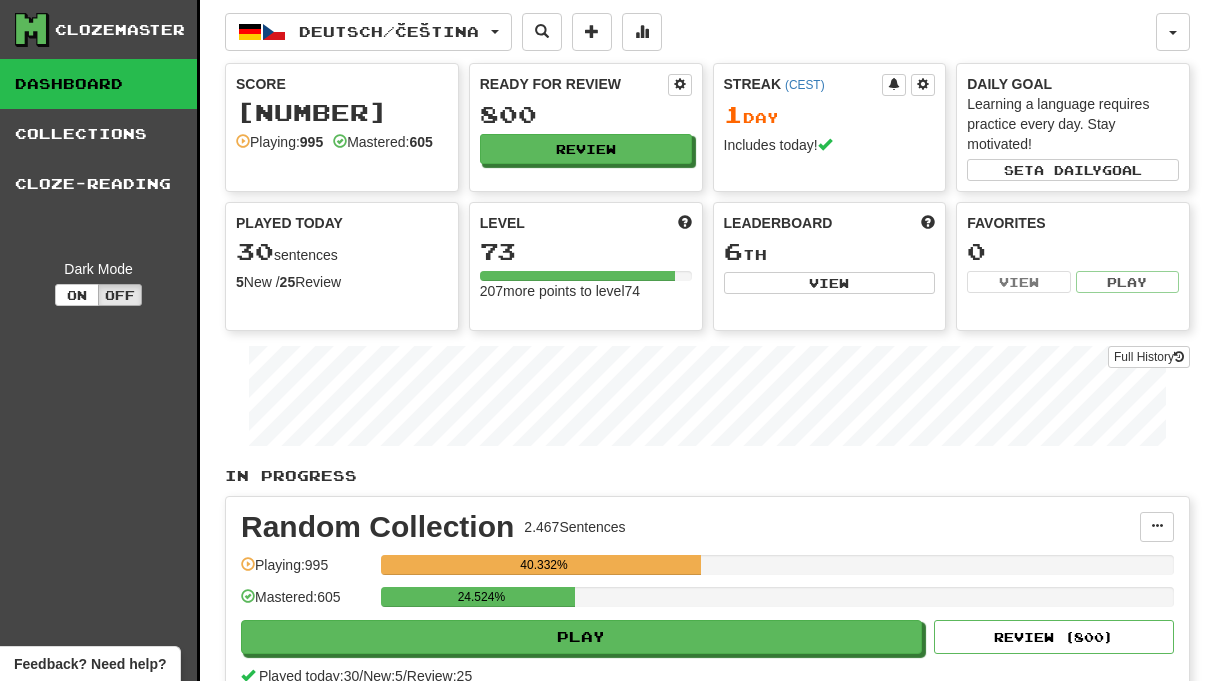 scroll, scrollTop: 0, scrollLeft: 0, axis: both 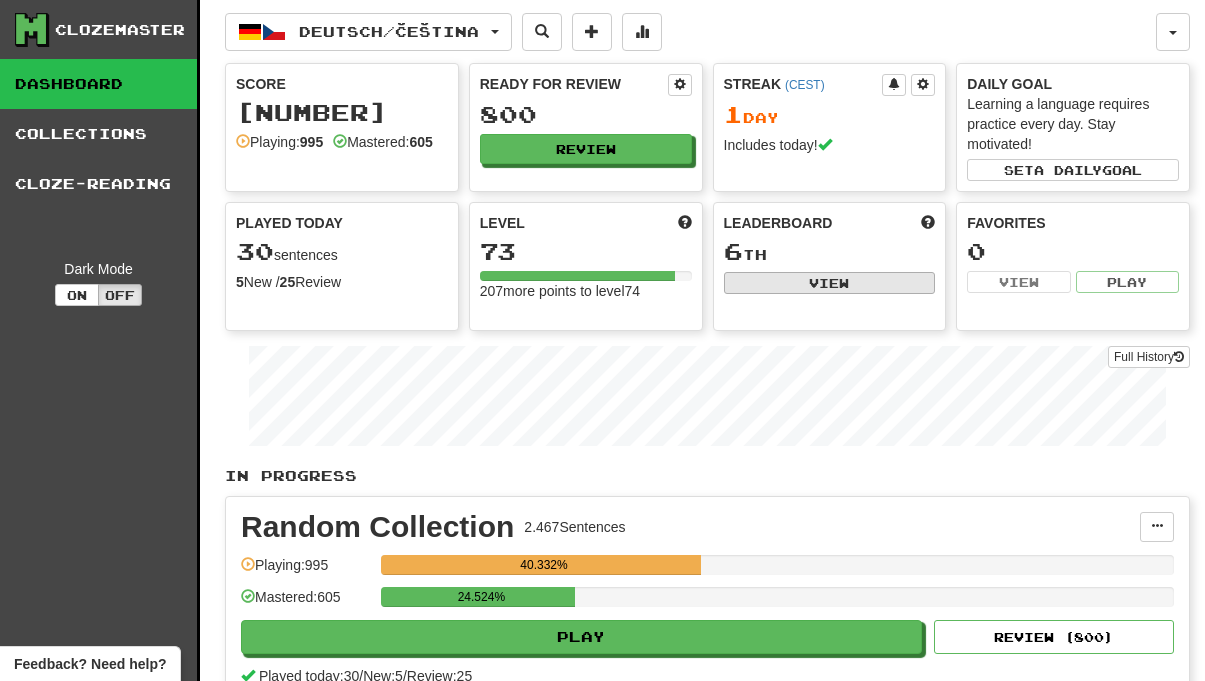 click on "View" at bounding box center (830, 283) 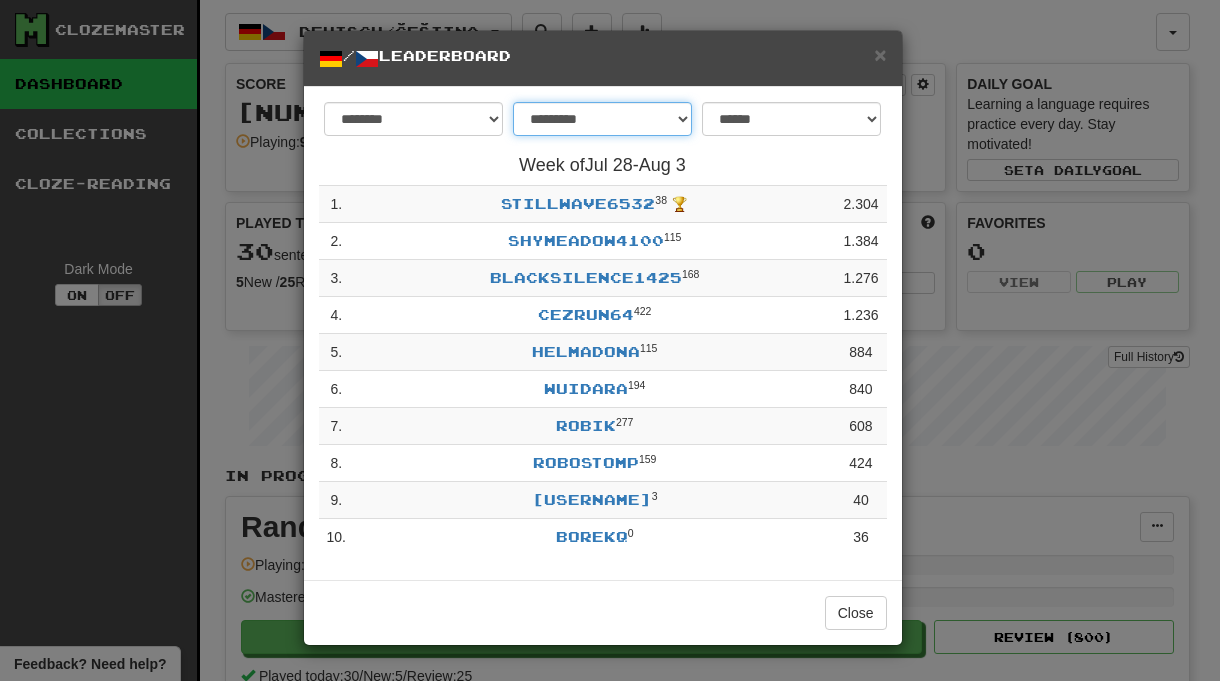select on "********" 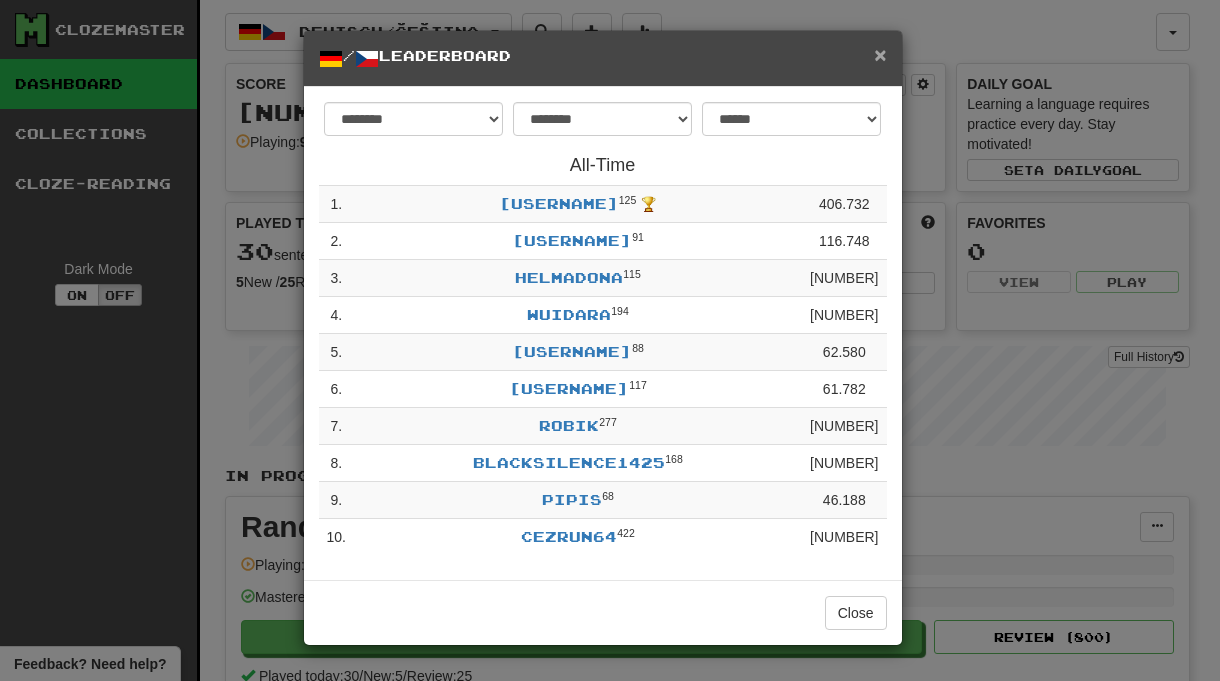 click on "×" at bounding box center [880, 54] 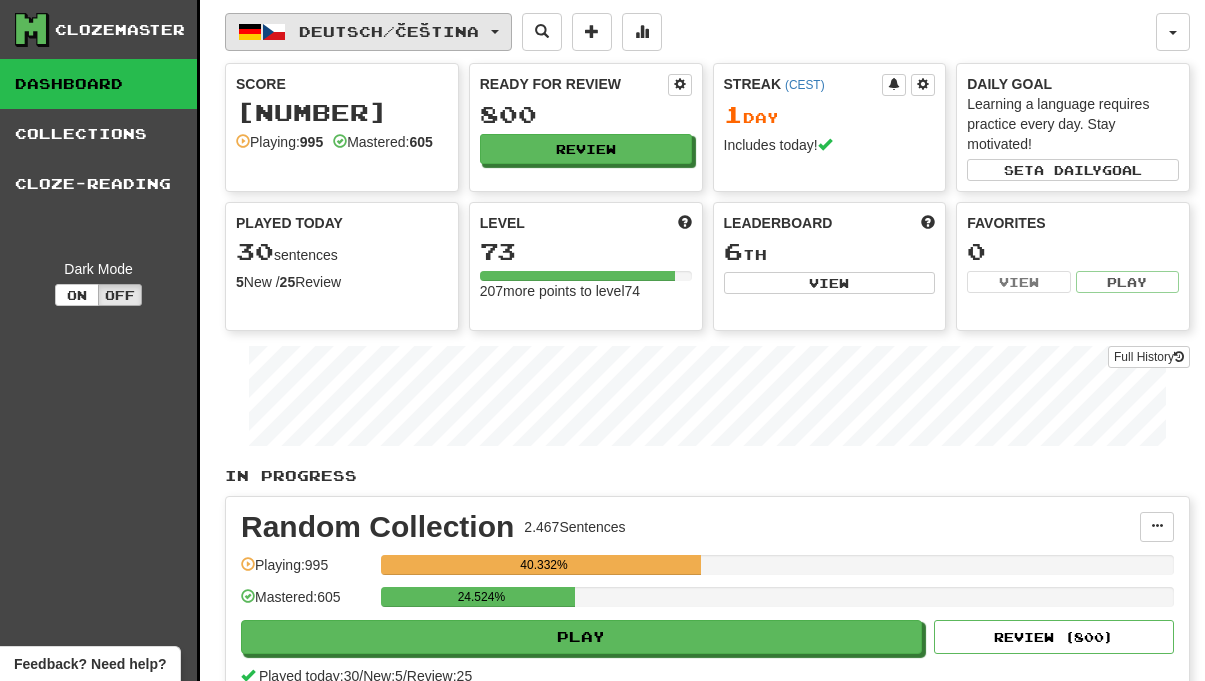 click on "Deutsch  /  Čeština" at bounding box center [389, 31] 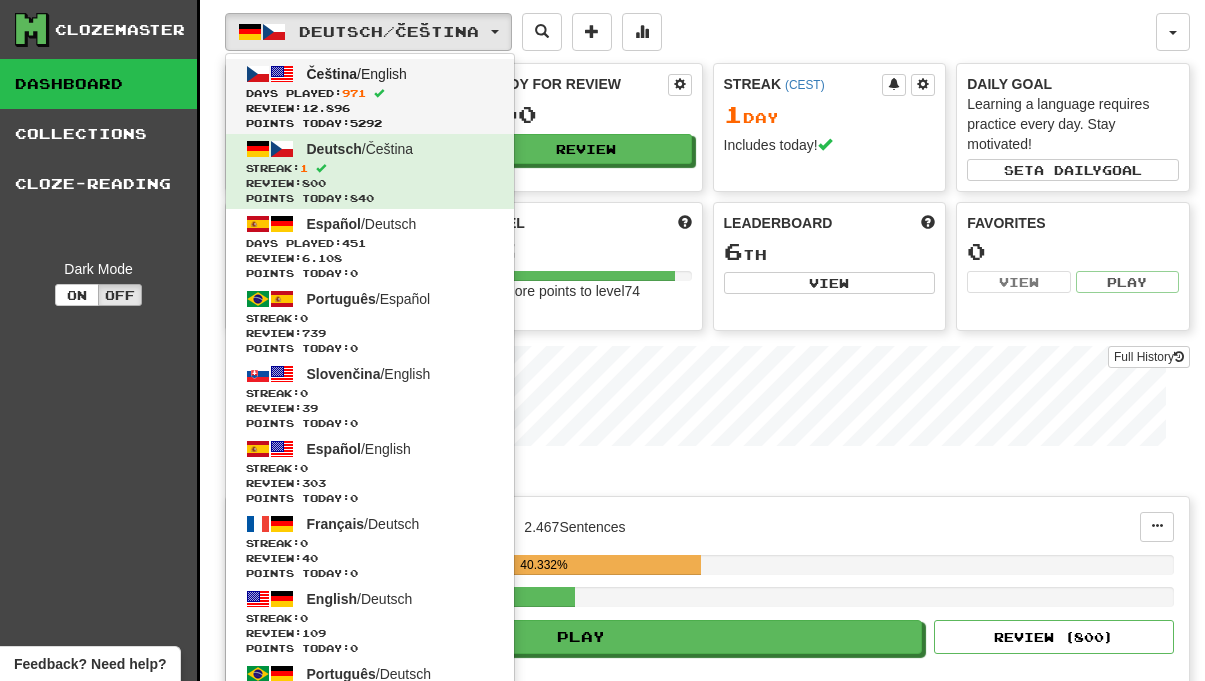 click on "Čeština  /  English Days Played:  971   Review:  12.896 Points today:  5292" at bounding box center [370, 96] 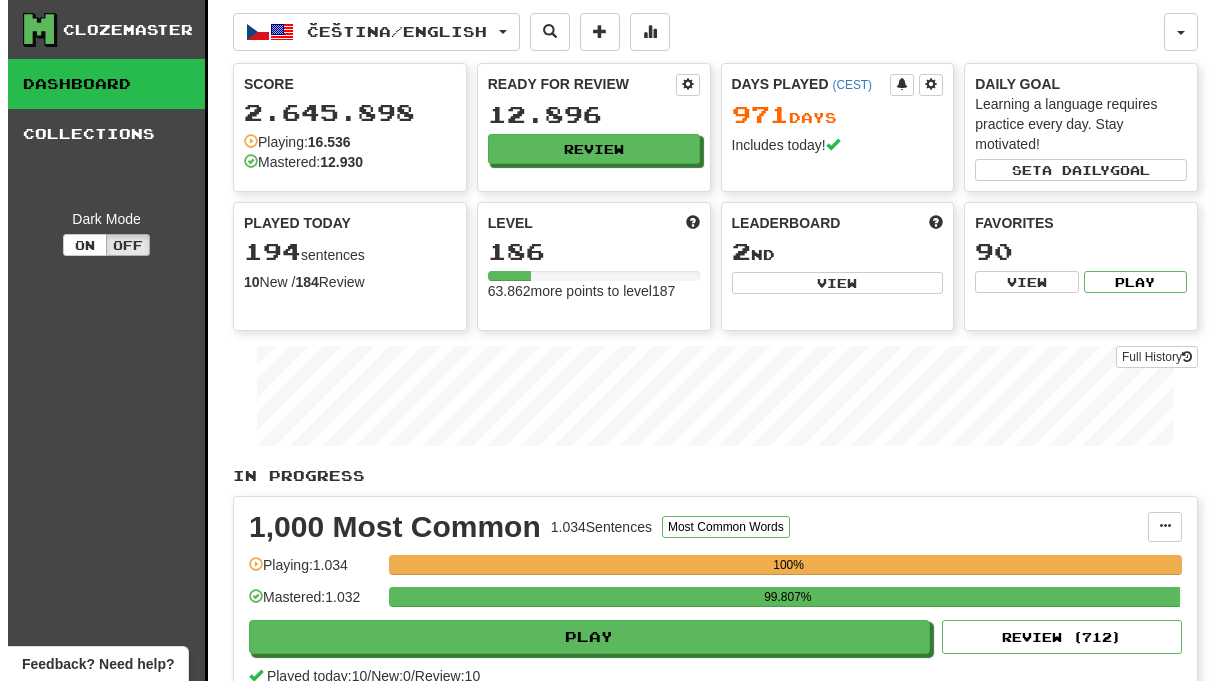 scroll, scrollTop: 0, scrollLeft: 0, axis: both 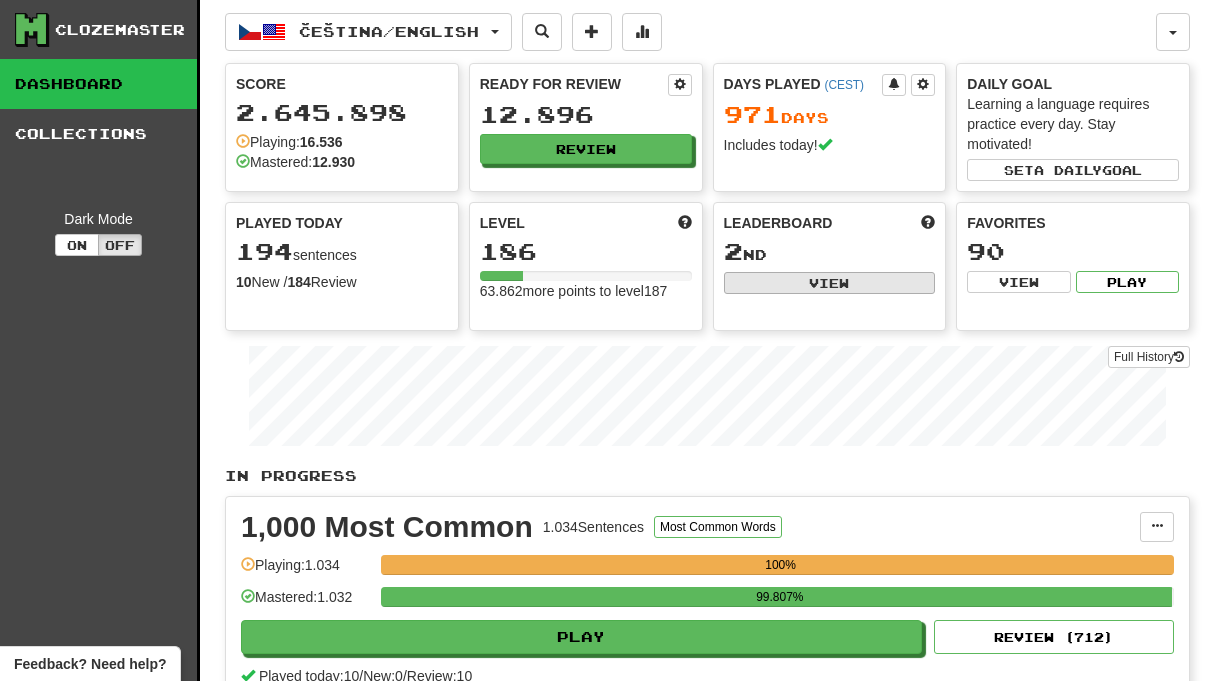 click on "View" at bounding box center [830, 283] 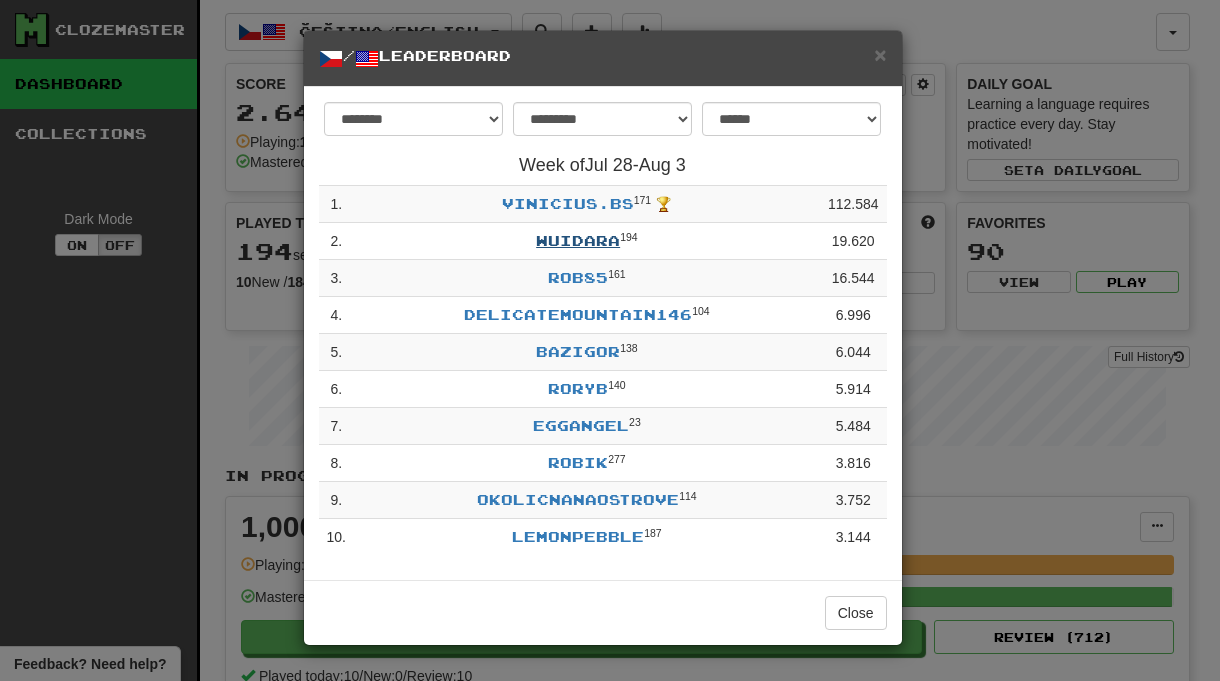 click on "Wuidara" at bounding box center (578, 240) 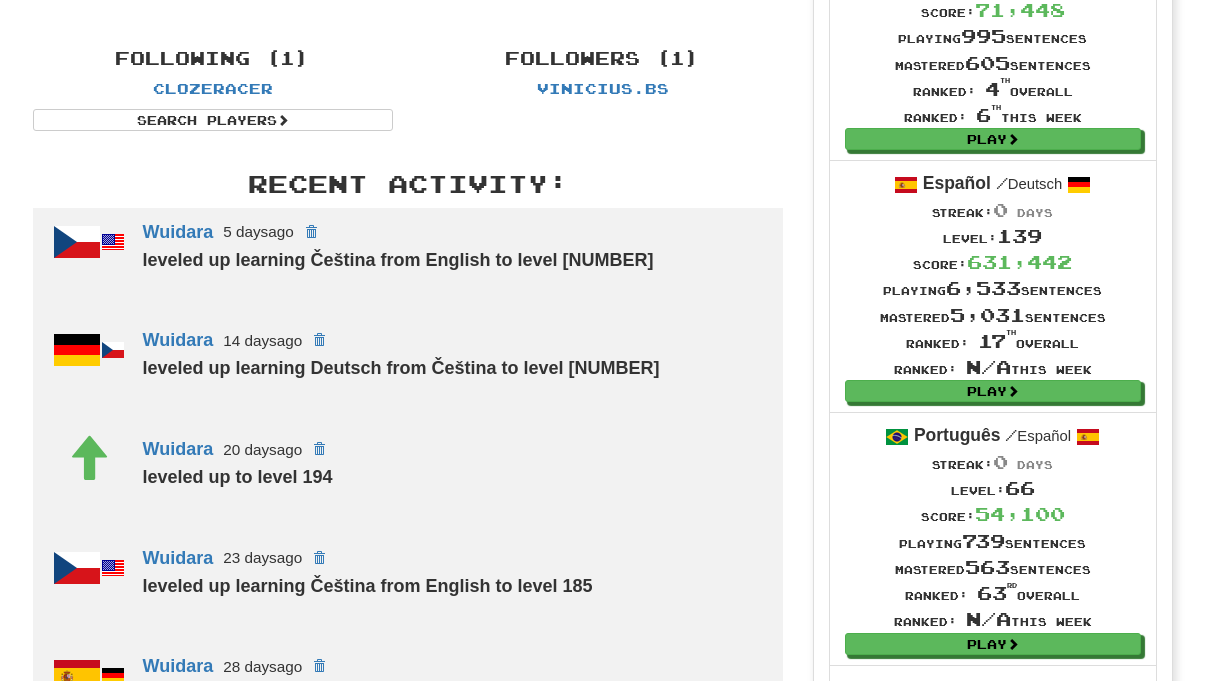 scroll, scrollTop: 0, scrollLeft: 0, axis: both 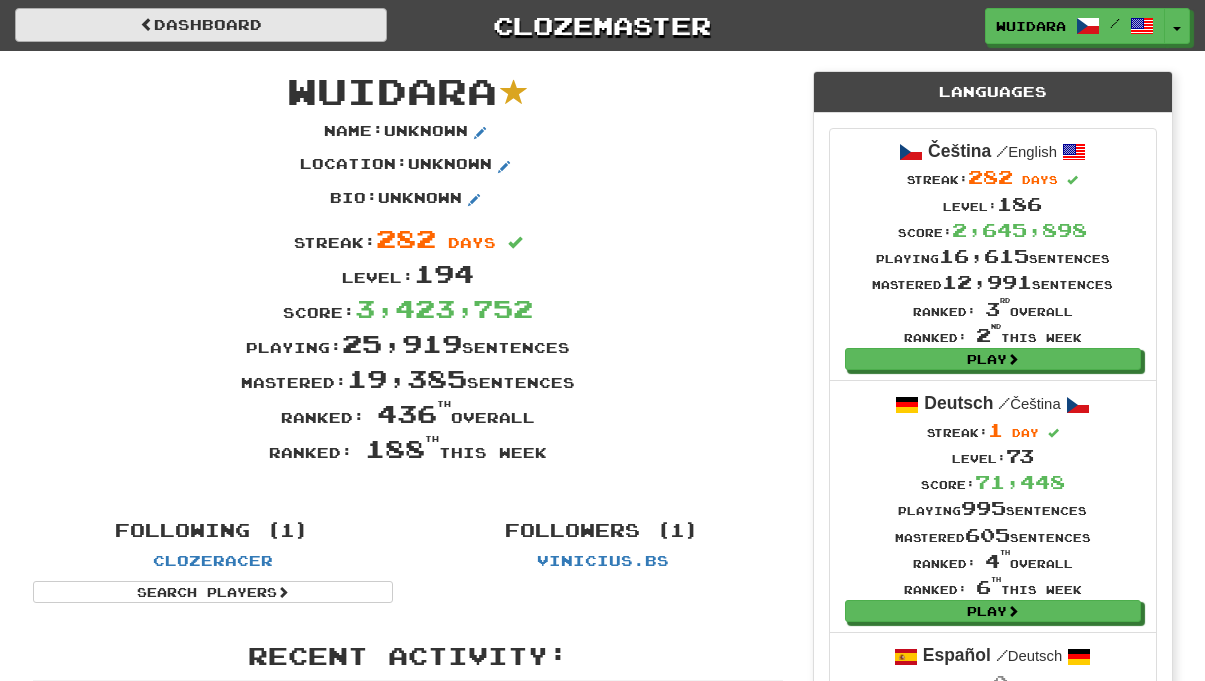 click on "Dashboard" at bounding box center (201, 25) 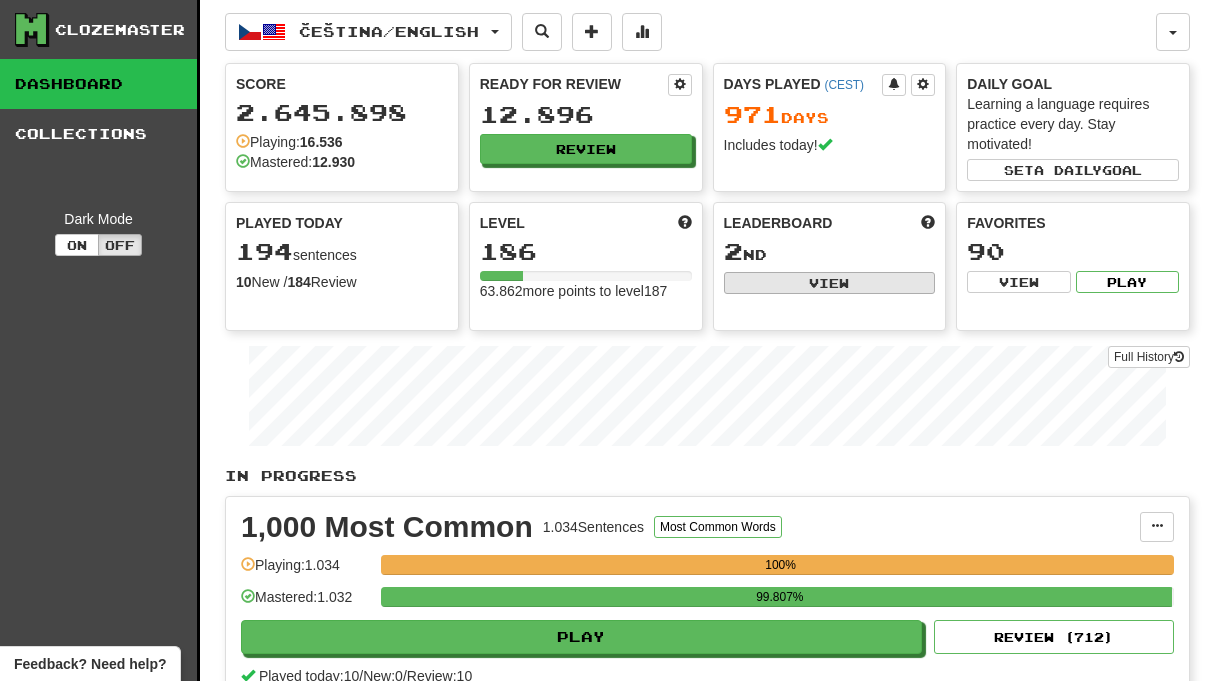 scroll, scrollTop: 0, scrollLeft: 0, axis: both 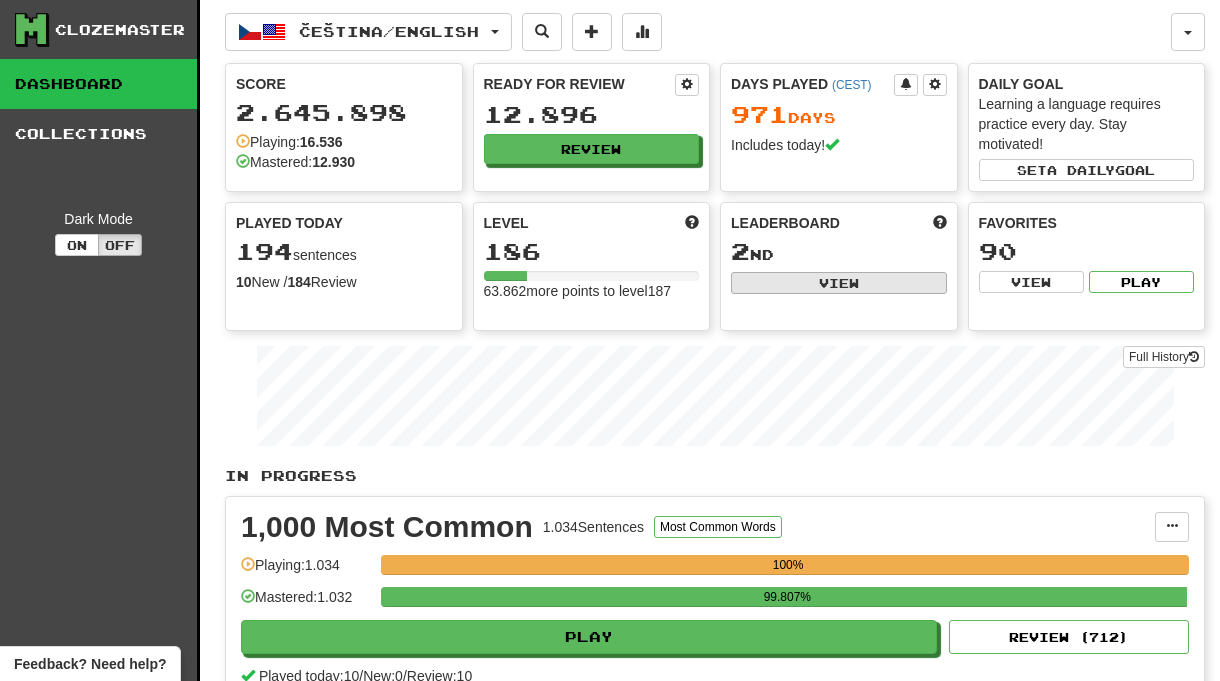 select on "**********" 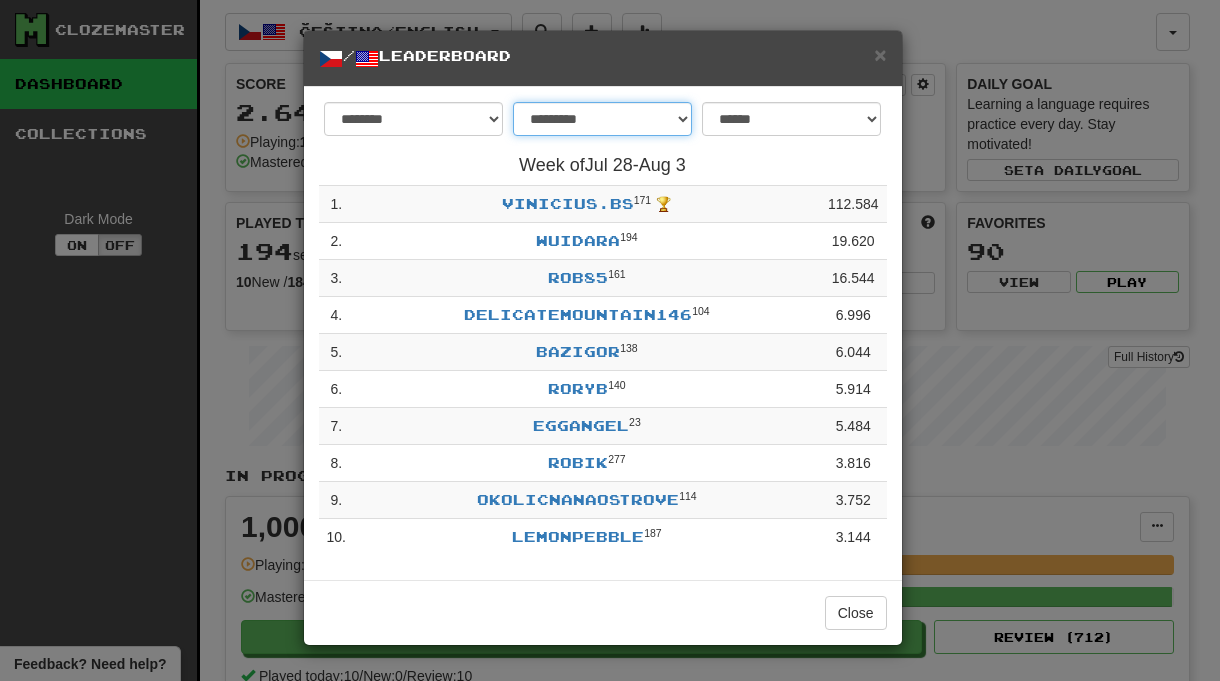 select on "********" 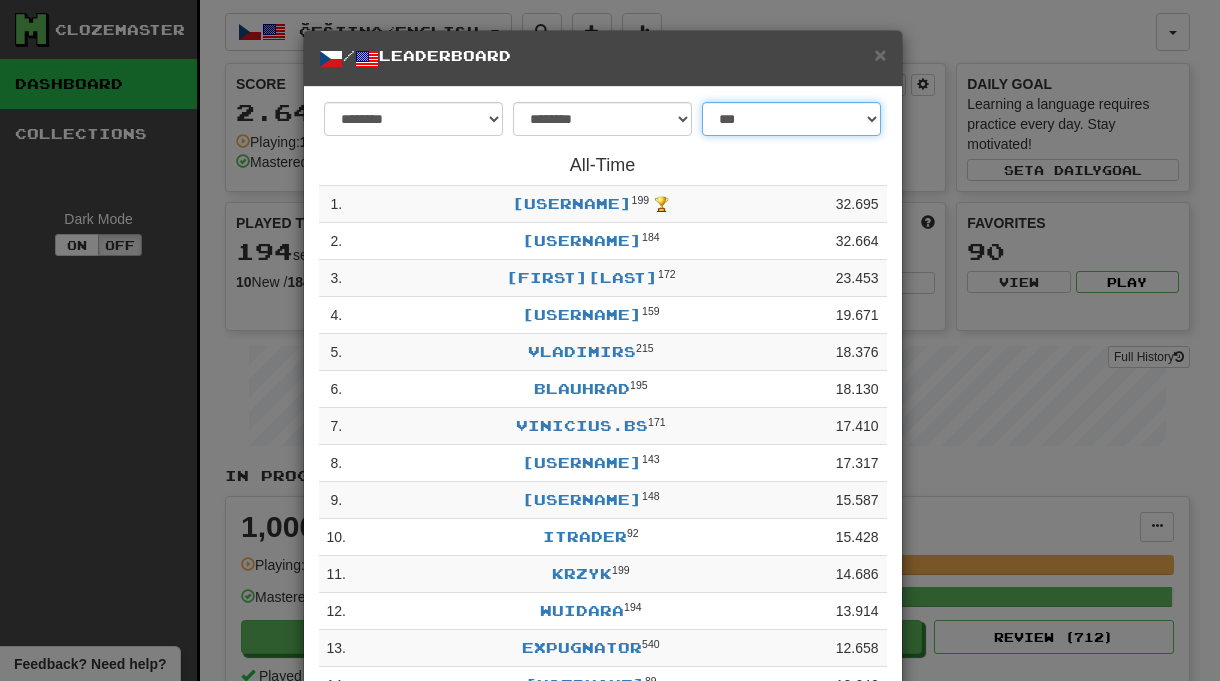 select on "**********" 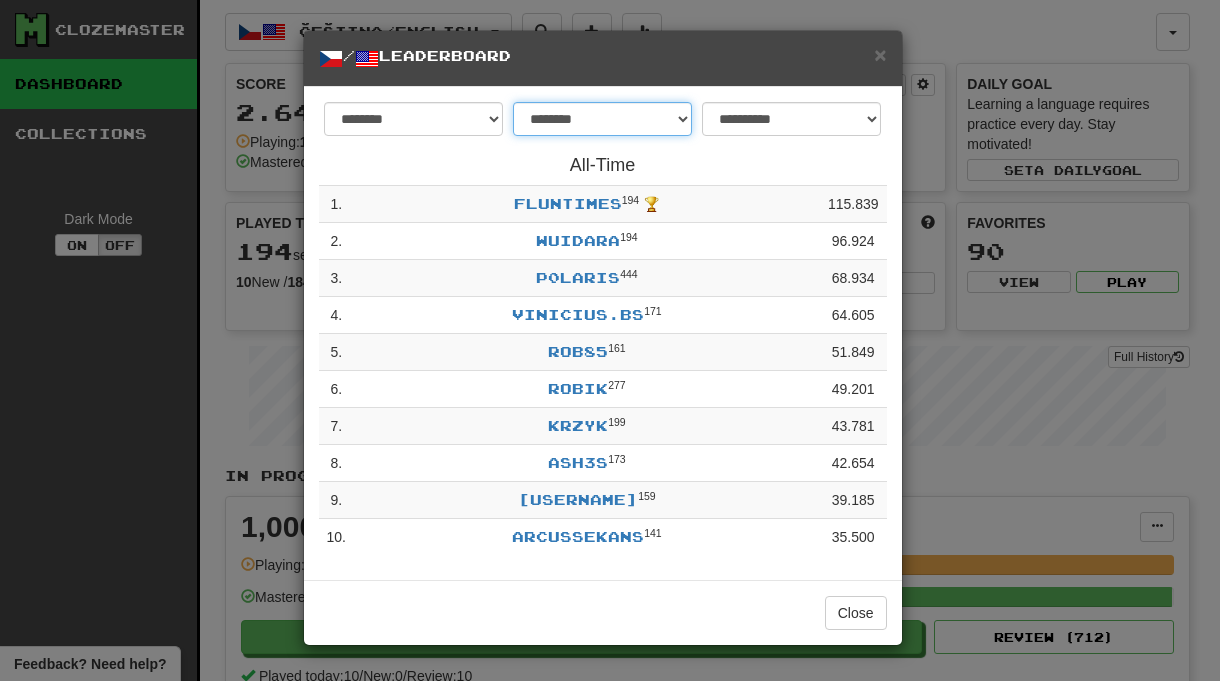 select on "******" 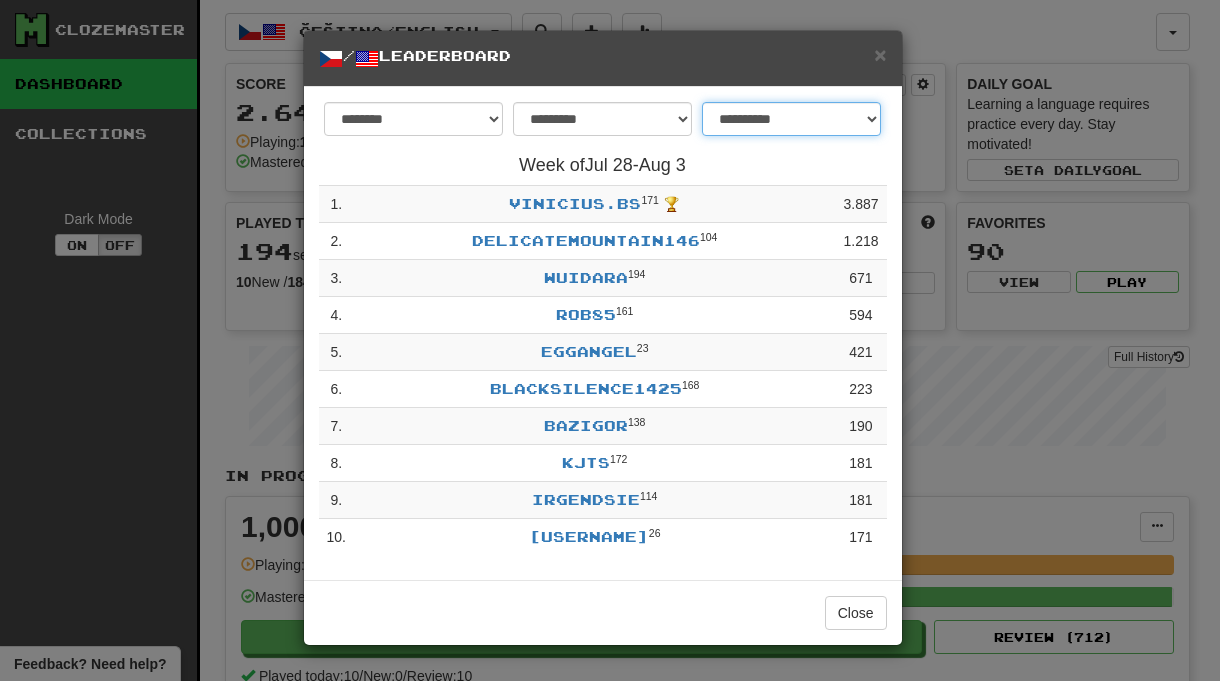 select on "*******" 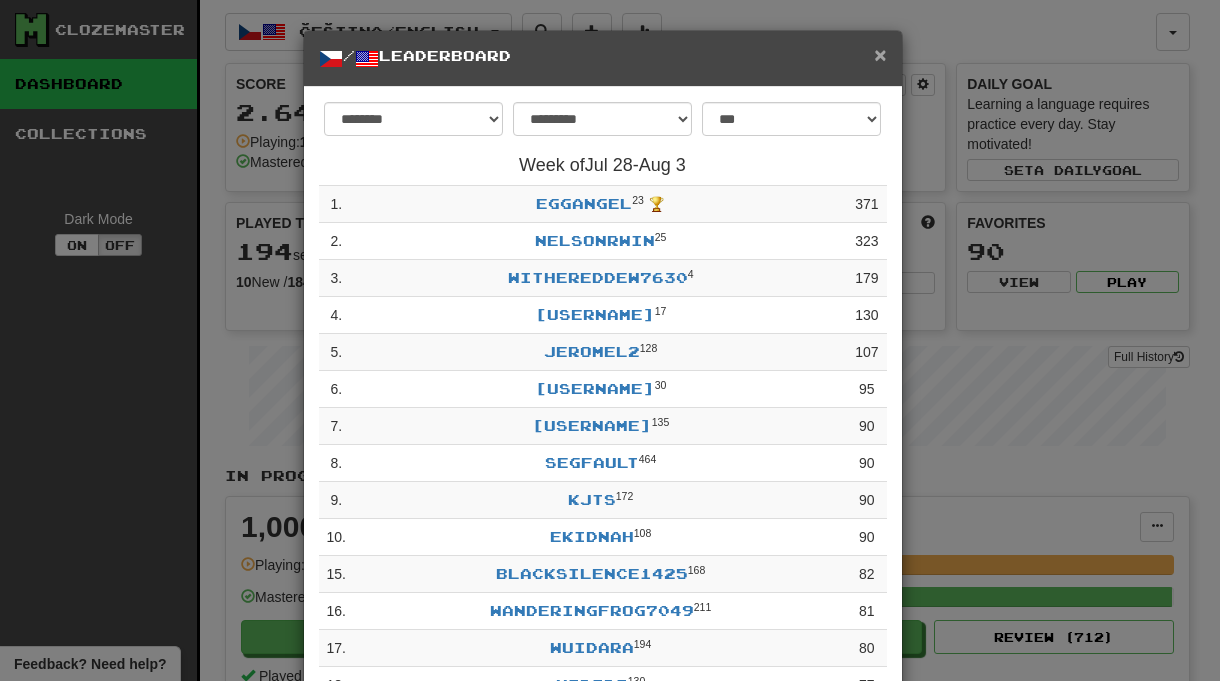 click on "×" at bounding box center (880, 54) 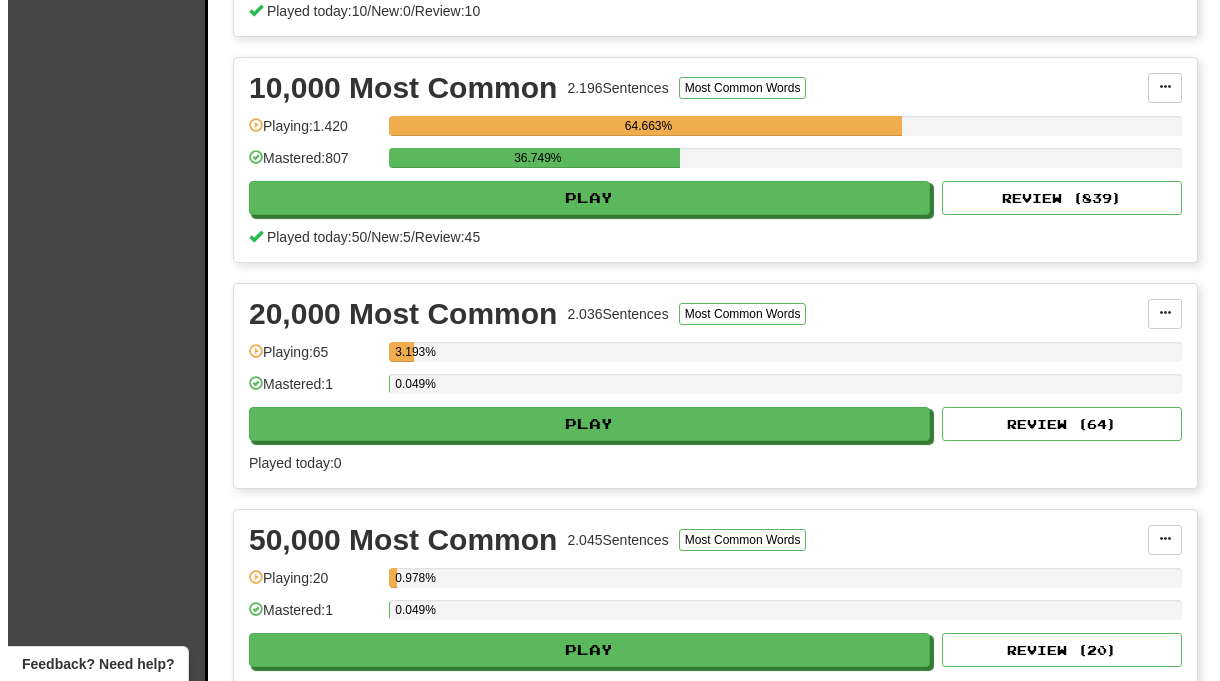 scroll, scrollTop: 1565, scrollLeft: 0, axis: vertical 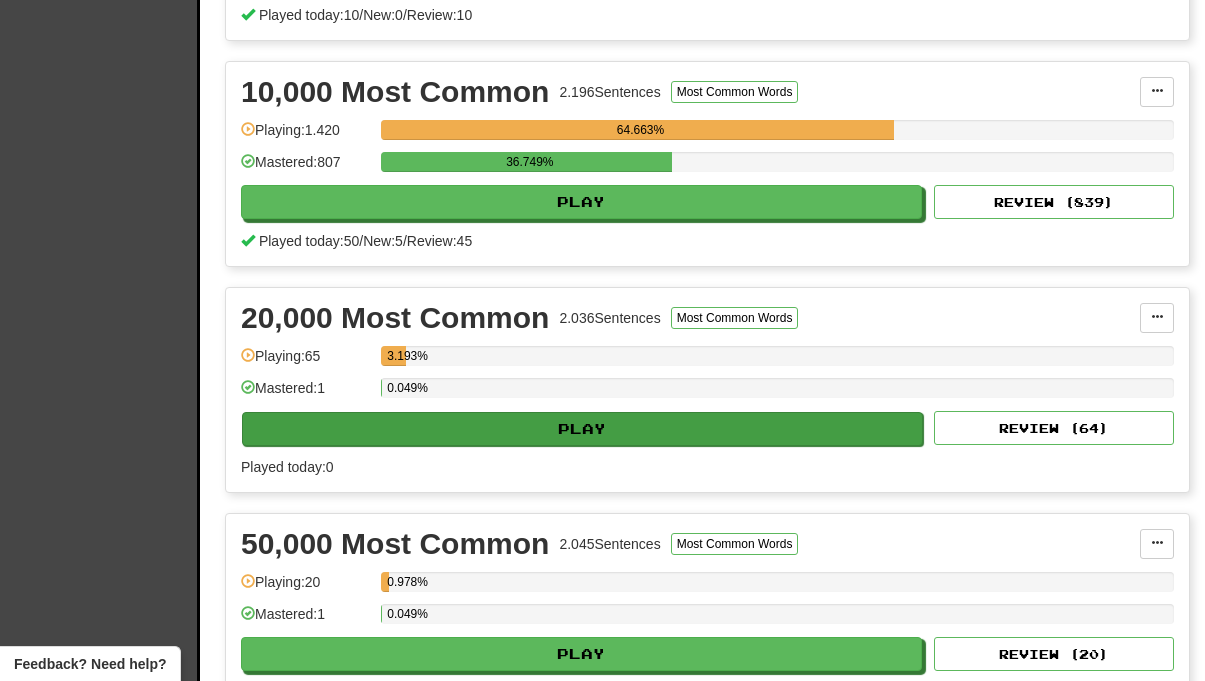 click on "Play" at bounding box center [582, 429] 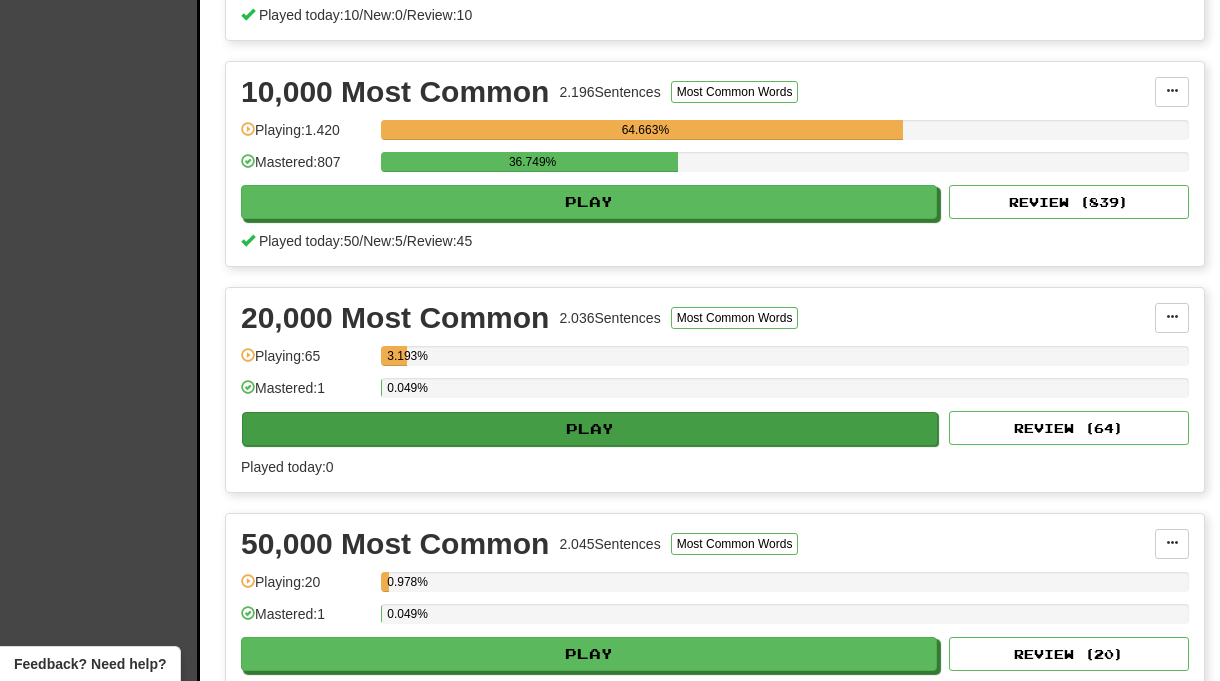 select on "**" 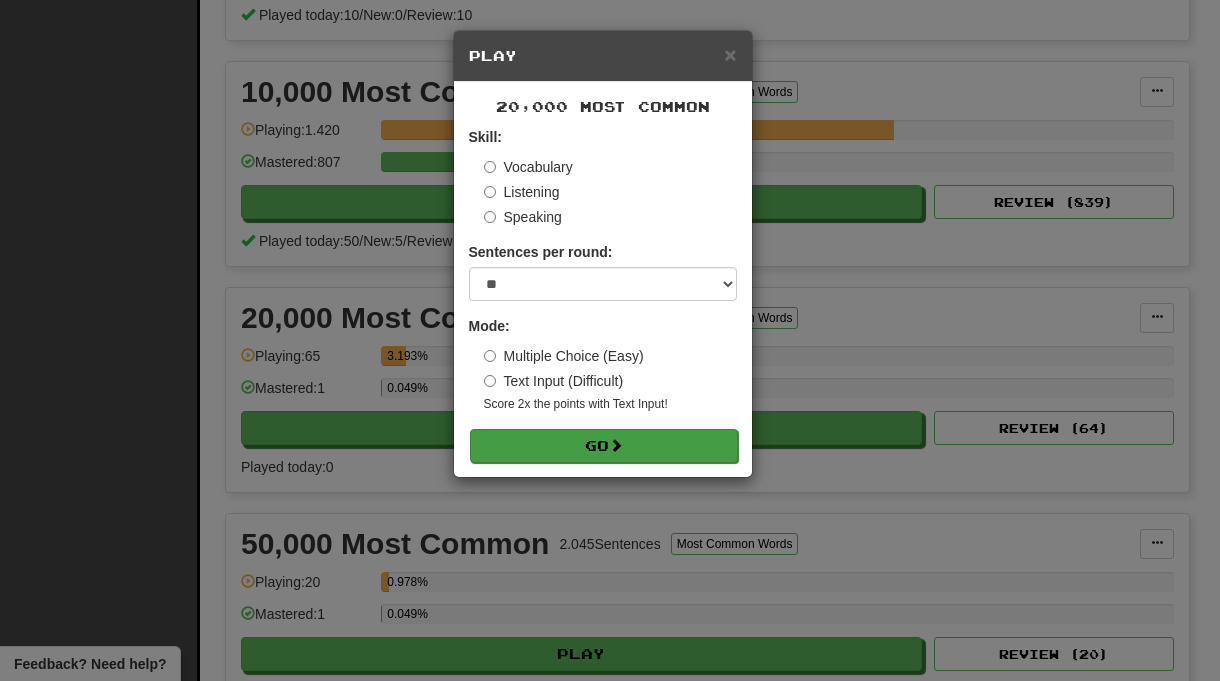 click on "Go" at bounding box center [604, 446] 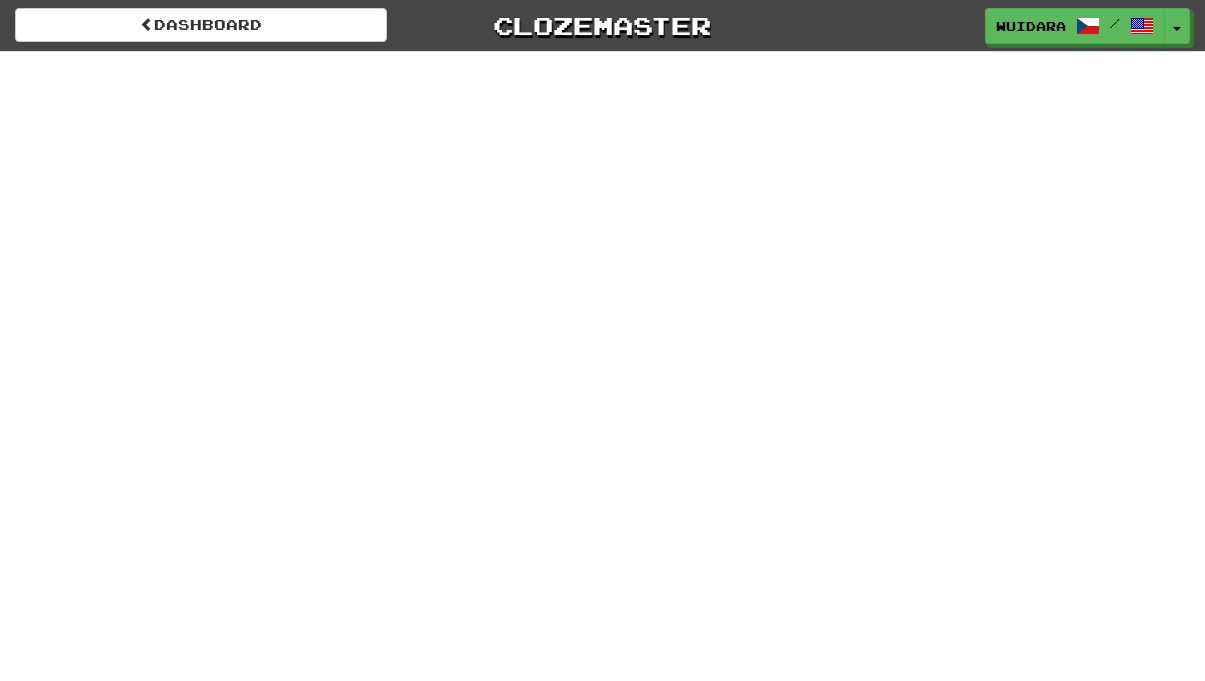 scroll, scrollTop: 0, scrollLeft: 0, axis: both 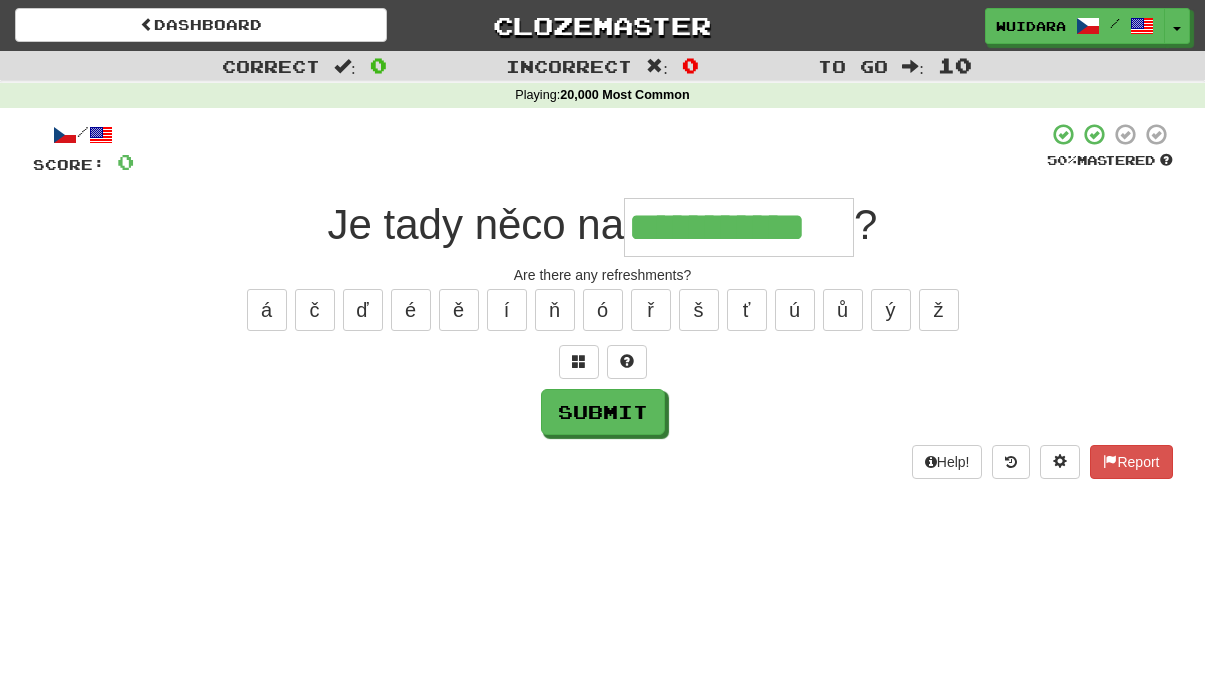type on "**********" 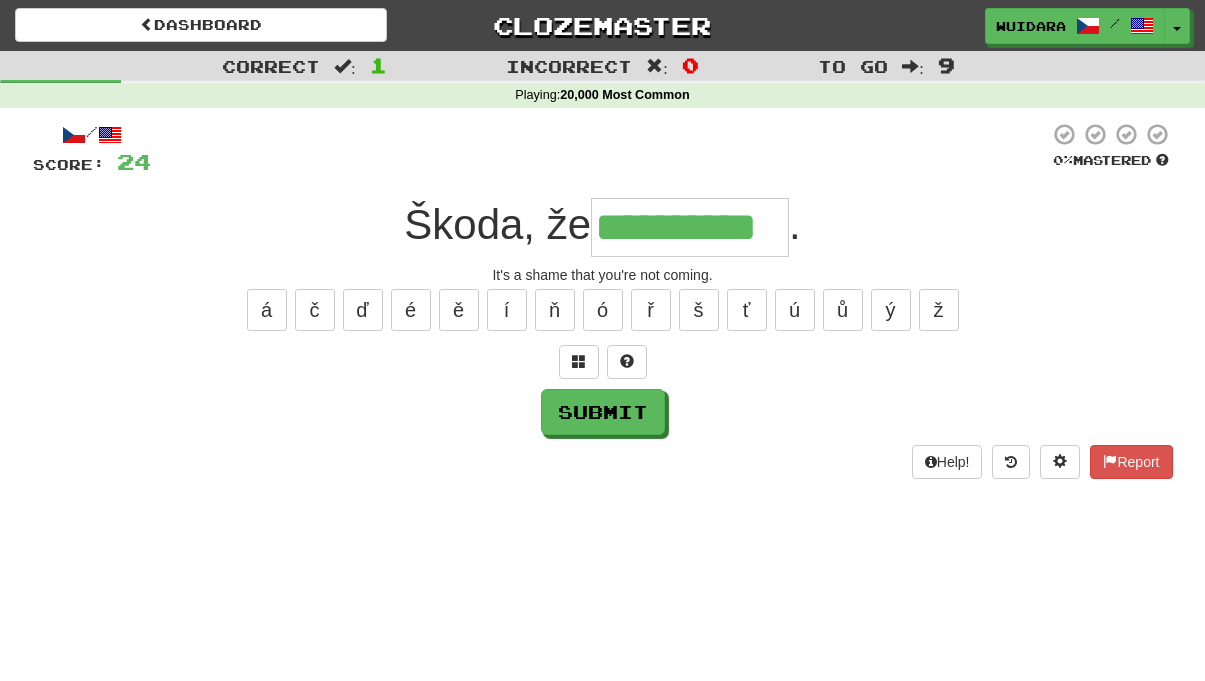 type on "**********" 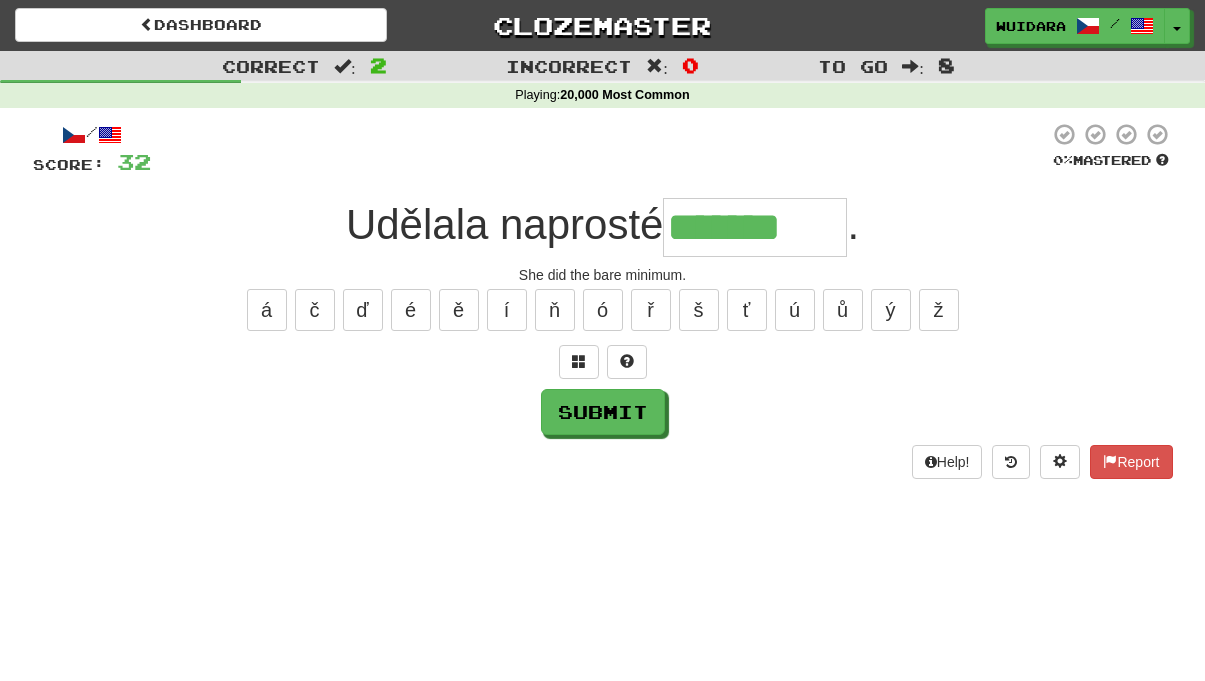 type on "*******" 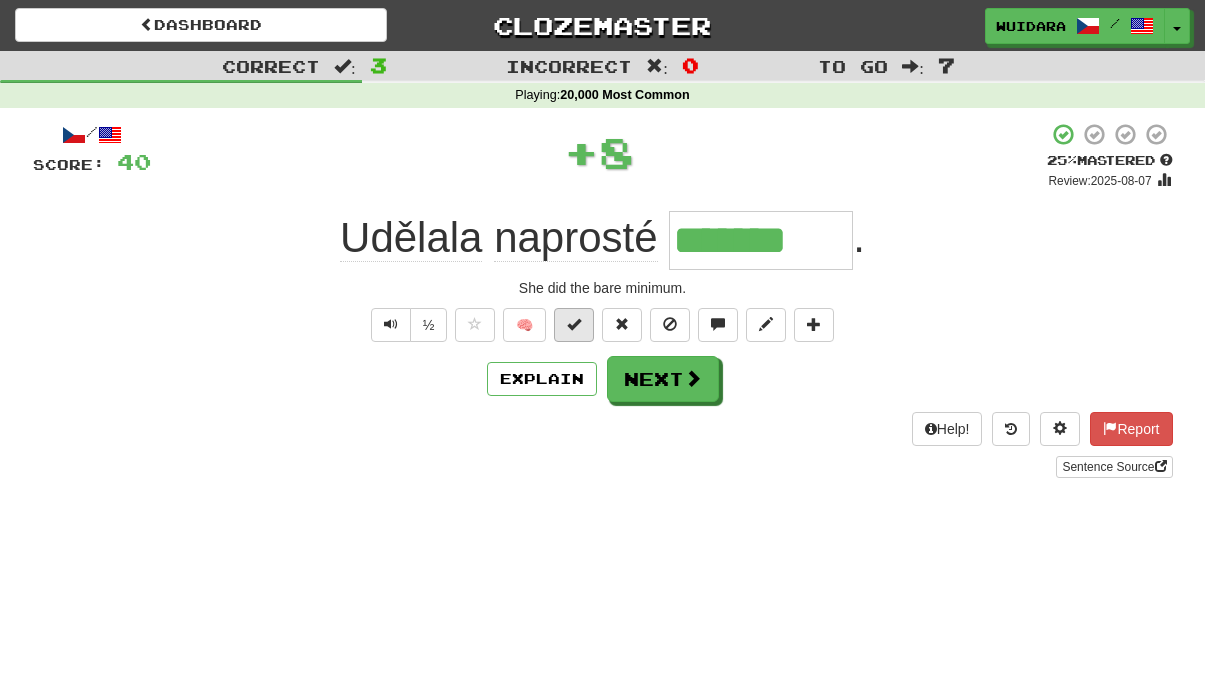 click at bounding box center (574, 325) 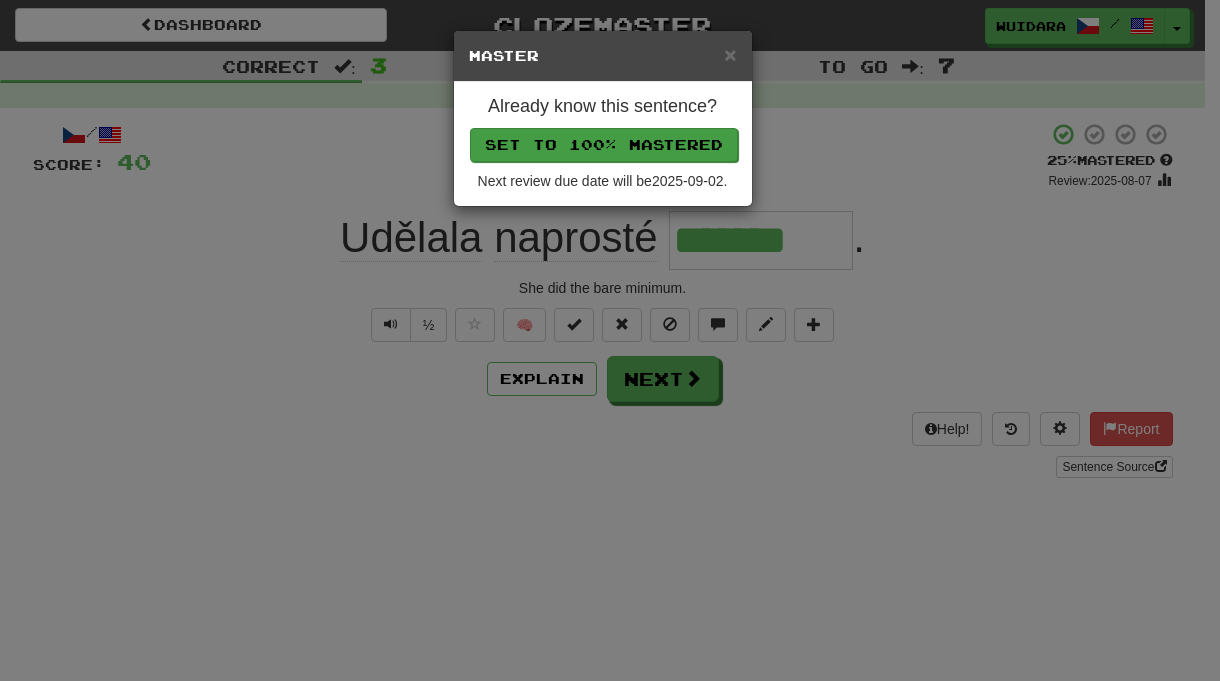click on "Set to 100% Mastered" at bounding box center [604, 145] 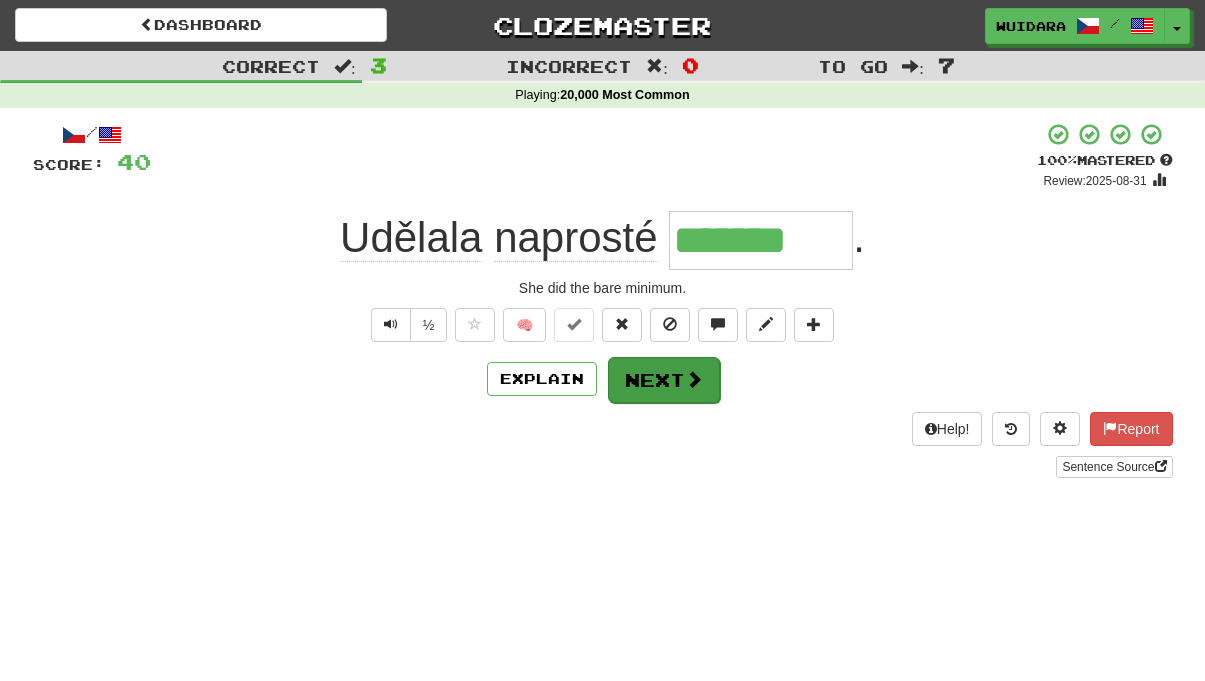 click on "Next" at bounding box center [664, 380] 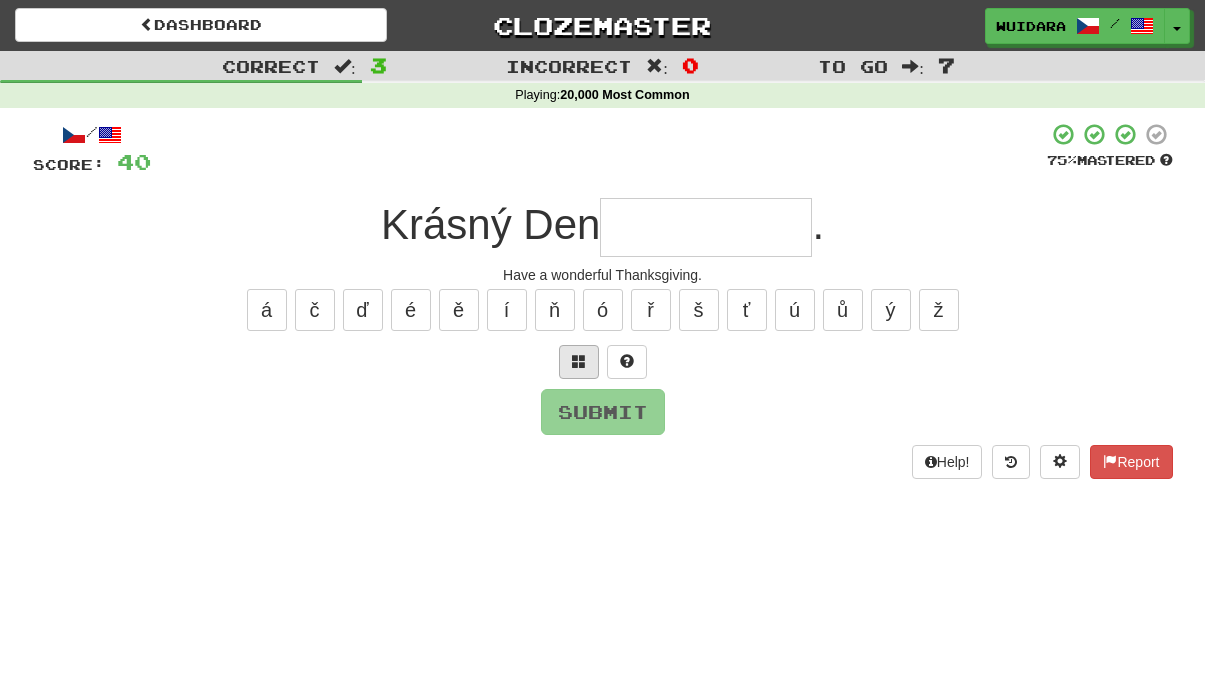 click at bounding box center (579, 361) 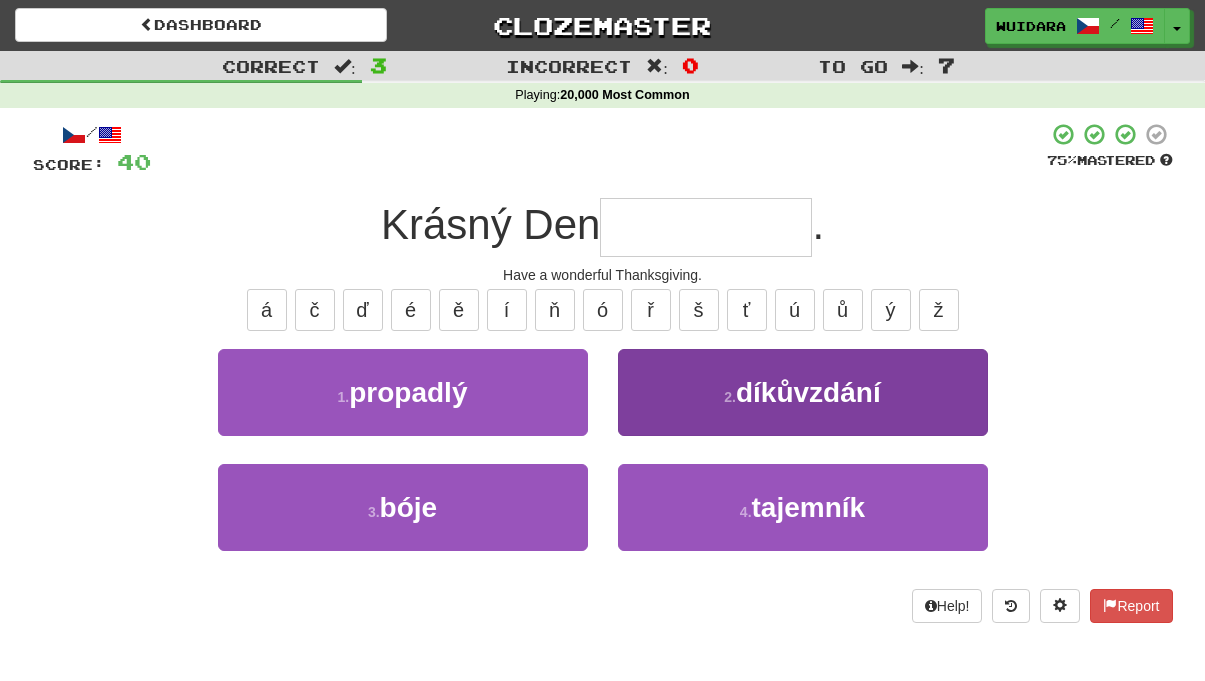 click on "2 .  díkůvzdání" at bounding box center (803, 392) 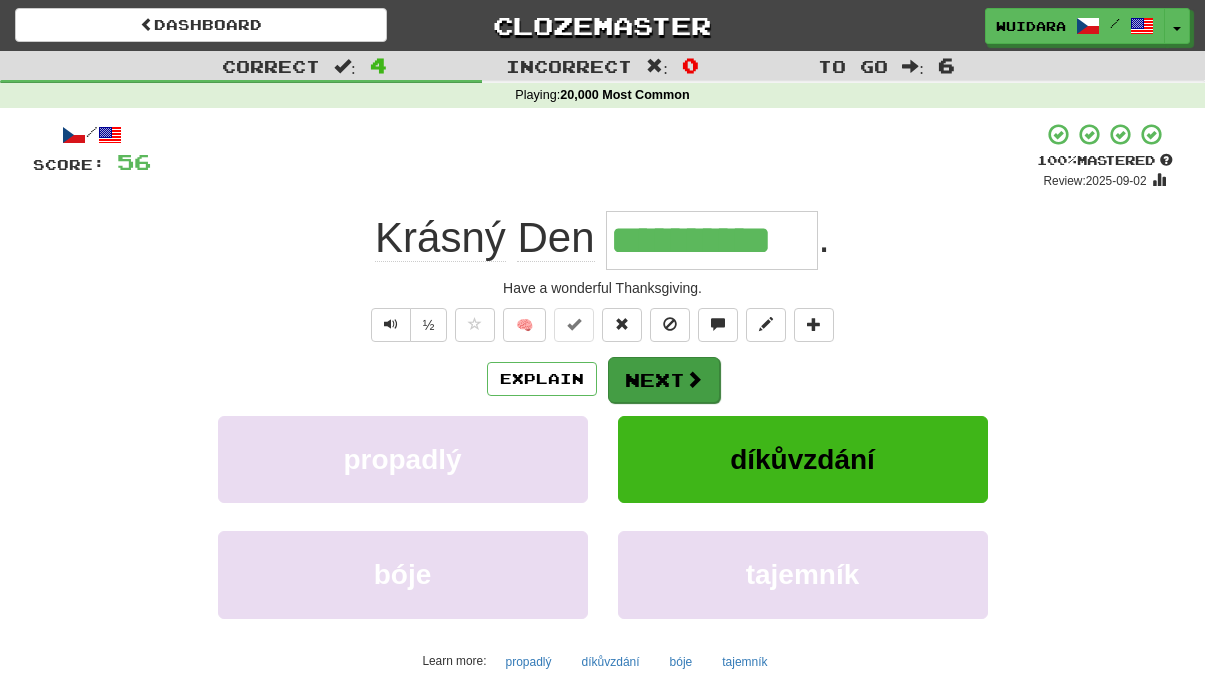 click on "Next" at bounding box center [664, 380] 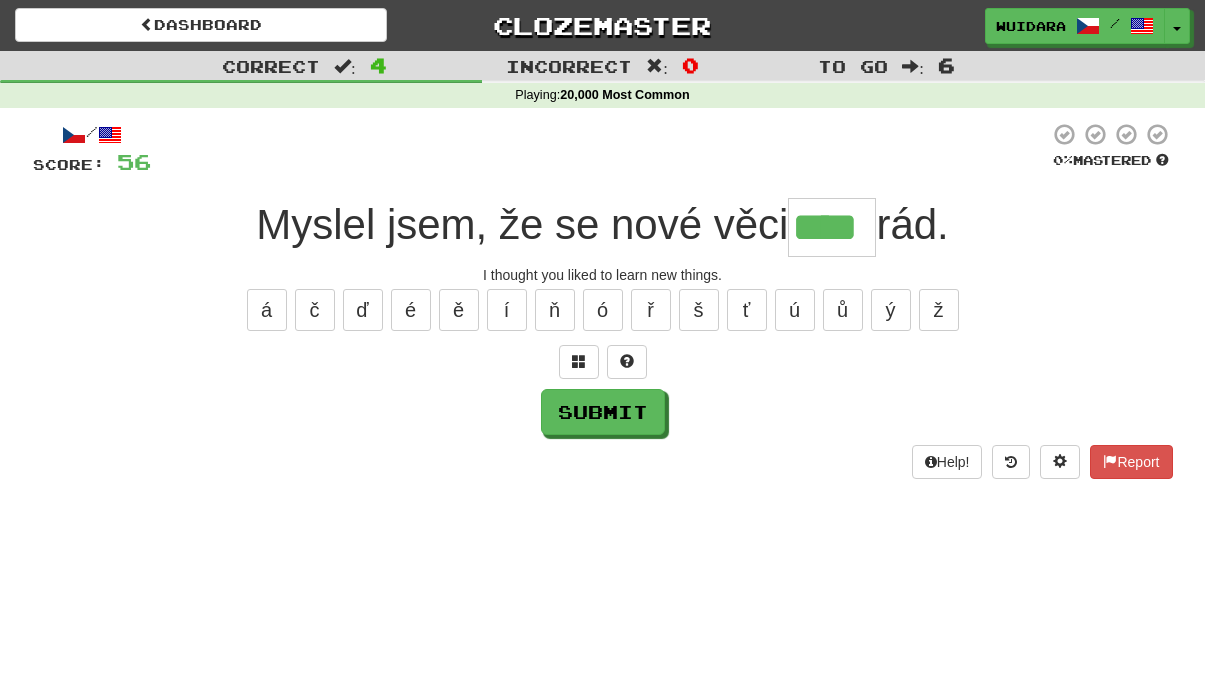type on "****" 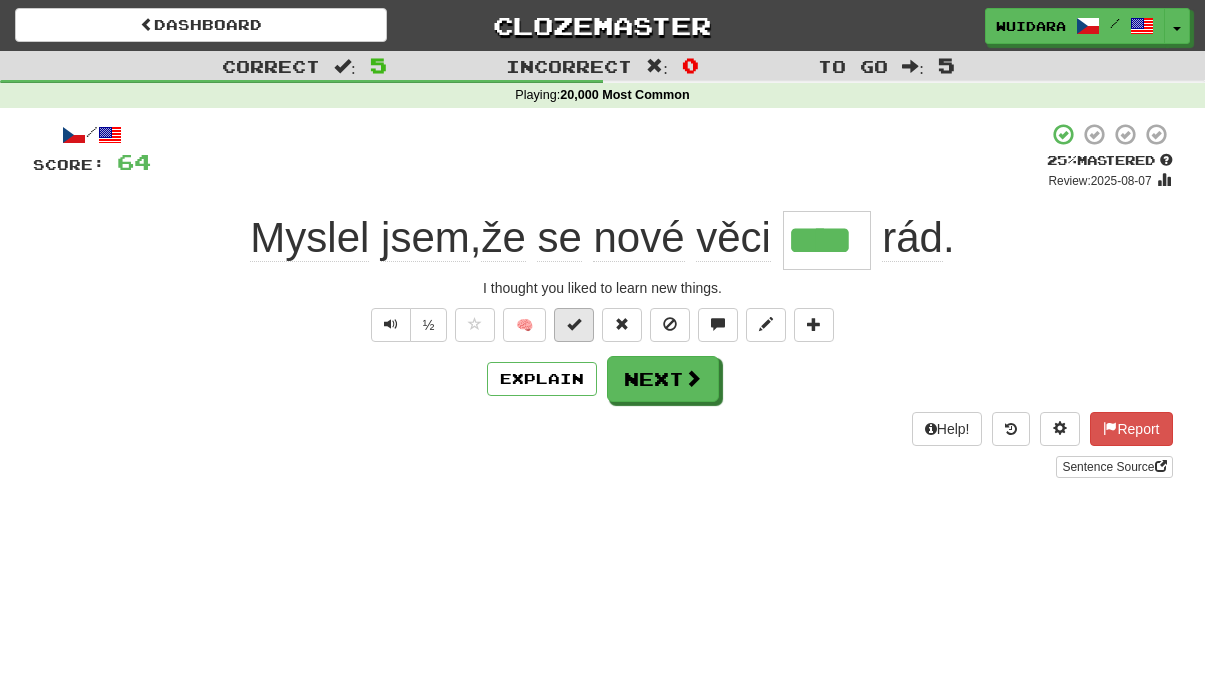 click at bounding box center (574, 324) 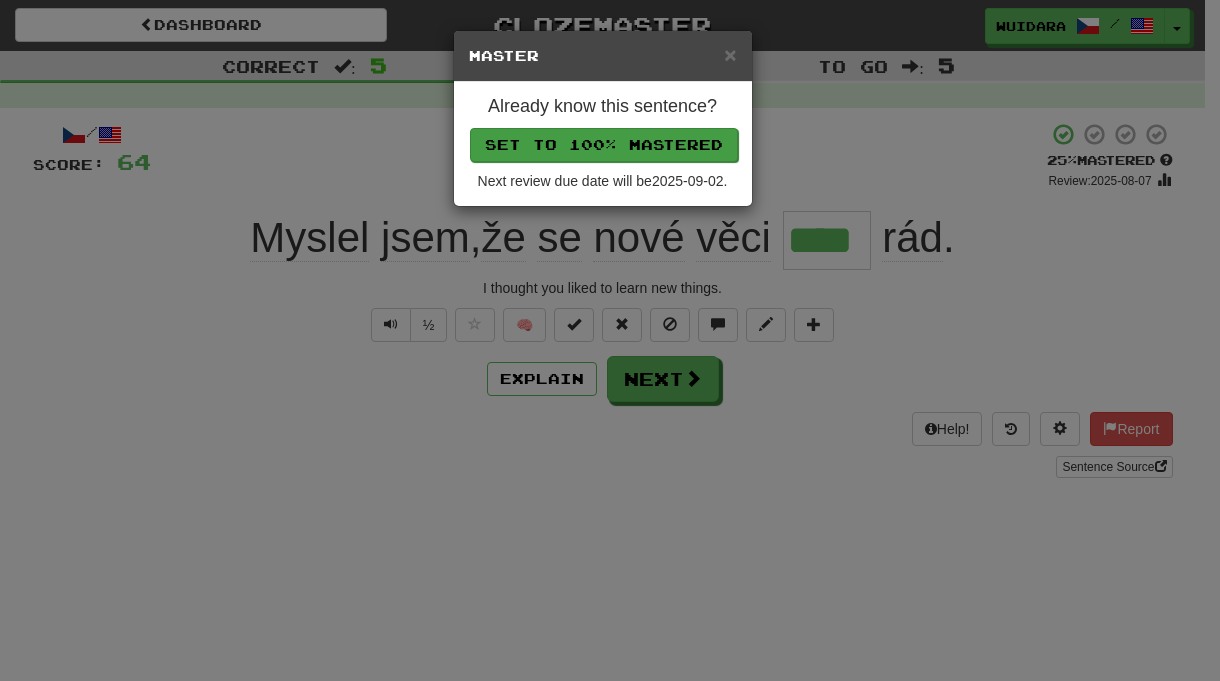 click on "Set to 100% Mastered" at bounding box center [604, 145] 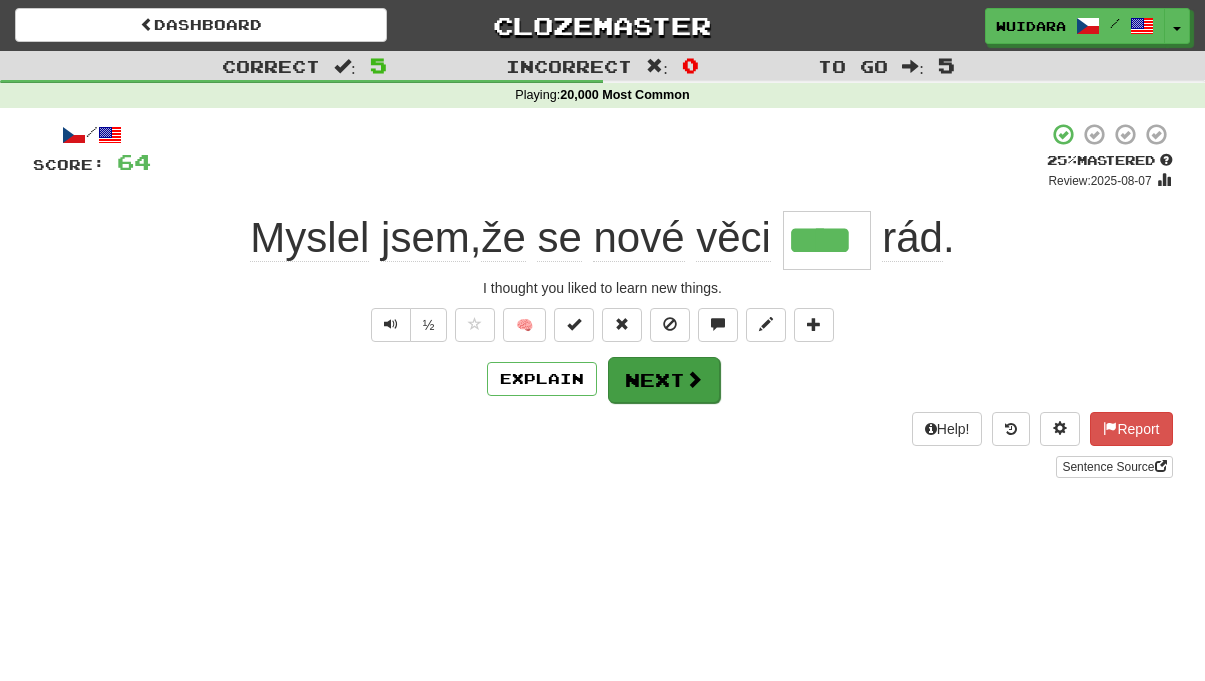 click on "Next" at bounding box center (664, 380) 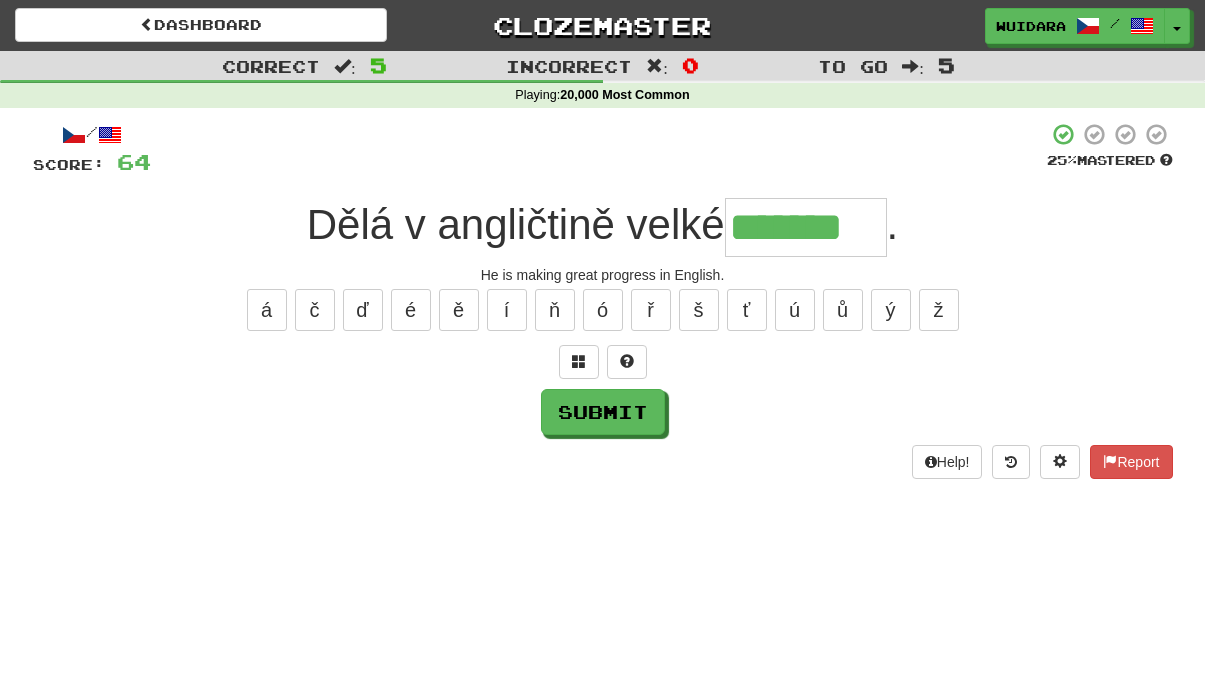 type on "*******" 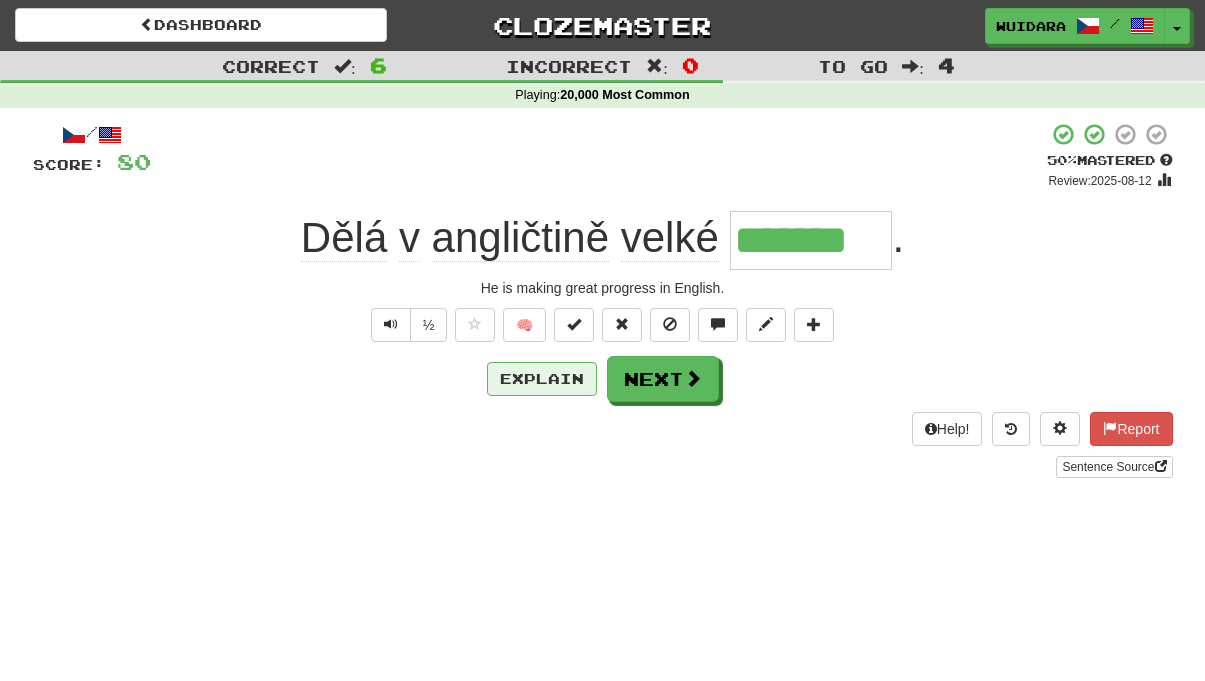 click on "Explain" at bounding box center (542, 379) 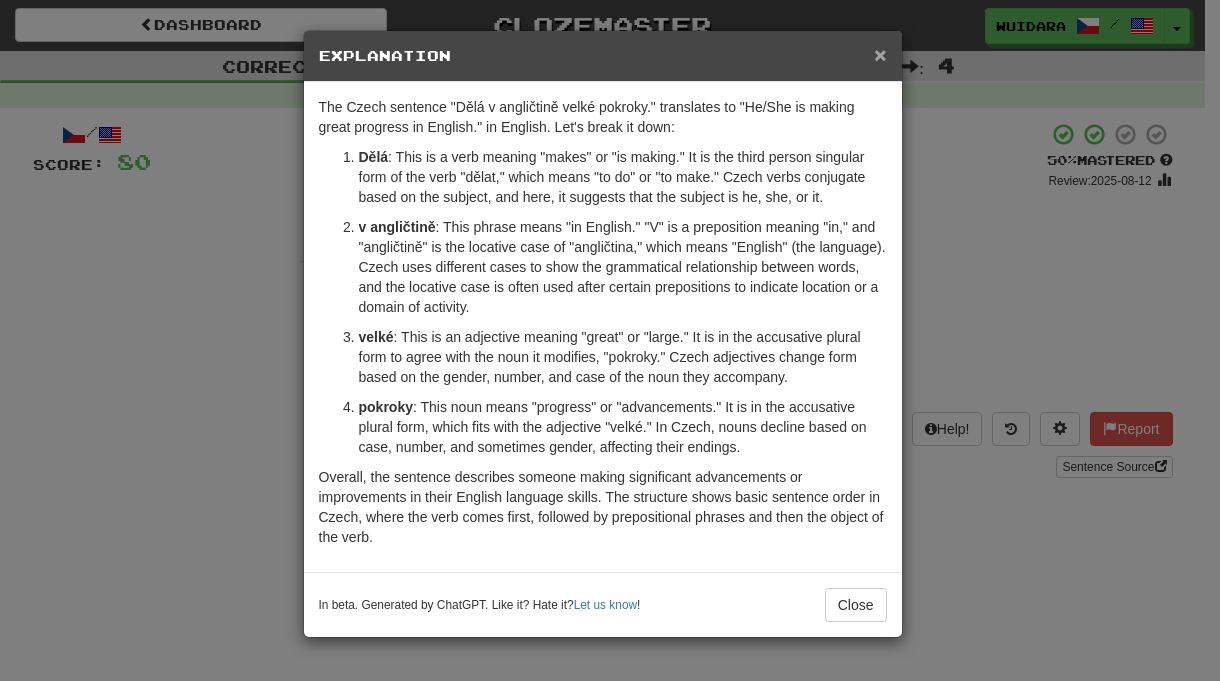 click on "×" at bounding box center [880, 54] 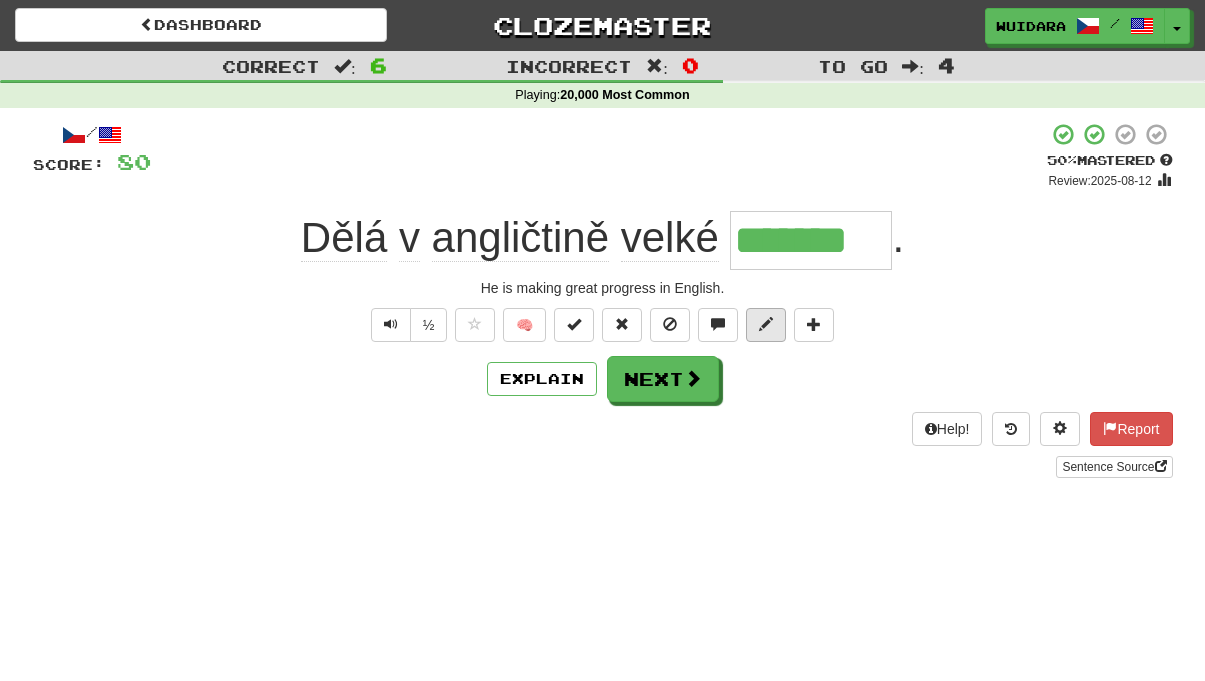 click at bounding box center [766, 324] 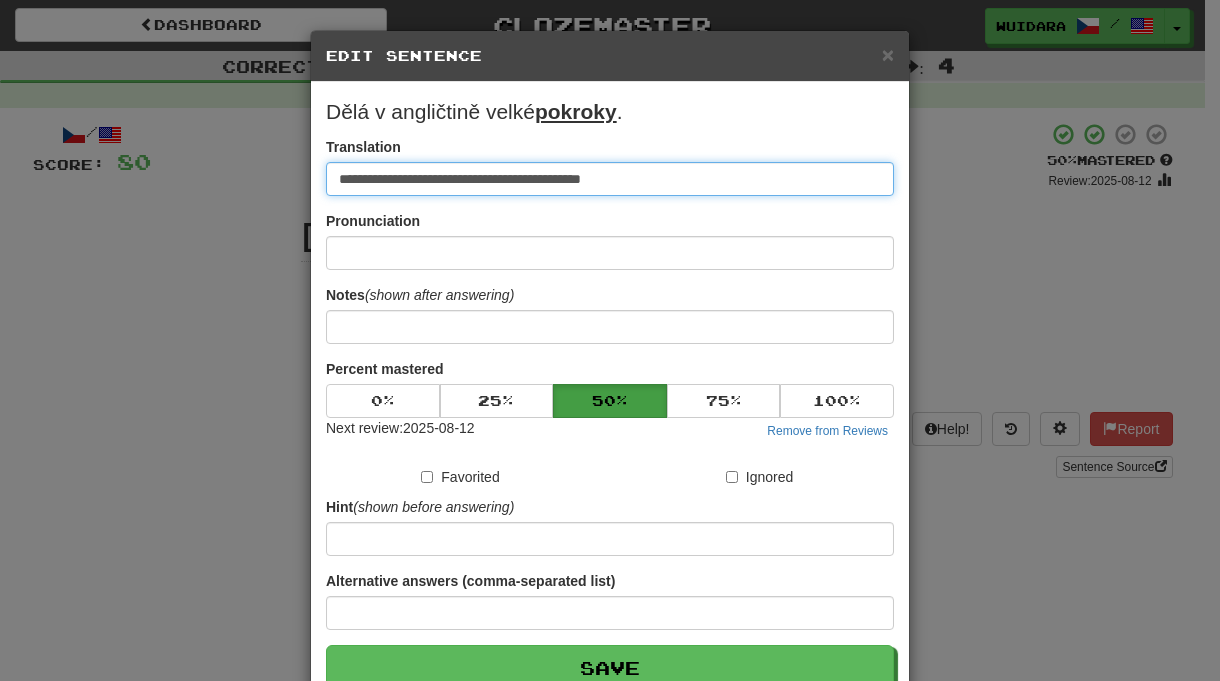 type on "**********" 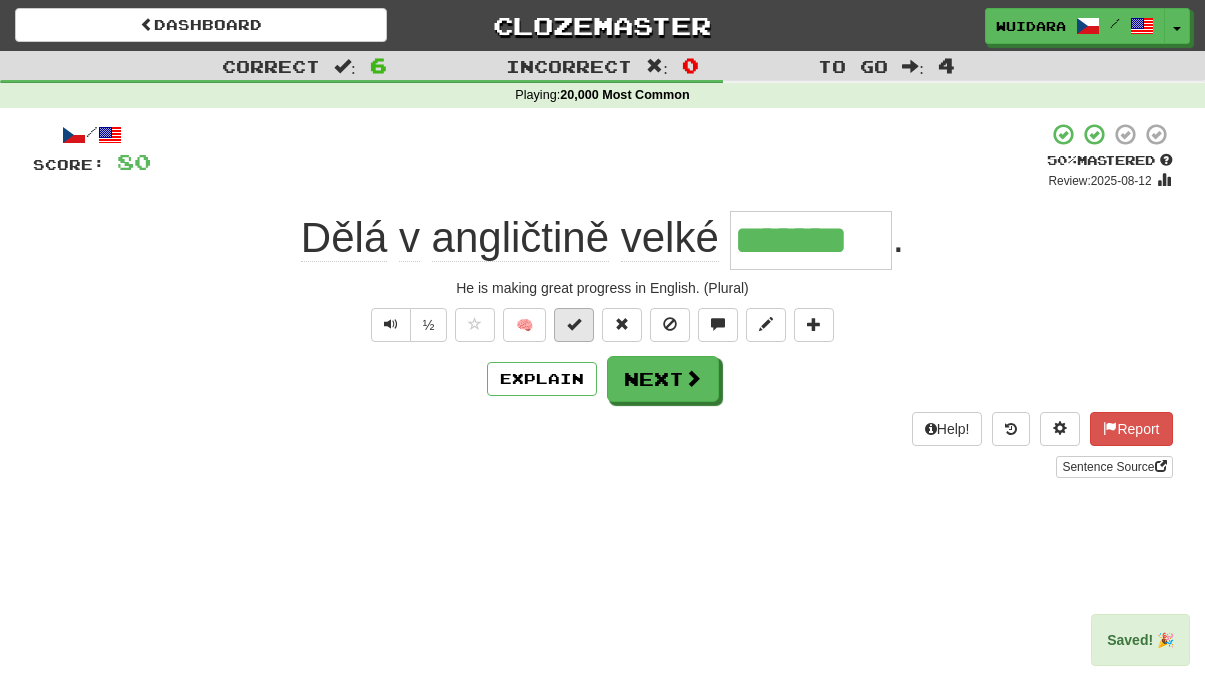 click at bounding box center (574, 324) 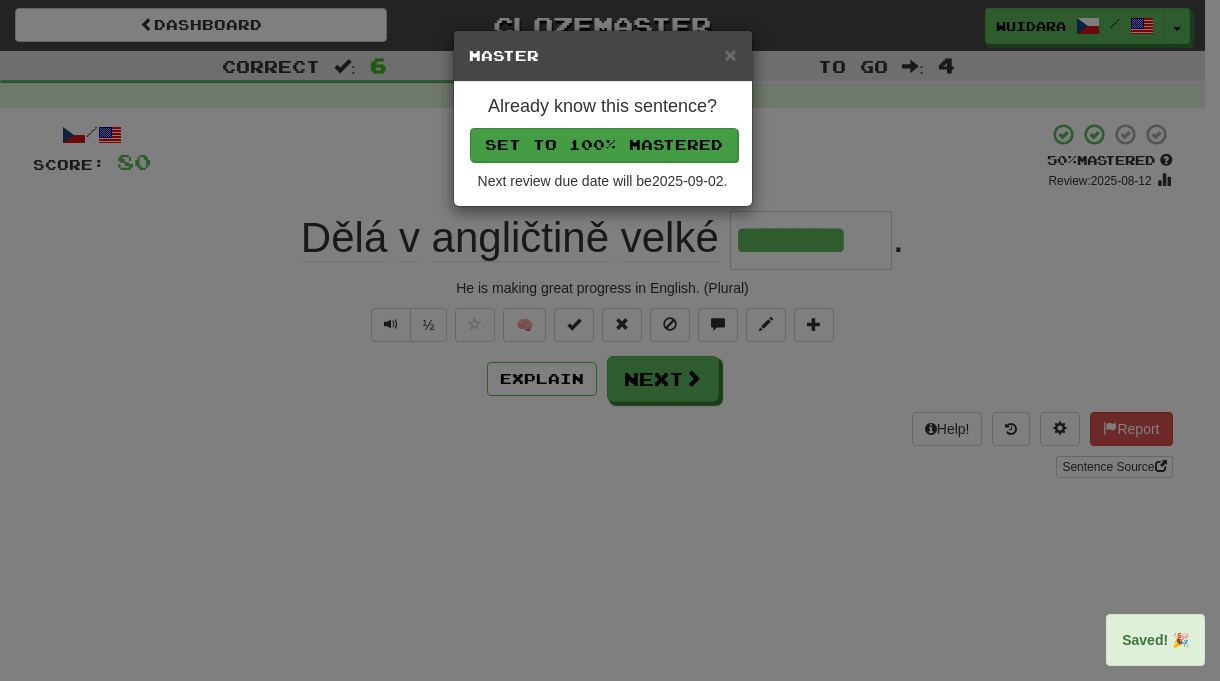 click on "Set to 100% Mastered" at bounding box center [604, 145] 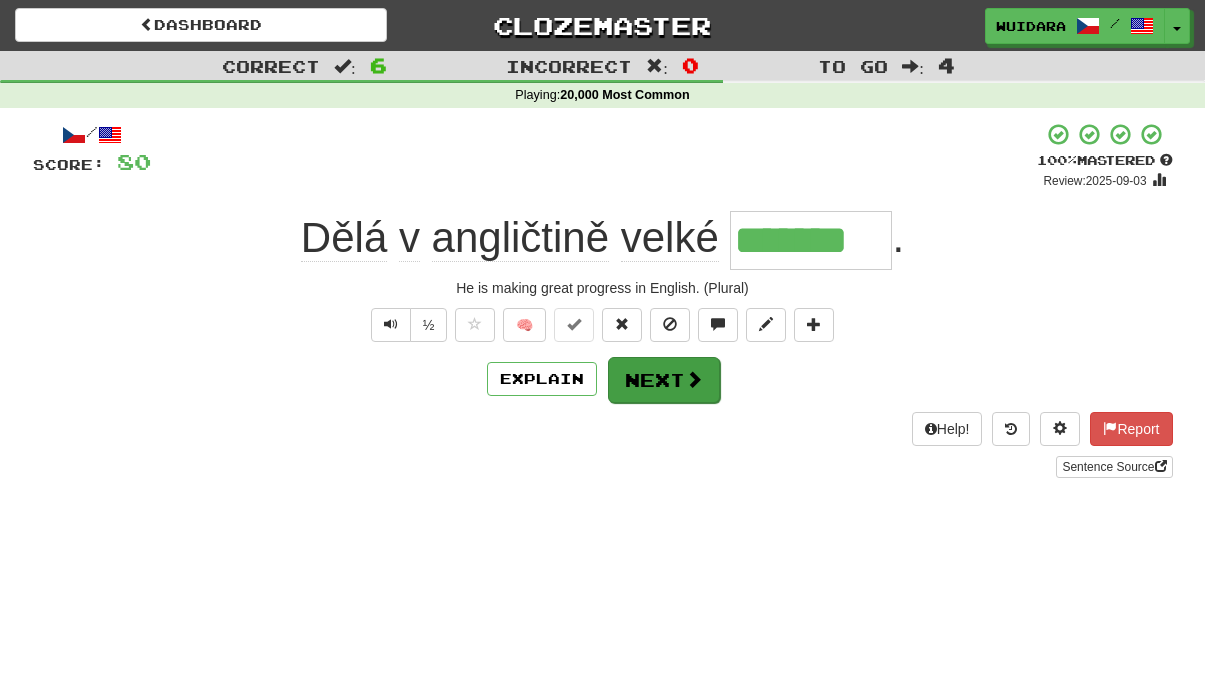 click on "Next" at bounding box center [664, 380] 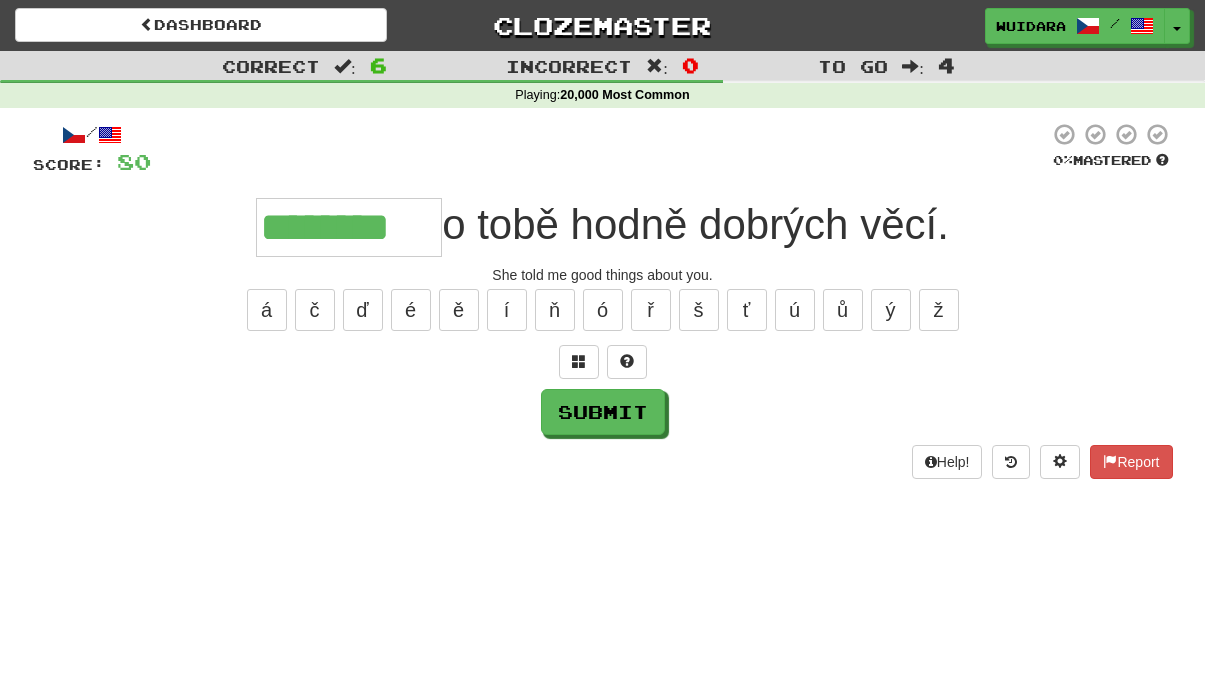 type on "********" 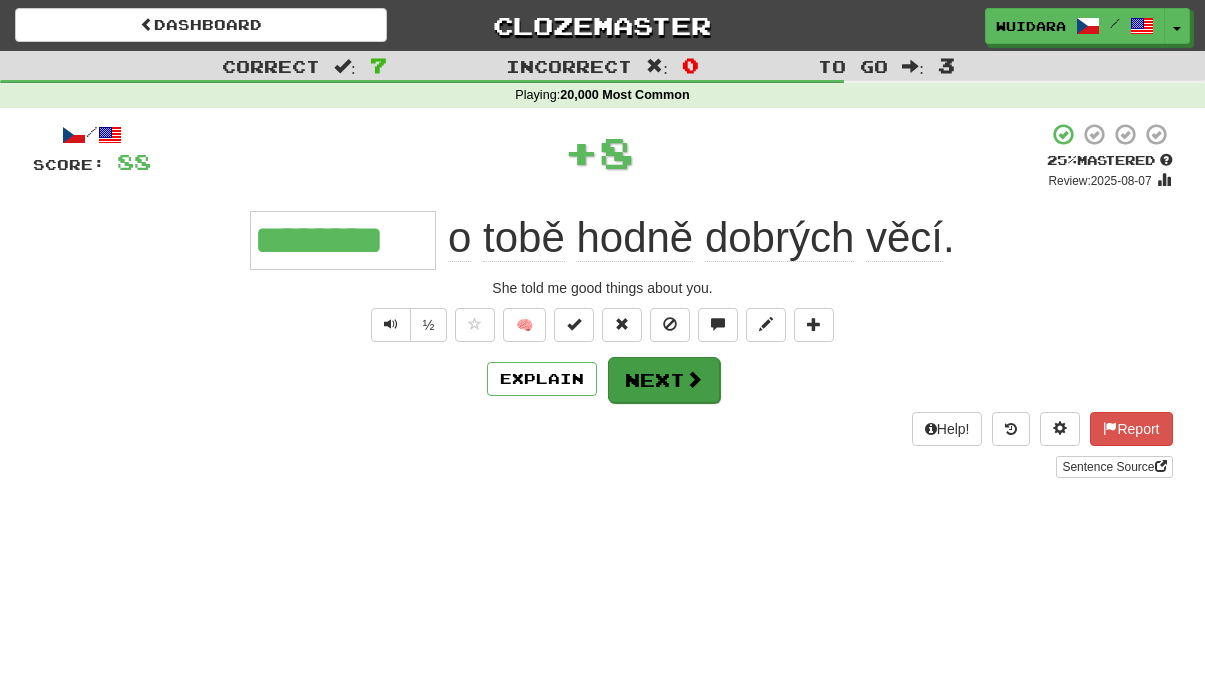 click on "Next" at bounding box center [664, 380] 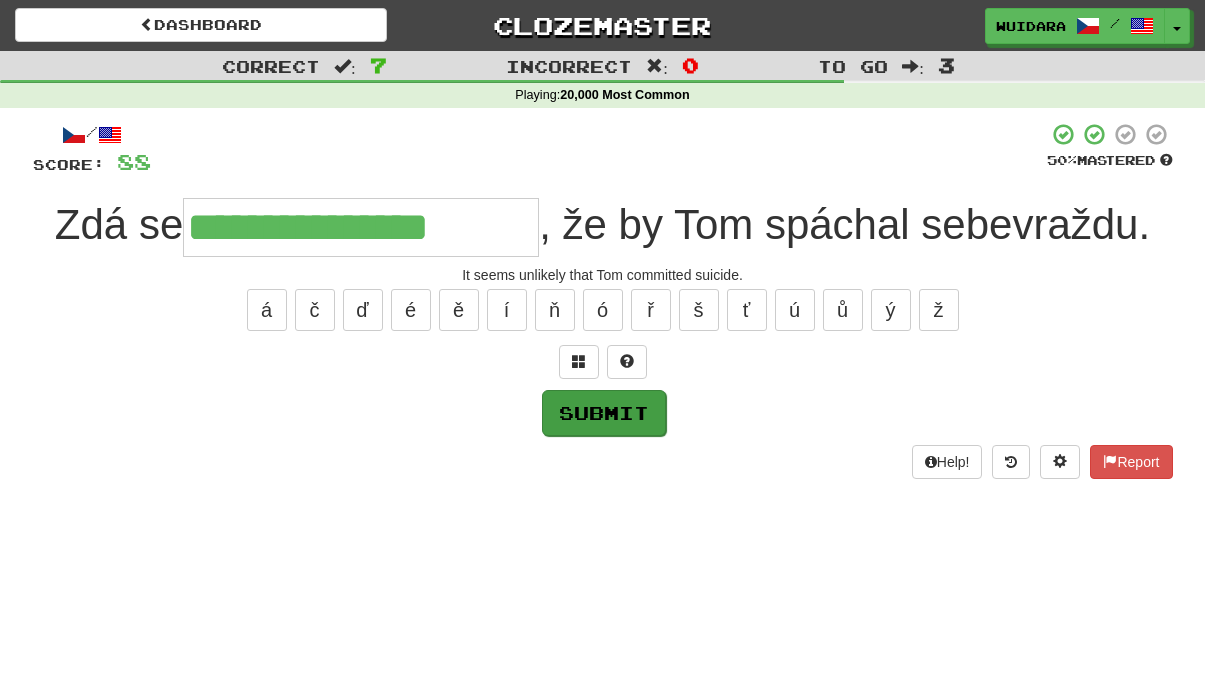 type on "**********" 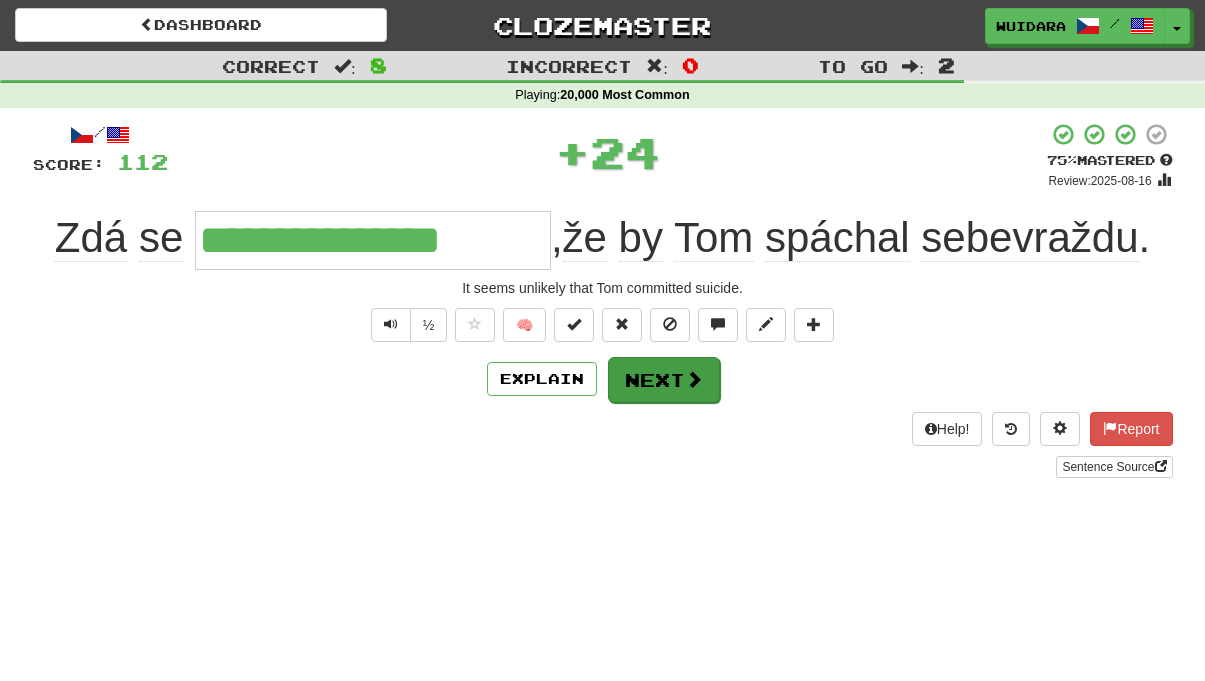 click on "Next" at bounding box center (664, 380) 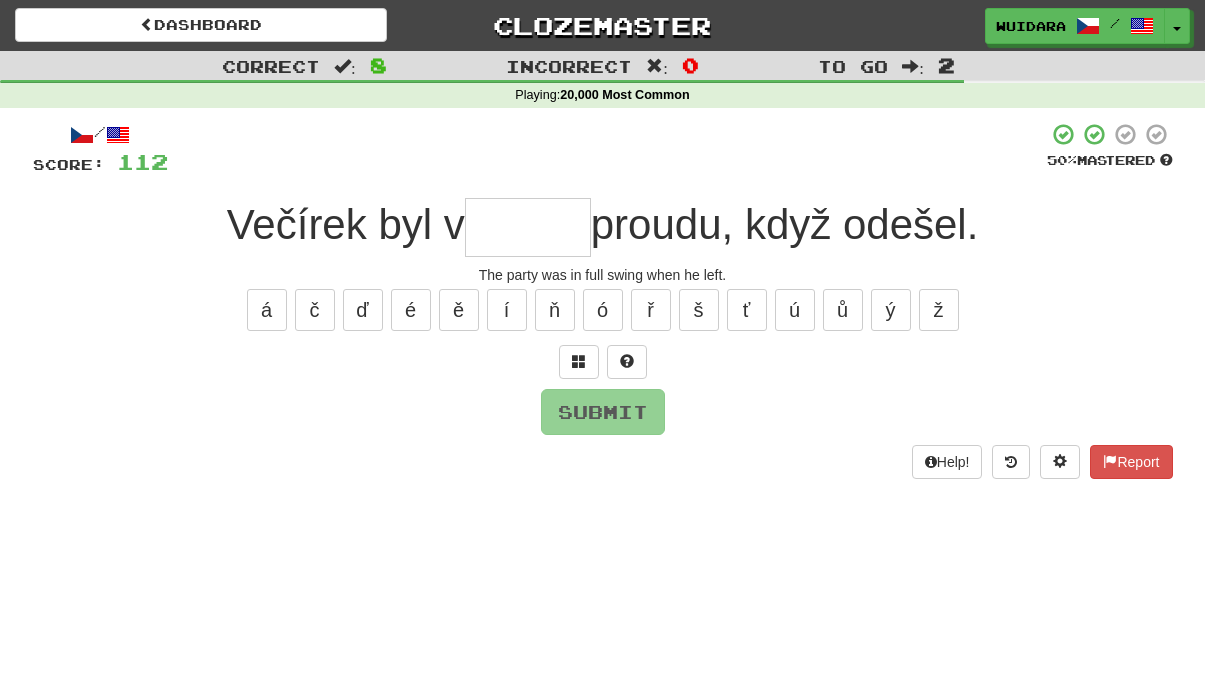 type on "*" 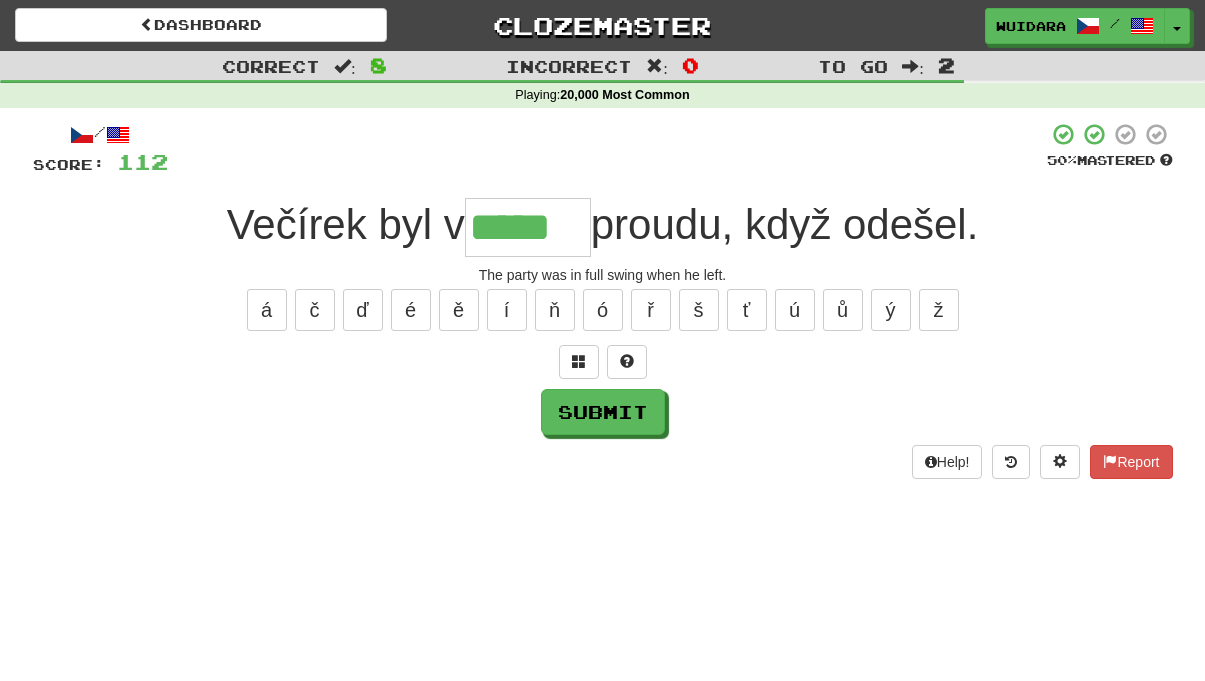 type on "*****" 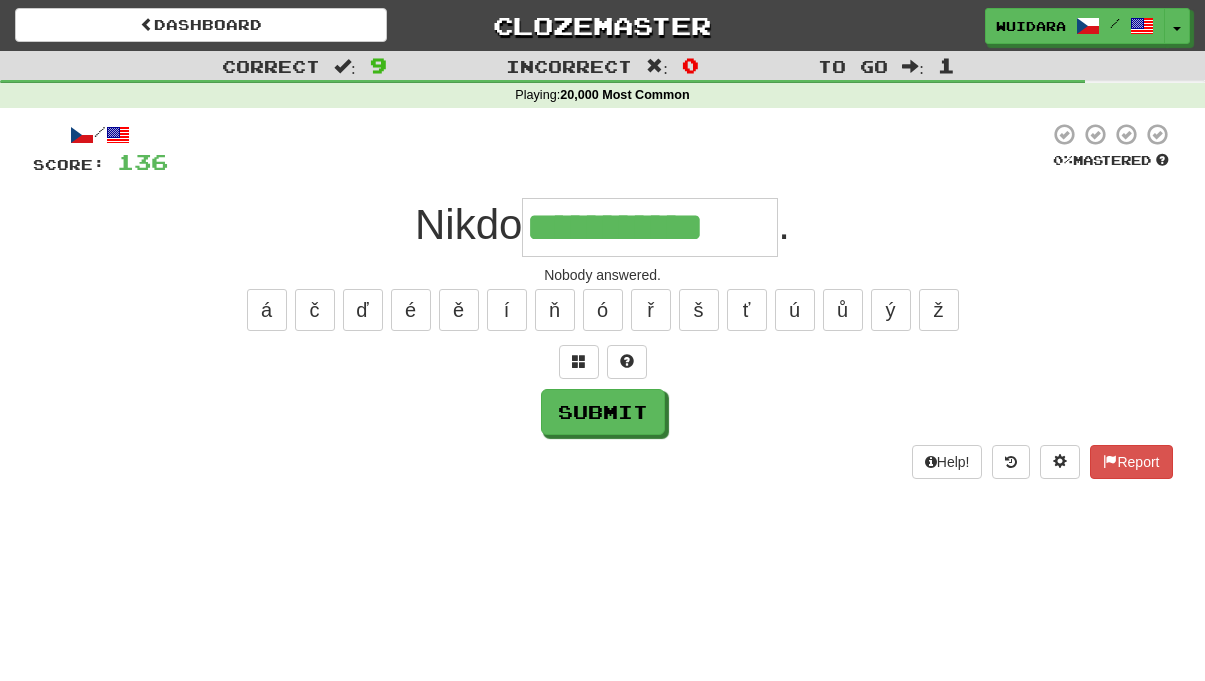 type on "**********" 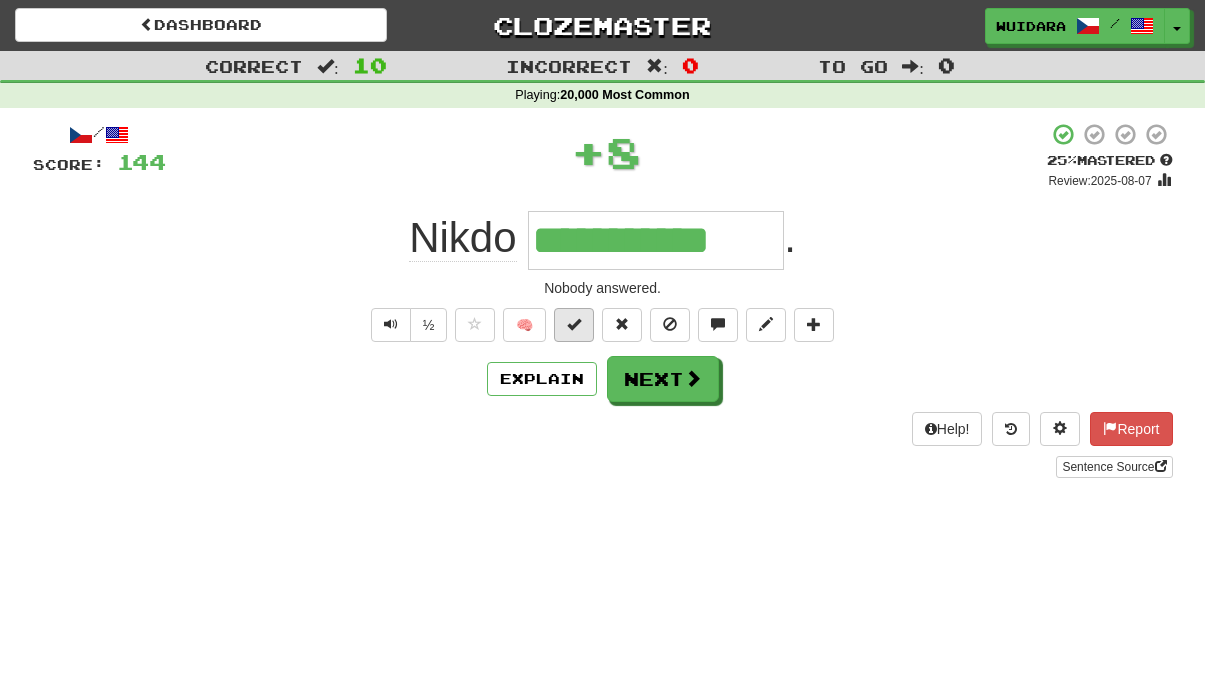click at bounding box center (574, 324) 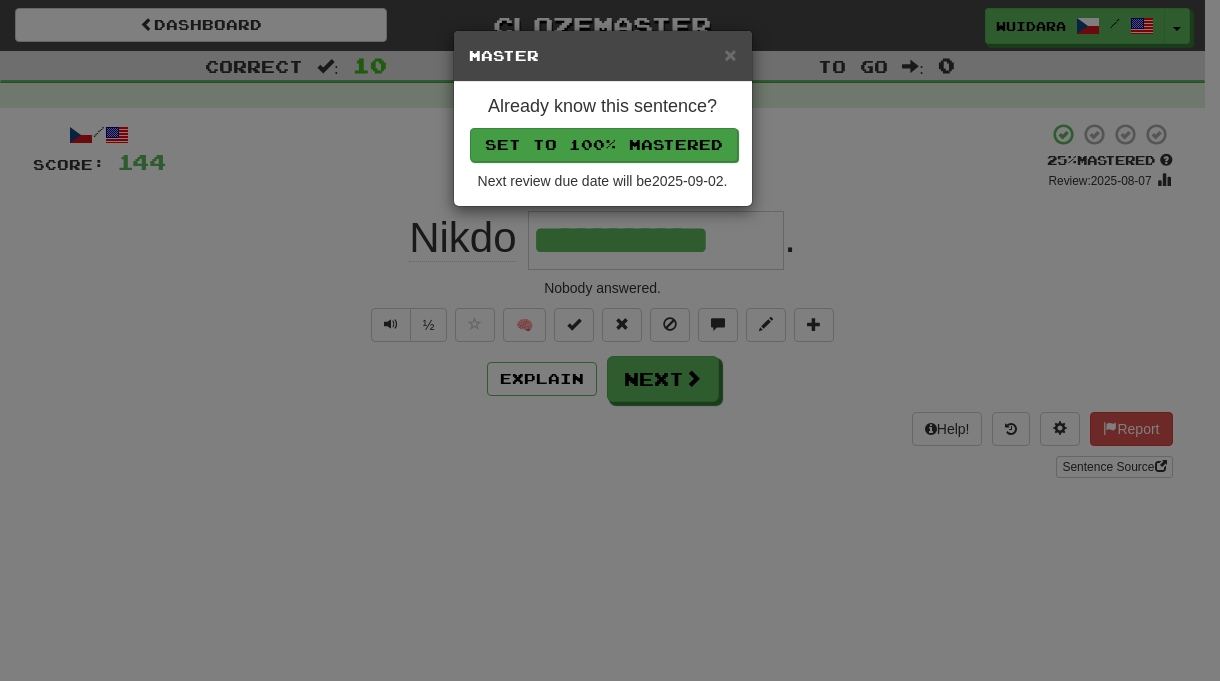 click on "Set to 100% Mastered" at bounding box center (604, 145) 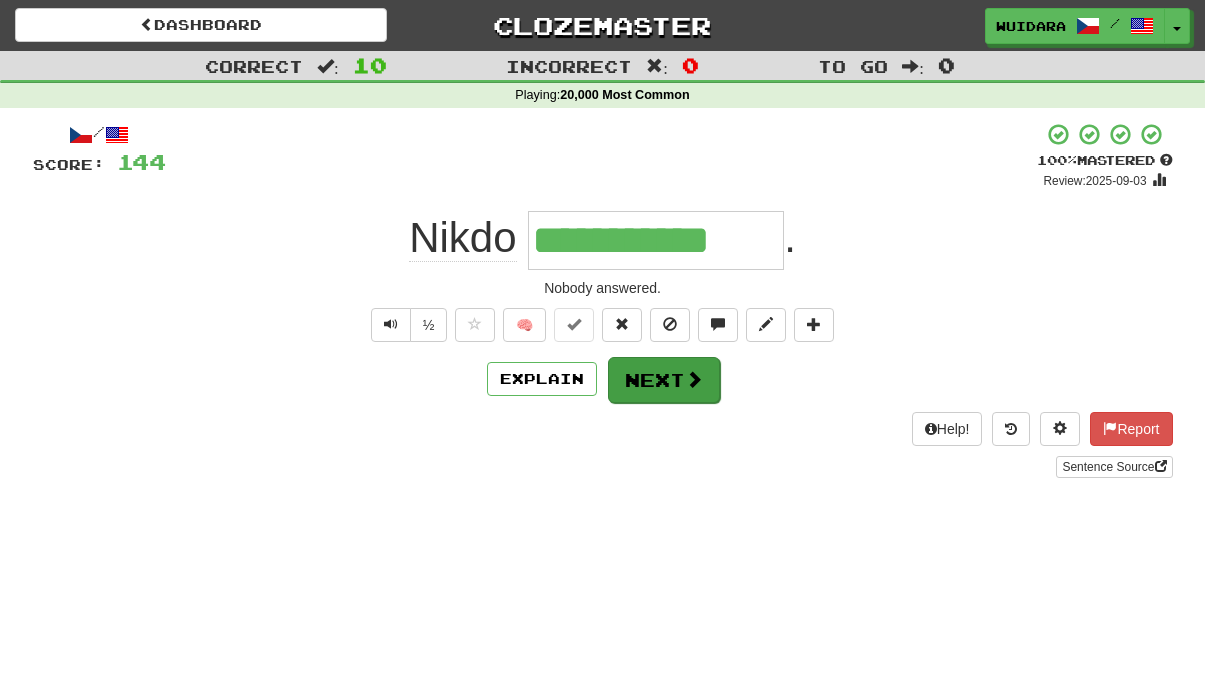 click on "Next" at bounding box center [664, 380] 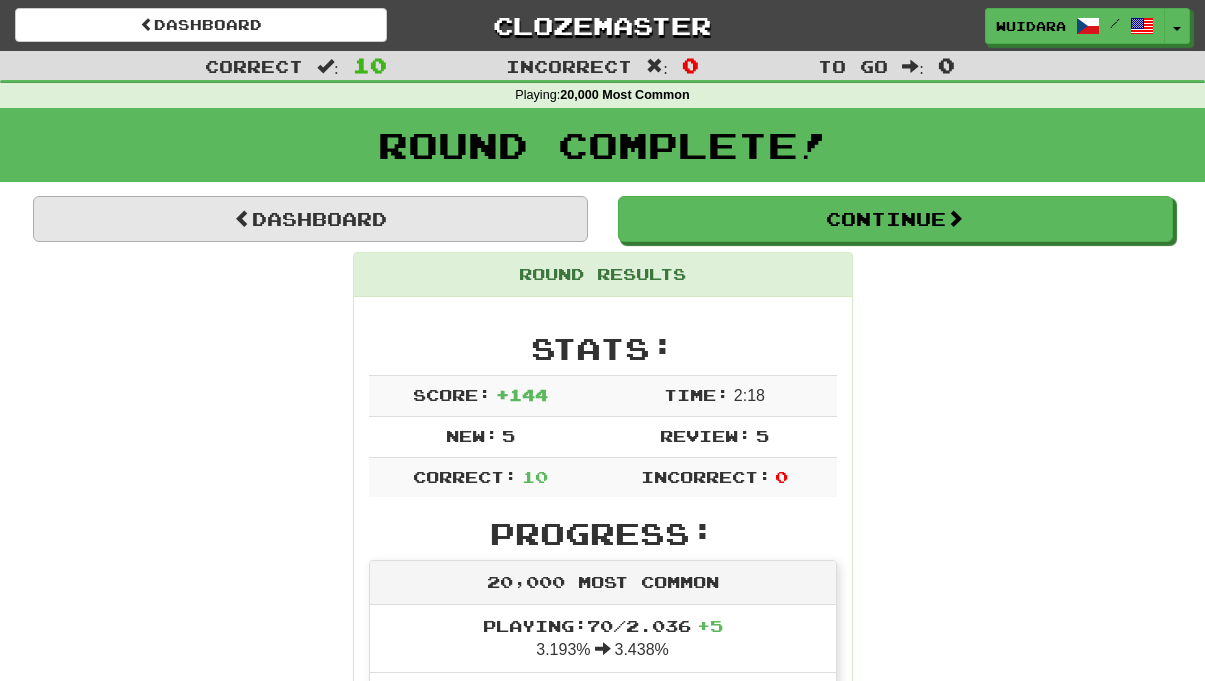 click on "Dashboard" at bounding box center (310, 219) 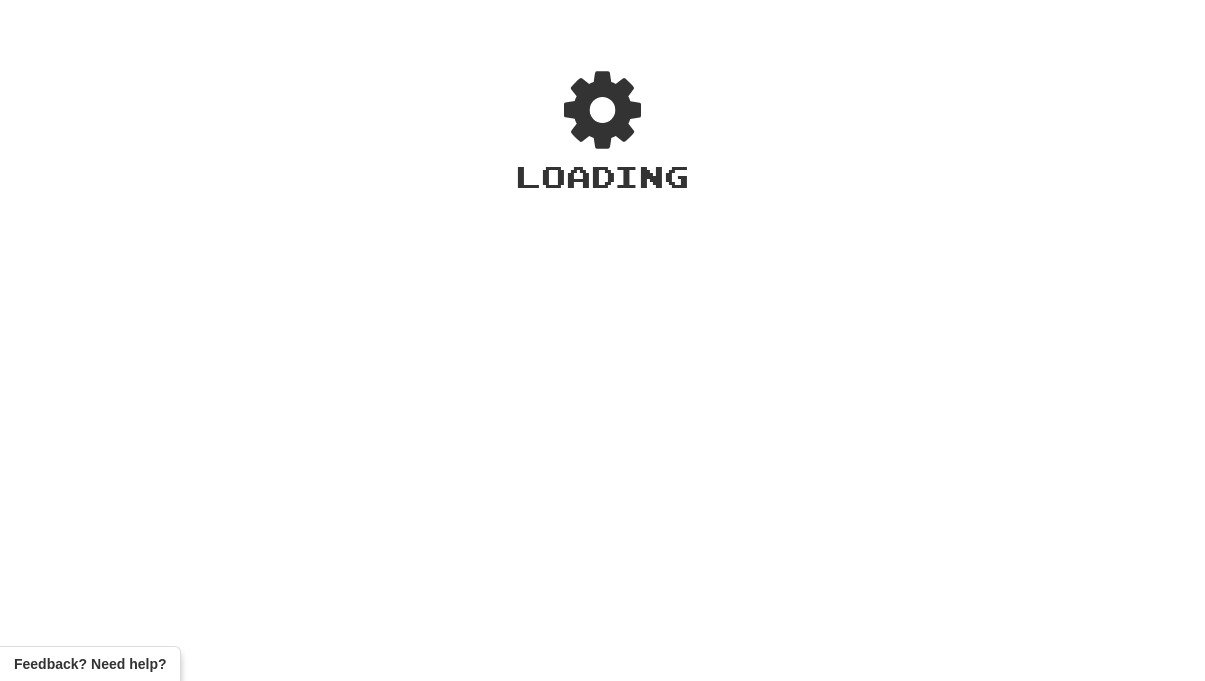 scroll, scrollTop: 0, scrollLeft: 0, axis: both 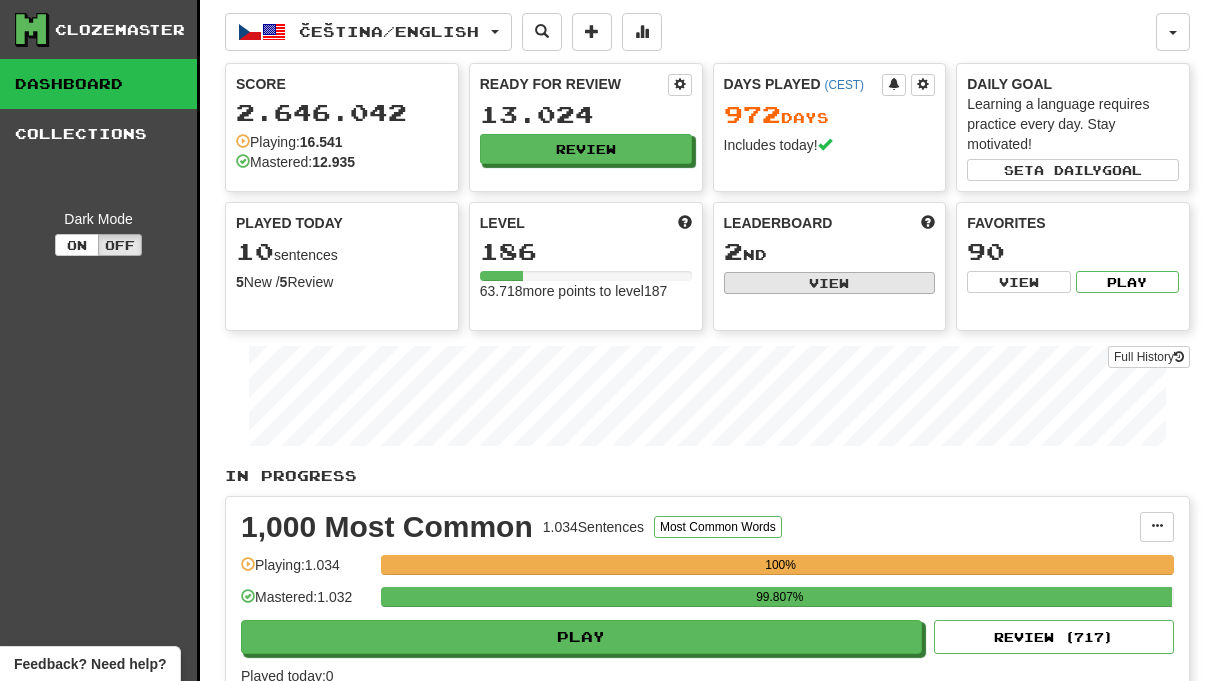 click on "View" at bounding box center [830, 283] 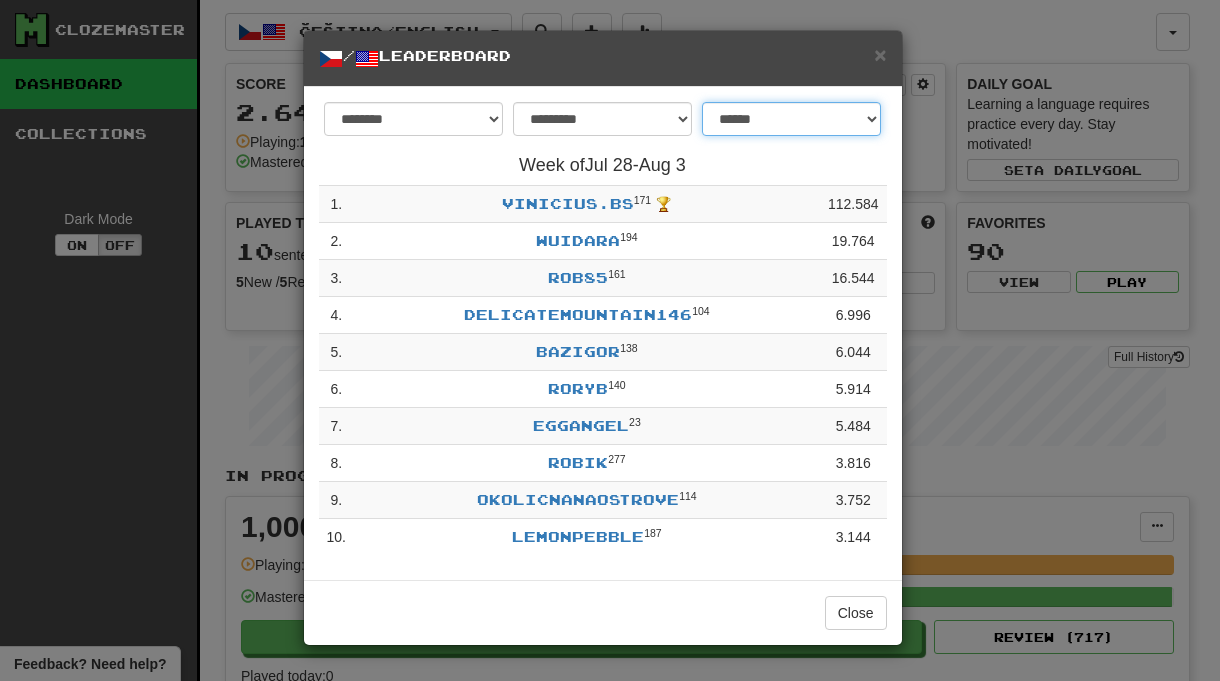 select on "*******" 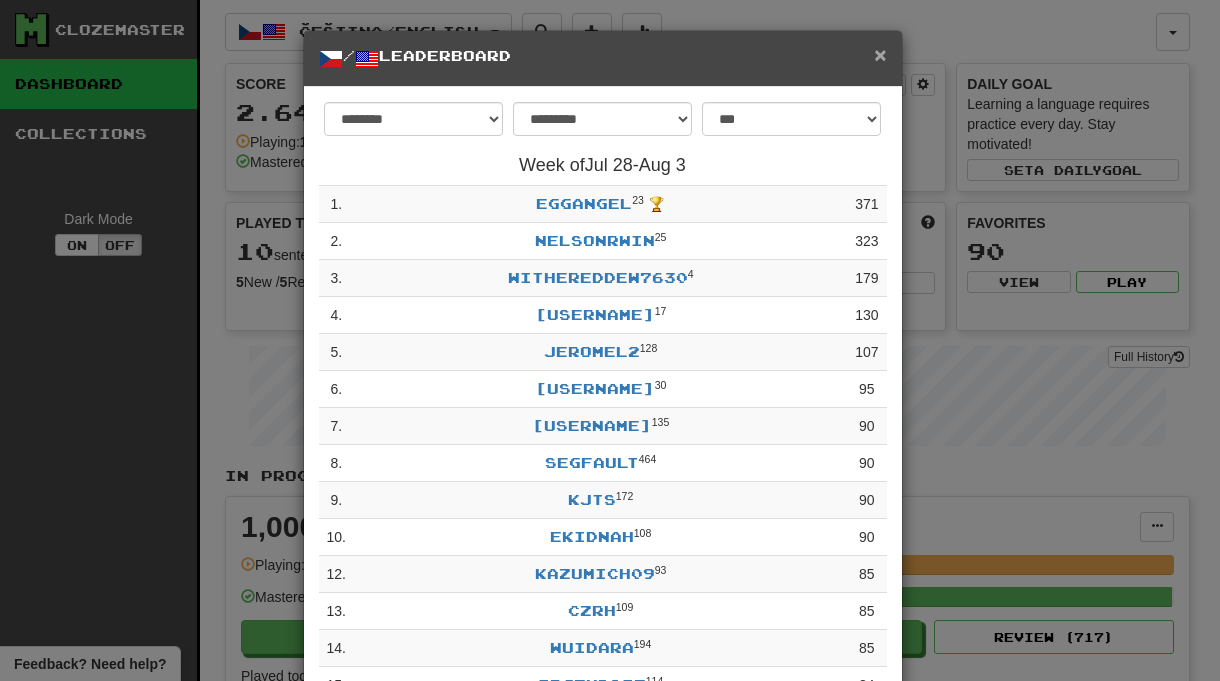 click on "×" at bounding box center (880, 54) 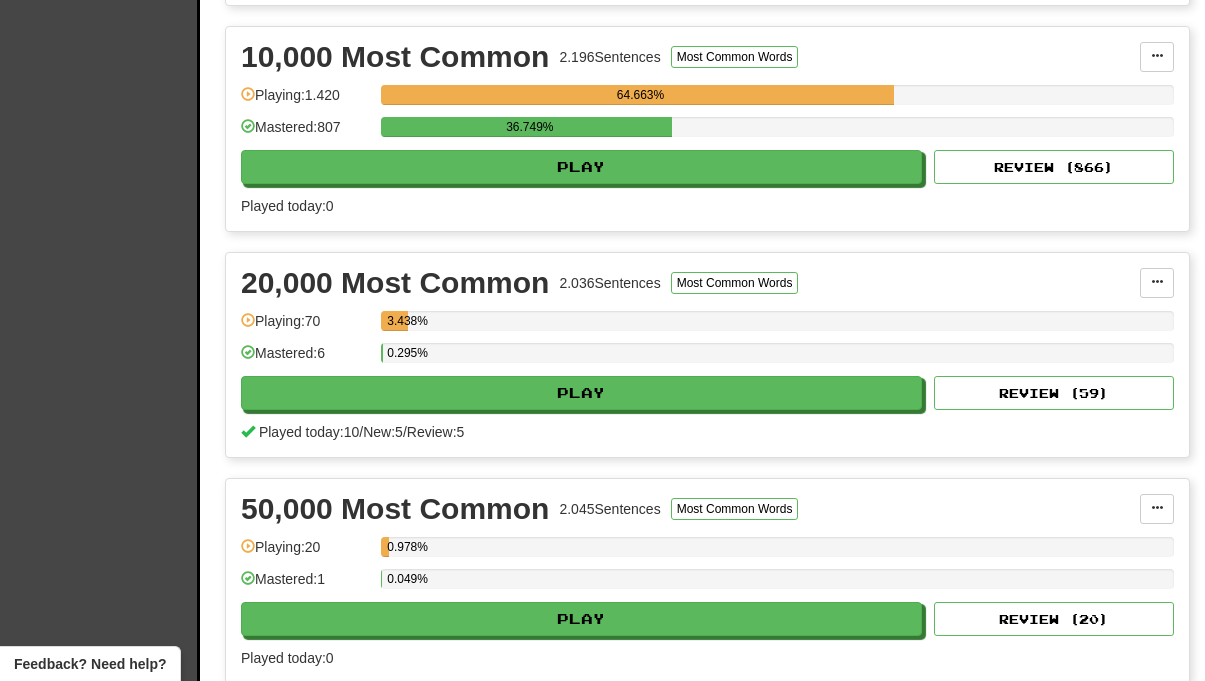scroll, scrollTop: 1596, scrollLeft: 0, axis: vertical 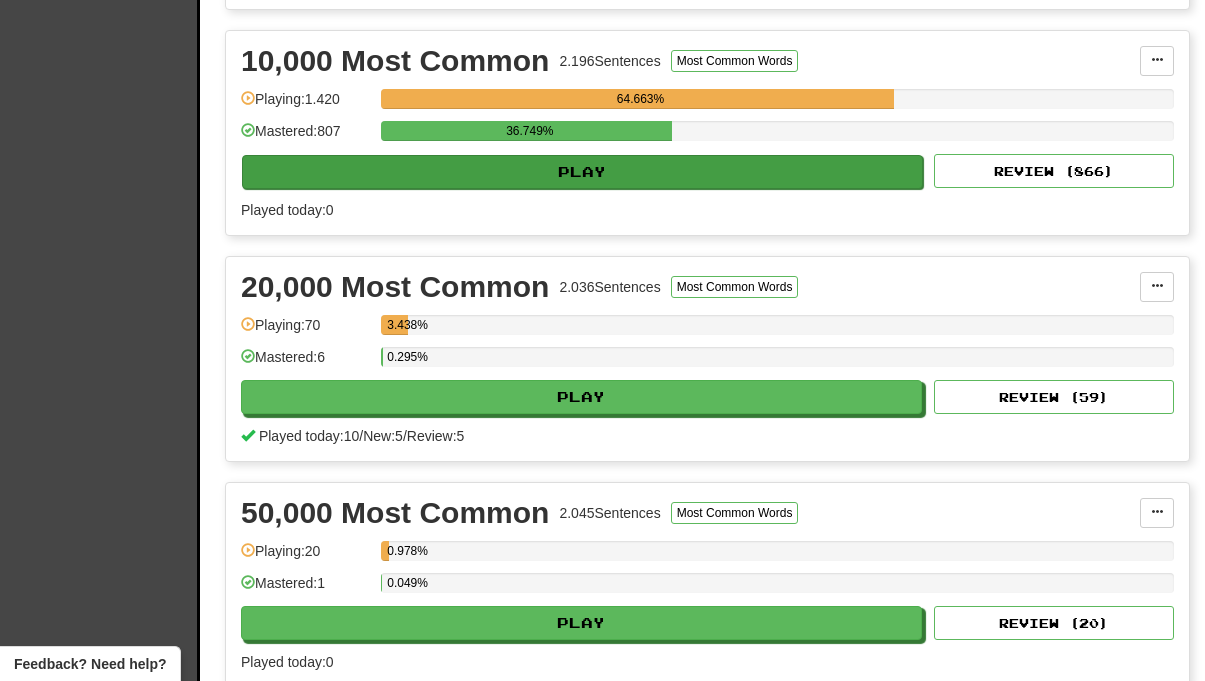 click on "Play" at bounding box center (582, 172) 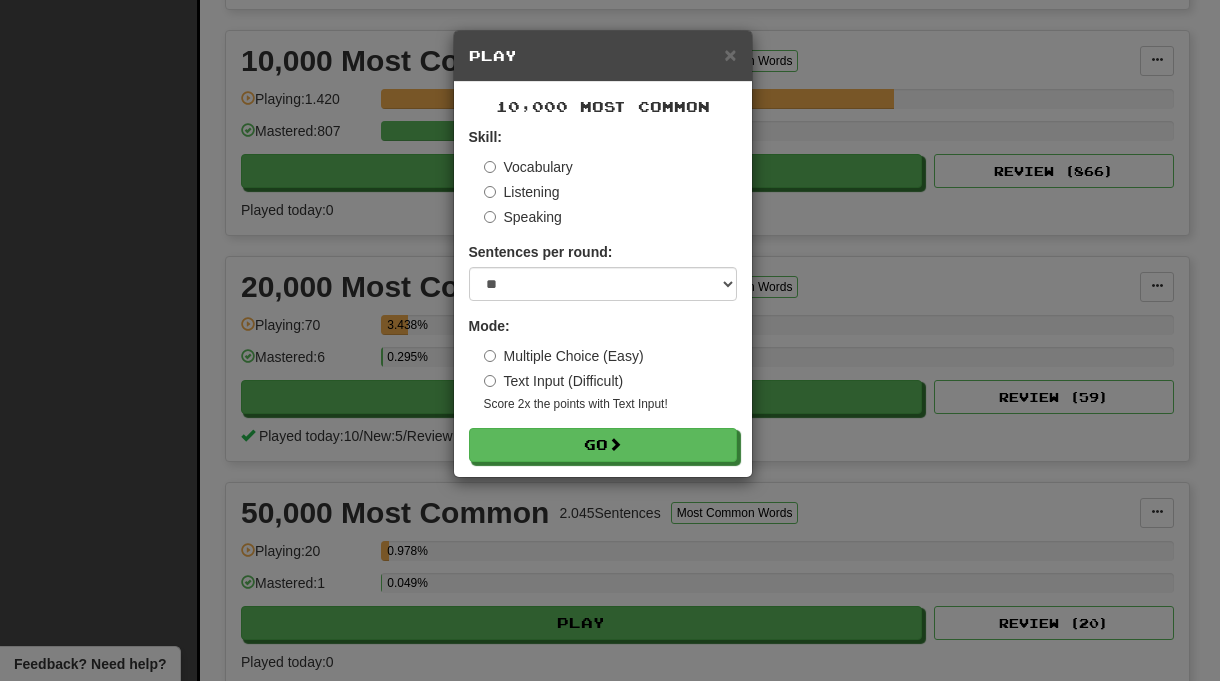 click on "× Play 10,000 Most Common Skill: Vocabulary Listening Speaking Sentences per round: * ** ** ** ** ** *** ******** Mode: Multiple Choice (Easy) Text Input (Difficult) Score 2x the points with Text Input ! Go" at bounding box center (610, 340) 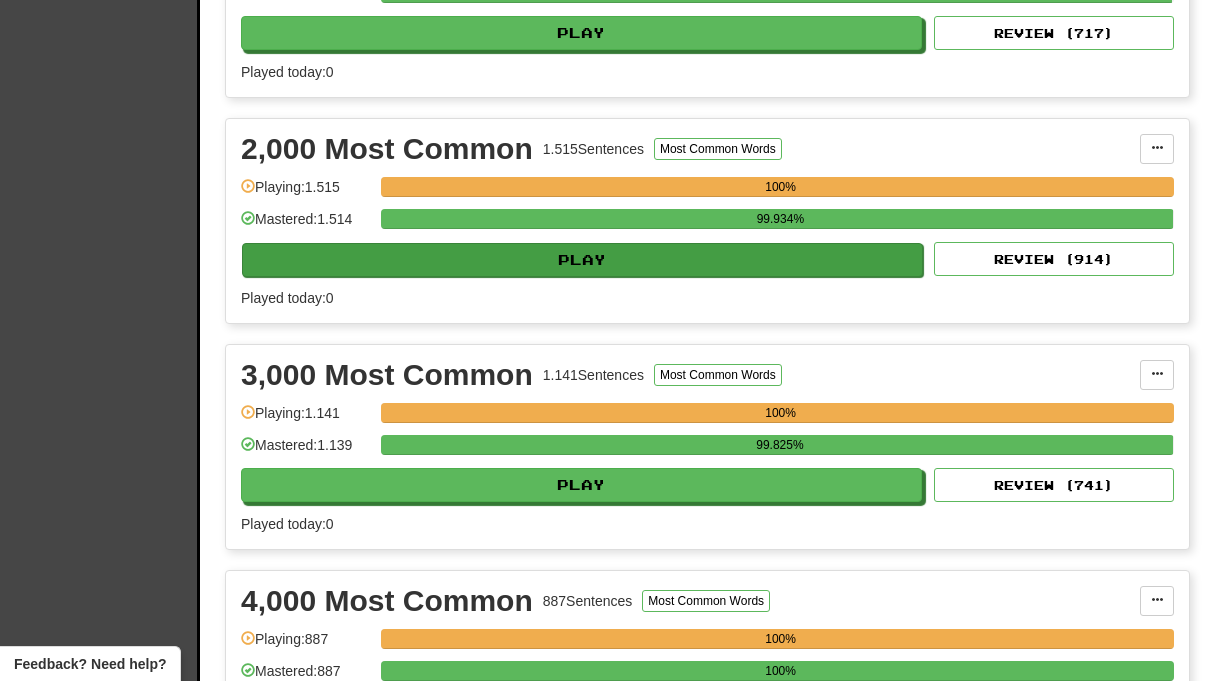 scroll, scrollTop: 0, scrollLeft: 0, axis: both 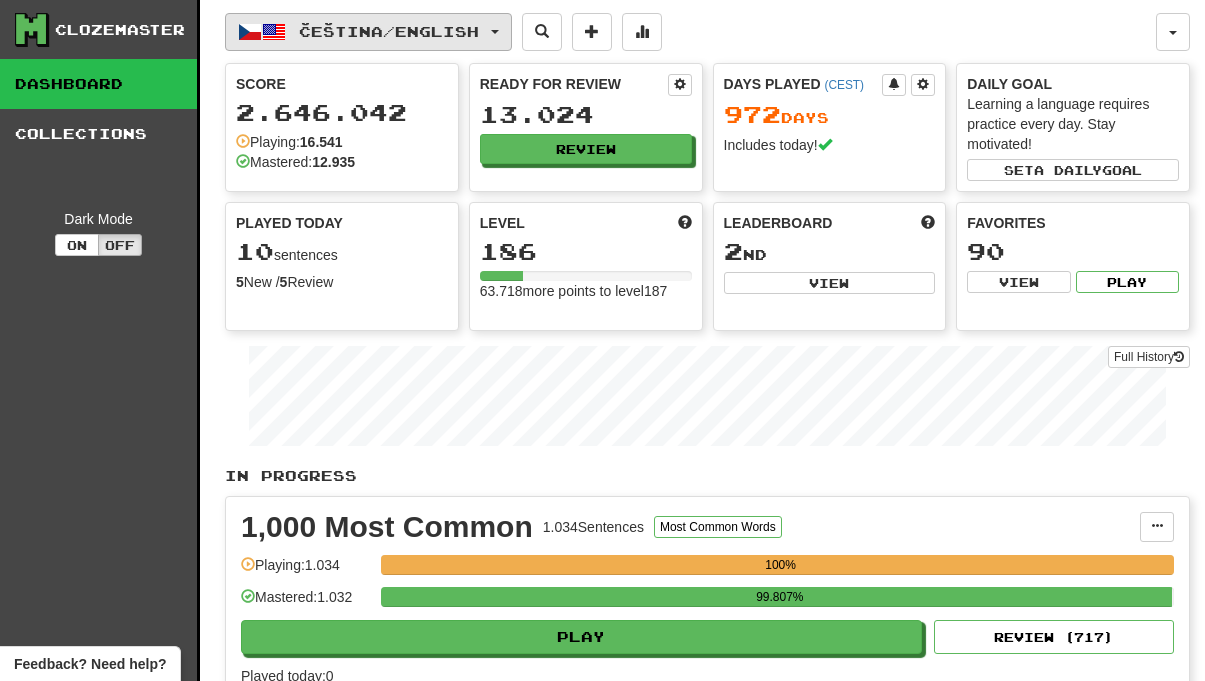click on "Čeština  /  English" at bounding box center [368, 32] 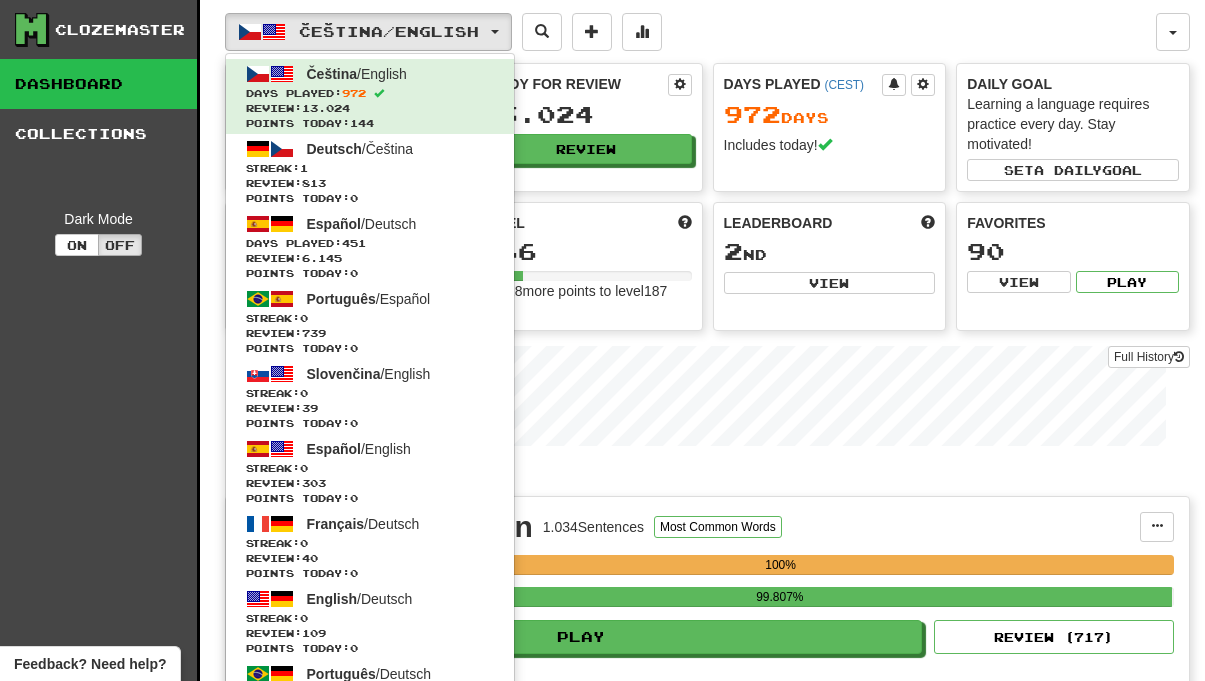 click on "Čeština  /  English Čeština  /  English Days Played:  [NUMBER]   Review:  [NUMBER] Points today:  [NUMBER] Deutsch  /  Čeština Streak:  [NUMBER]   Review:  [NUMBER] Points today:  [NUMBER] Español  /  Deutsch Days Played:  [NUMBER]   Review:  [NUMBER] Points today:  [NUMBER] Português  /  Español Streak:  [NUMBER]   Review:  [NUMBER] Points today:  [NUMBER] Slovenčina  /  English Streak:  [NUMBER]   Review:  [NUMBER] Points today:  [NUMBER] Español  /  English Streak:  [NUMBER]   Review:  [NUMBER] Points today:  [NUMBER] Français  /  Deutsch Streak:  [NUMBER]   Review:  [NUMBER] Points today:  [NUMBER] English  /  Deutsch Streak:  [NUMBER]   Review:  [NUMBER] Points today:  [NUMBER] Português  /  Deutsch Streak:  [NUMBER]   Review:  [NUMBER] Points today:  [NUMBER] Română  /  English Streak:  [NUMBER]   Review:  [NUMBER] Points today:  [NUMBER] Latina  /  English Streak:  [NUMBER]   Review:  [NUMBER] Points today:  [NUMBER] Čeština  /  Français Streak:  [NUMBER]   Review:  [NUMBER] Points today:  [NUMBER] Deutsch  /  English Streak:  [NUMBER]   Review:  [NUMBER] Points today:  [NUMBER] English  /  Čeština Streak:  [NUMBER]   Review:  [NUMBER] Points today:  [NUMBER] Hrvatski  /  English Streak:  [NUMBER]   Review:  [NUMBER] Points today:  [NUMBER] Português  /  English" at bounding box center (690, 32) 